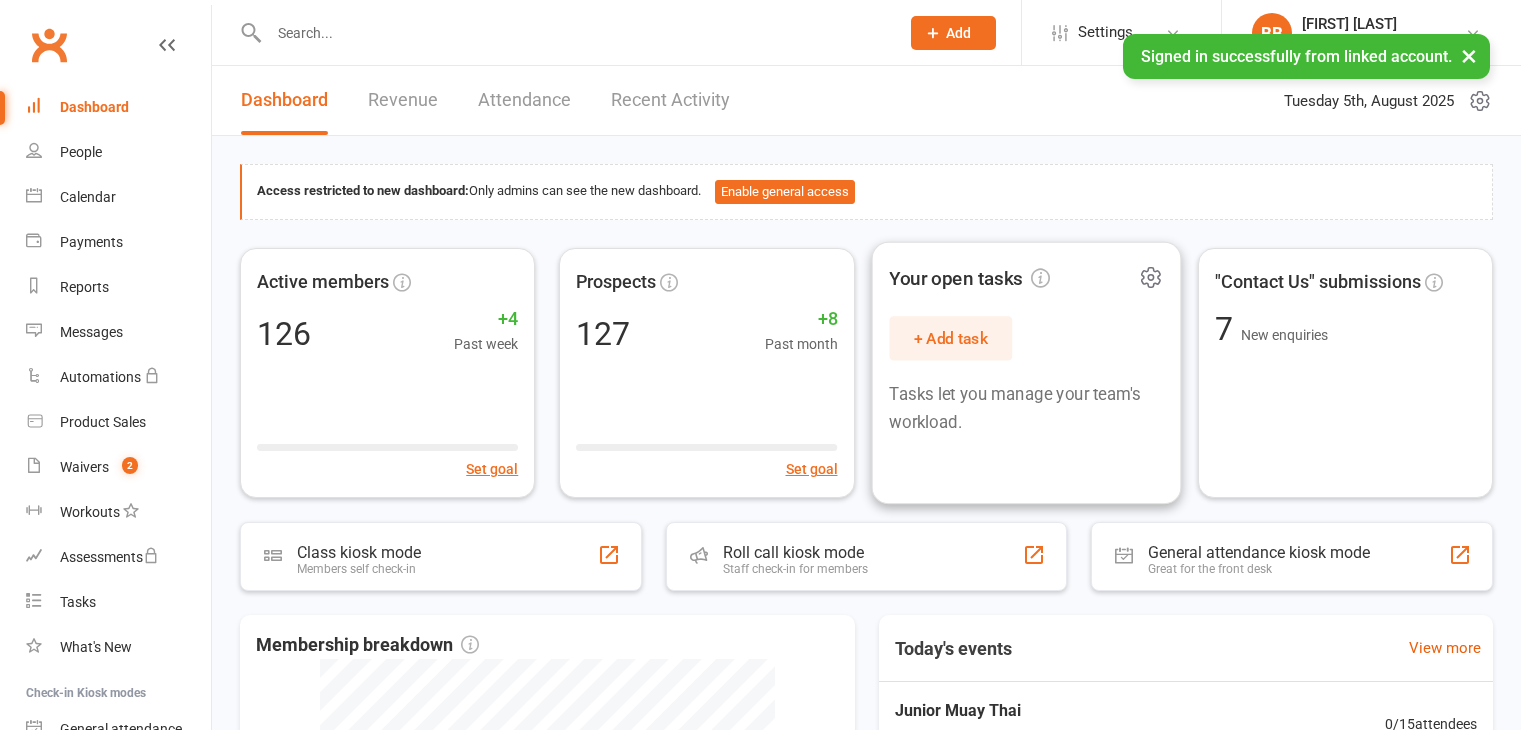 scroll, scrollTop: 0, scrollLeft: 0, axis: both 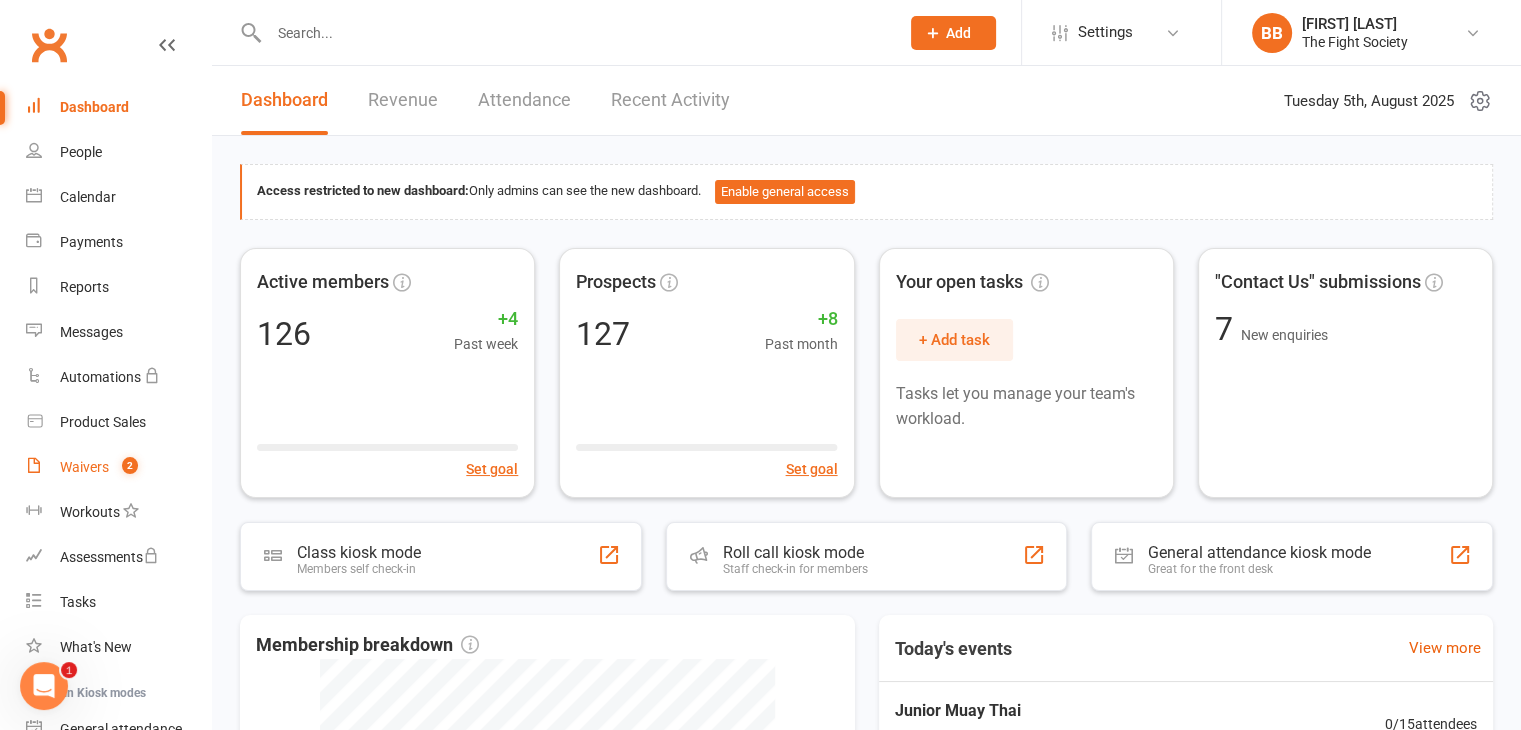 click on "Waivers" at bounding box center [84, 467] 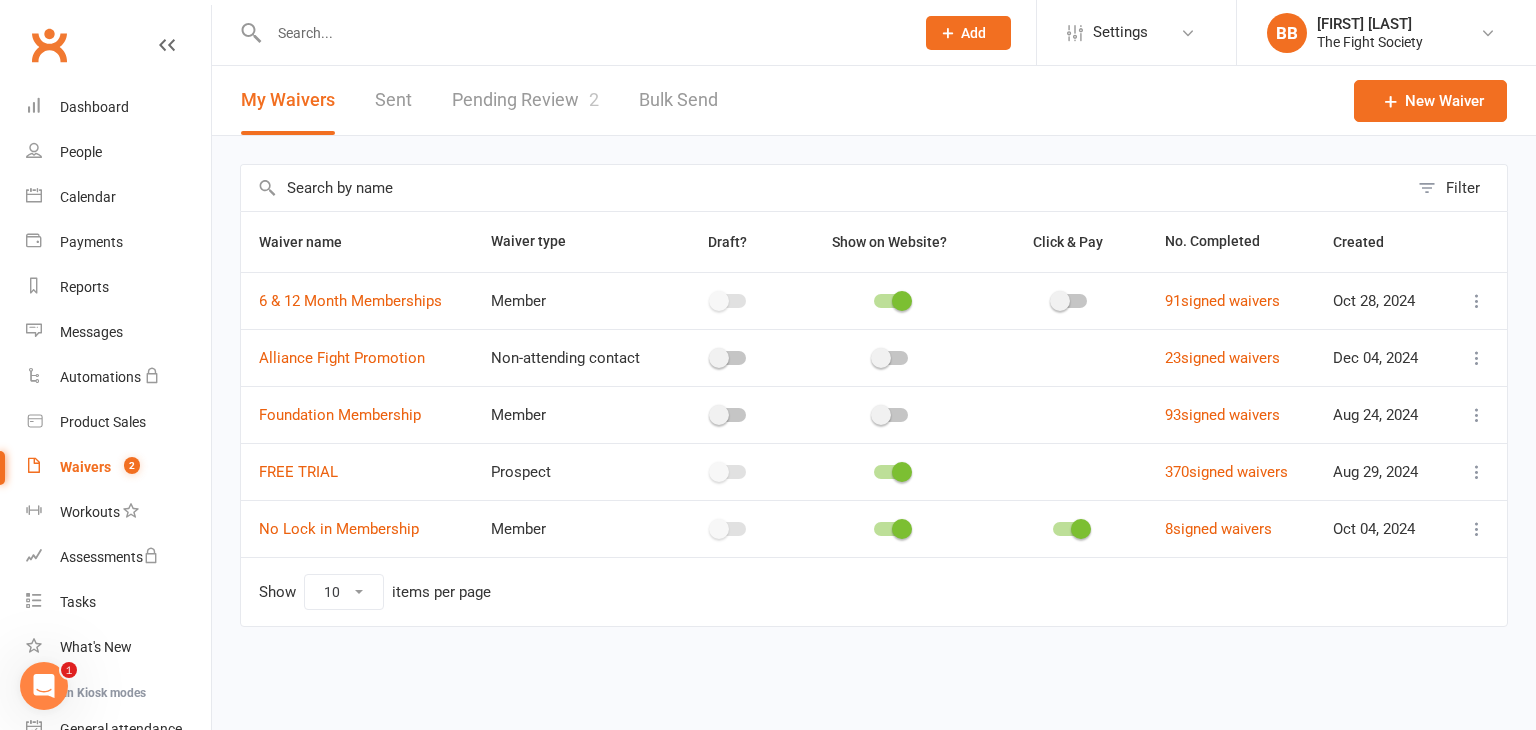 click on "Pending Review 2" at bounding box center (525, 100) 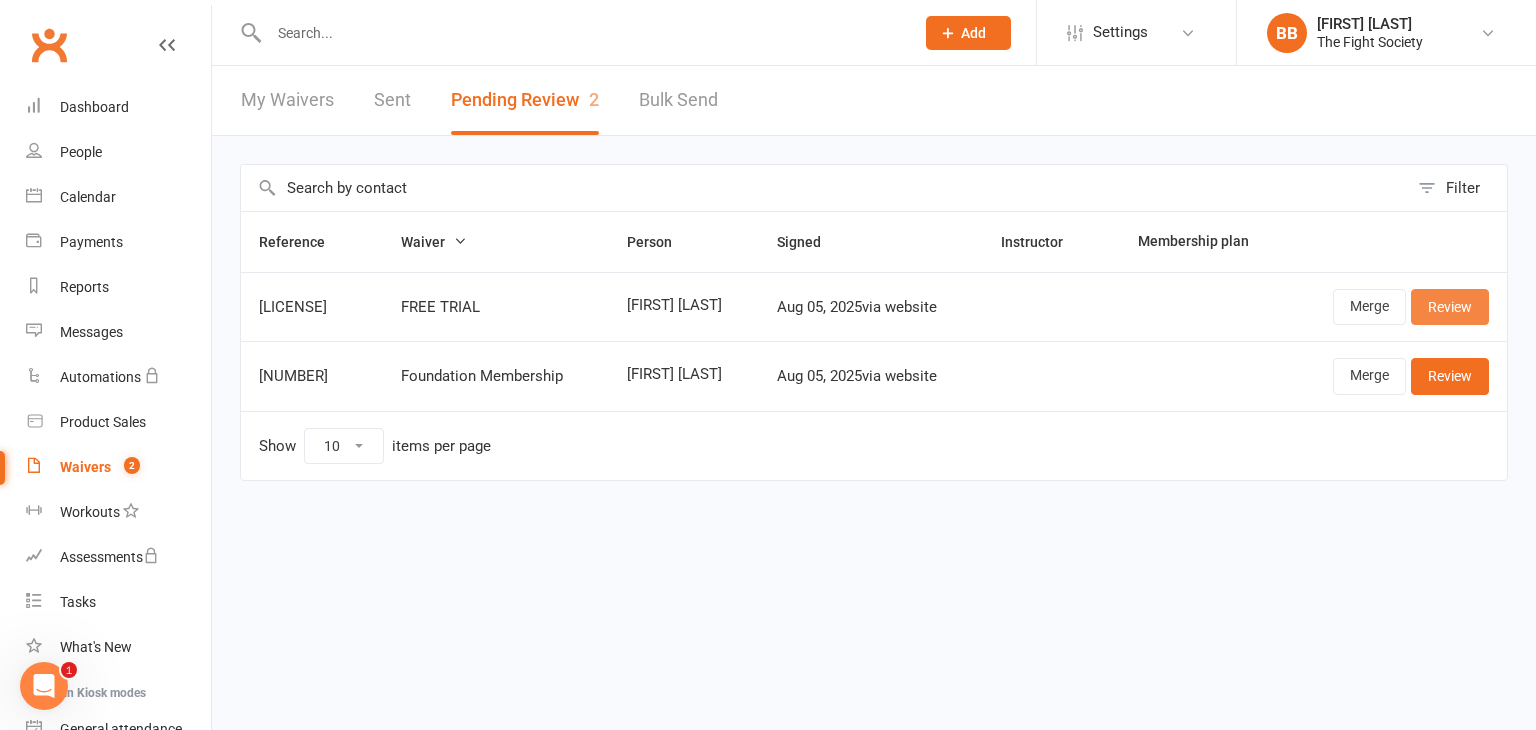 click on "Review" at bounding box center [1450, 307] 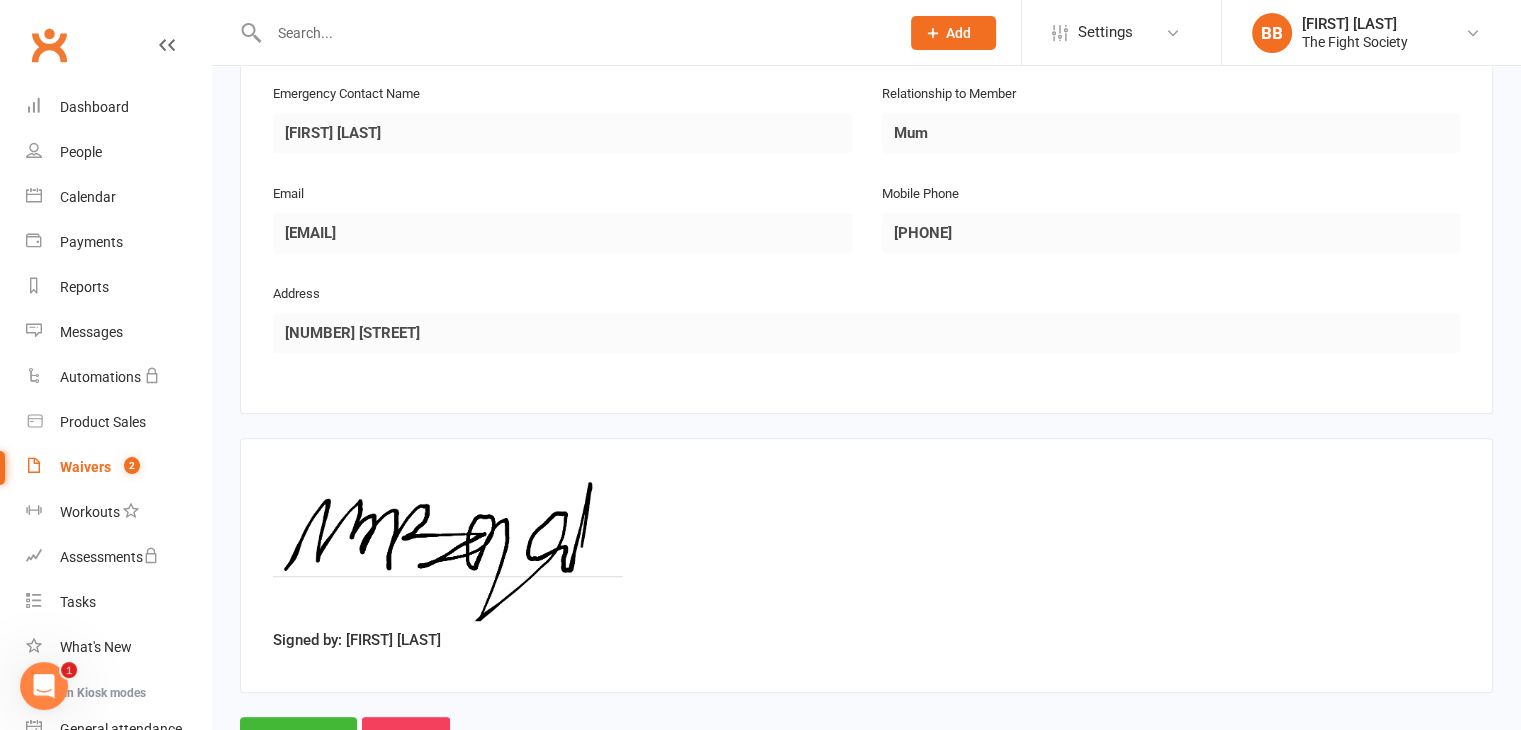 scroll, scrollTop: 1070, scrollLeft: 0, axis: vertical 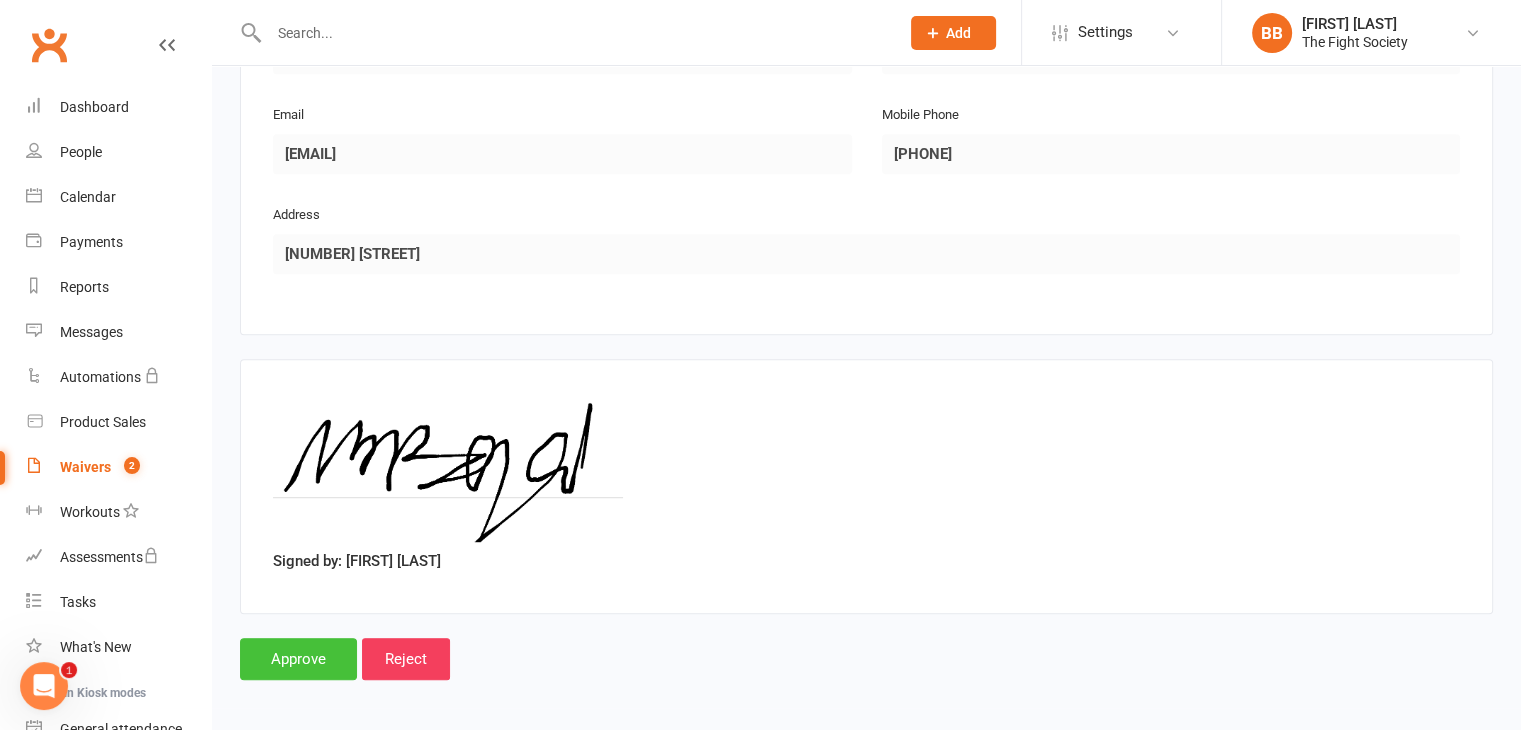 click on "Approve" at bounding box center (298, 659) 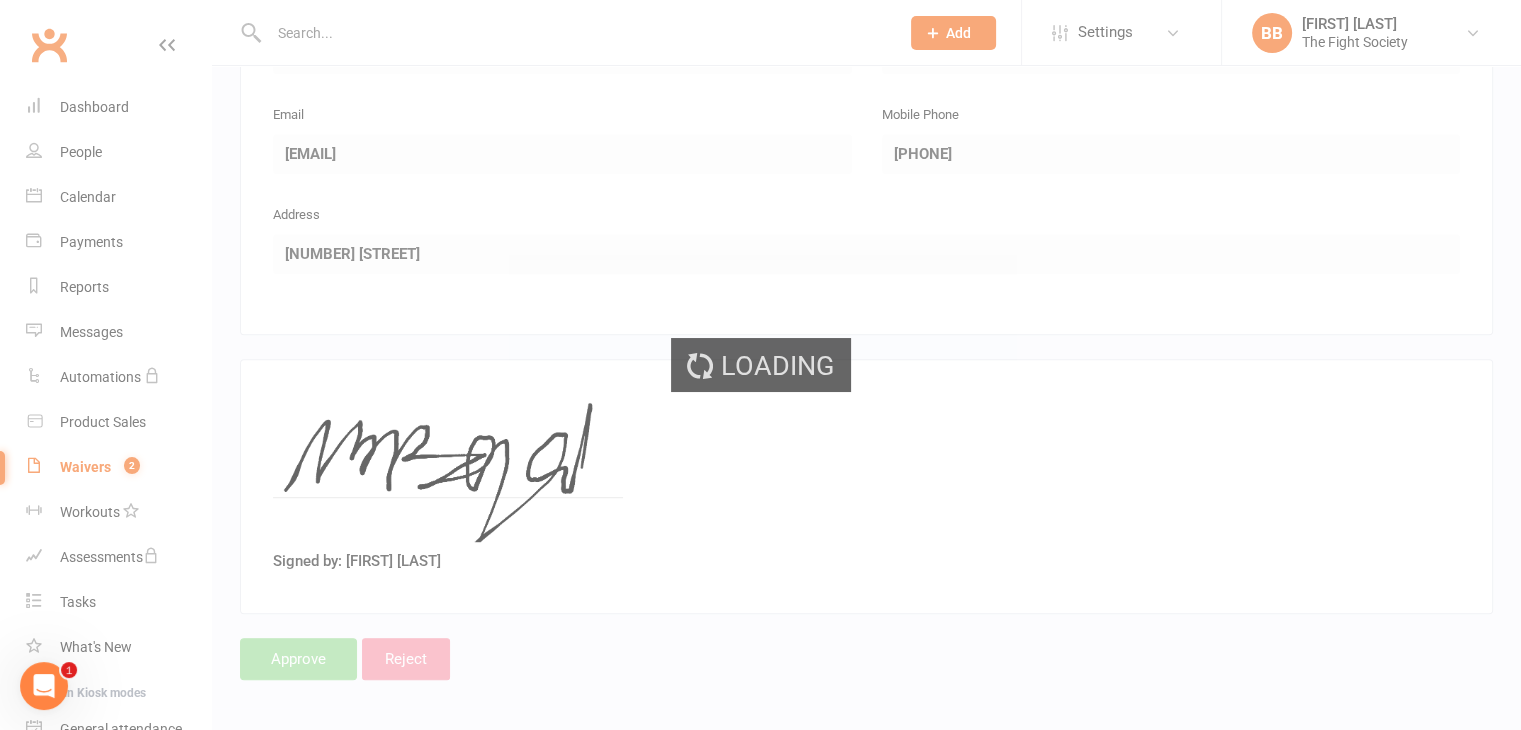 scroll, scrollTop: 0, scrollLeft: 0, axis: both 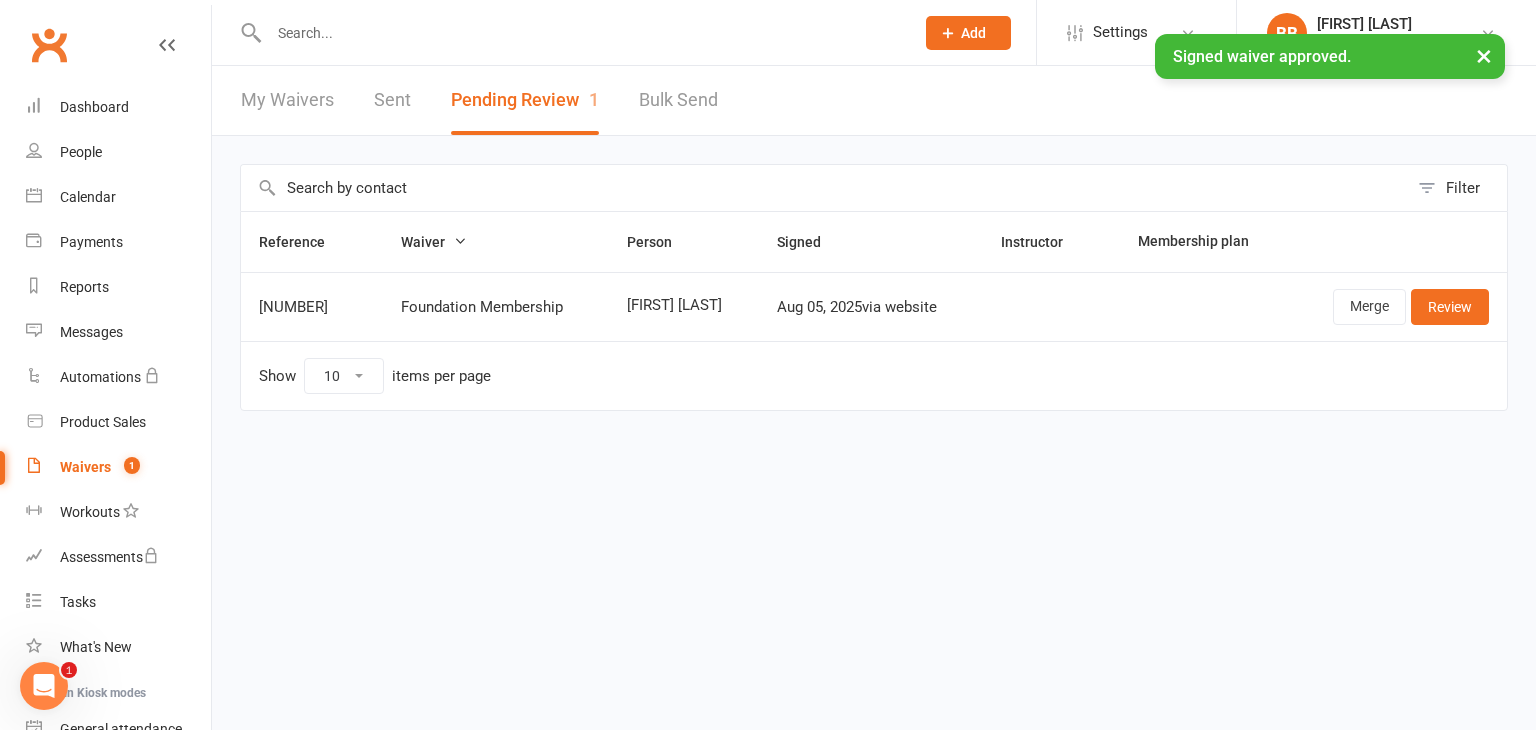 click at bounding box center [581, 33] 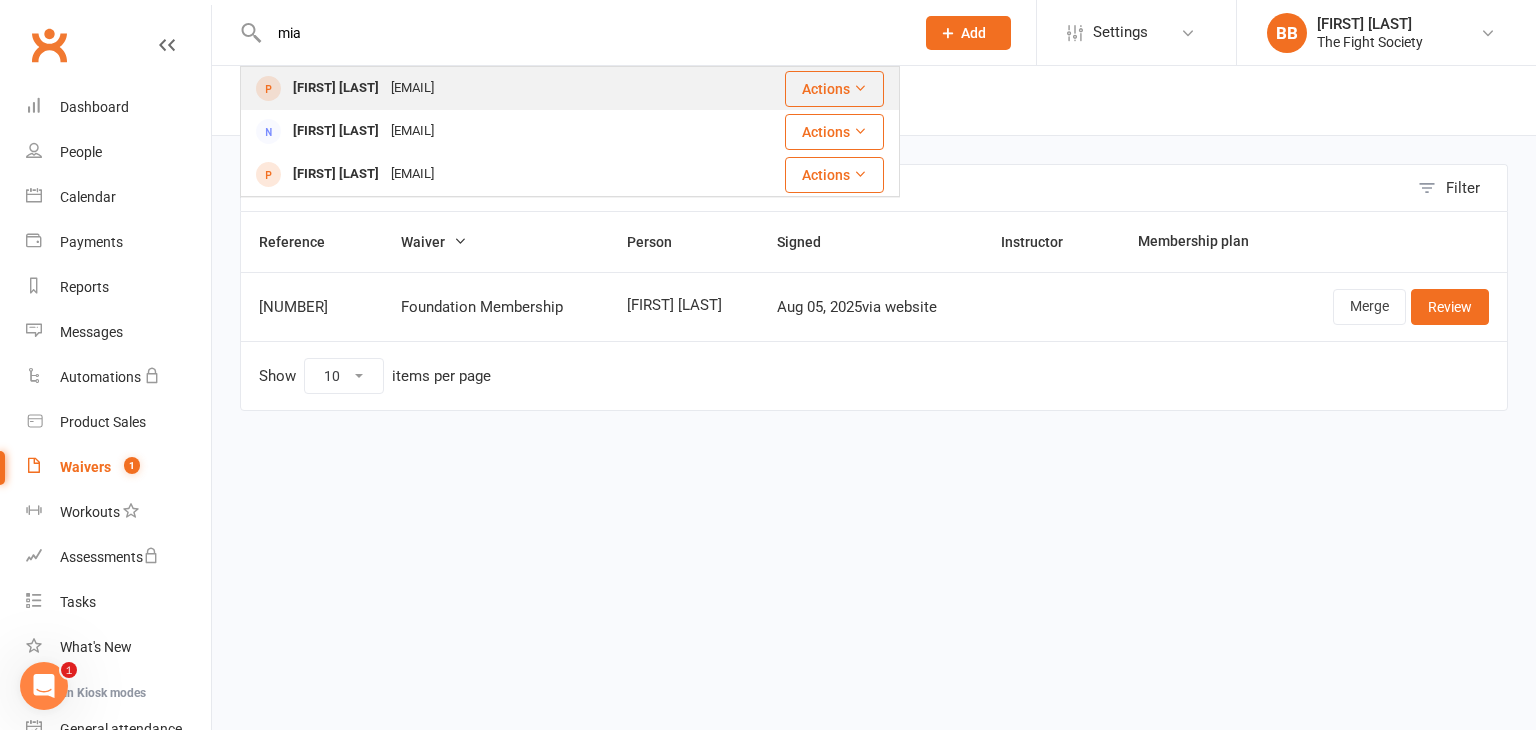 type on "mia" 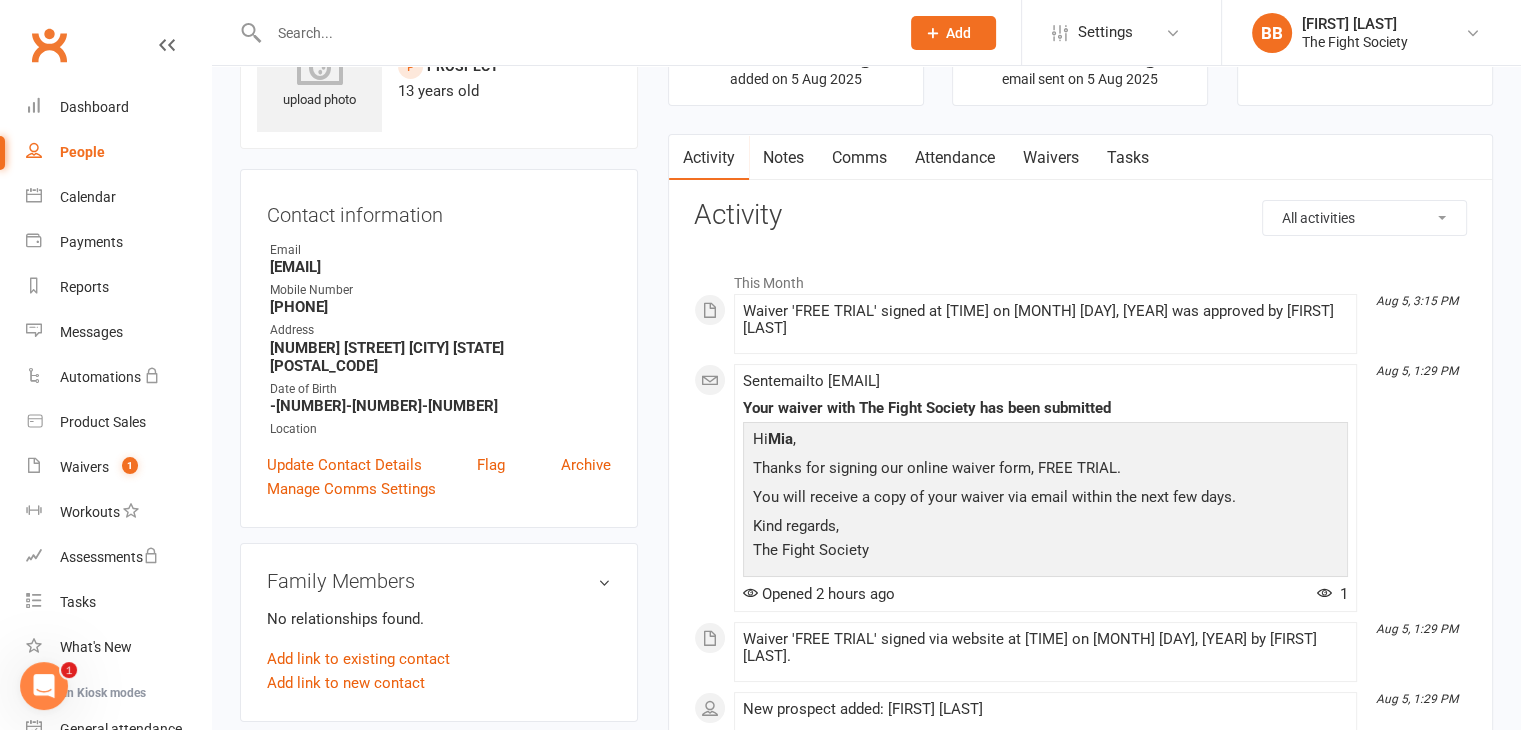 scroll, scrollTop: 108, scrollLeft: 0, axis: vertical 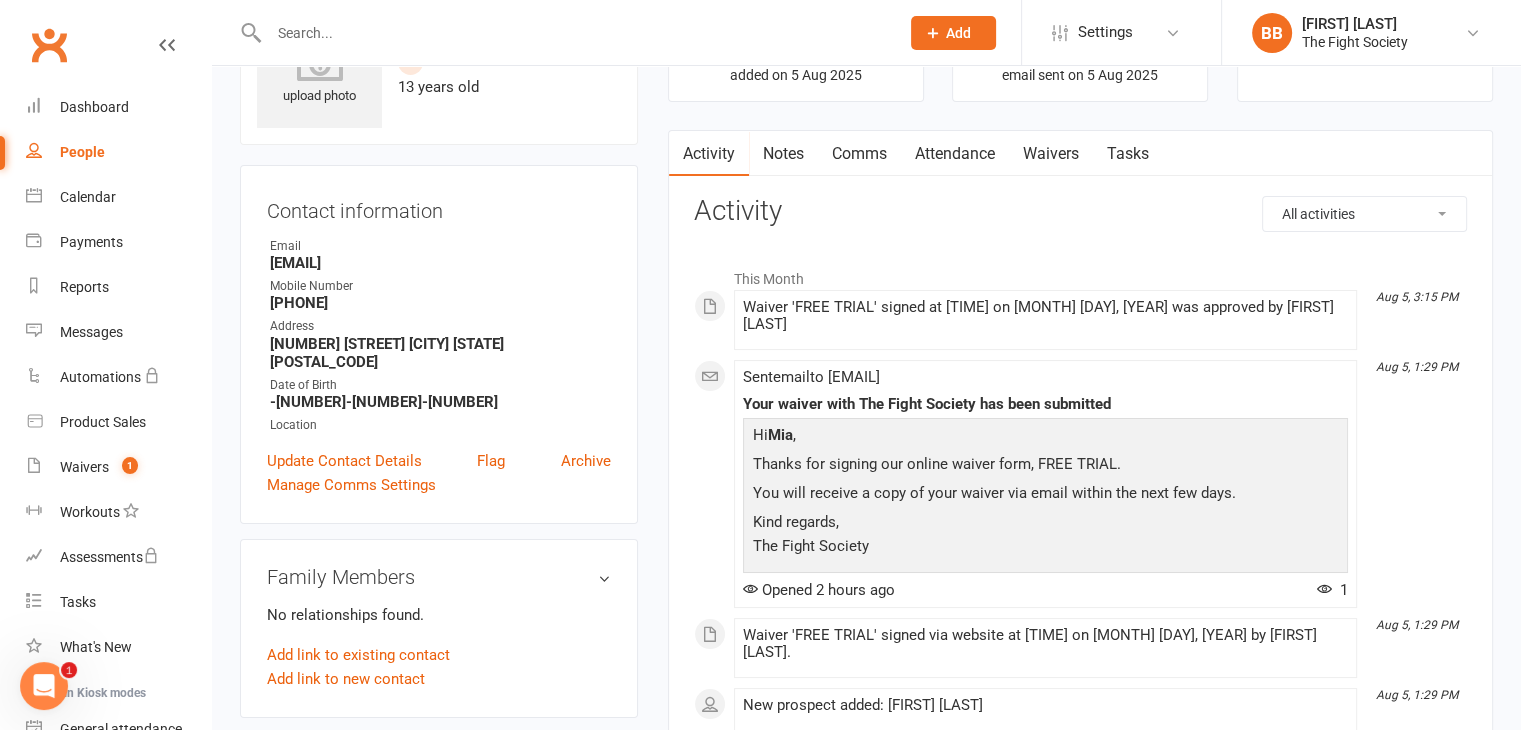 click on "Comms" at bounding box center [859, 154] 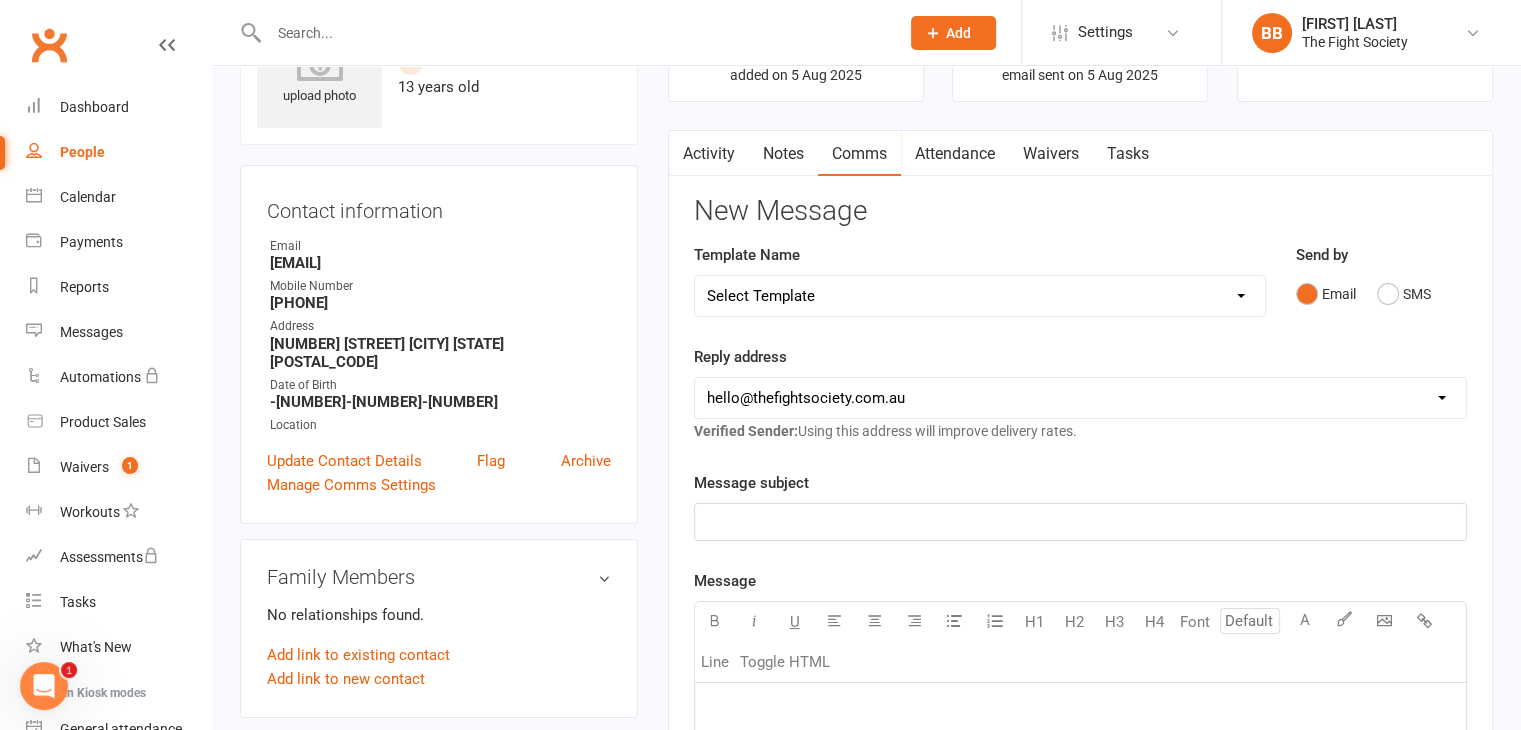 click on "Select Template [SMS] [Default template - review before using] Appointment reminder [SMS] [Default template - review before using] Failed payment [SMS] [Default template - review before using] Flash sale [SMS] [Default template - review before using] Follow up from free trial class [SMS] [Default template - review before using] Inactive member [SMS] [Default template - review before using] Initial response to enquiry [SMS] [Default template - review before using] Membership upgrade [SMS] [Default template - review before using] Missed class [SMS] [Default template - review before using] Payment paid [SMS] [Default template - review before using] Referral [SMS] [Default template - review before using] Request for review [SMS] [Default template - review before using] Sign up offer [SMS] [Default template - review before using] Suspension confirmation [SMS] [Default template - review before using] Upcoming payment [SMS] [Default template - review before using] Update credit card details [Email] OVERDUE FEES" at bounding box center (980, 296) 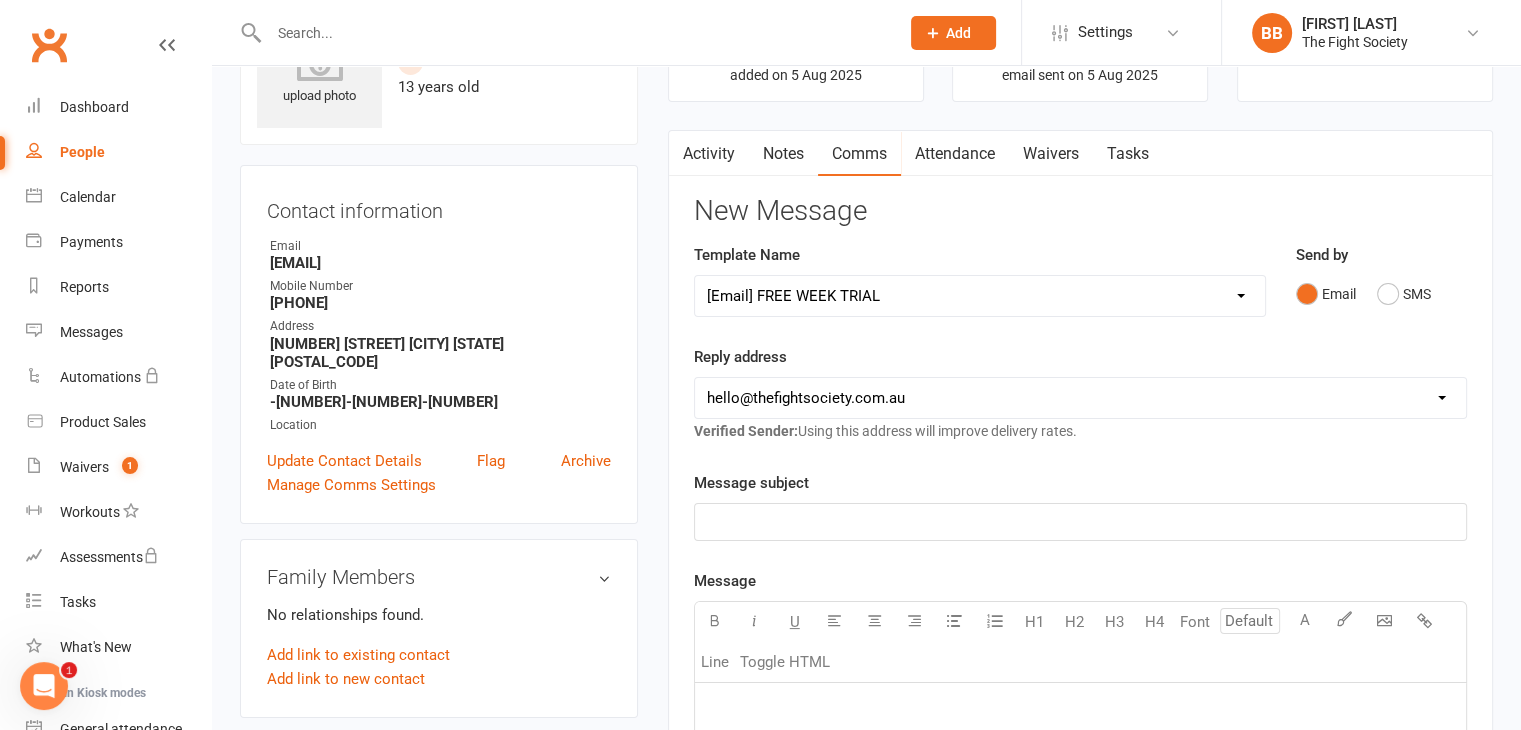 click on "Select Template [SMS] [Default template - review before using] Appointment reminder [SMS] [Default template - review before using] Failed payment [SMS] [Default template - review before using] Flash sale [SMS] [Default template - review before using] Follow up from free trial class [SMS] [Default template - review before using] Inactive member [SMS] [Default template - review before using] Initial response to enquiry [SMS] [Default template - review before using] Membership upgrade [SMS] [Default template - review before using] Missed class [SMS] [Default template - review before using] Payment paid [SMS] [Default template - review before using] Referral [SMS] [Default template - review before using] Request for review [SMS] [Default template - review before using] Sign up offer [SMS] [Default template - review before using] Suspension confirmation [SMS] [Default template - review before using] Upcoming payment [SMS] [Default template - review before using] Update credit card details [Email] OVERDUE FEES" at bounding box center [980, 296] 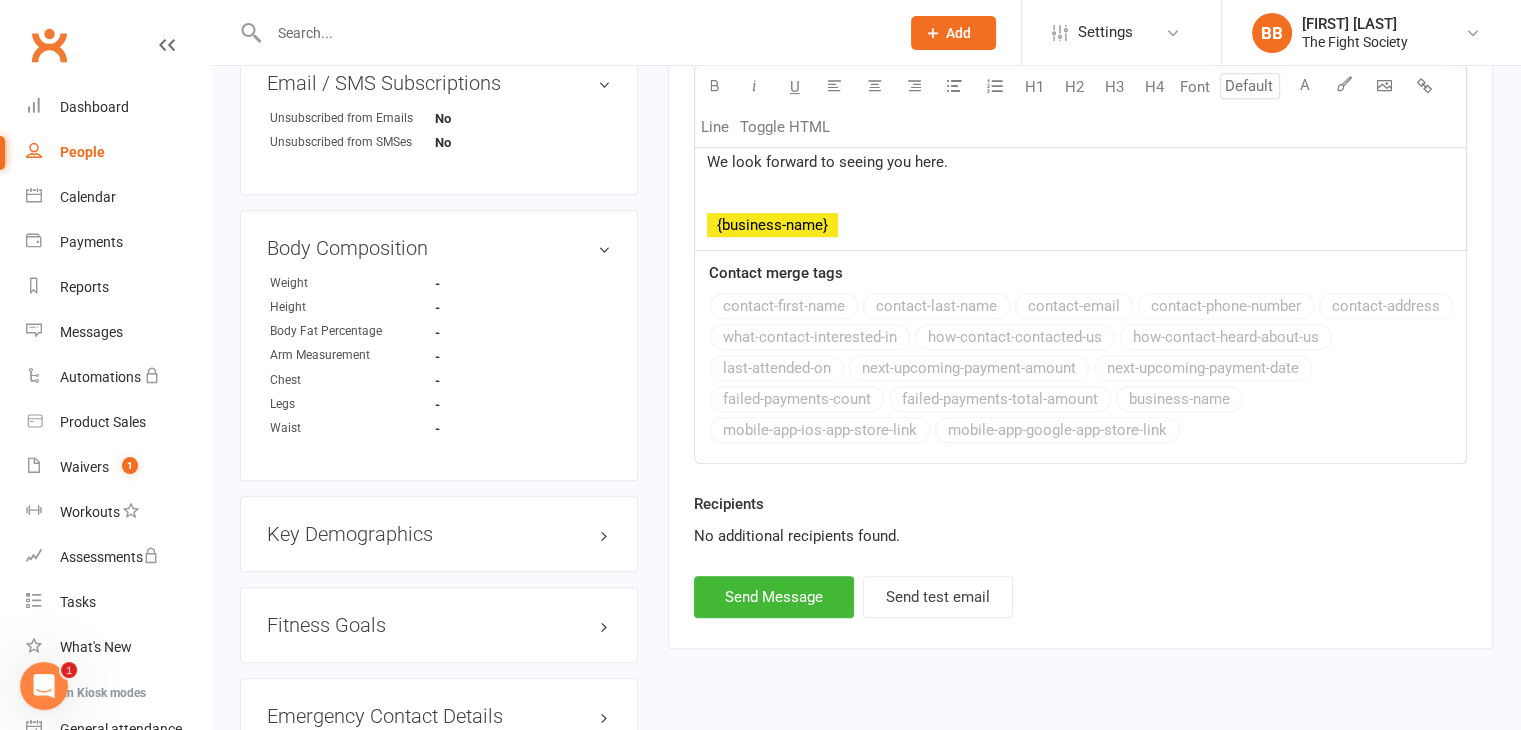 scroll, scrollTop: 987, scrollLeft: 0, axis: vertical 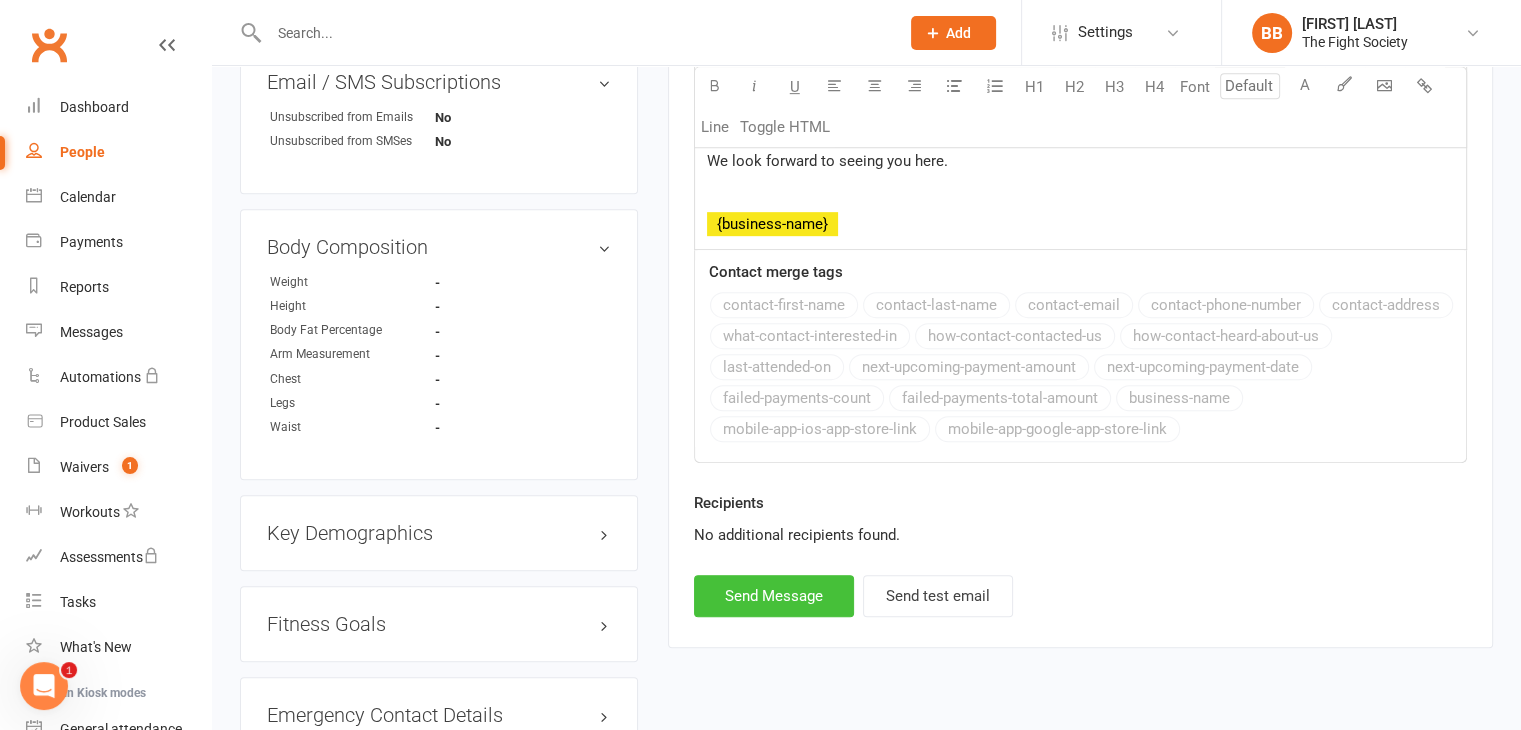 click on "Send Message" at bounding box center (774, 596) 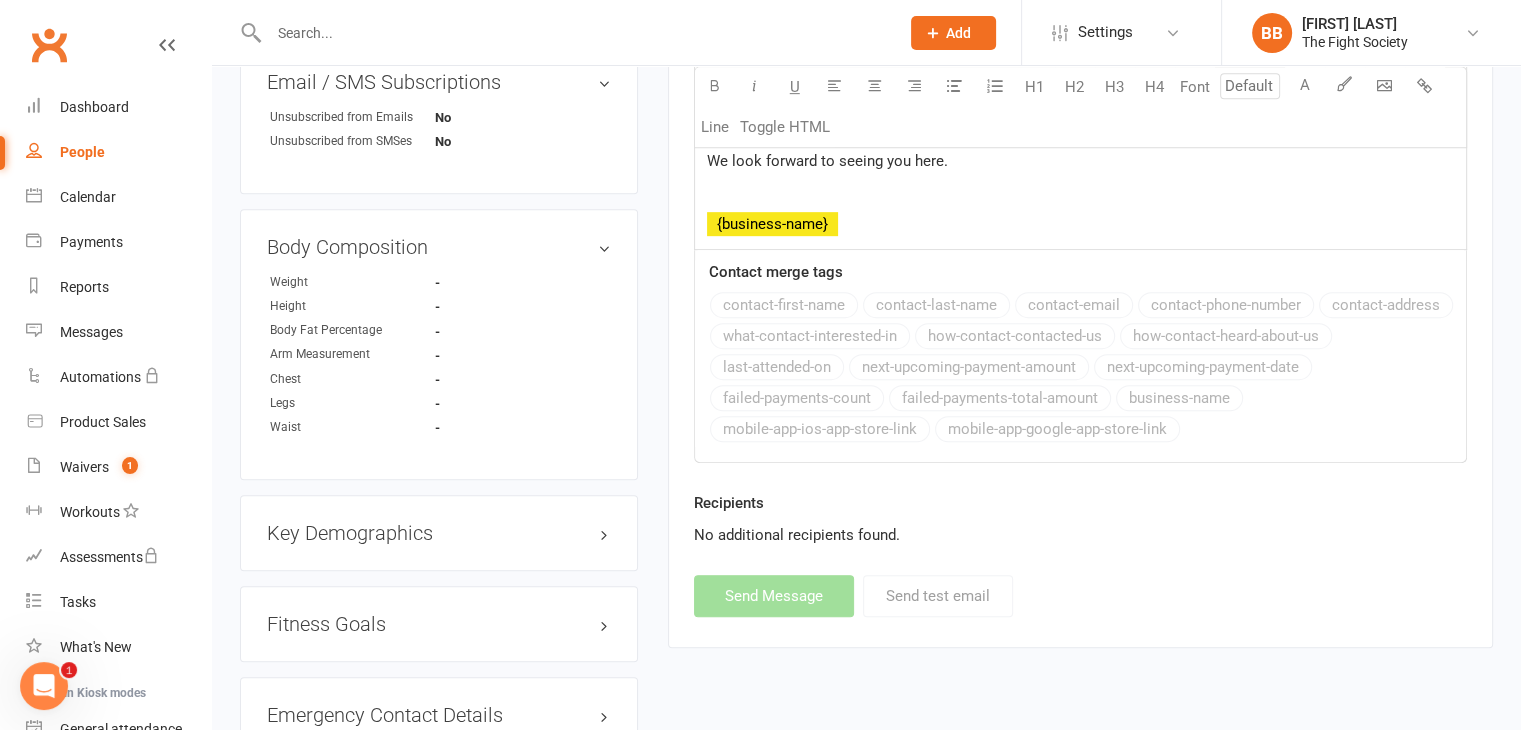 select 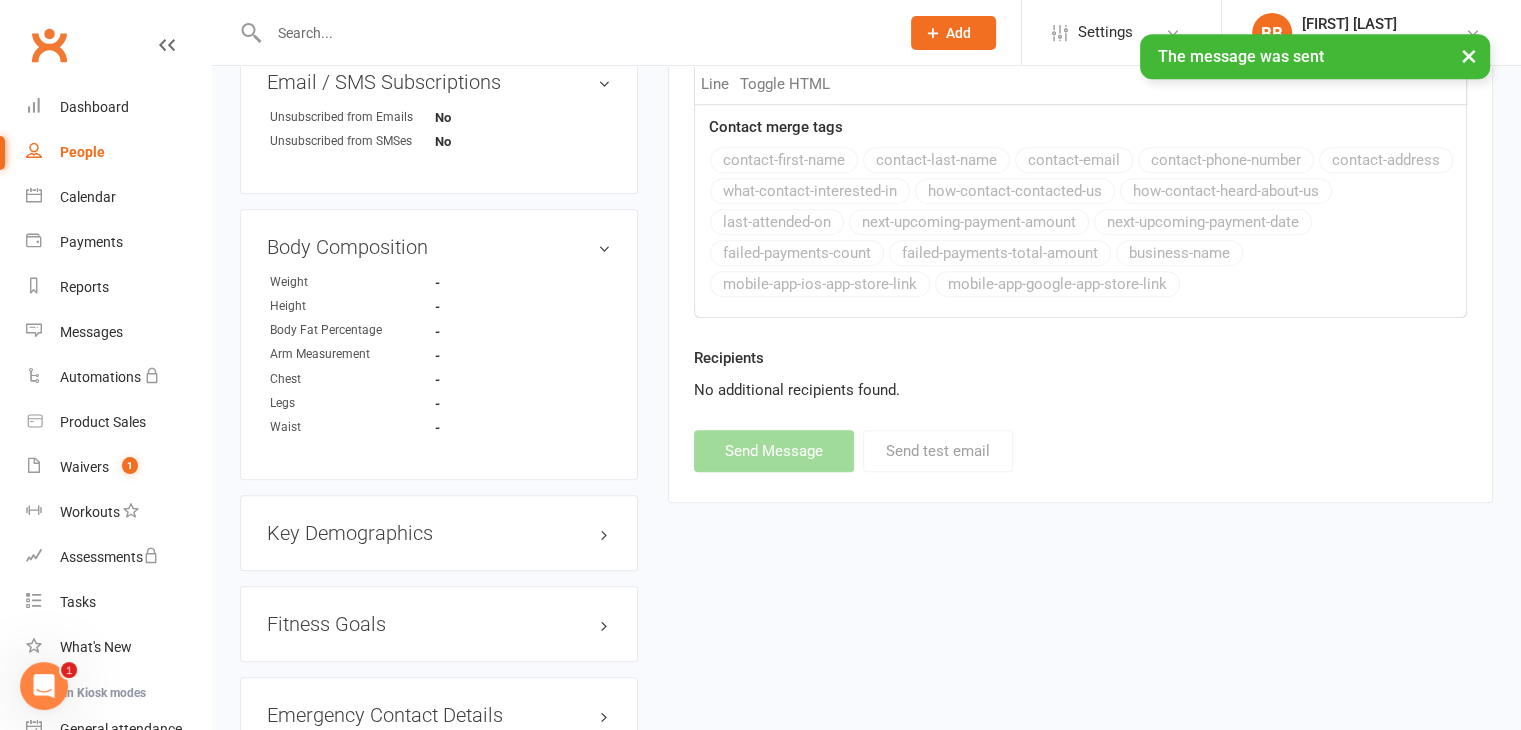 click at bounding box center [574, 33] 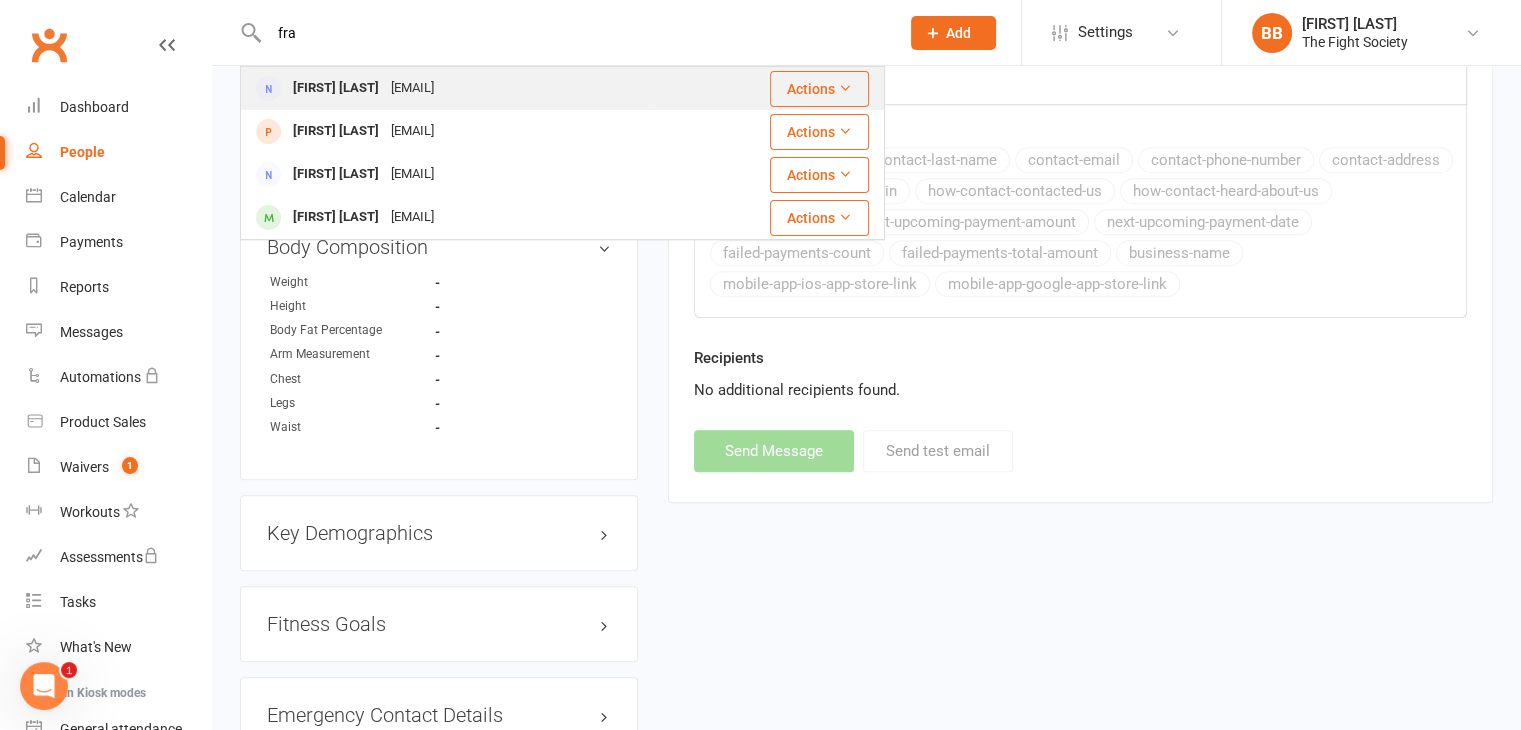 type on "fra" 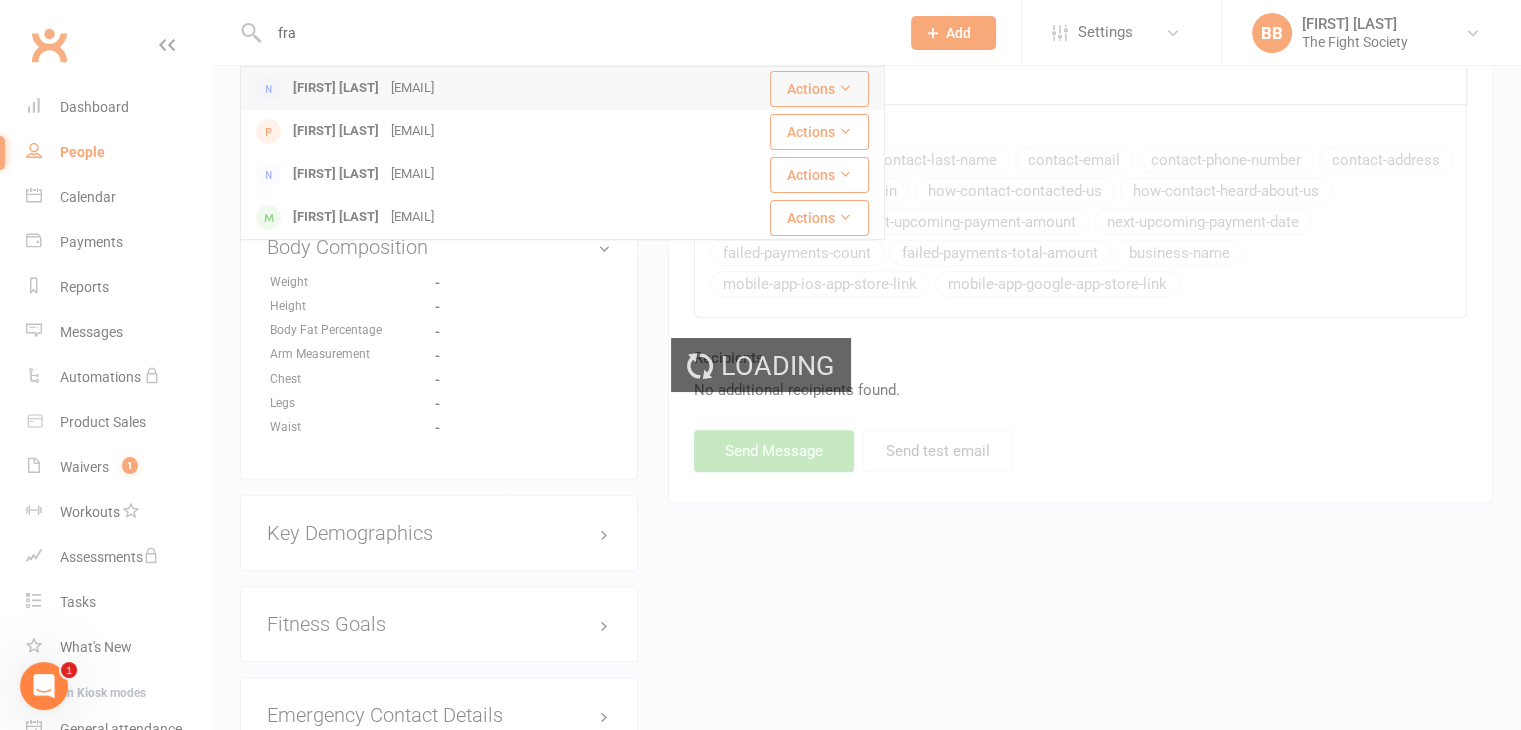 type 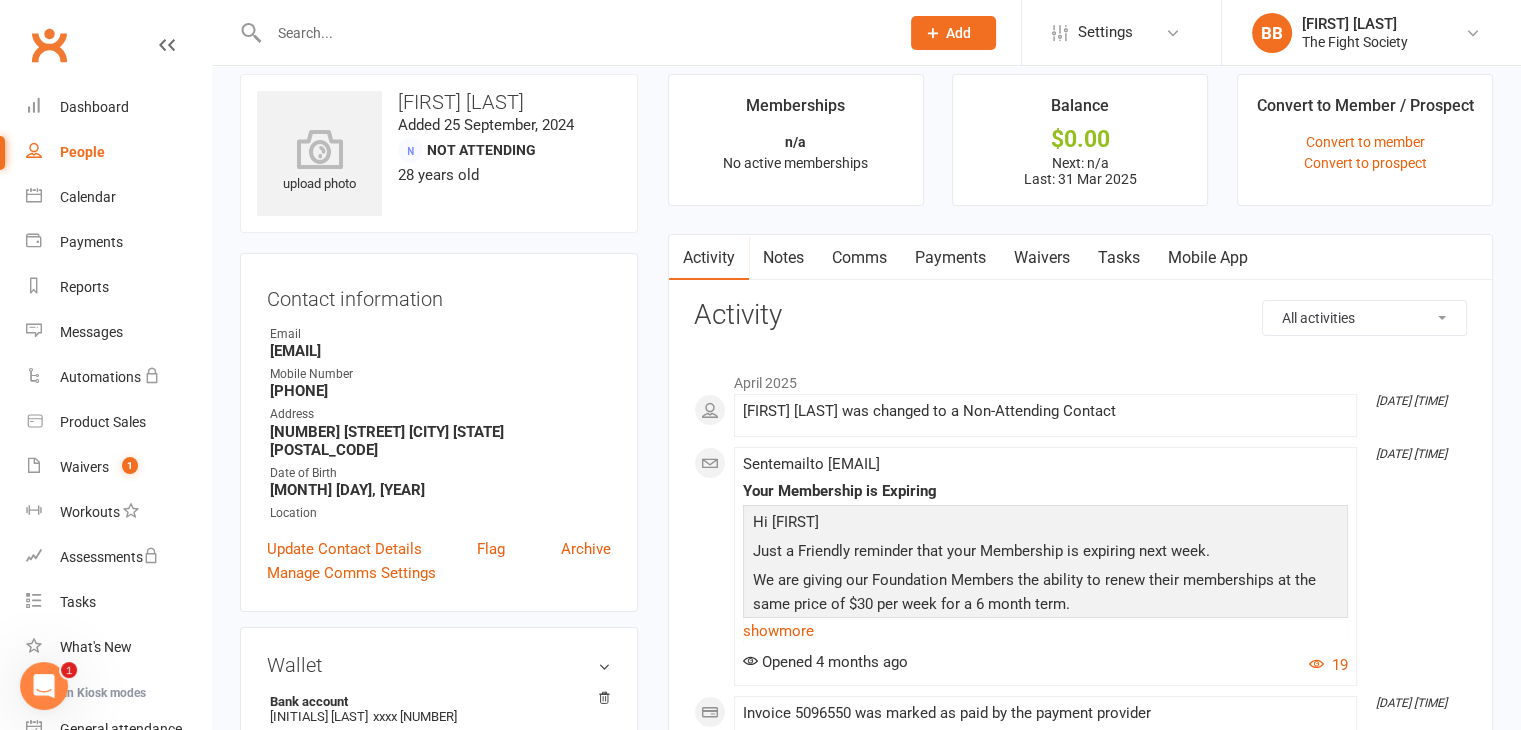 scroll, scrollTop: 0, scrollLeft: 0, axis: both 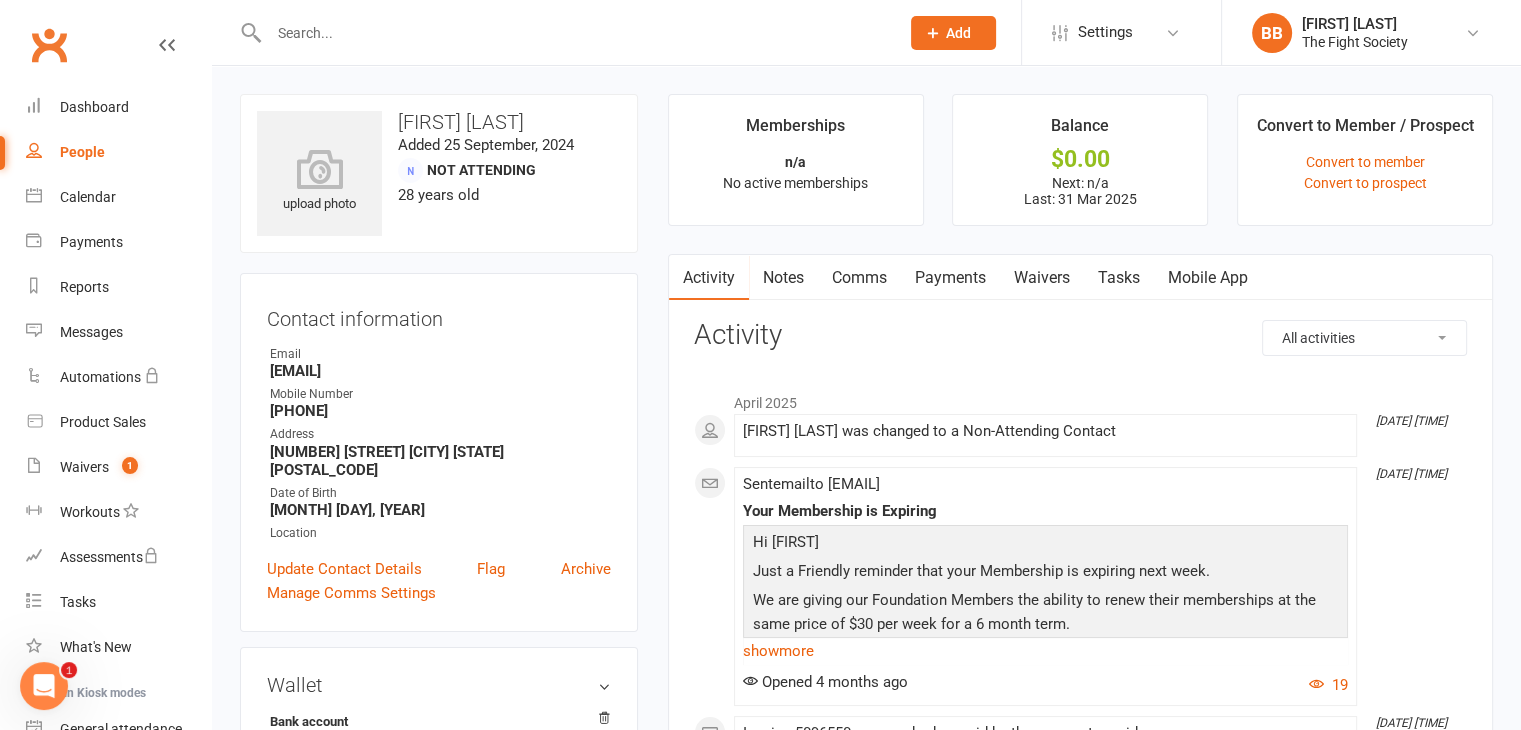 click on "Waivers" at bounding box center [1042, 278] 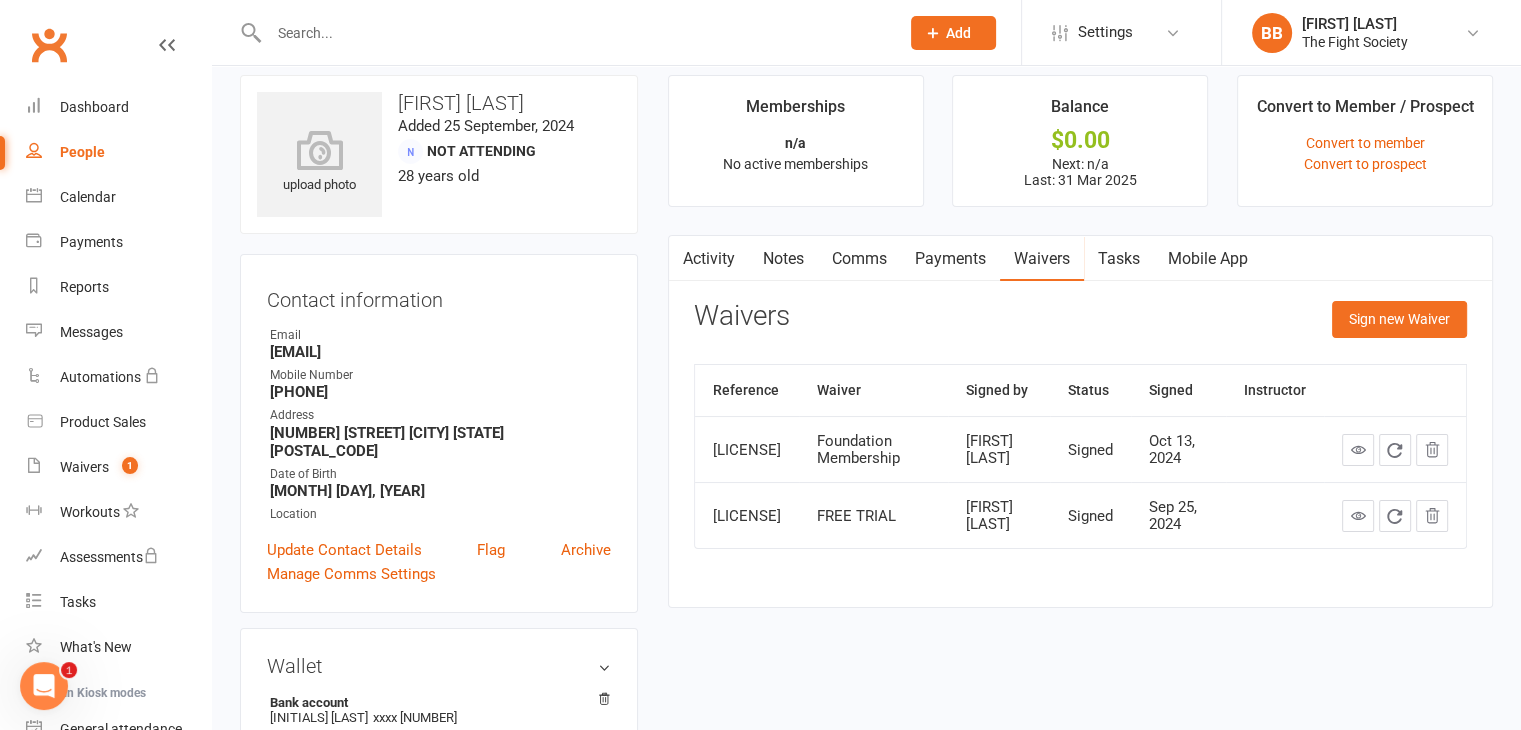 scroll, scrollTop: 0, scrollLeft: 0, axis: both 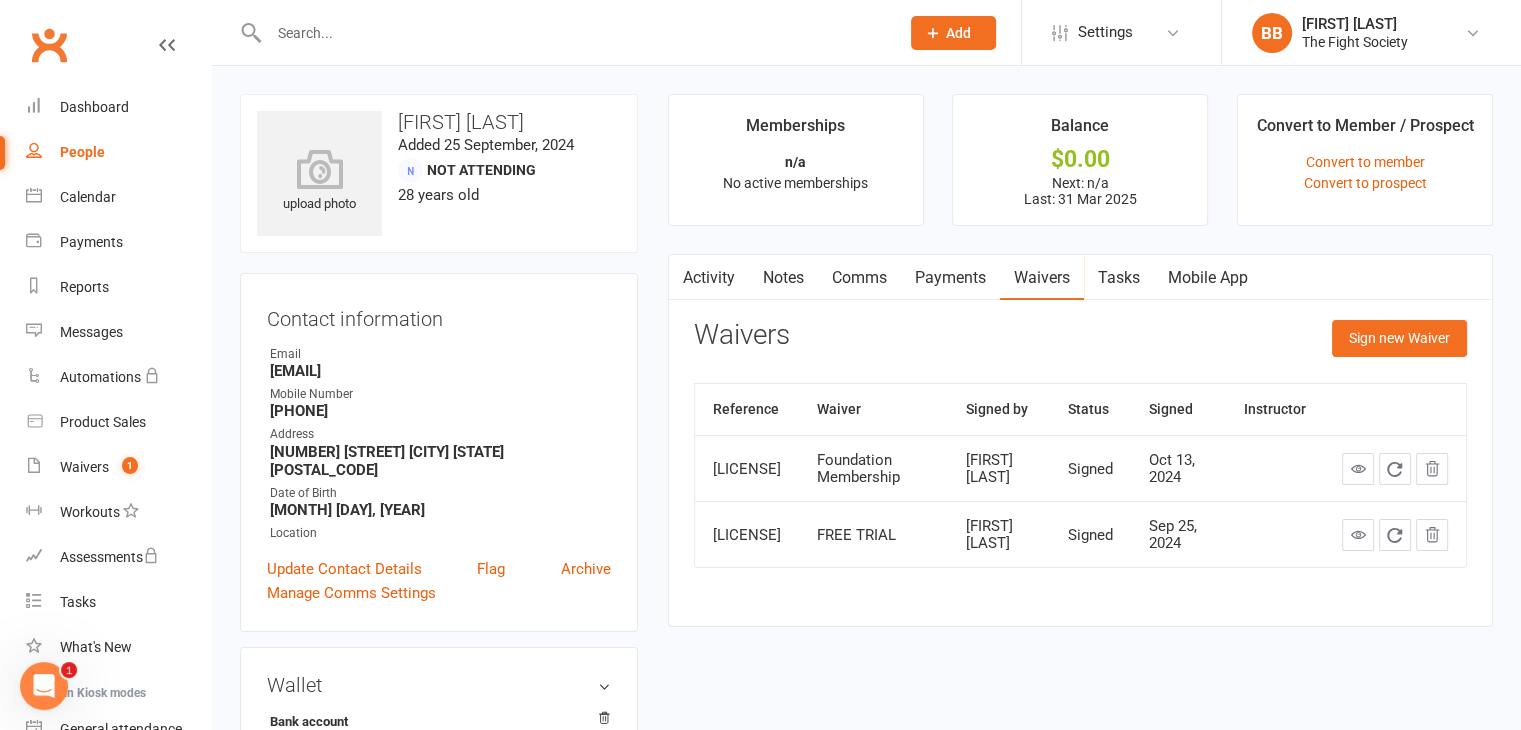 click on "People" at bounding box center [82, 152] 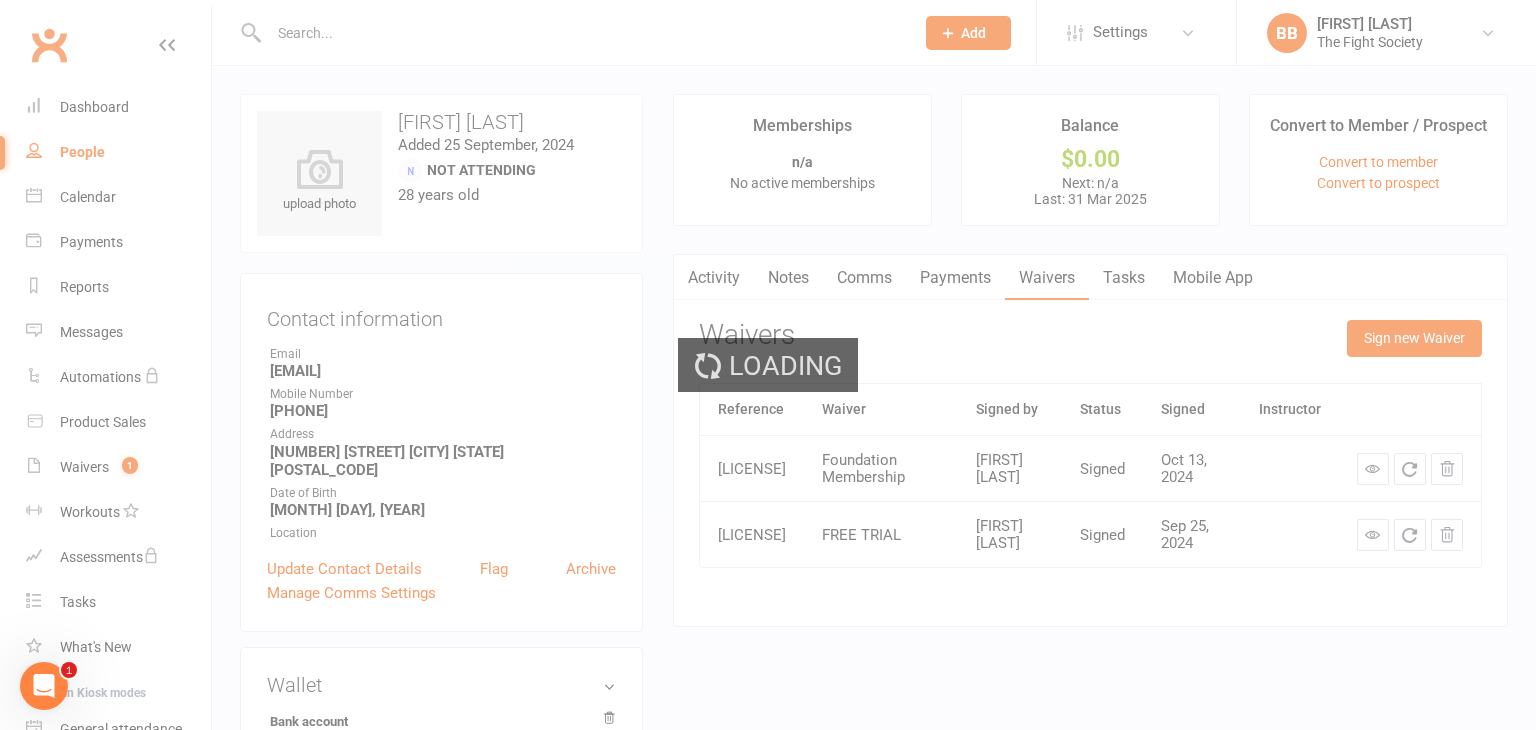 select on "100" 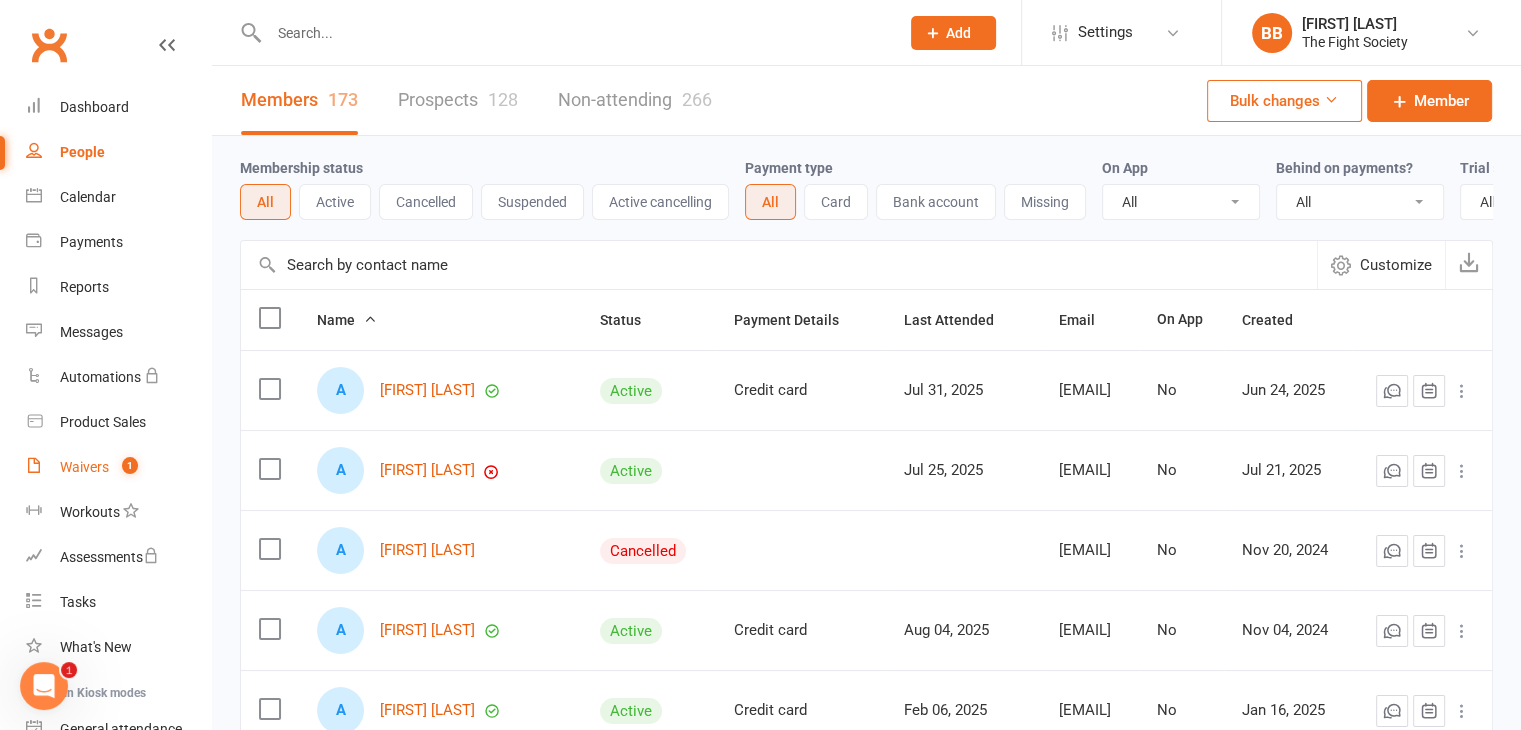 click on "Waivers   1" at bounding box center (118, 467) 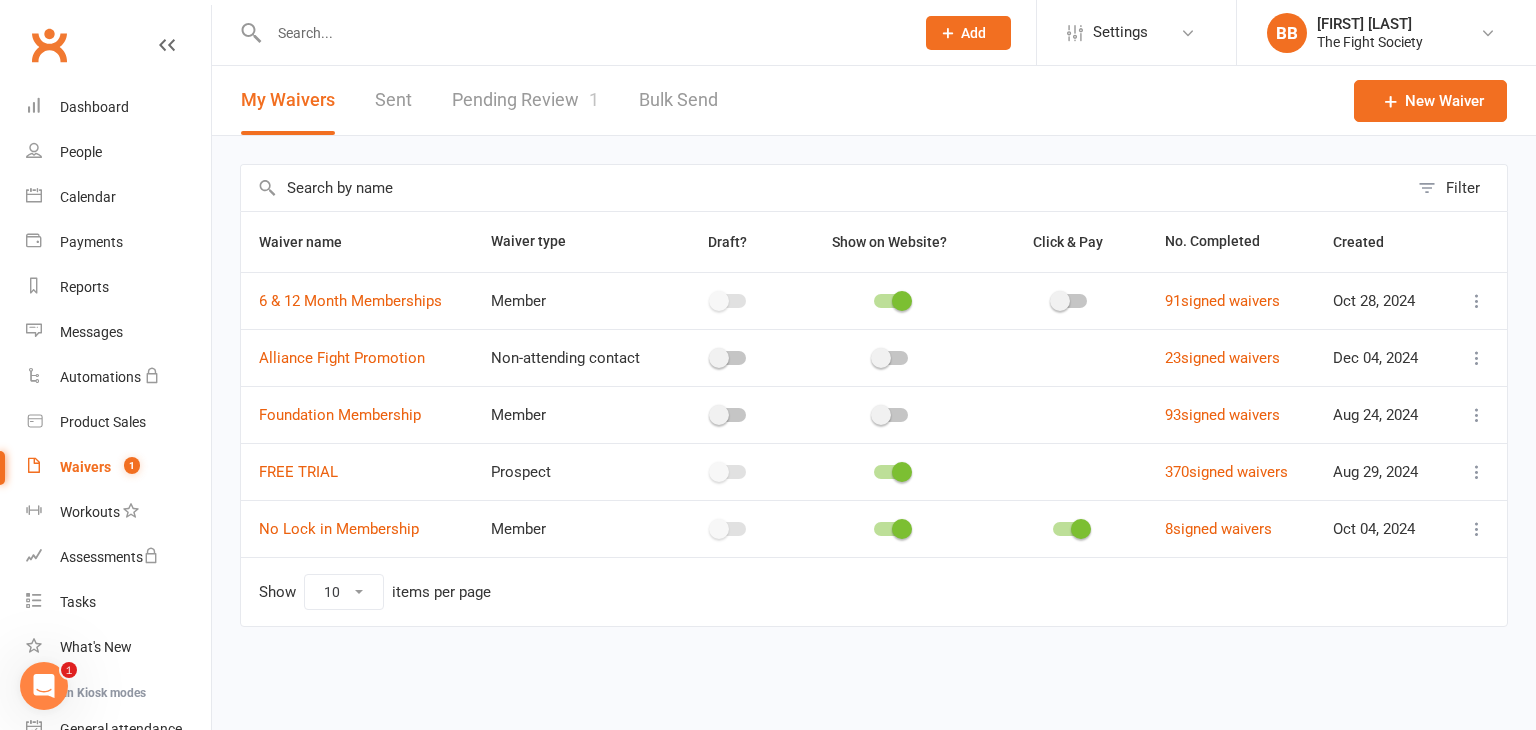 click on "Pending Review 1" at bounding box center [525, 100] 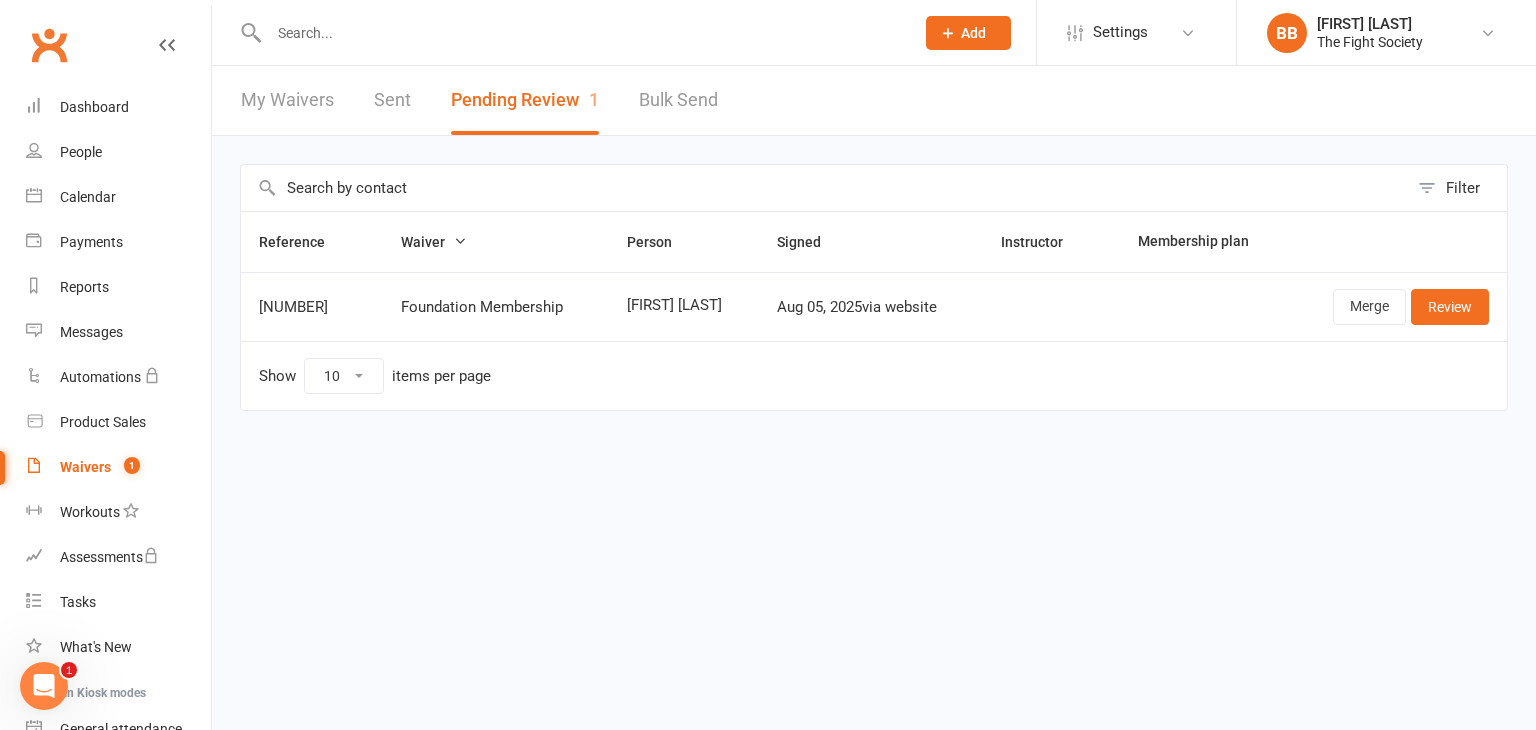 click at bounding box center (581, 33) 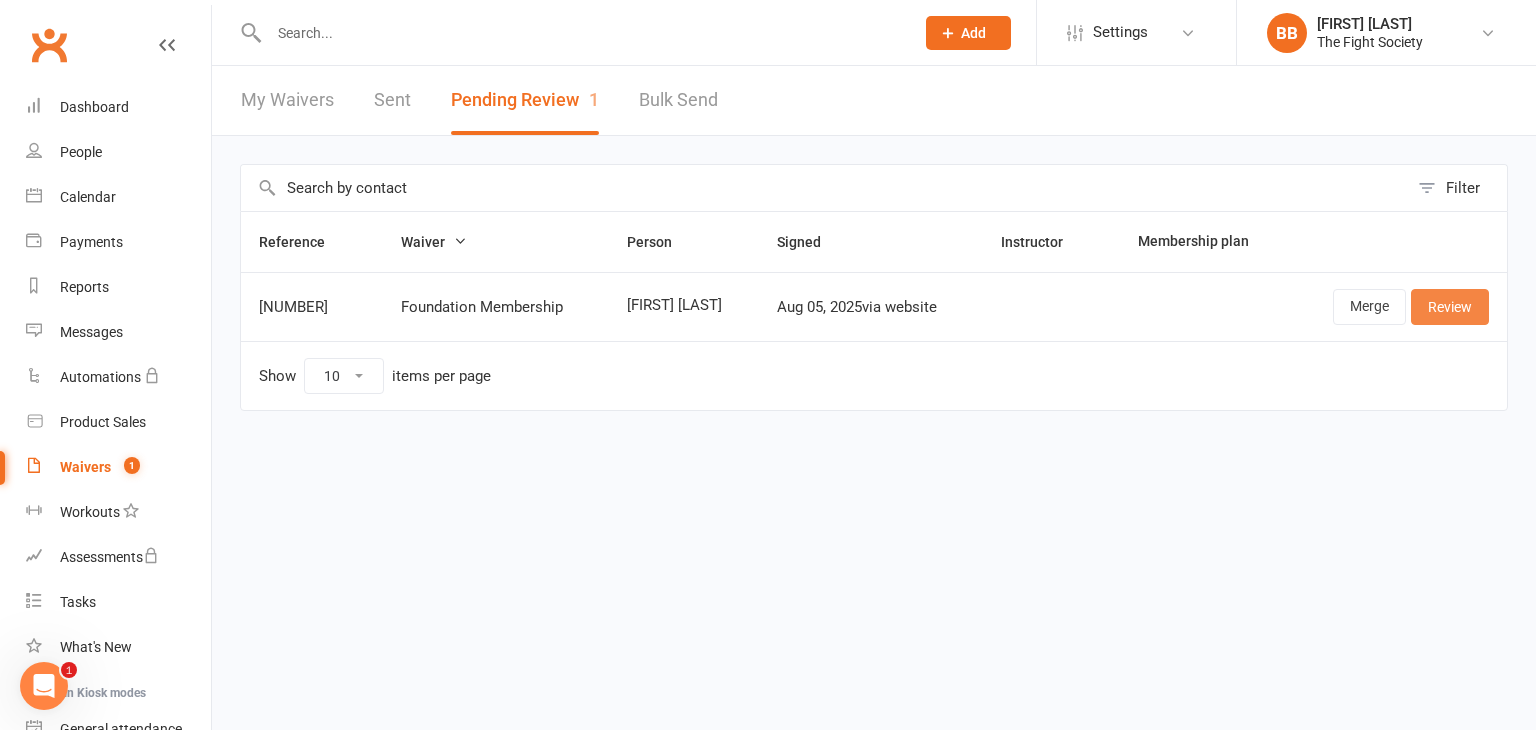 click on "Review" at bounding box center [1450, 307] 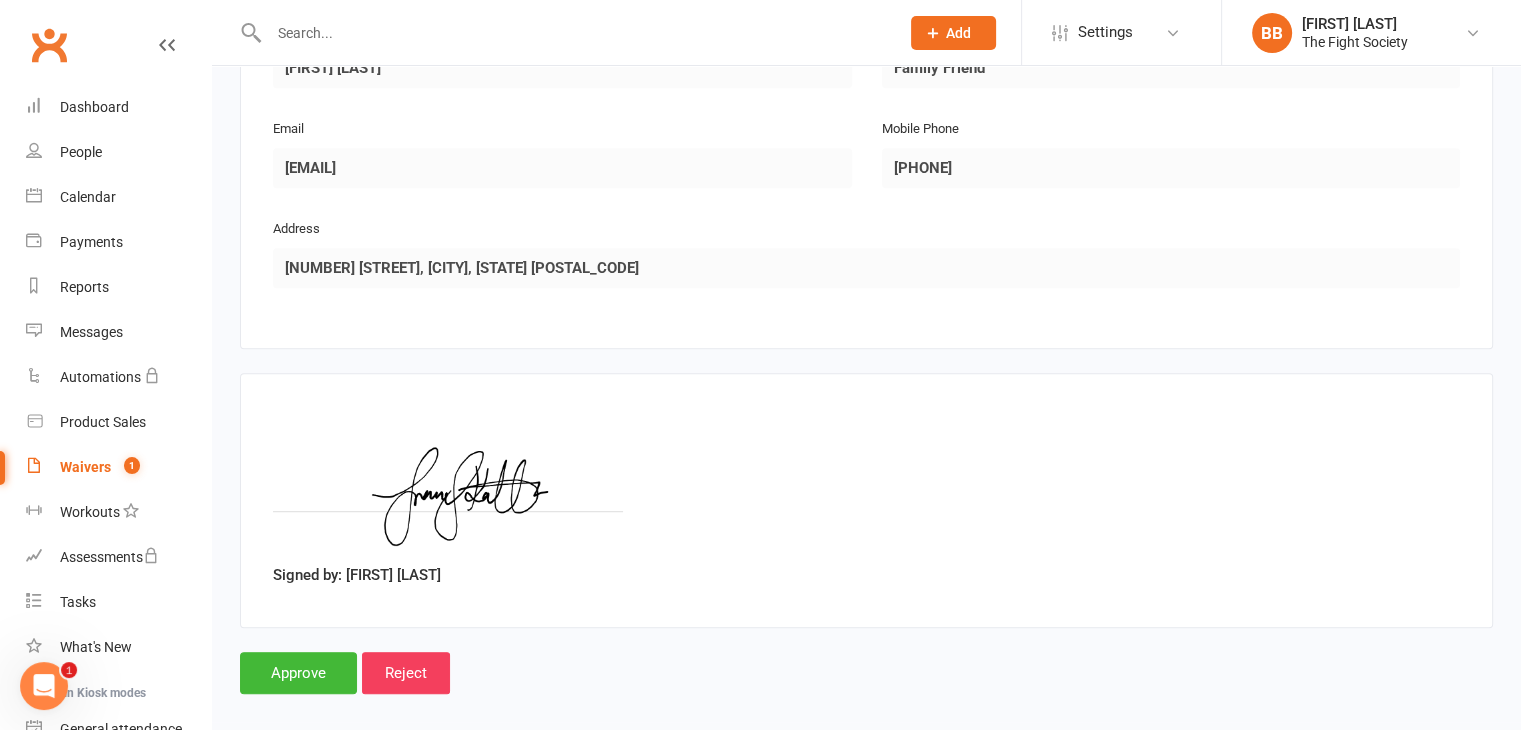 scroll, scrollTop: 1070, scrollLeft: 0, axis: vertical 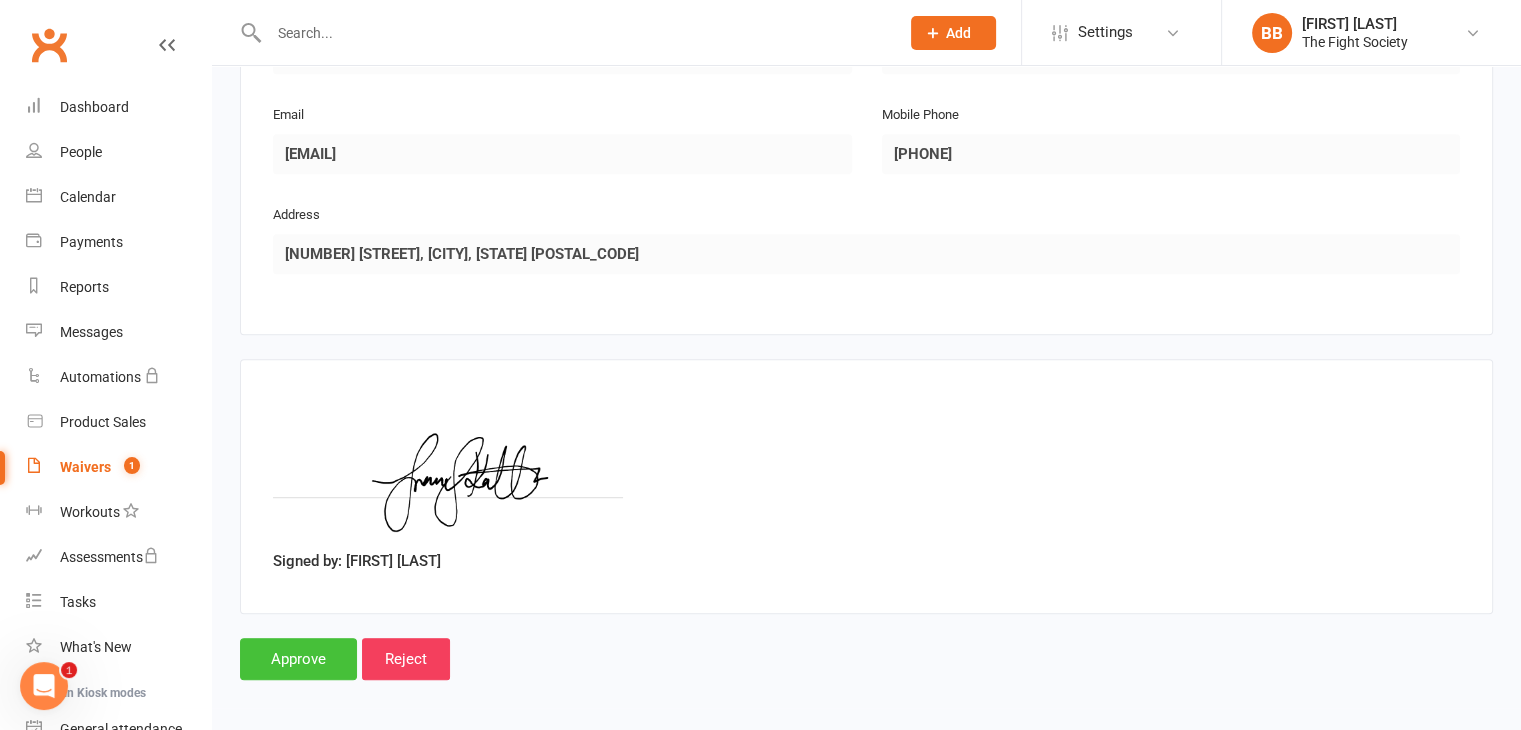 click on "Approve" at bounding box center (298, 659) 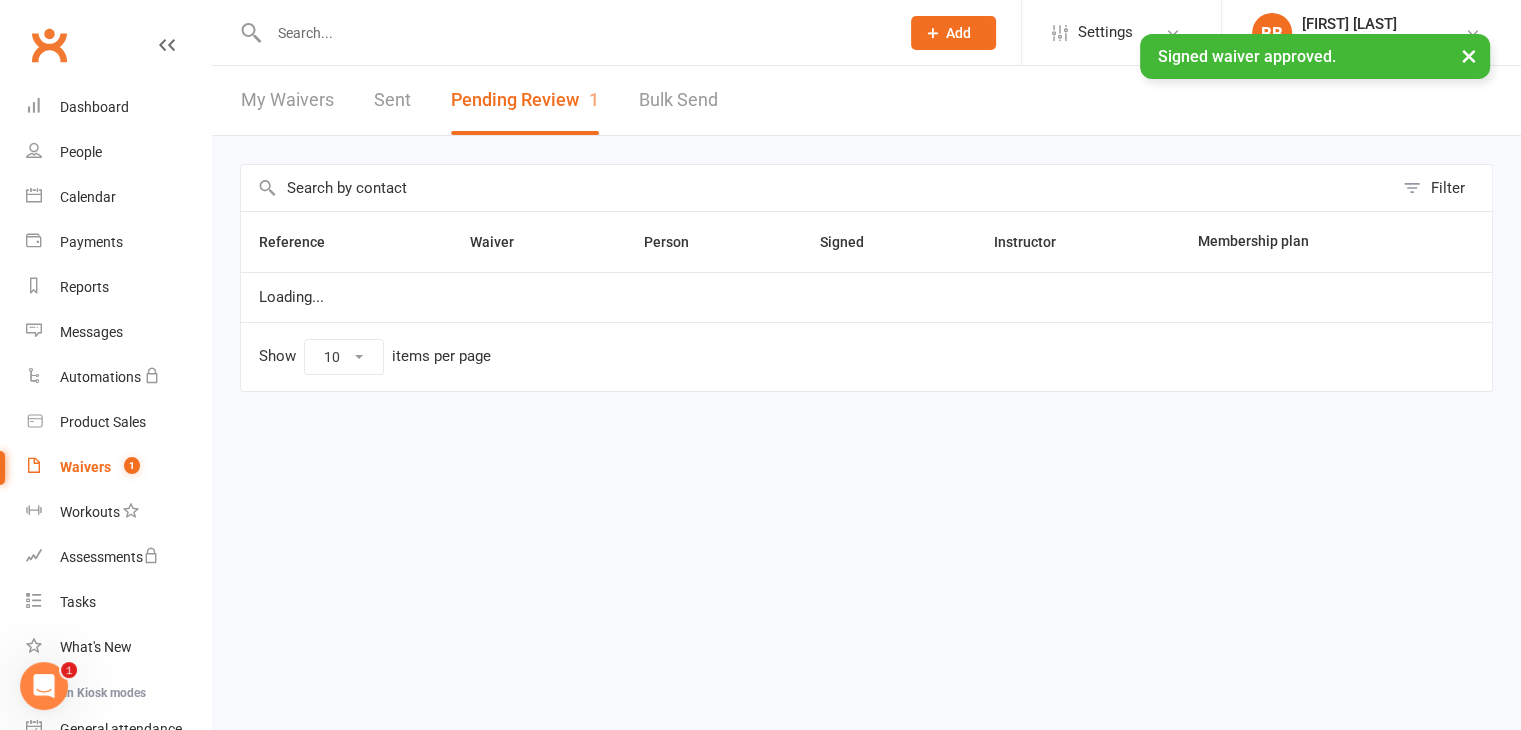 scroll, scrollTop: 0, scrollLeft: 0, axis: both 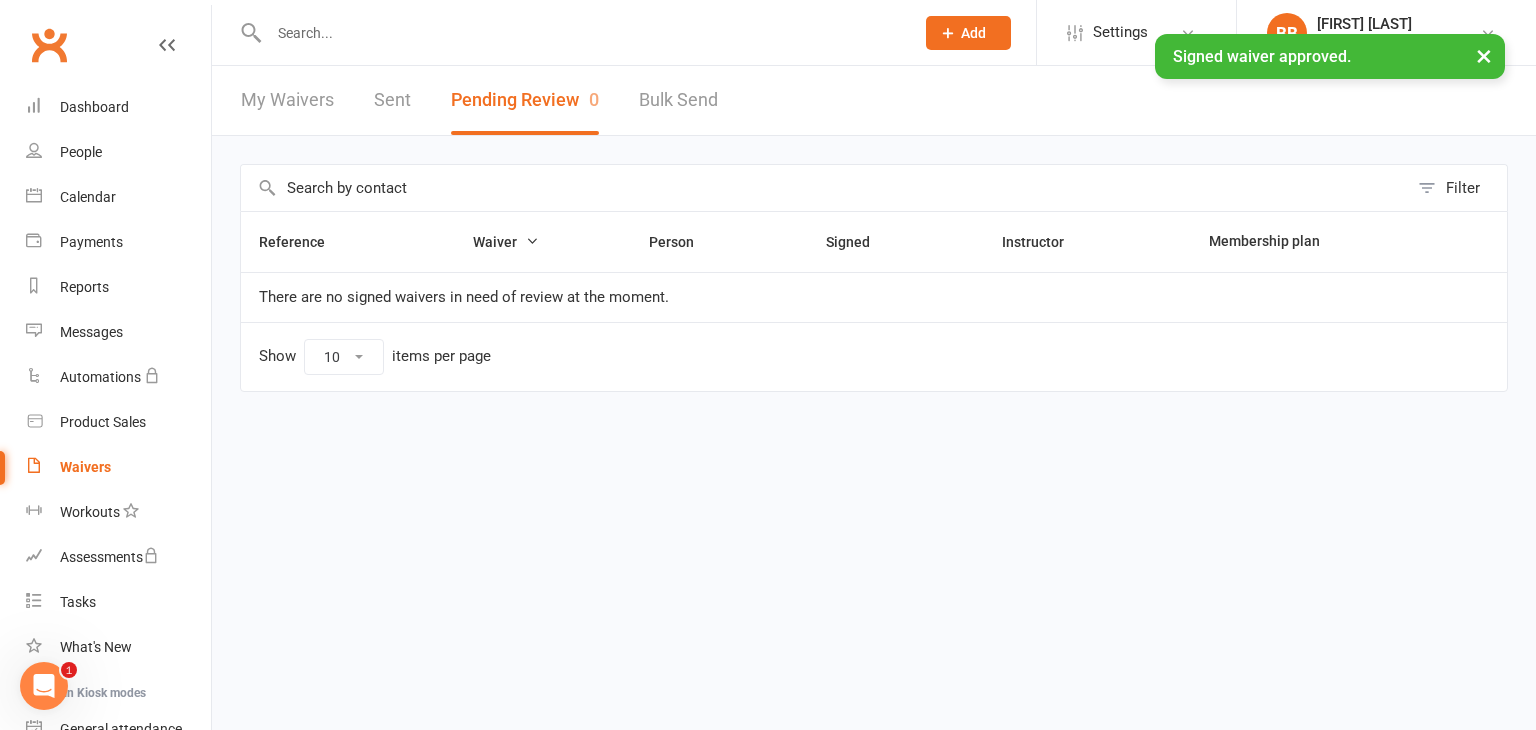 click at bounding box center (581, 33) 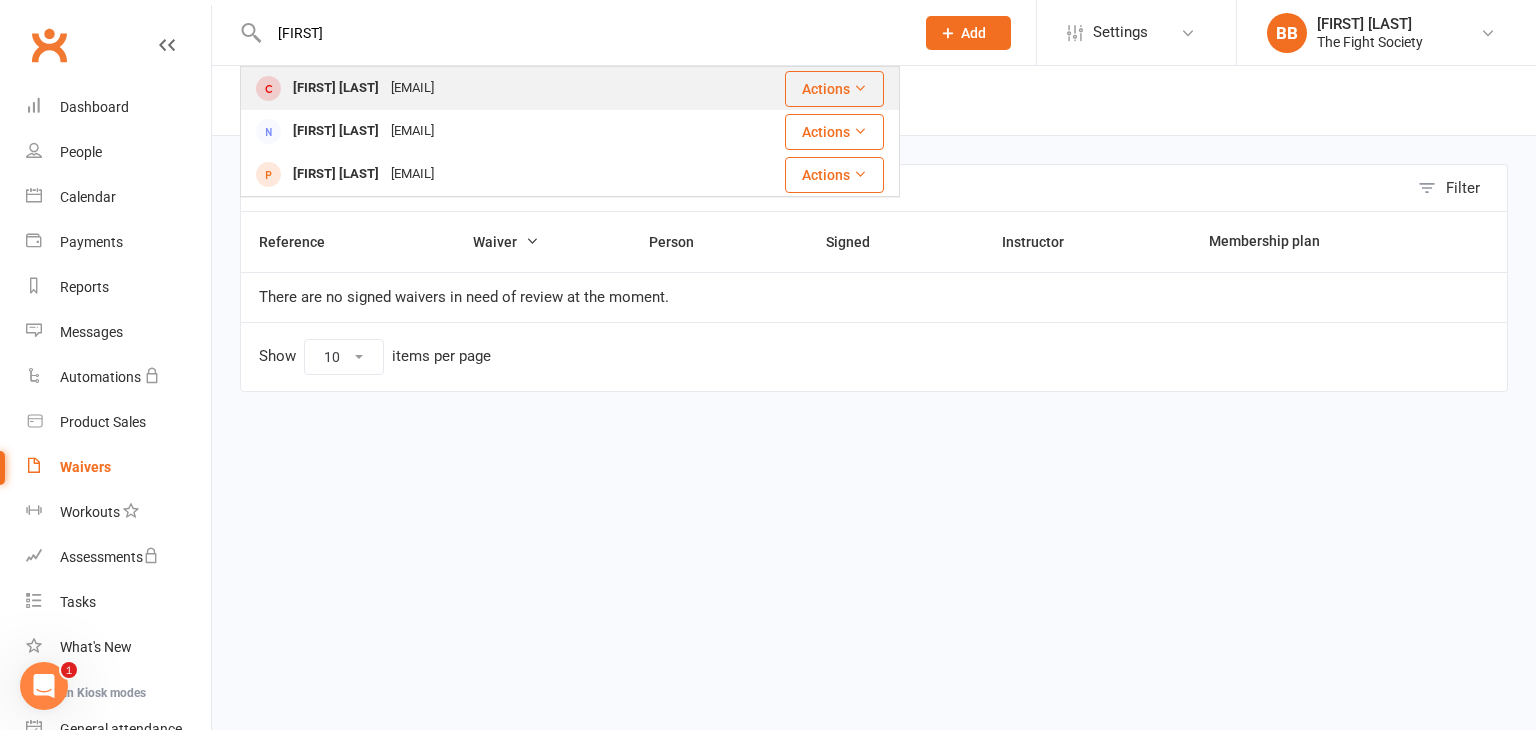 type on "franci" 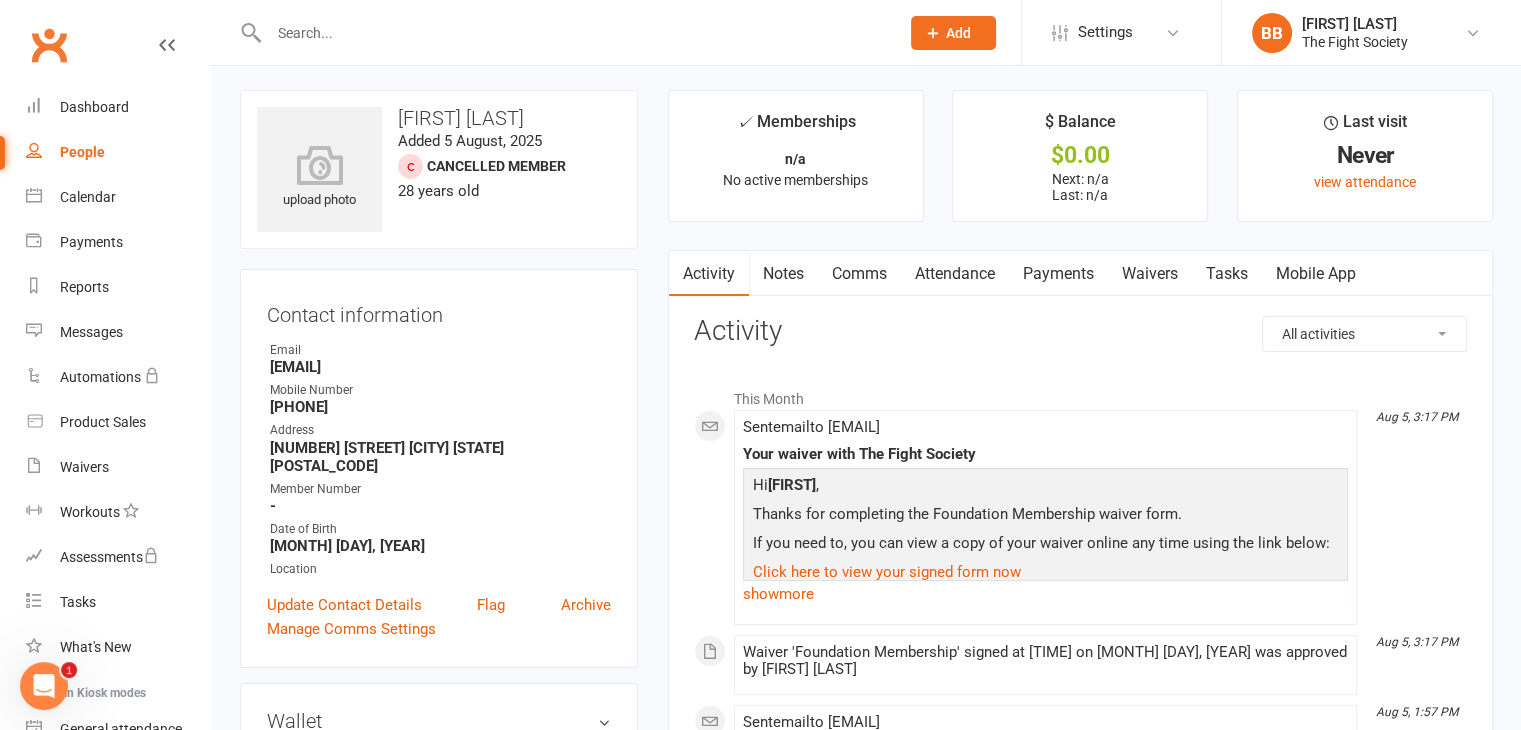 scroll, scrollTop: 6, scrollLeft: 0, axis: vertical 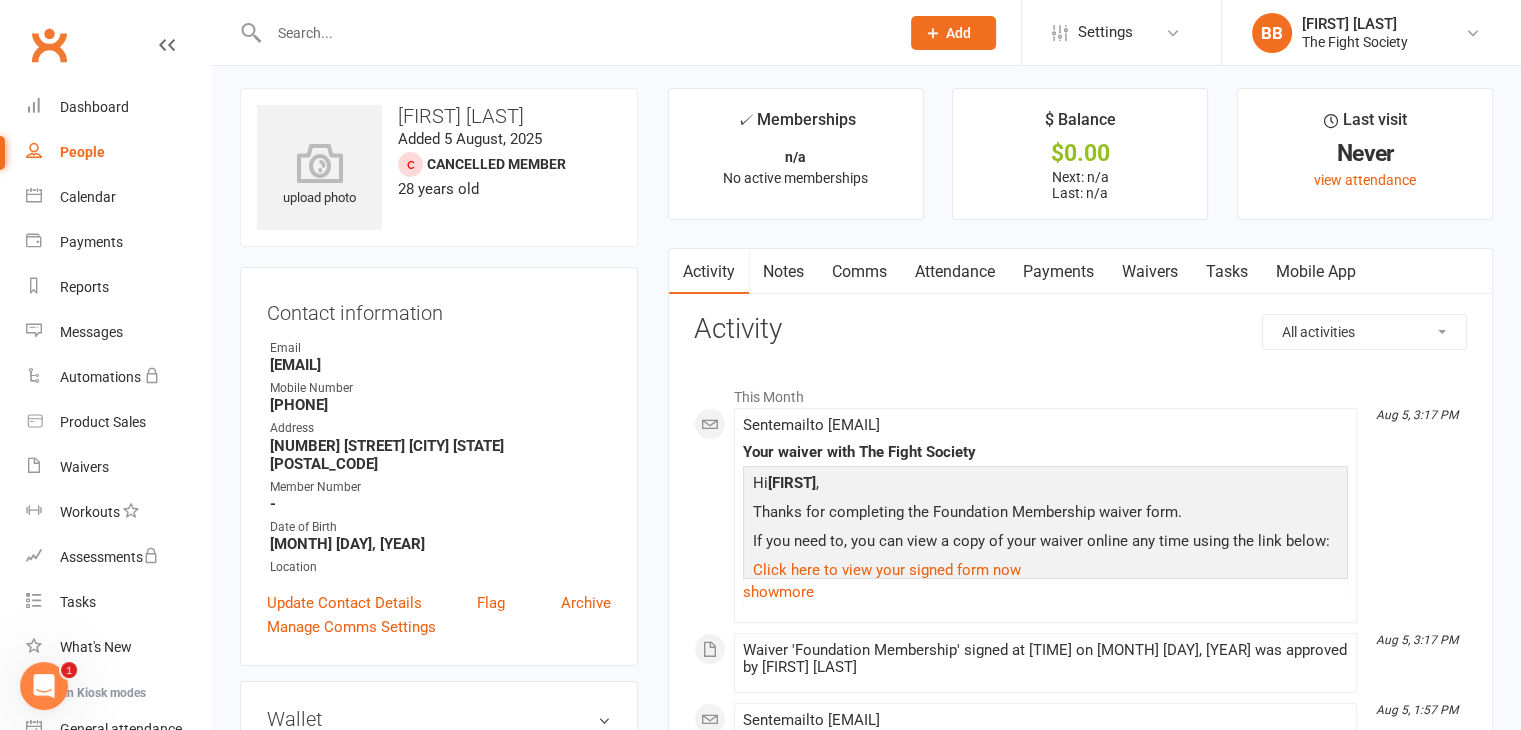 click on "Waivers" at bounding box center [1150, 272] 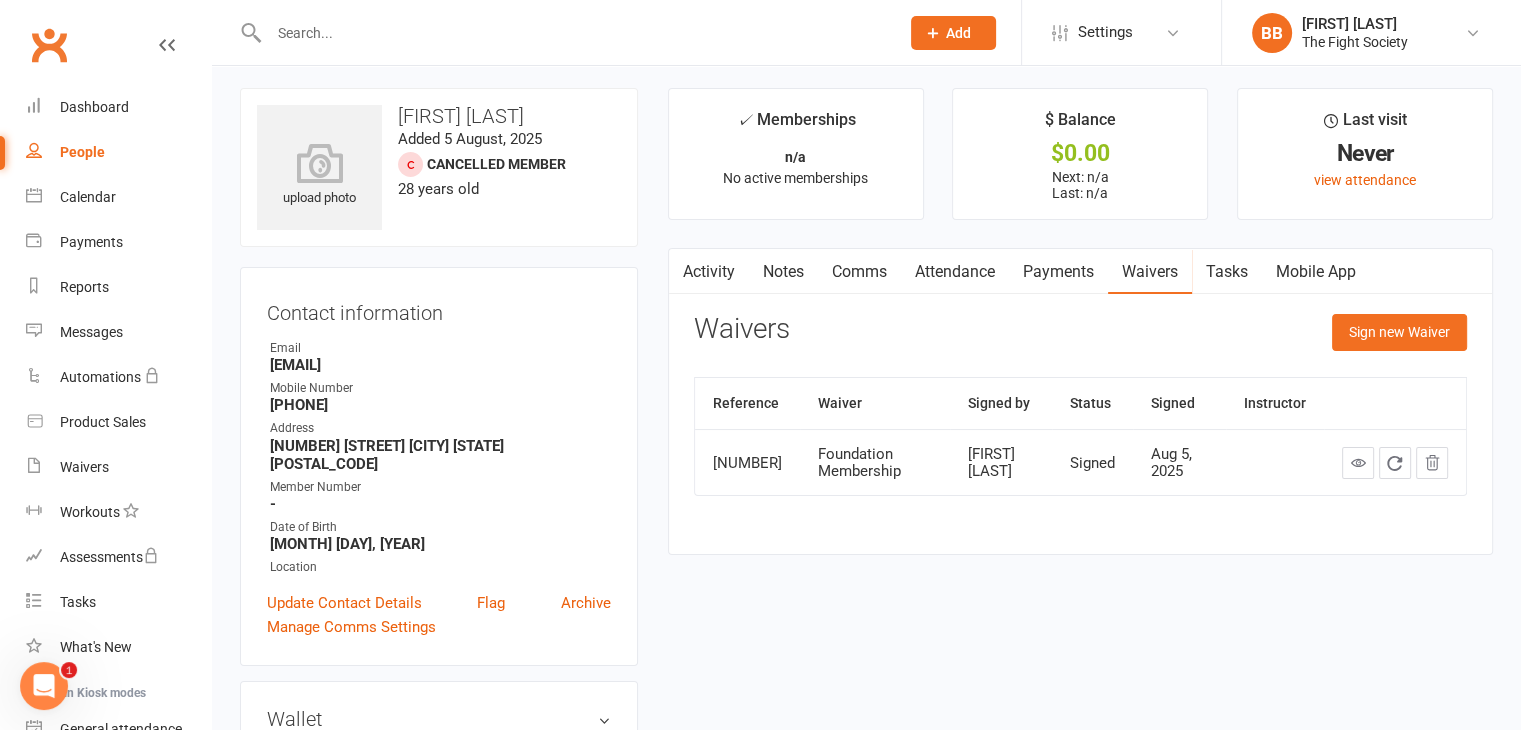 click on "Activity Notes Comms Attendance Payments Waivers Tasks Mobile App
Waivers Sign new Waiver Reference Waiver Signed by Status Signed Instructor M01322707 Foundation Membership Francise Skelton Signed Aug 5, 2025" at bounding box center (1080, 402) 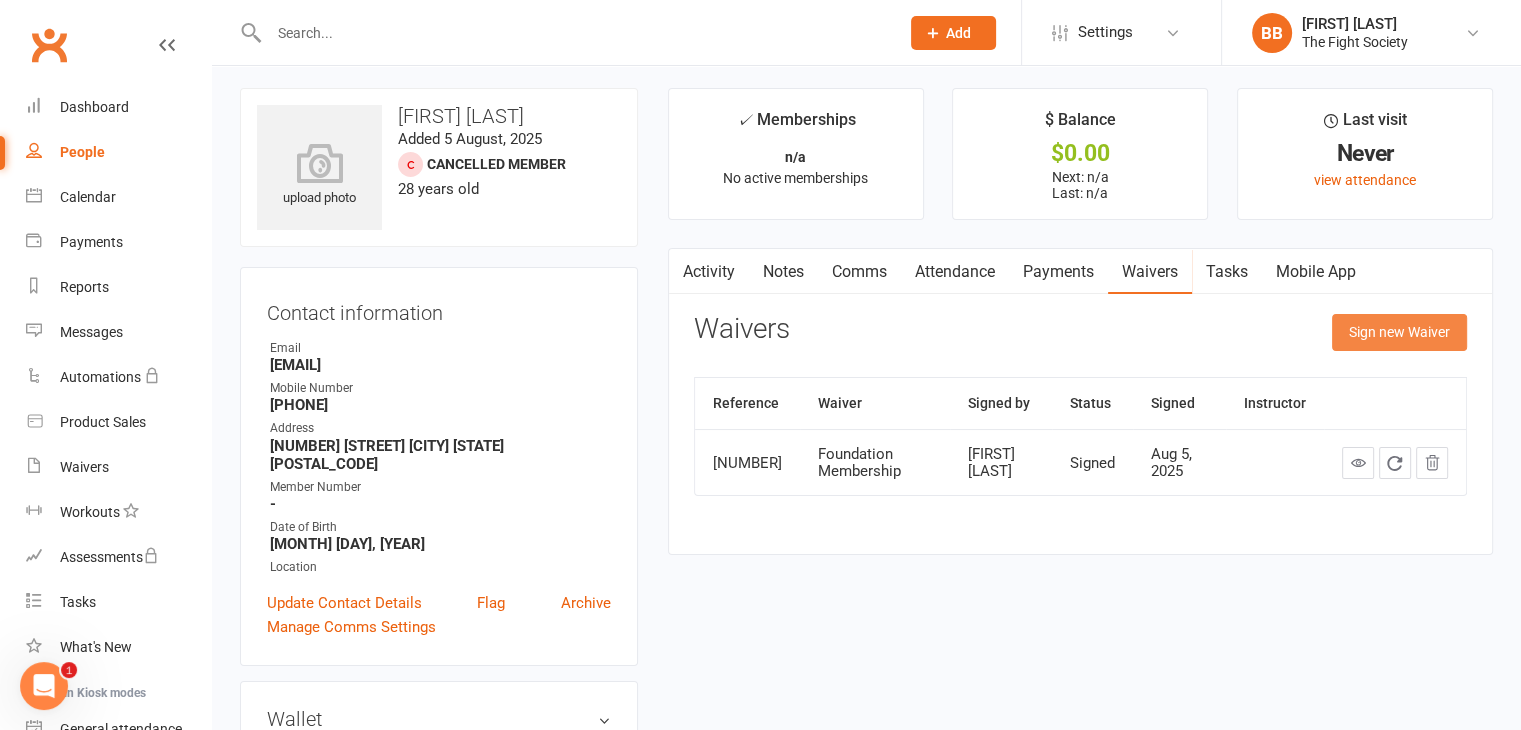 click on "Sign new Waiver" at bounding box center [1399, 332] 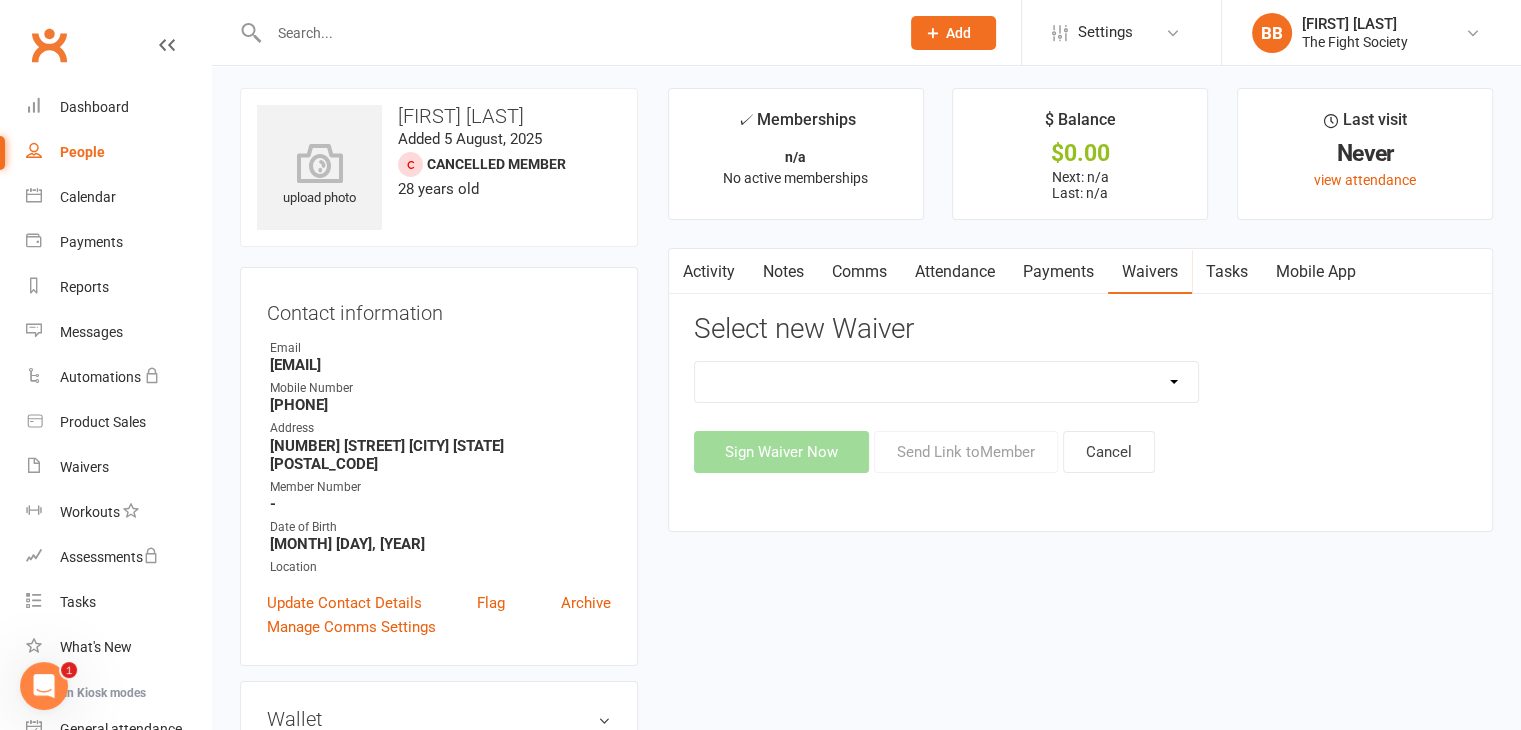 click on "6 & 12 Month Memberships Foundation Membership FREE TRIAL No Lock in Membership" at bounding box center [947, 382] 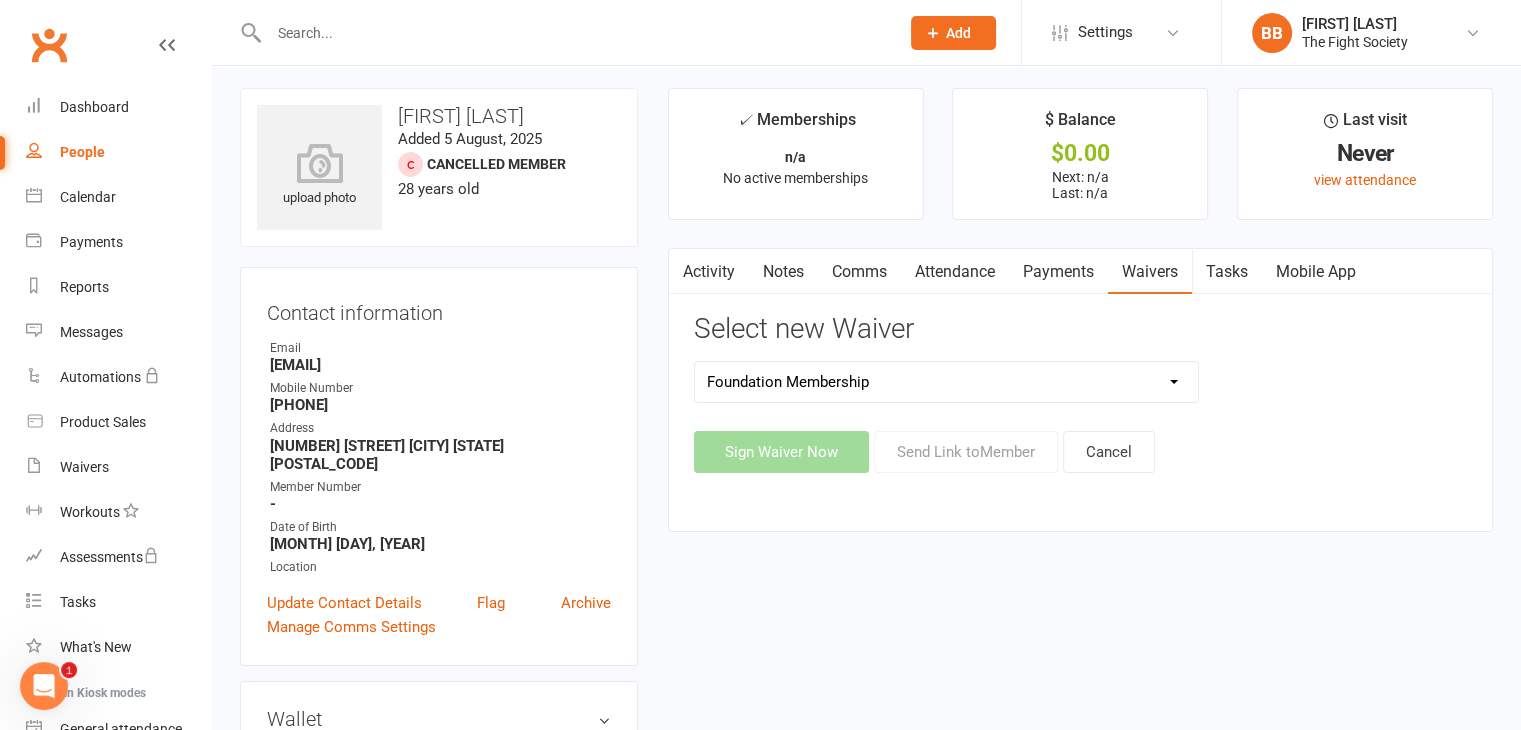 click on "6 & 12 Month Memberships Foundation Membership FREE TRIAL No Lock in Membership" at bounding box center [947, 382] 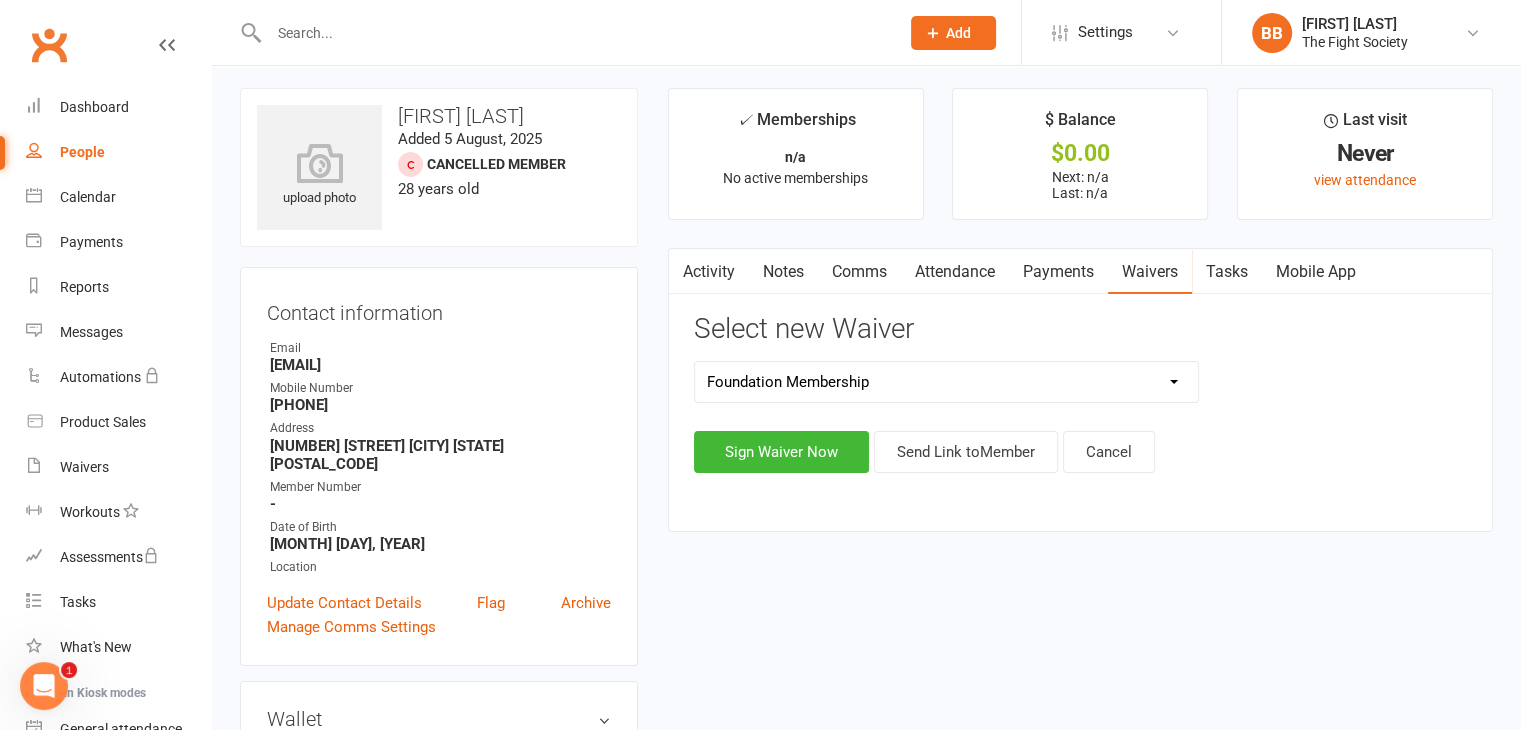 click on "6 & 12 Month Memberships Foundation Membership FREE TRIAL No Lock in Membership" at bounding box center (947, 382) 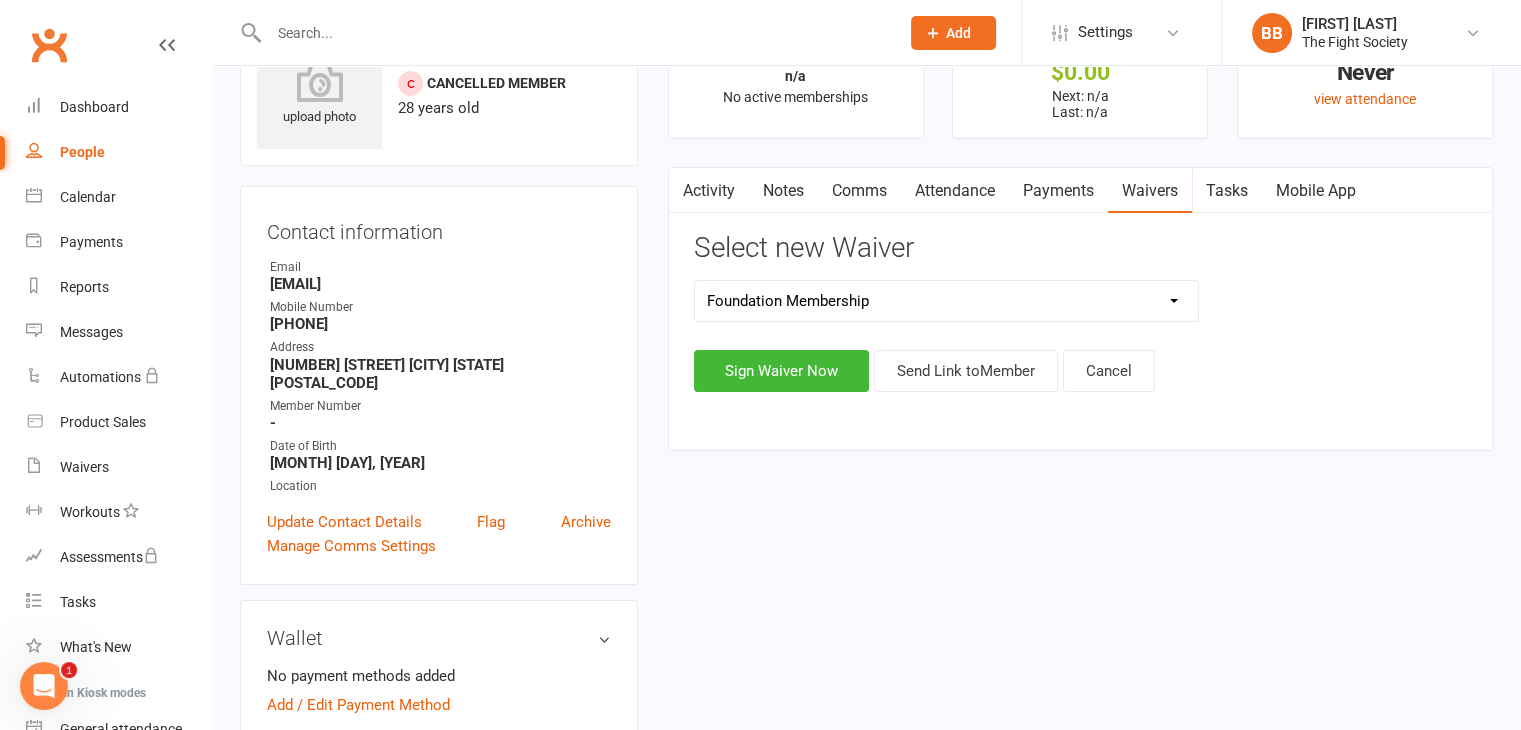 scroll, scrollTop: 0, scrollLeft: 0, axis: both 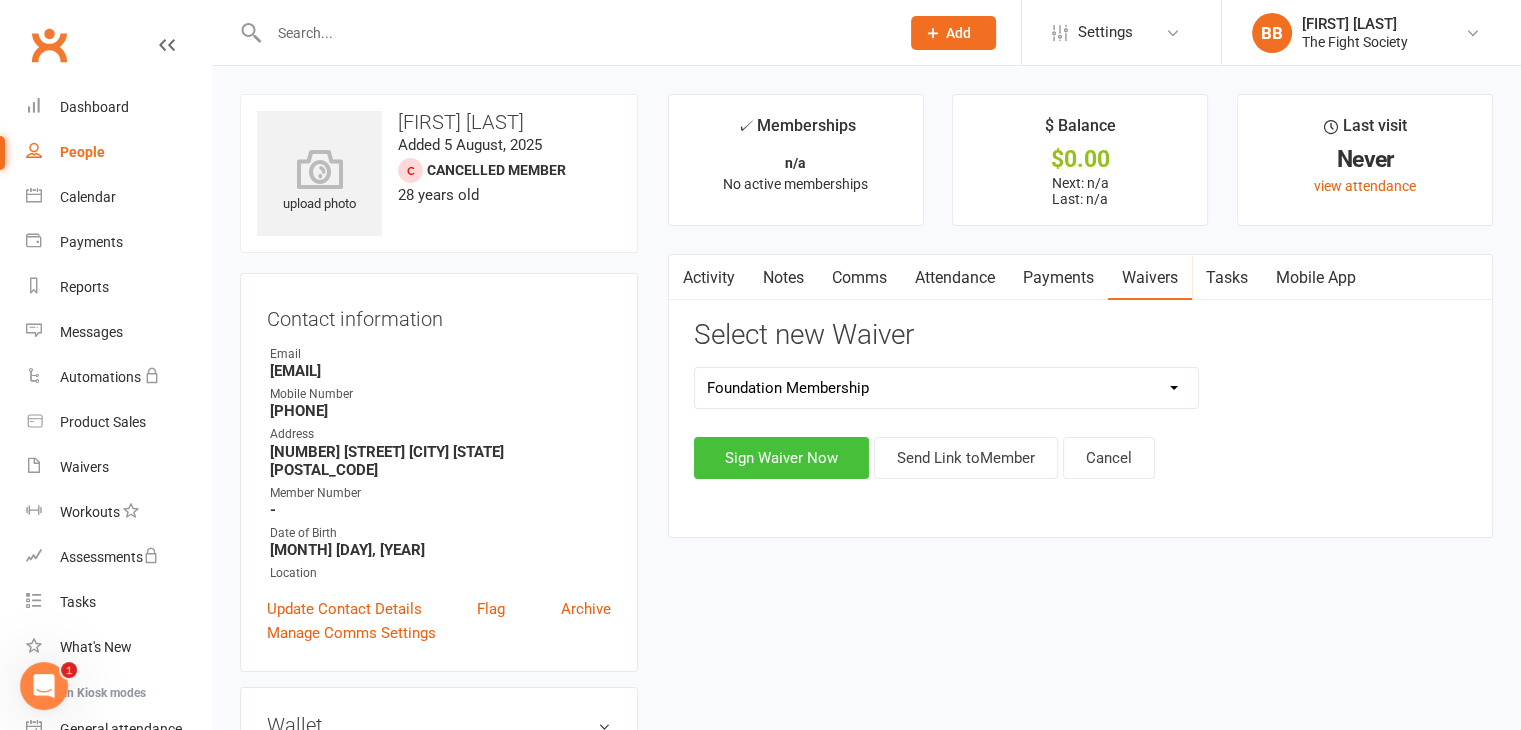 click on "Sign Waiver Now" at bounding box center [781, 458] 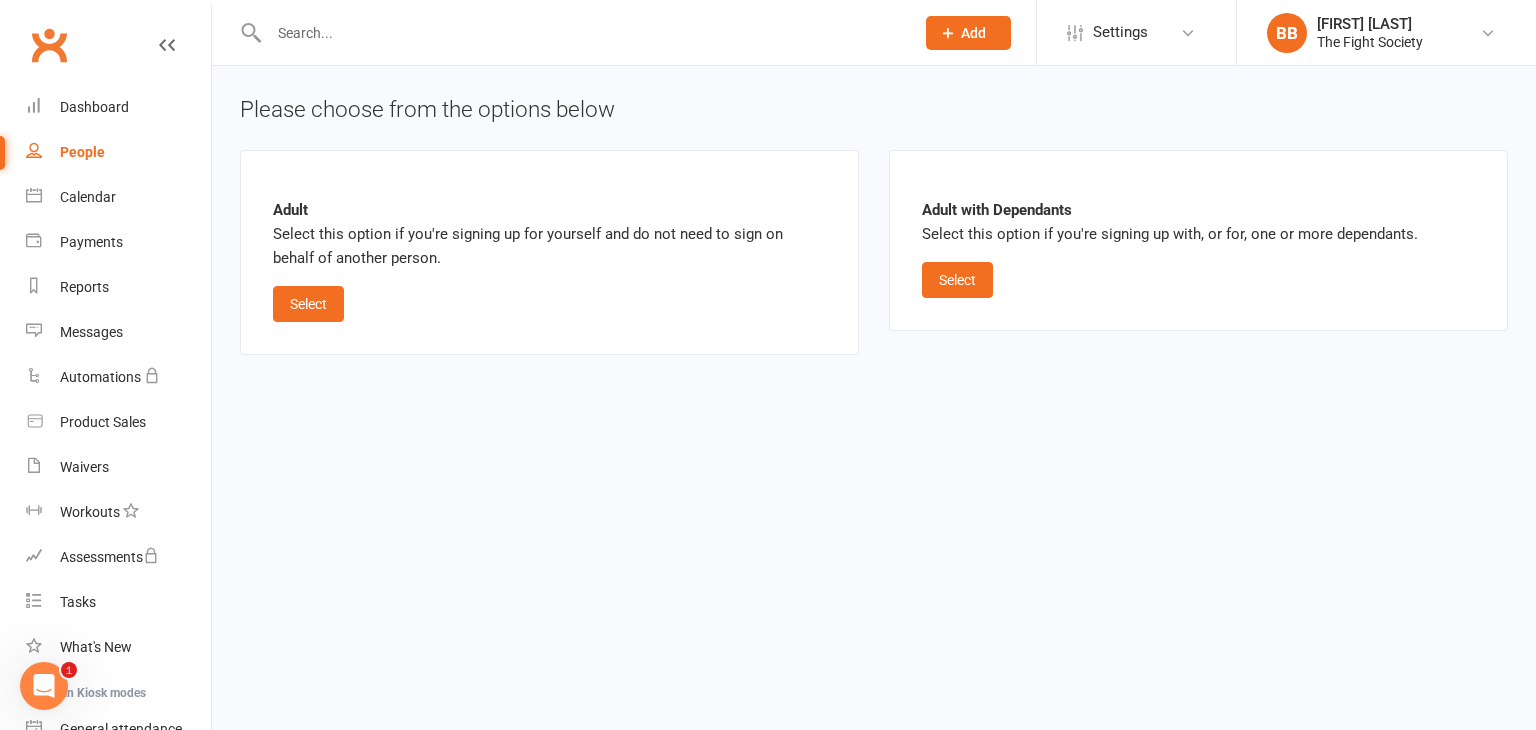 click at bounding box center [581, 33] 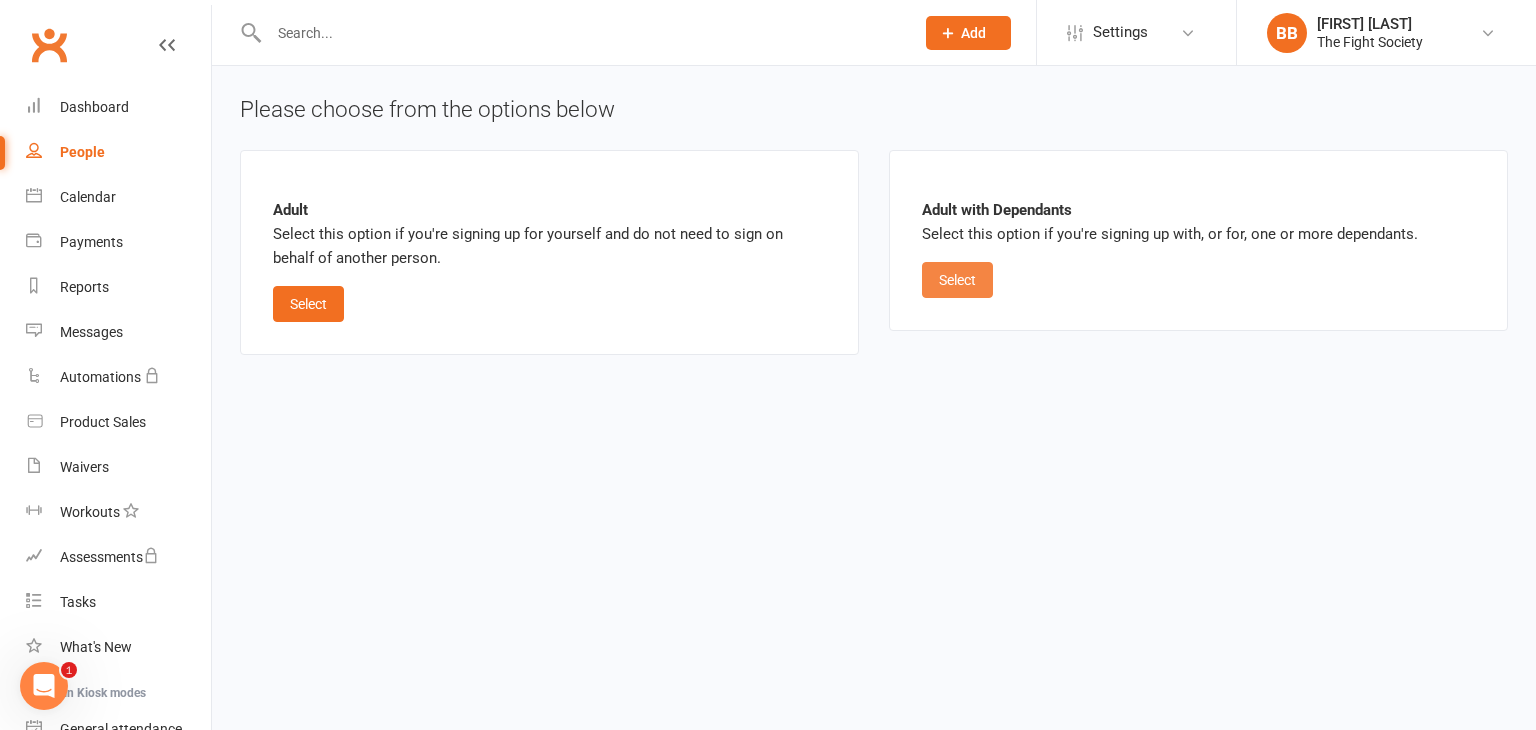 click on "Select" at bounding box center (957, 280) 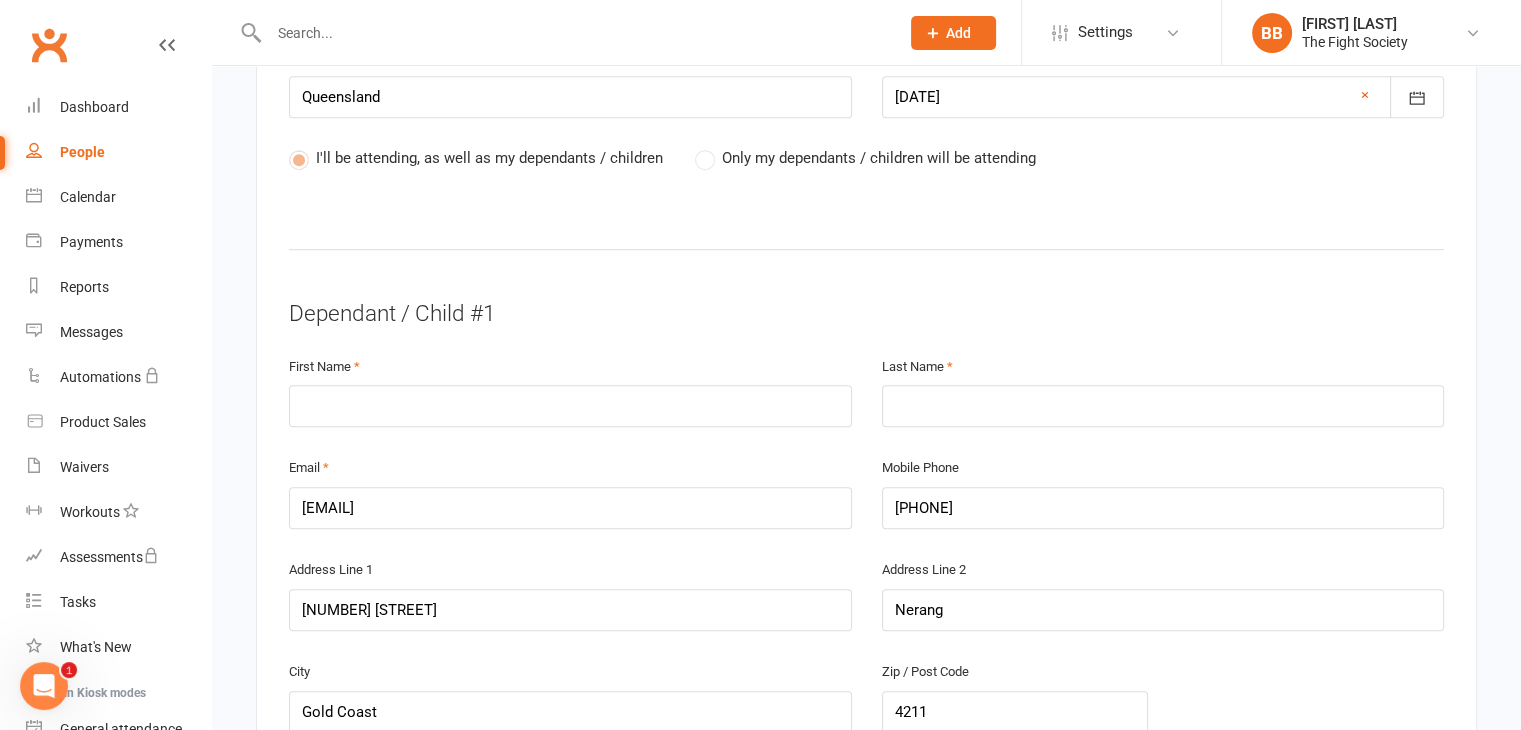 scroll, scrollTop: 1015, scrollLeft: 0, axis: vertical 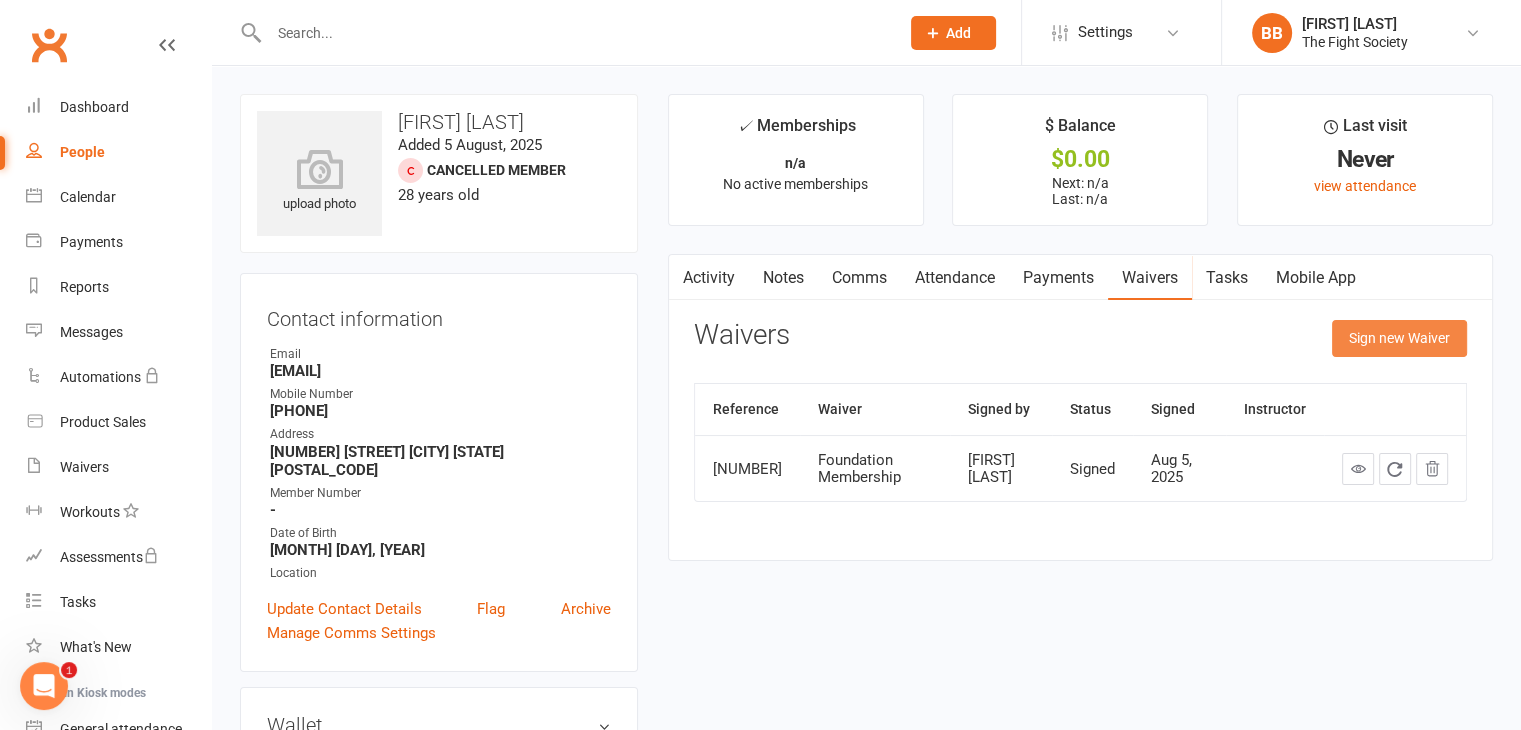 click on "Sign new Waiver" at bounding box center [1399, 338] 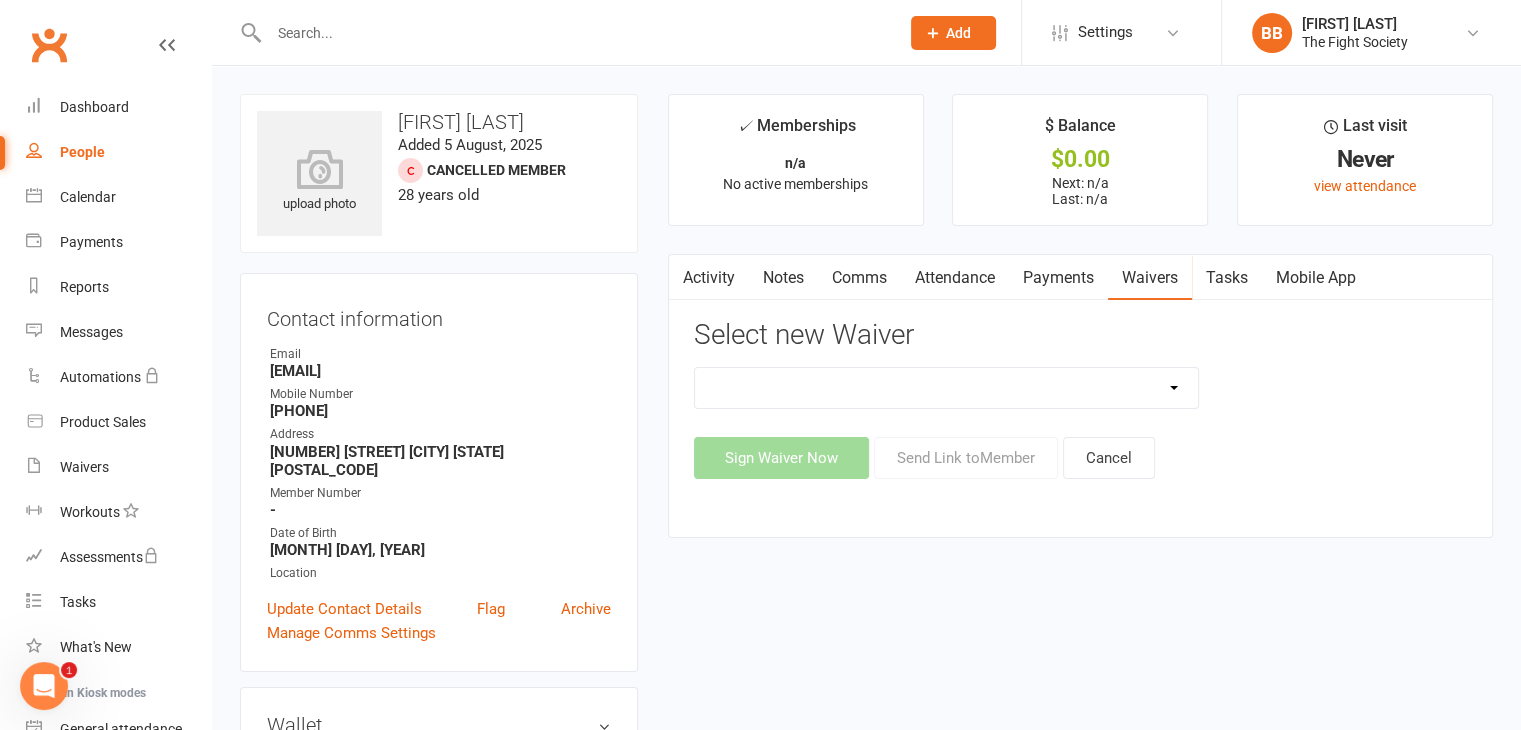 click on "6 & 12 Month Memberships Foundation Membership FREE TRIAL No Lock in Membership" at bounding box center [947, 388] 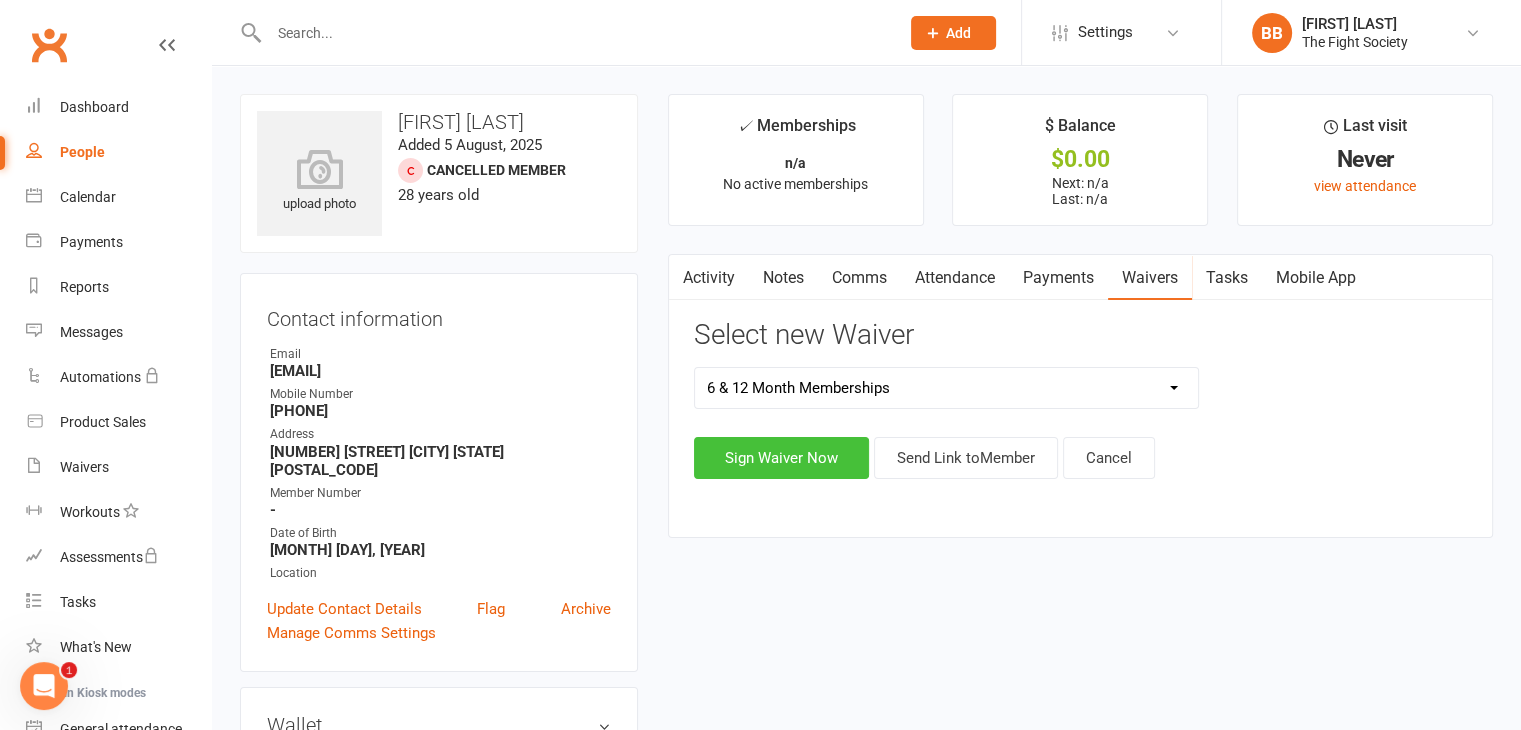 click on "Sign Waiver Now" at bounding box center (781, 458) 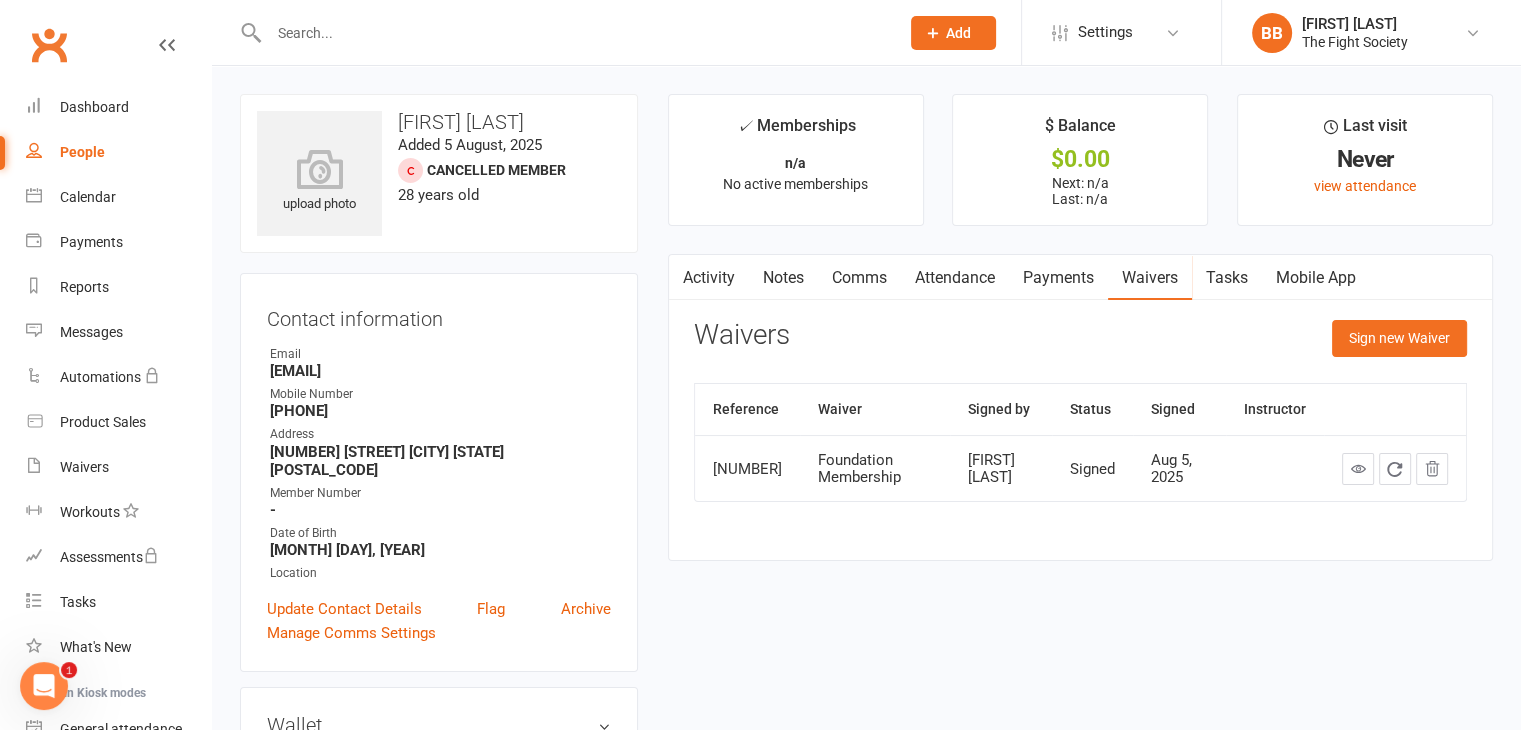 click on "upload photo Francise Skelton Added 5 August, 2025   Cancelled member 28 years old  Contact information Owner   Email  franciseskelton@gmail.com
Mobile Number  0430589097
Address  5/2-10 Weedons Road Nerang Gold Coast Queensland 4211
Member Number  -
Date of Birth  July 15, 1997
Location
Update Contact Details Flag Archive Manage Comms Settings
Wallet No payment methods added
Add / Edit Payment Method
Membership  No active memberships found Add new membership
Family Members  No relationships found. Add link to existing contact  Add link to new contact
Suspensions  No active suspensions found. Add new suspension
Email / SMS Subscriptions  edit Unsubscribed from Emails No
Unsubscribed from SMSes No
Body Composition  edit Key Demographics  edit Fitness Goals  edit Emergency Contact Details  edit Trainer/Instructor  edit Waiver Answers  edit Marketing Information  edit Mobile App  Add sections & fields Convert to NAC ✓ Memberships n/a No active memberships $ Balance $0.00 Never" at bounding box center (866, 1208) 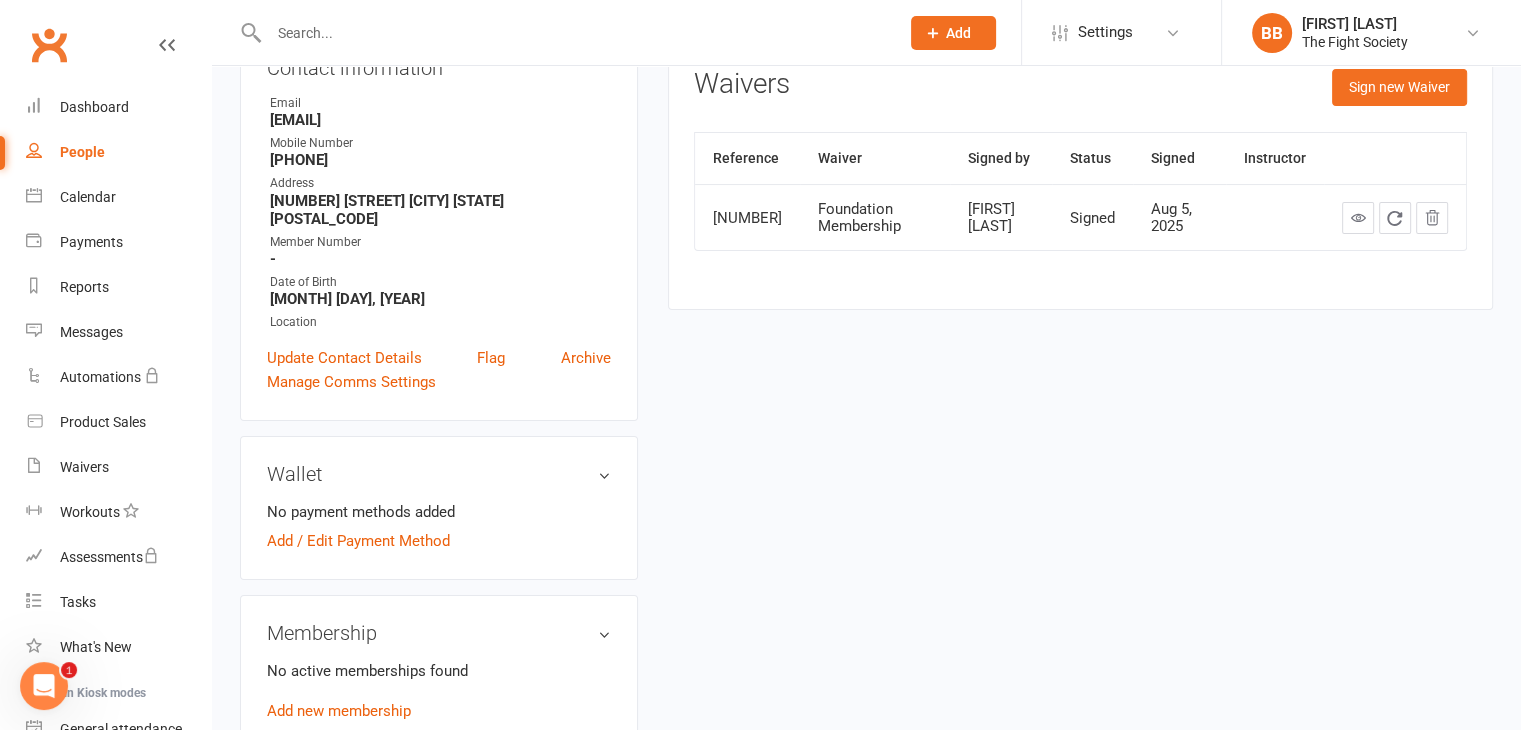 scroll, scrollTop: 260, scrollLeft: 0, axis: vertical 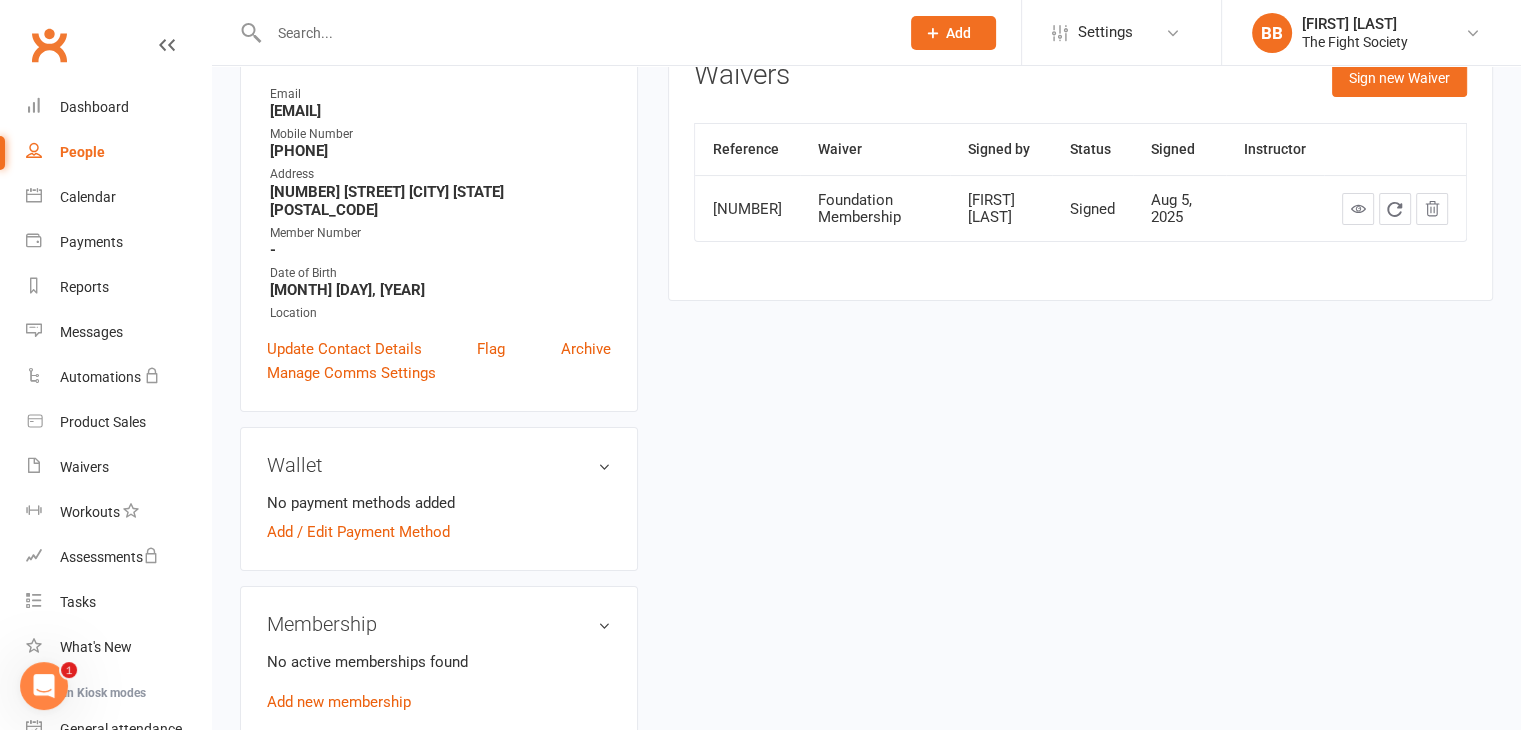 click on "upload photo Francise Skelton Added 5 August, 2025   Cancelled member 28 years old  Contact information Owner   Email  franciseskelton@gmail.com
Mobile Number  0430589097
Address  5/2-10 Weedons Road Nerang Gold Coast Queensland 4211
Member Number  -
Date of Birth  July 15, 1997
Location
Update Contact Details Flag Archive Manage Comms Settings
Wallet No payment methods added
Add / Edit Payment Method
Membership  No active memberships found Add new membership
Family Members  No relationships found. Add link to existing contact  Add link to new contact
Suspensions  No active suspensions found. Add new suspension
Email / SMS Subscriptions  edit Unsubscribed from Emails No
Unsubscribed from SMSes No
Body Composition  edit Key Demographics  edit Fitness Goals  edit Emergency Contact Details  edit Trainer/Instructor  edit Waiver Answers  edit Marketing Information  edit Mobile App  Add sections & fields Convert to NAC ✓ Memberships n/a No active memberships $ Balance $0.00 Never" at bounding box center (866, 948) 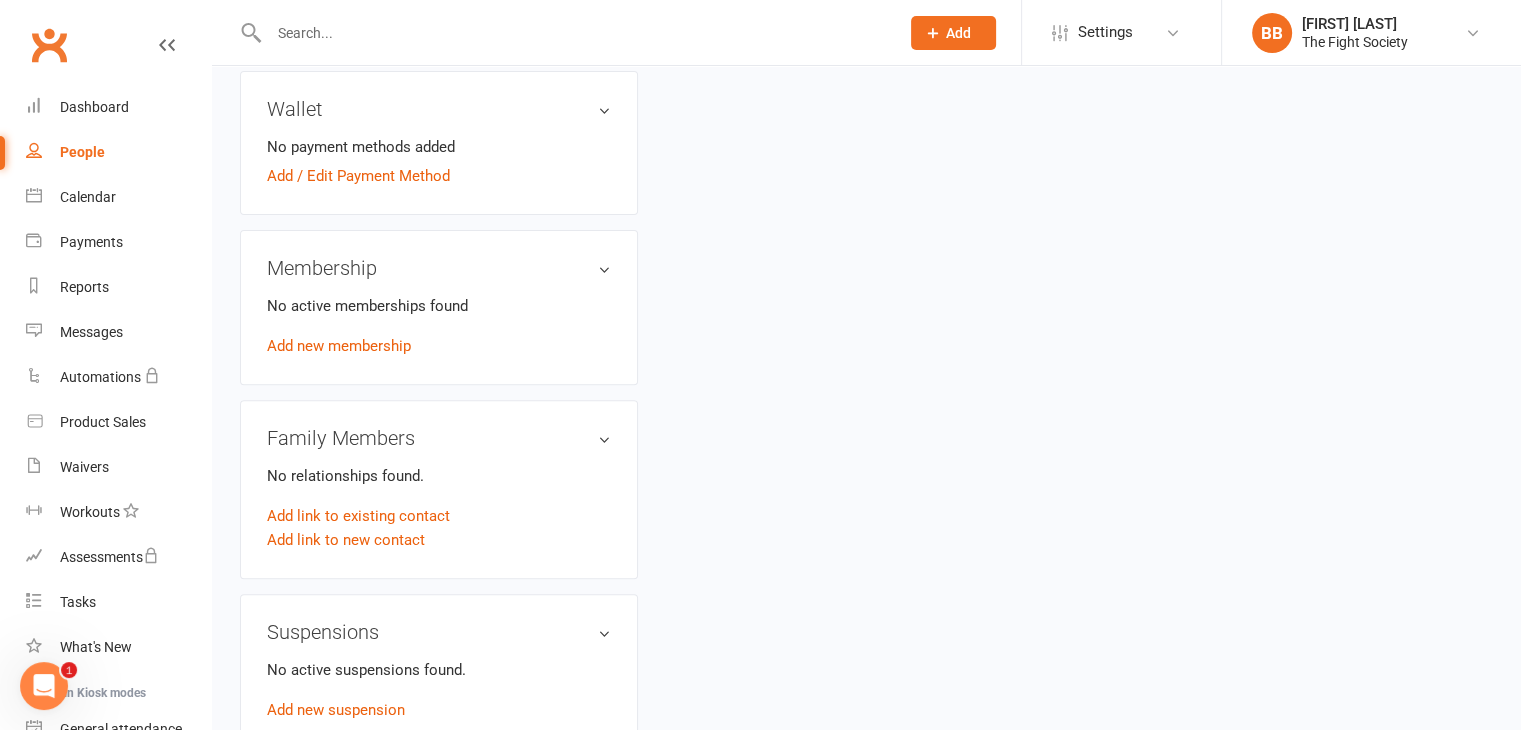 scroll, scrollTop: 611, scrollLeft: 0, axis: vertical 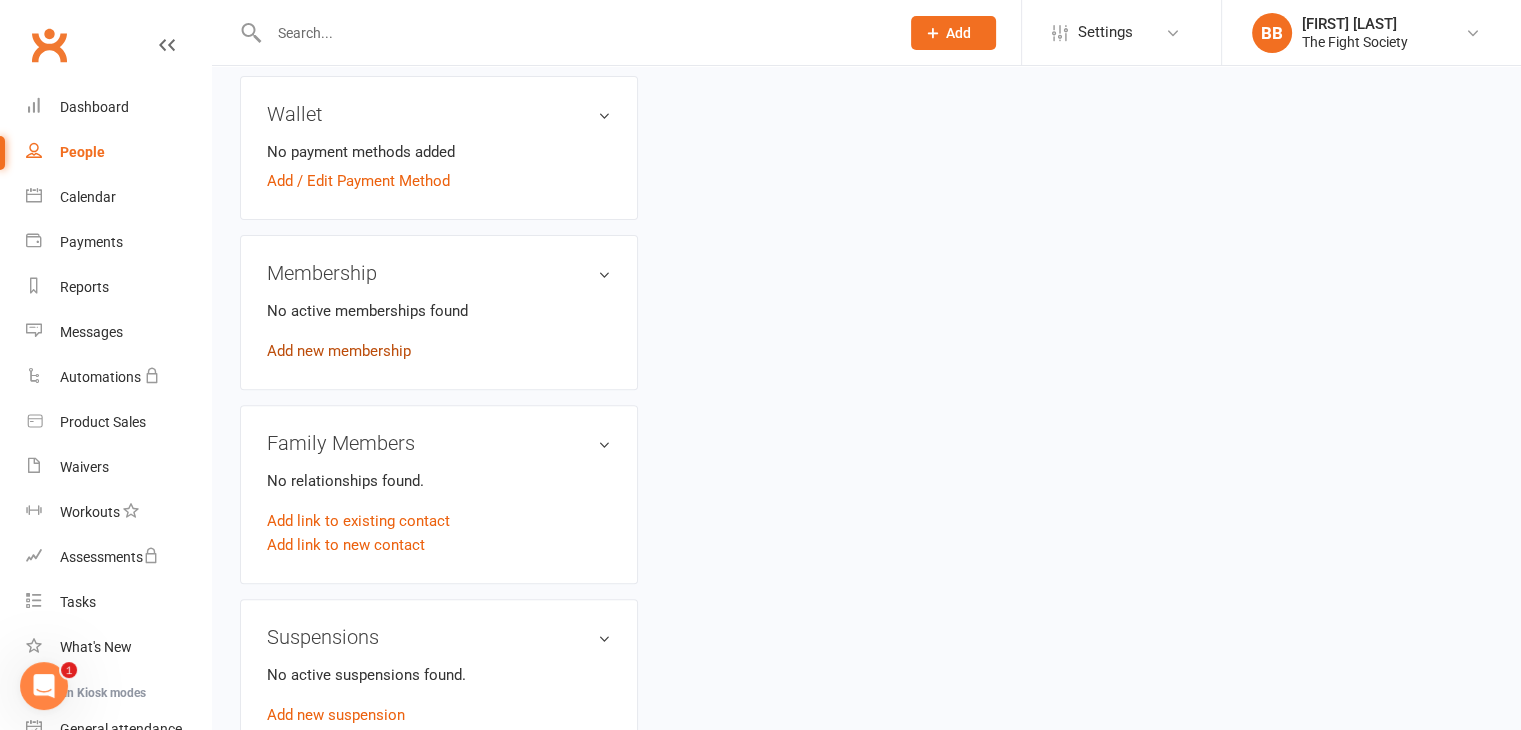 click on "Add new membership" at bounding box center (339, 351) 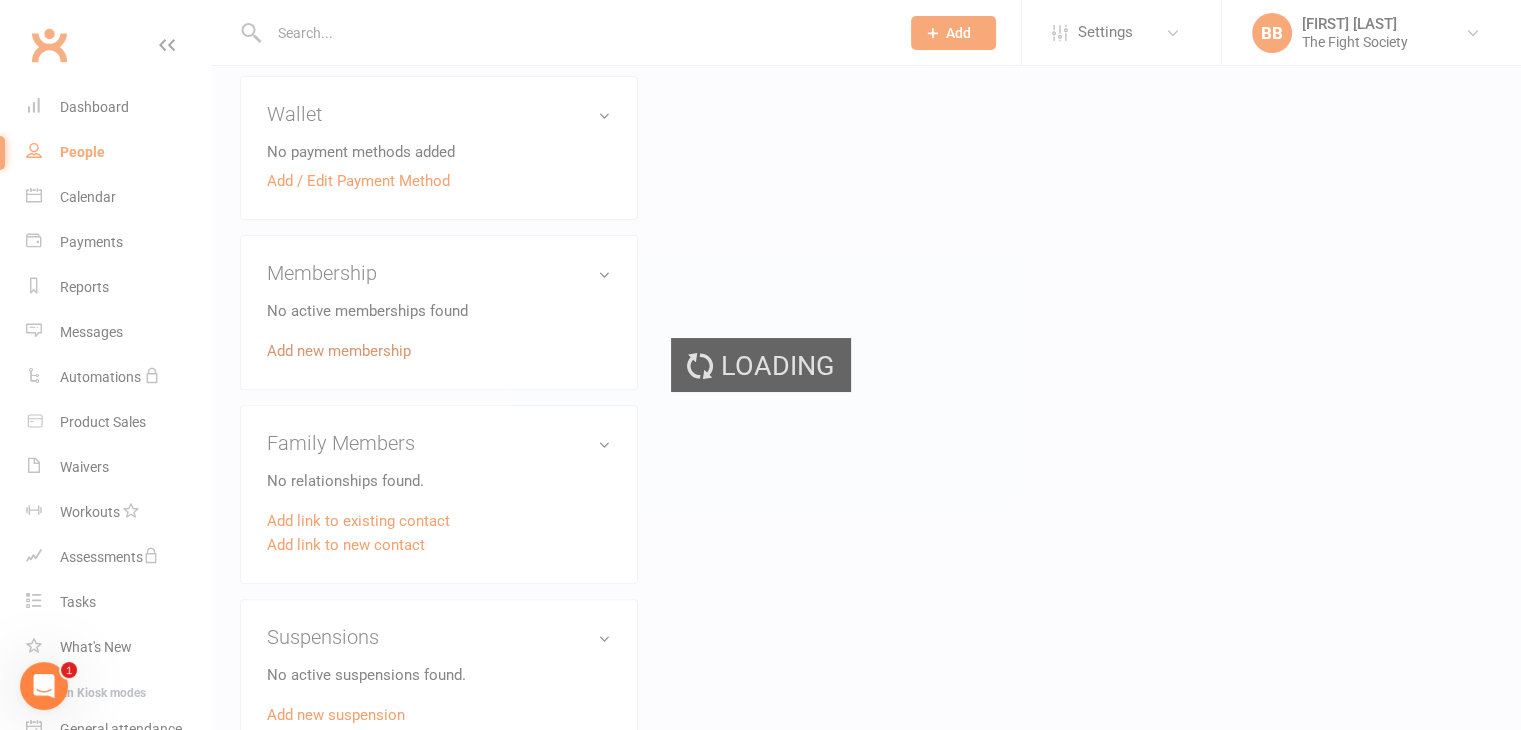 scroll, scrollTop: 0, scrollLeft: 0, axis: both 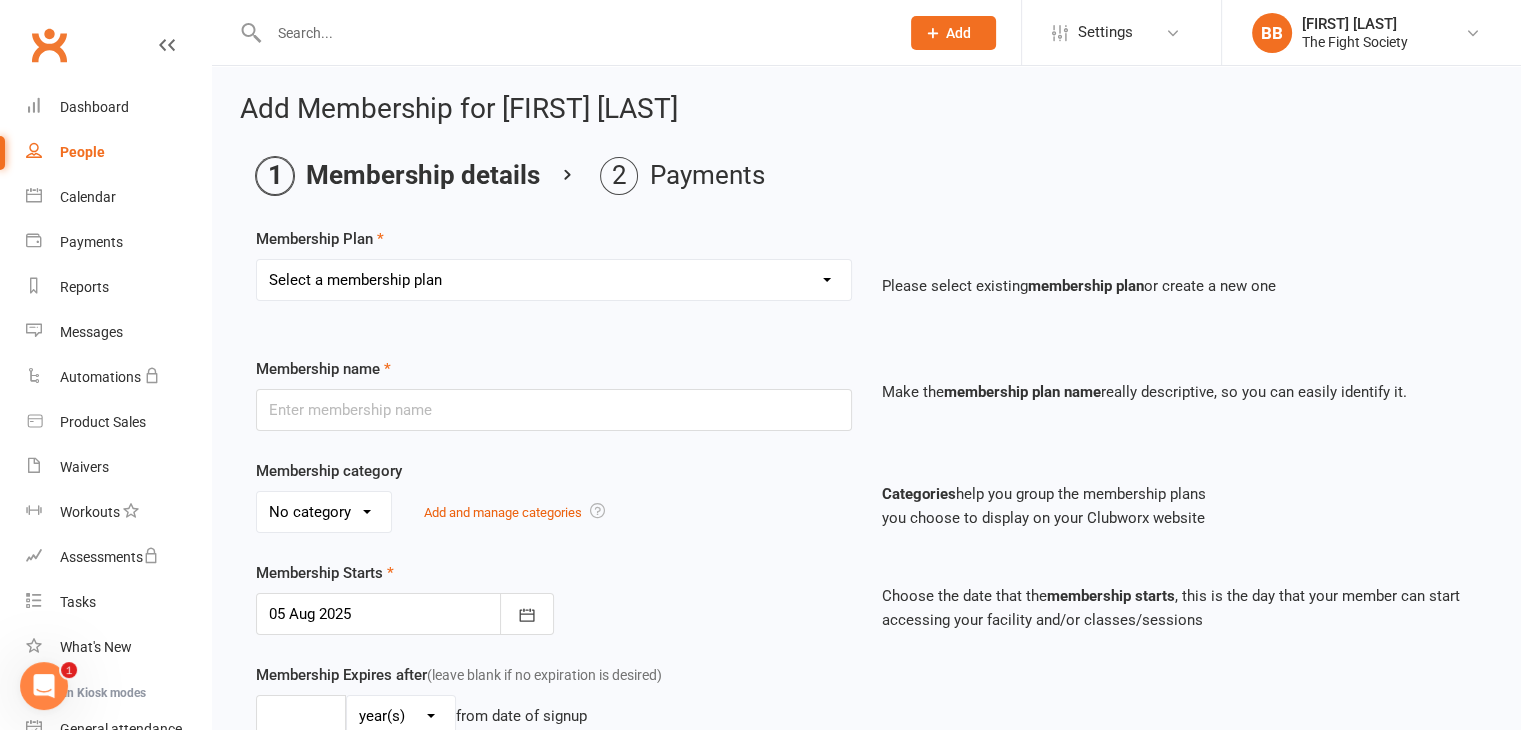 click on "Select a membership plan Create new Membership Plan Free Trial Weekly Foundation Monthly Foundation Upfront Foundation Weekly NO LOCK IN Fortnightly NO LOCK IN CASUAL VISIT 10 Class Pass Monthly 6 Month Term Fortnightly 6 Month Term Weekly 6 Month Term KIDS up to 14yrs WEEKLY KIDS up to 14yrs FORTNIGHTLY KIDS up to 14yrs MONTHLY START JANUARY (Weekly) START JANUARY (Fortnightly) NON PAYING MEMBER Fortnightly Foundation" at bounding box center (554, 280) 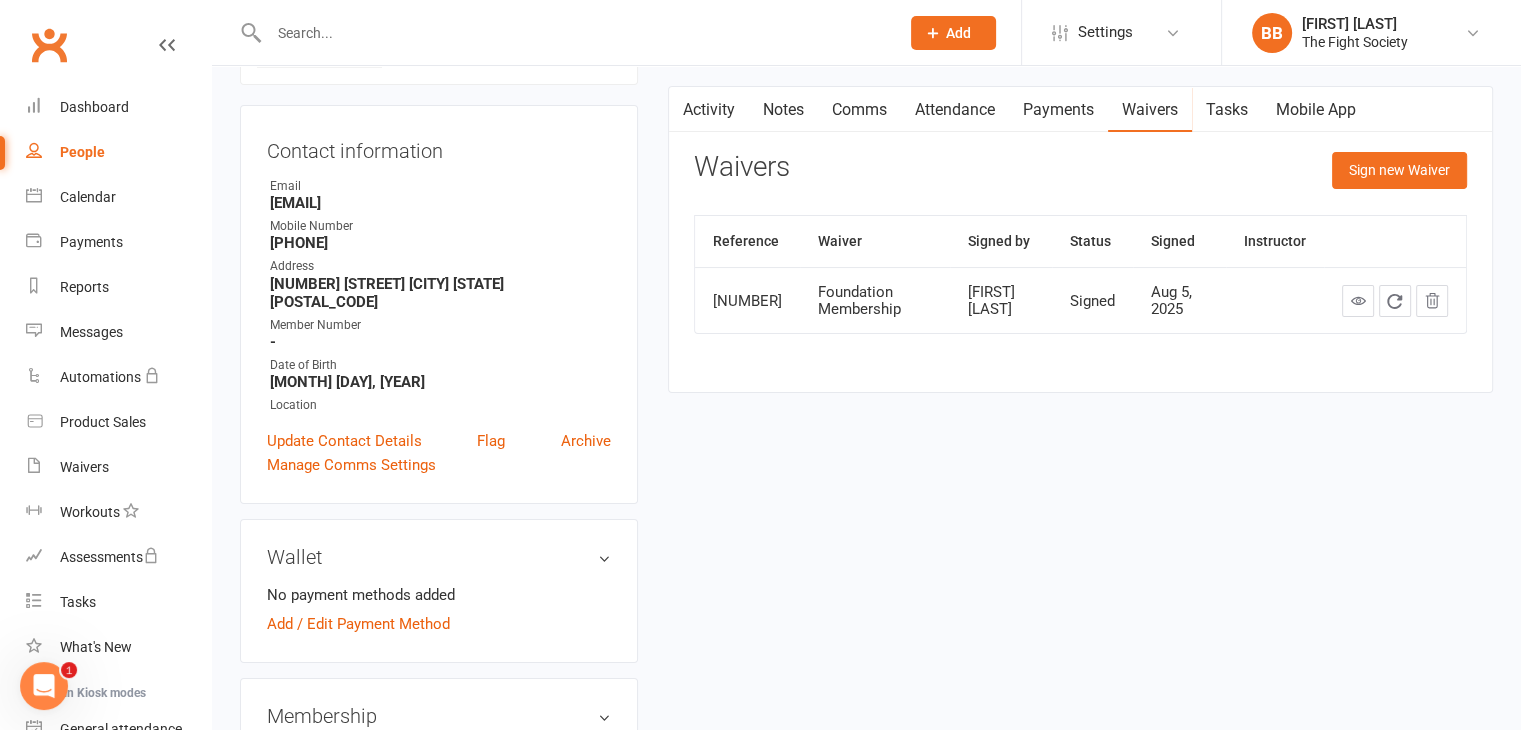 scroll, scrollTop: 0, scrollLeft: 0, axis: both 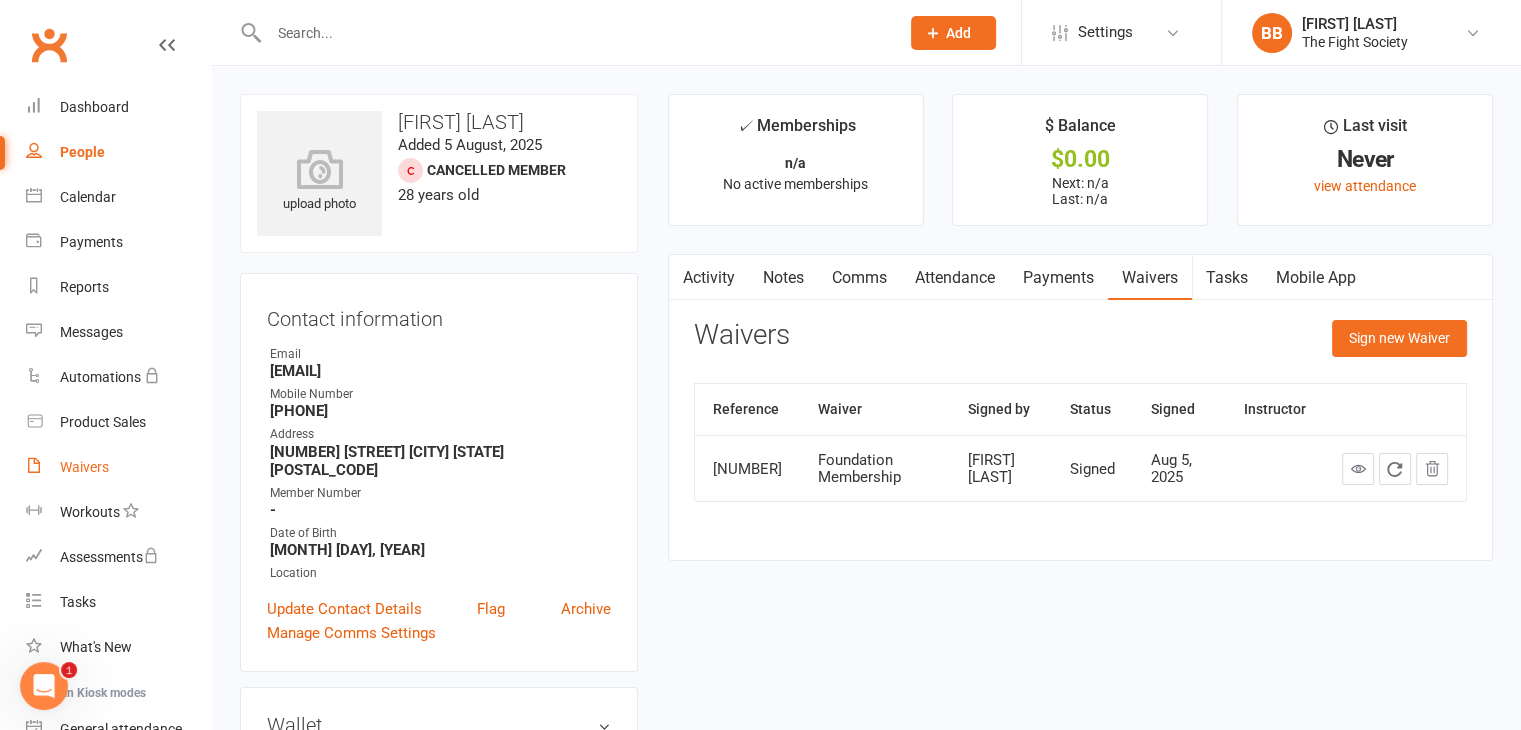 click on "Waivers" at bounding box center [84, 467] 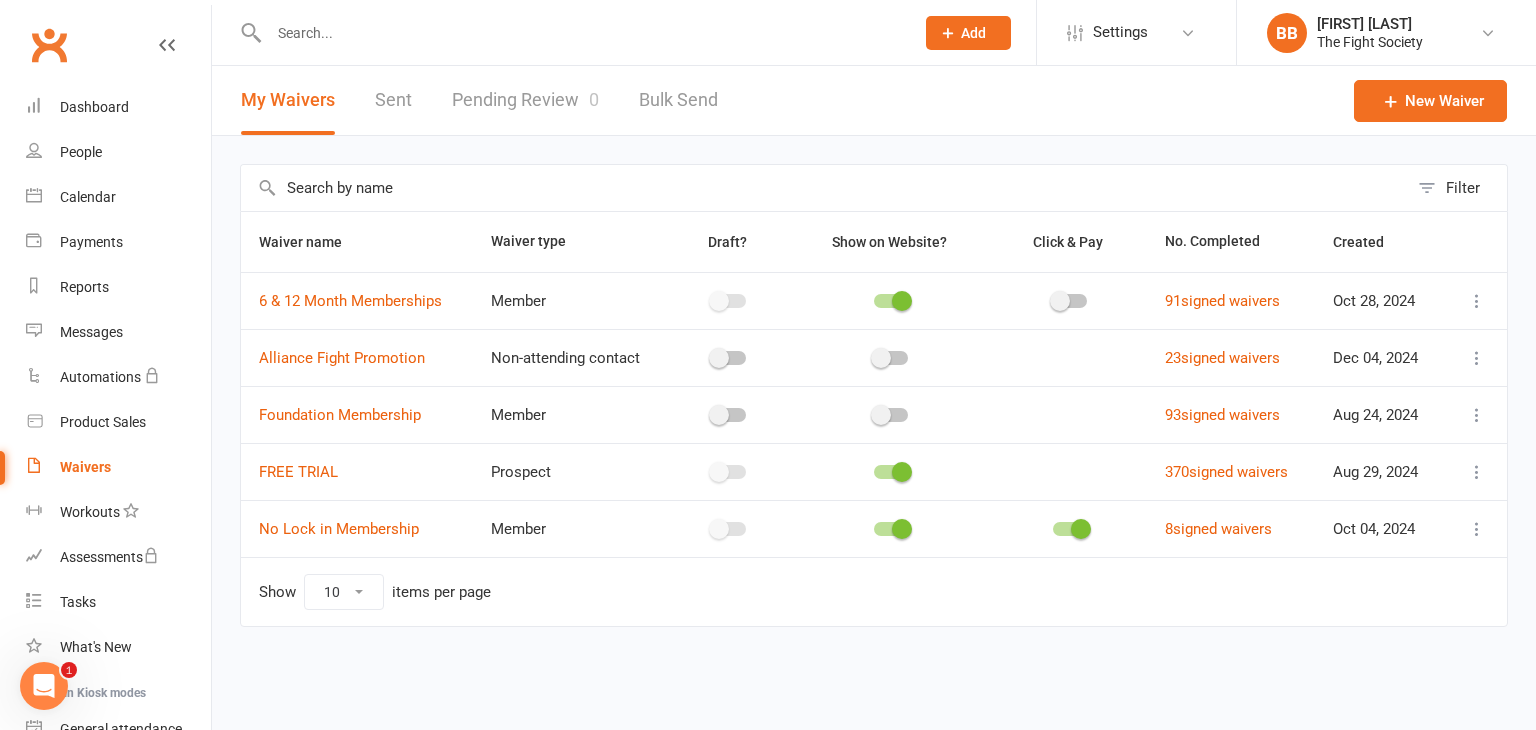 click on "Pending Review 0" at bounding box center [525, 100] 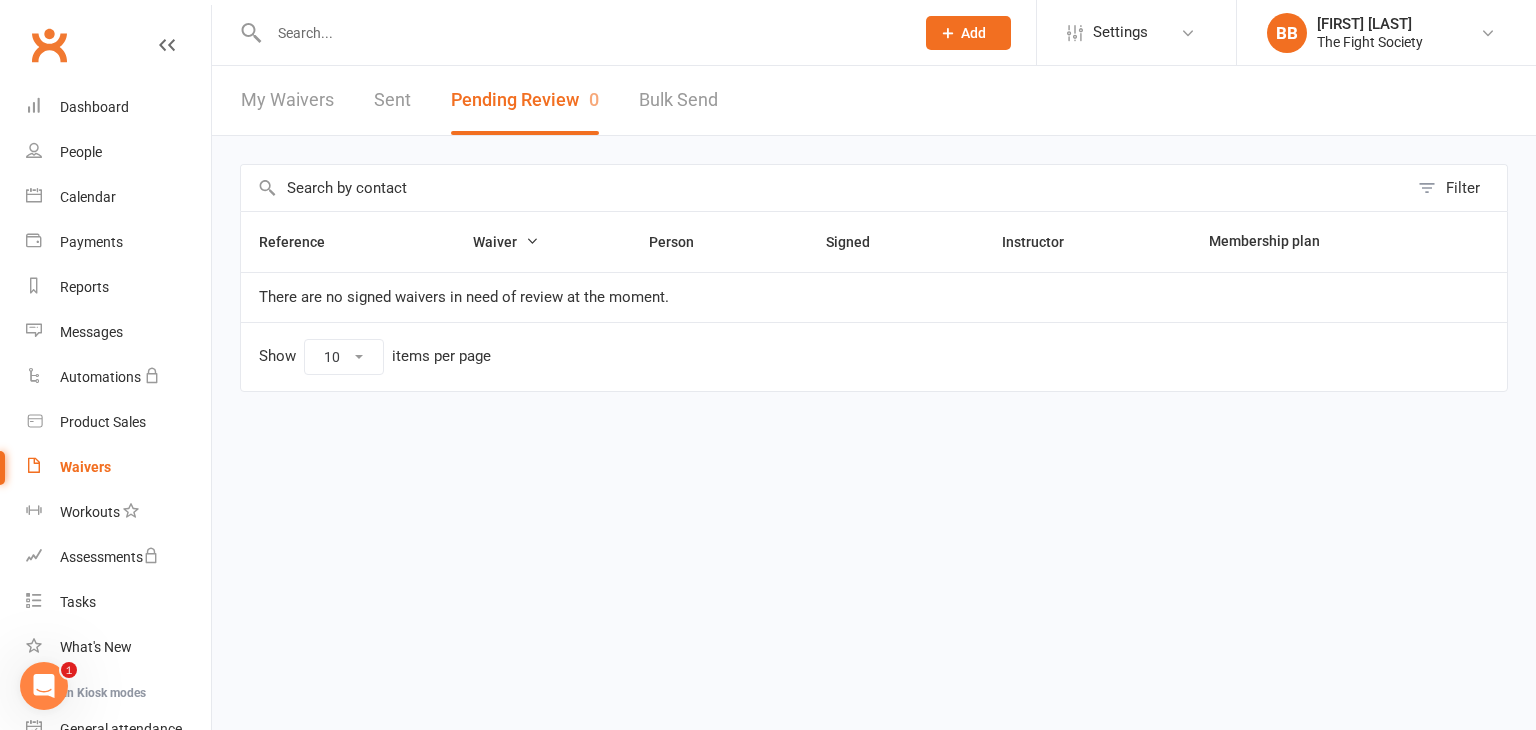 click at bounding box center [581, 33] 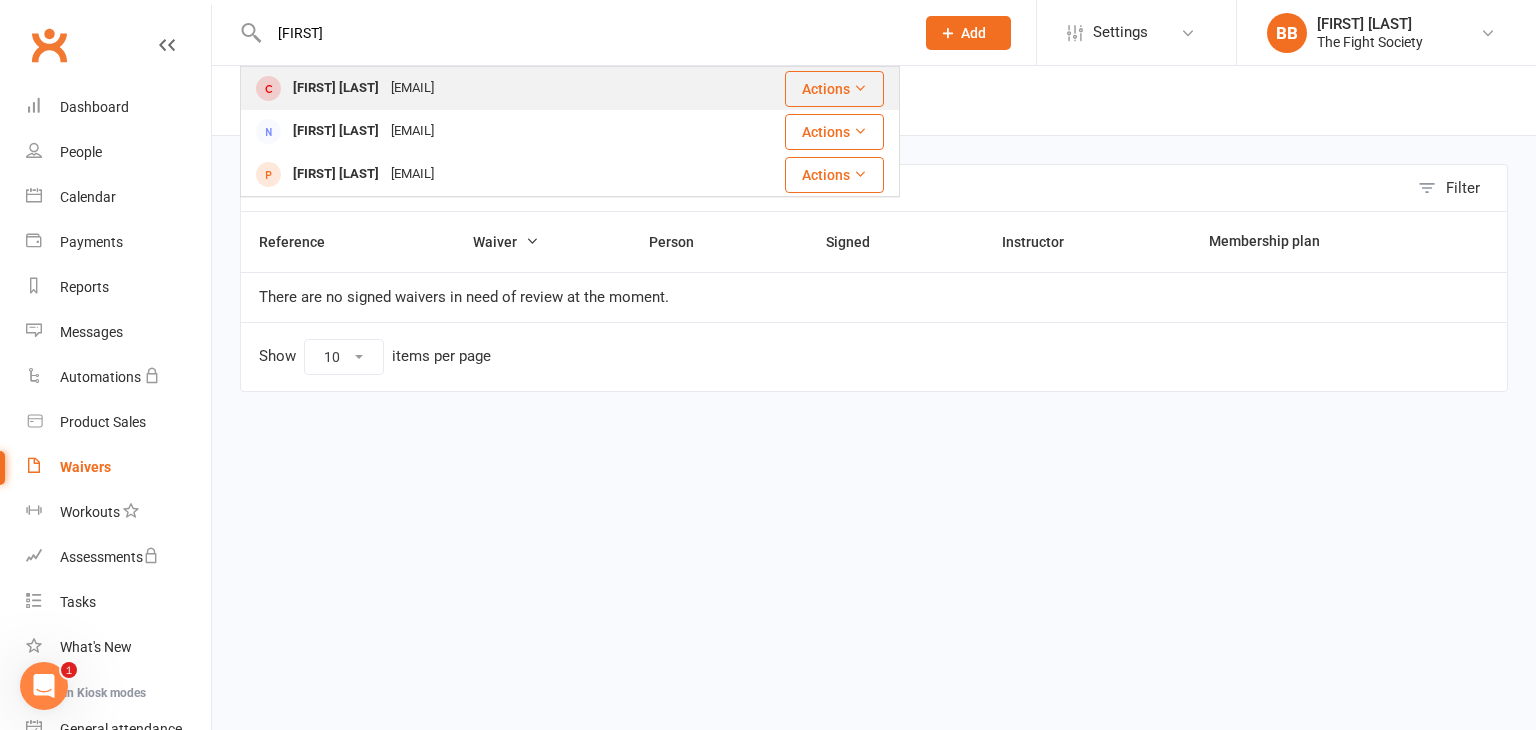 type on "franci" 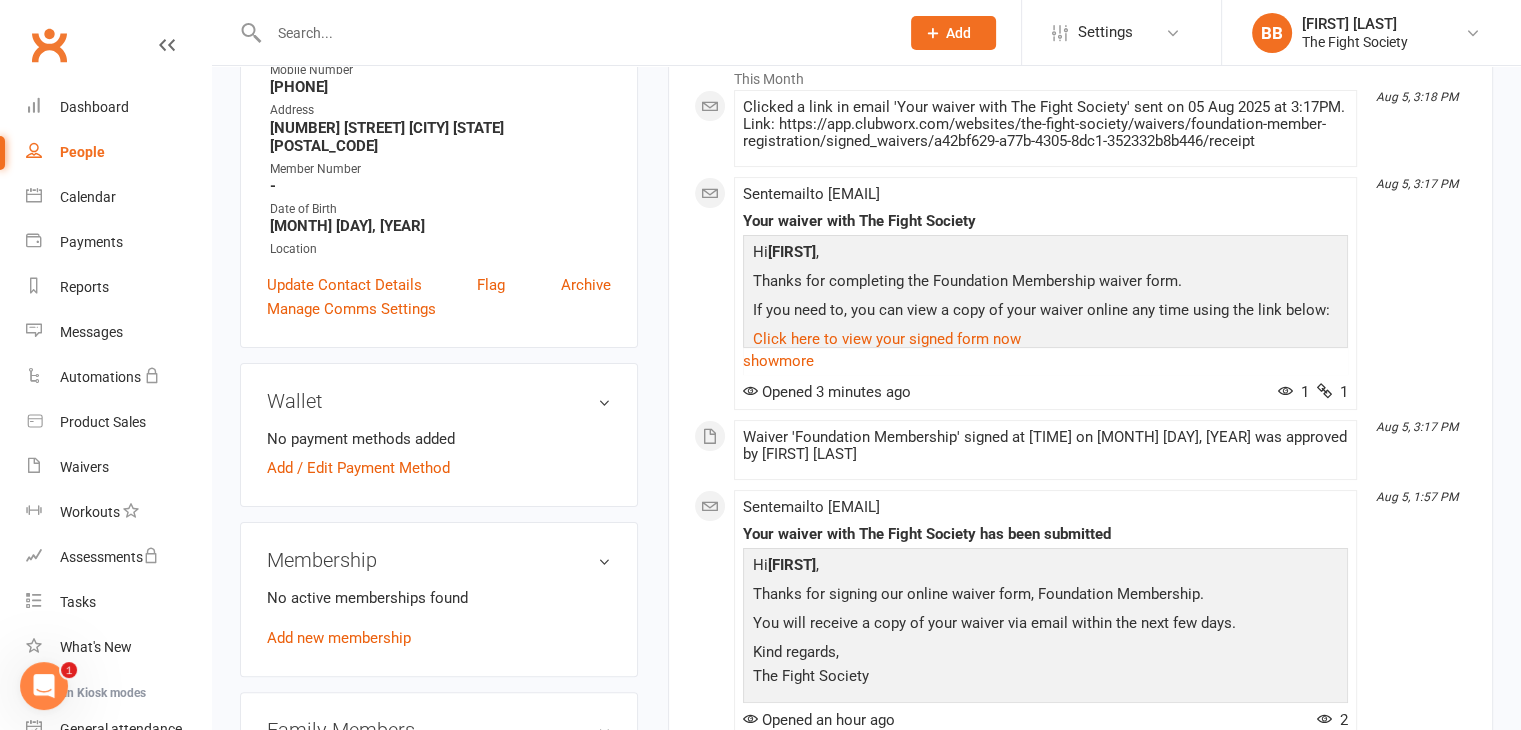 scroll, scrollTop: 324, scrollLeft: 0, axis: vertical 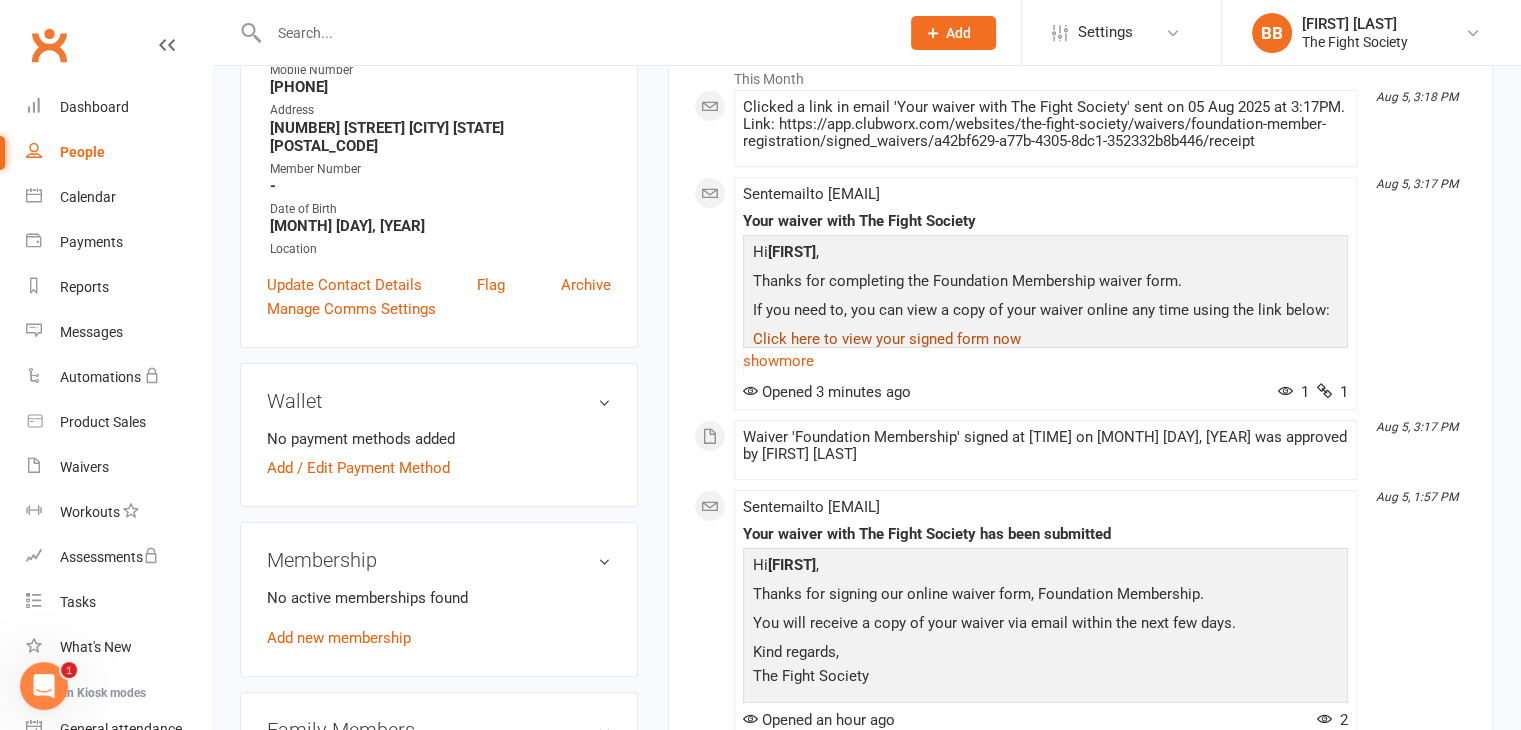 click on "Click here to view your signed form now" at bounding box center (887, 339) 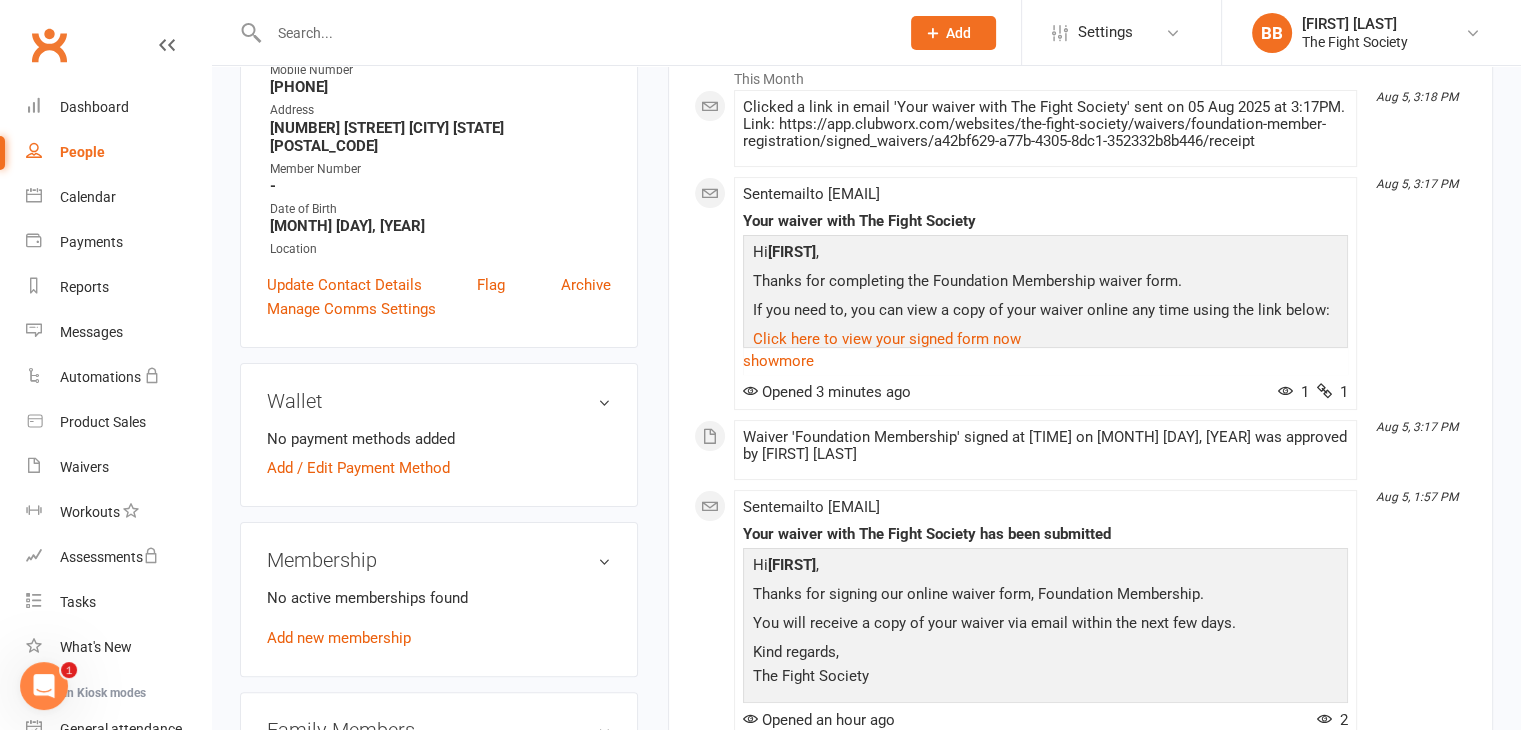 click at bounding box center [574, 33] 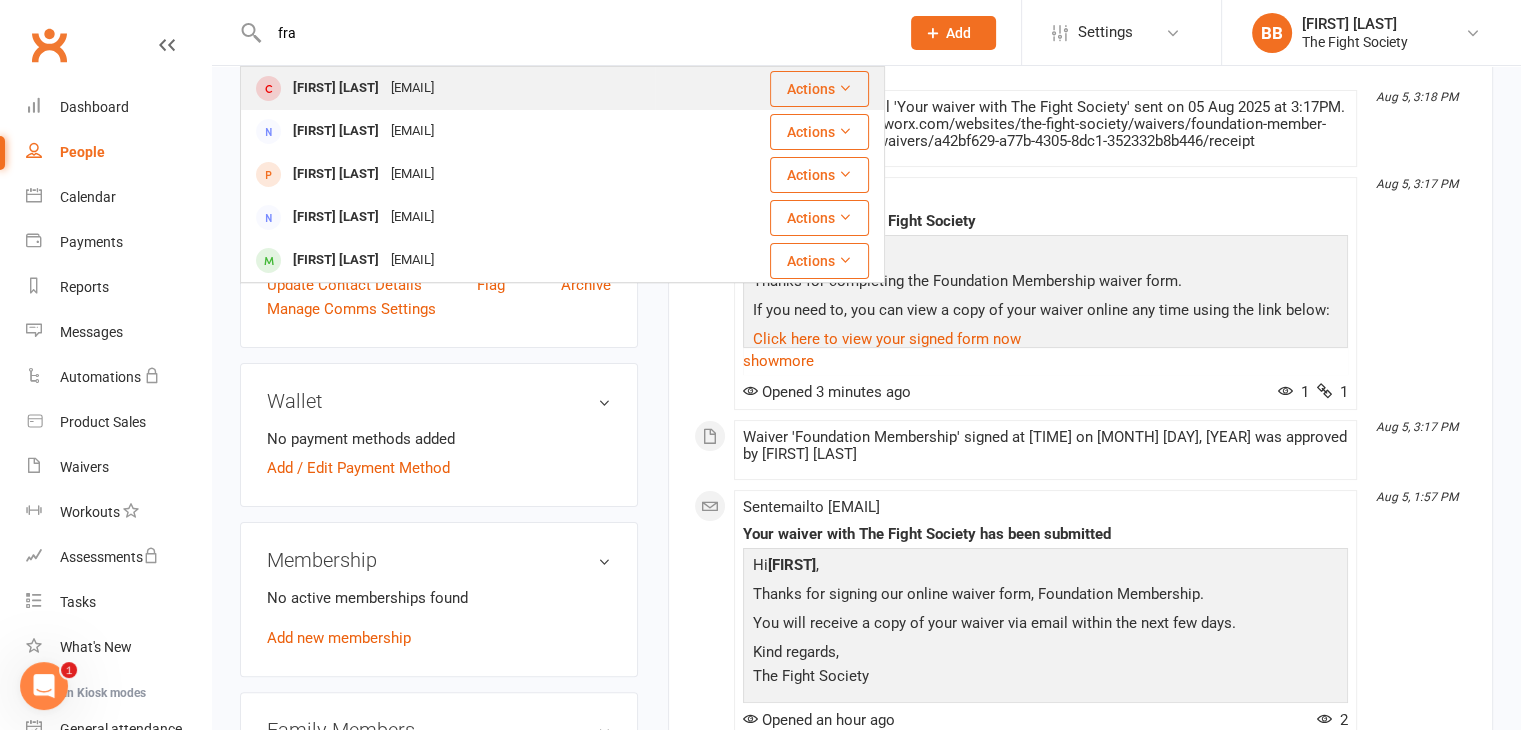 type on "fra" 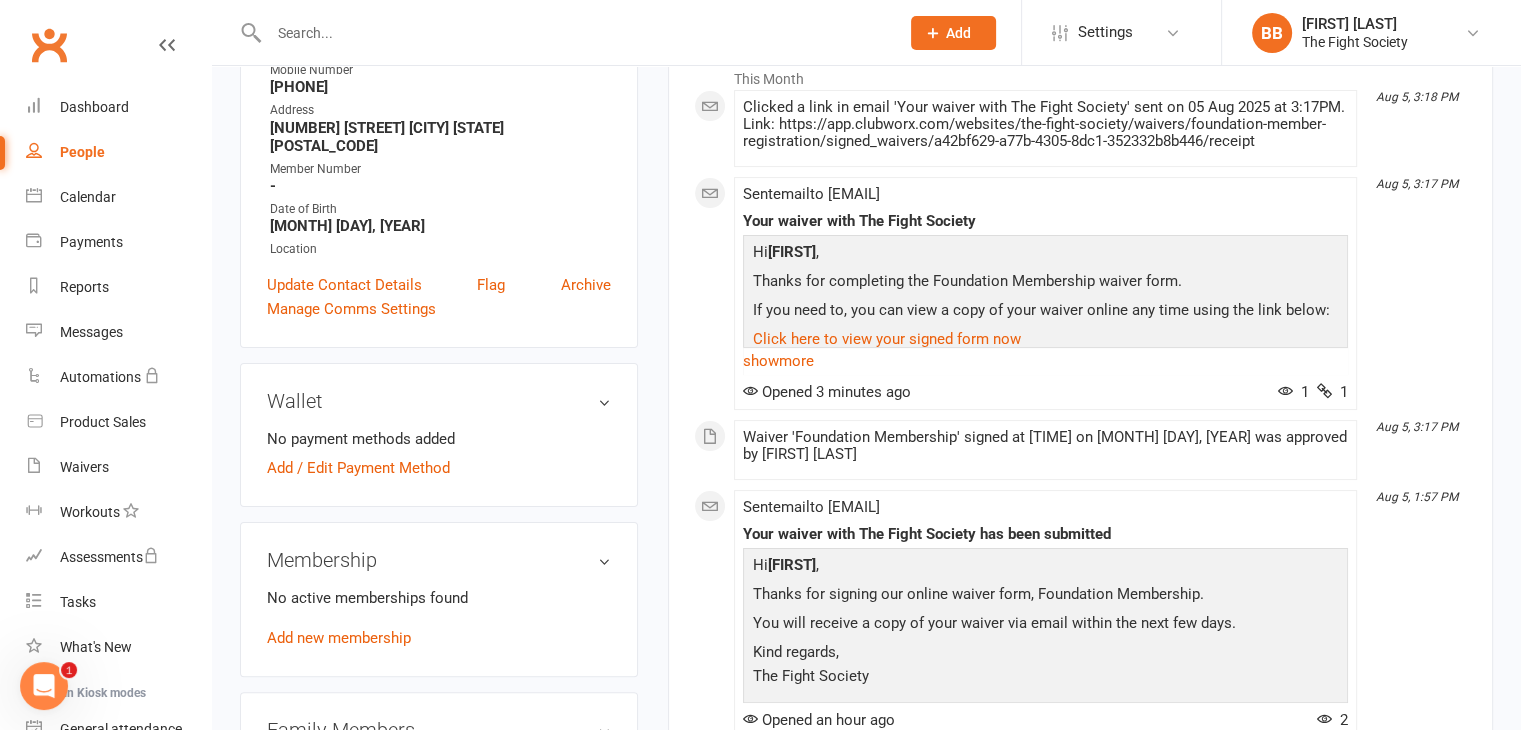 scroll, scrollTop: 0, scrollLeft: 0, axis: both 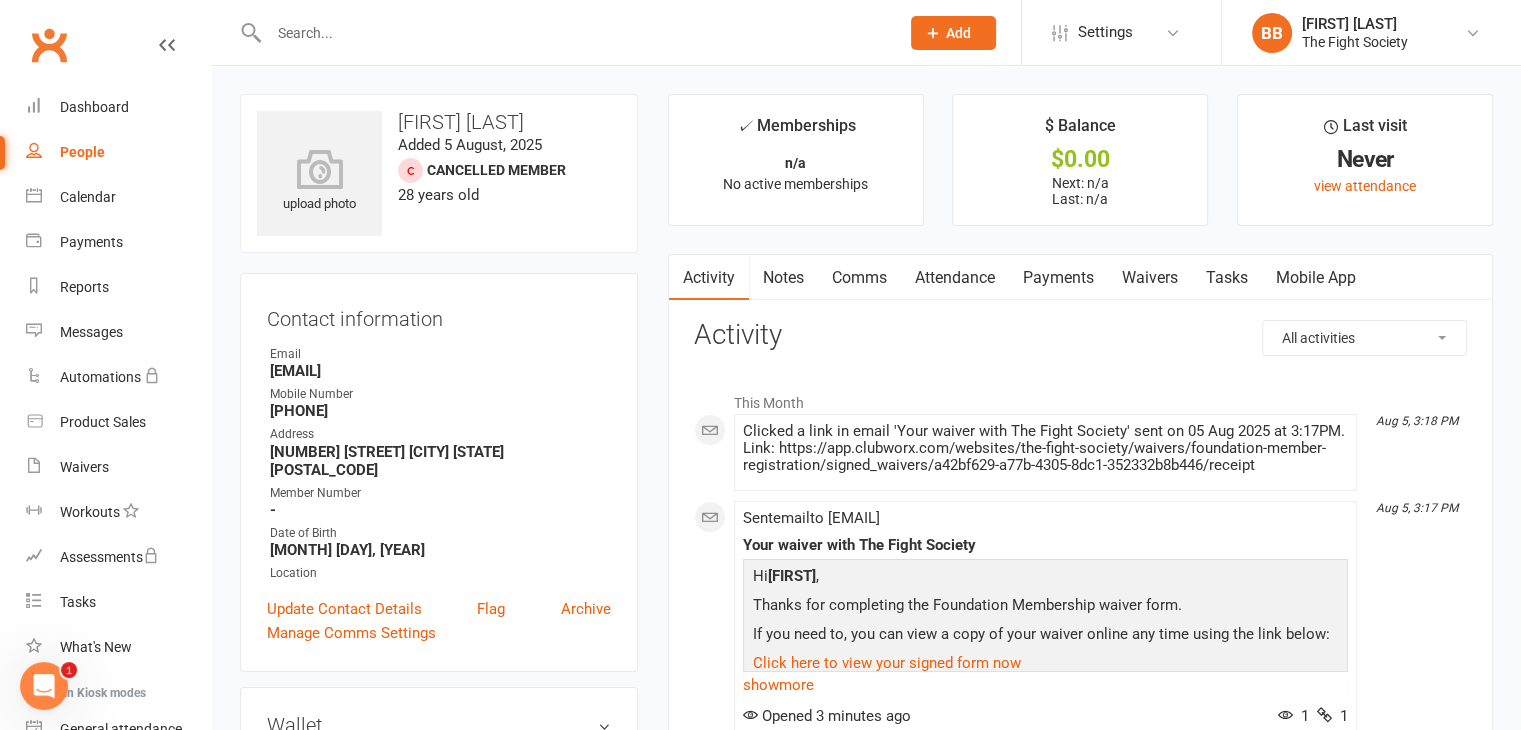 drag, startPoint x: 710, startPoint y: 349, endPoint x: 964, endPoint y: 193, distance: 298.08054 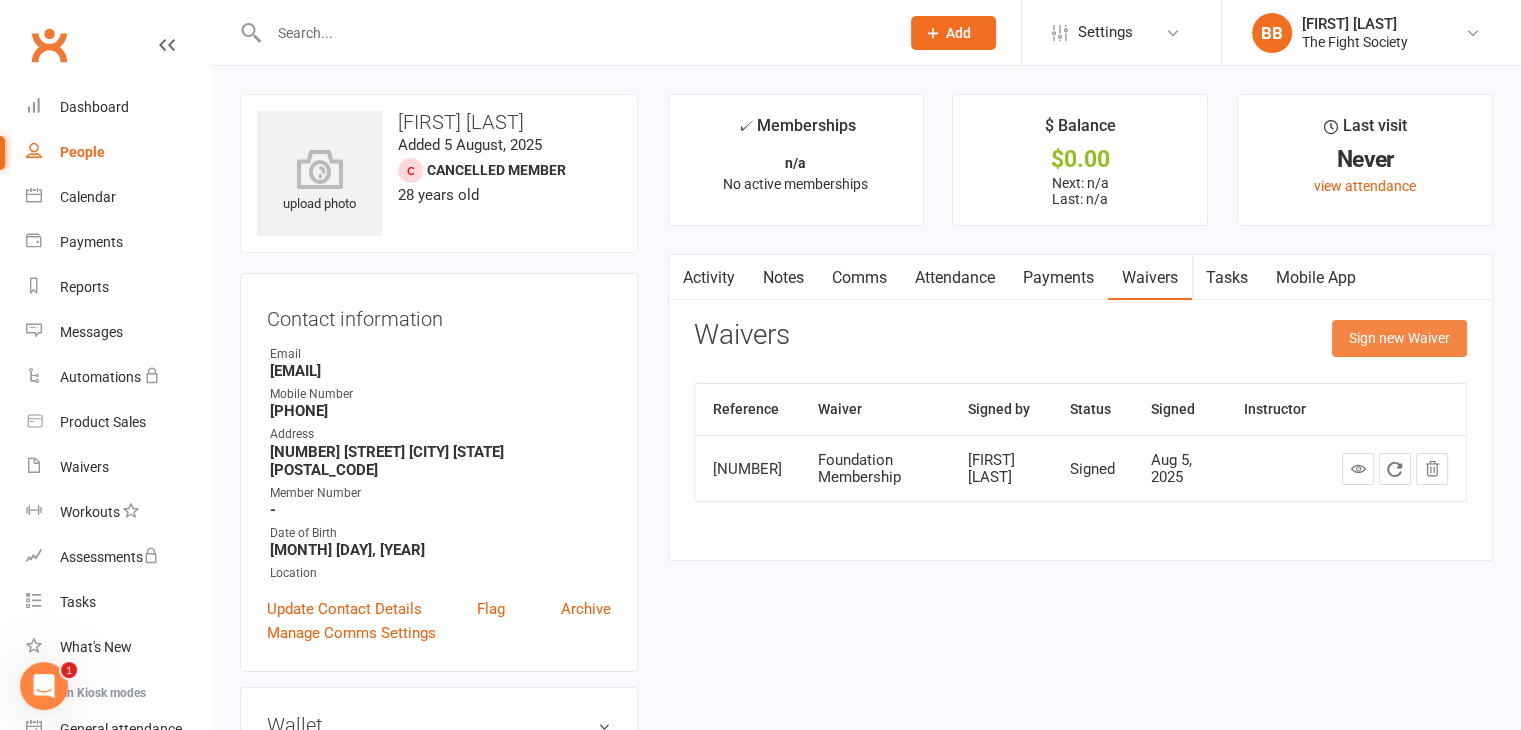 click on "Sign new Waiver" at bounding box center [1399, 338] 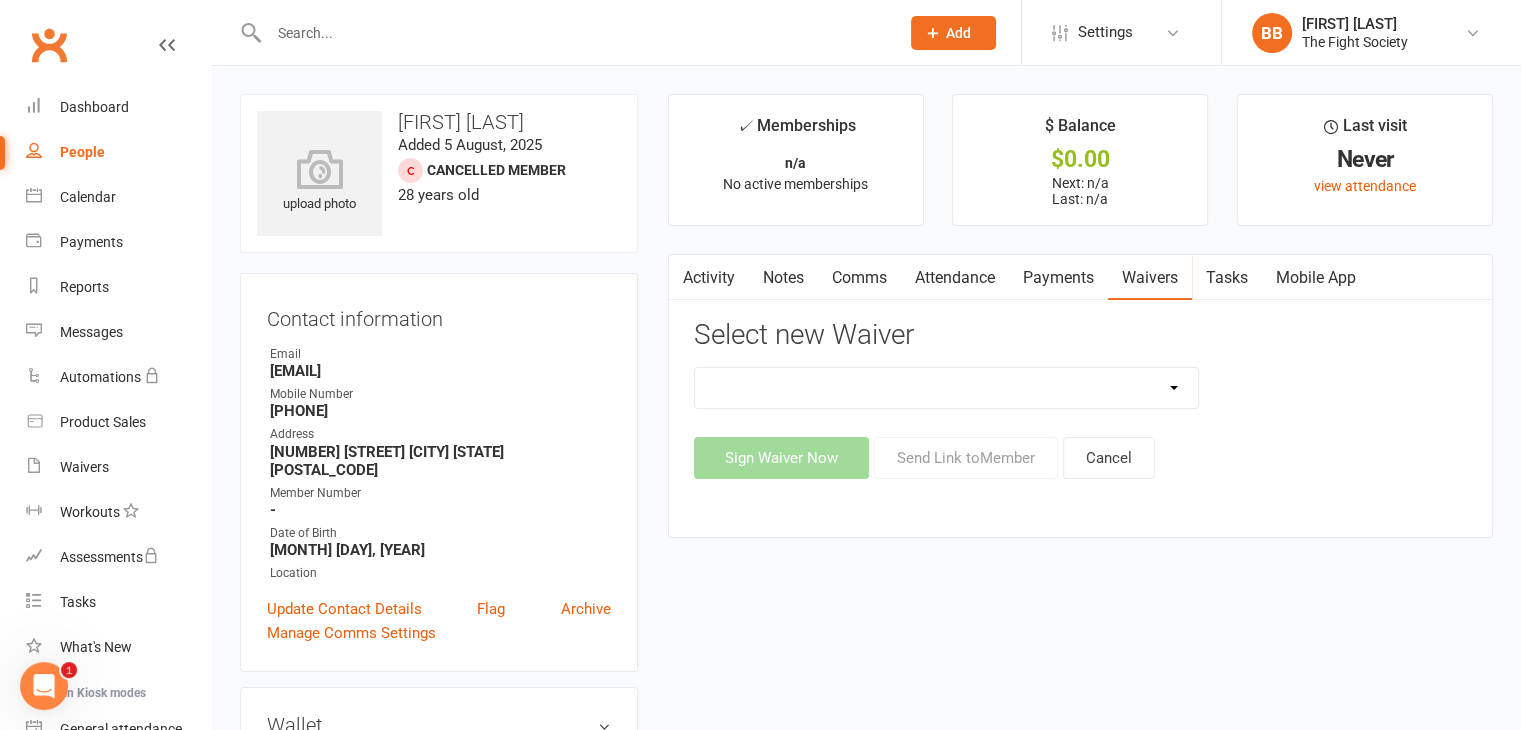 click on "6 & 12 Month Memberships Foundation Membership FREE TRIAL No Lock in Membership" at bounding box center (947, 388) 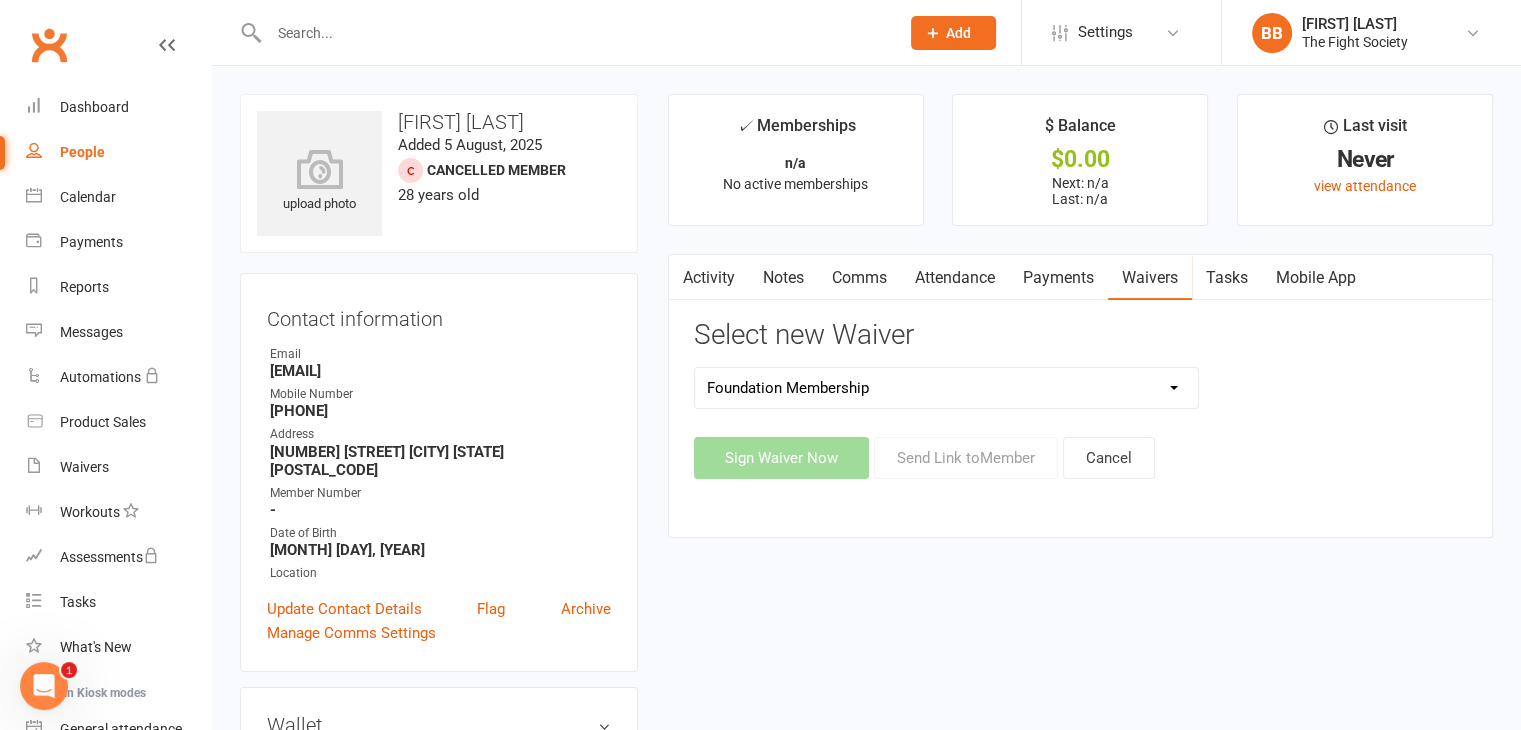 click on "6 & 12 Month Memberships Foundation Membership FREE TRIAL No Lock in Membership" at bounding box center [947, 388] 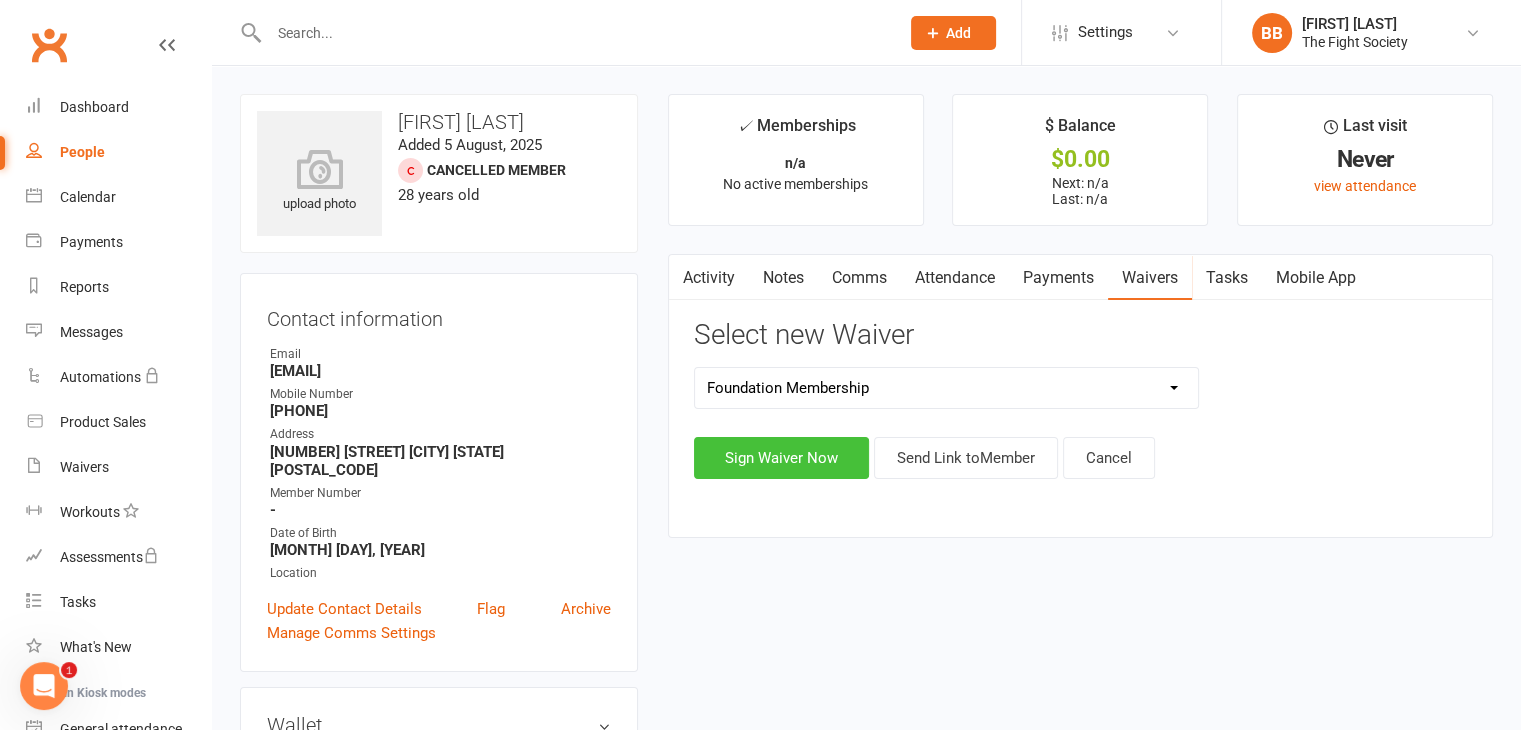 click on "Sign Waiver Now" at bounding box center (781, 458) 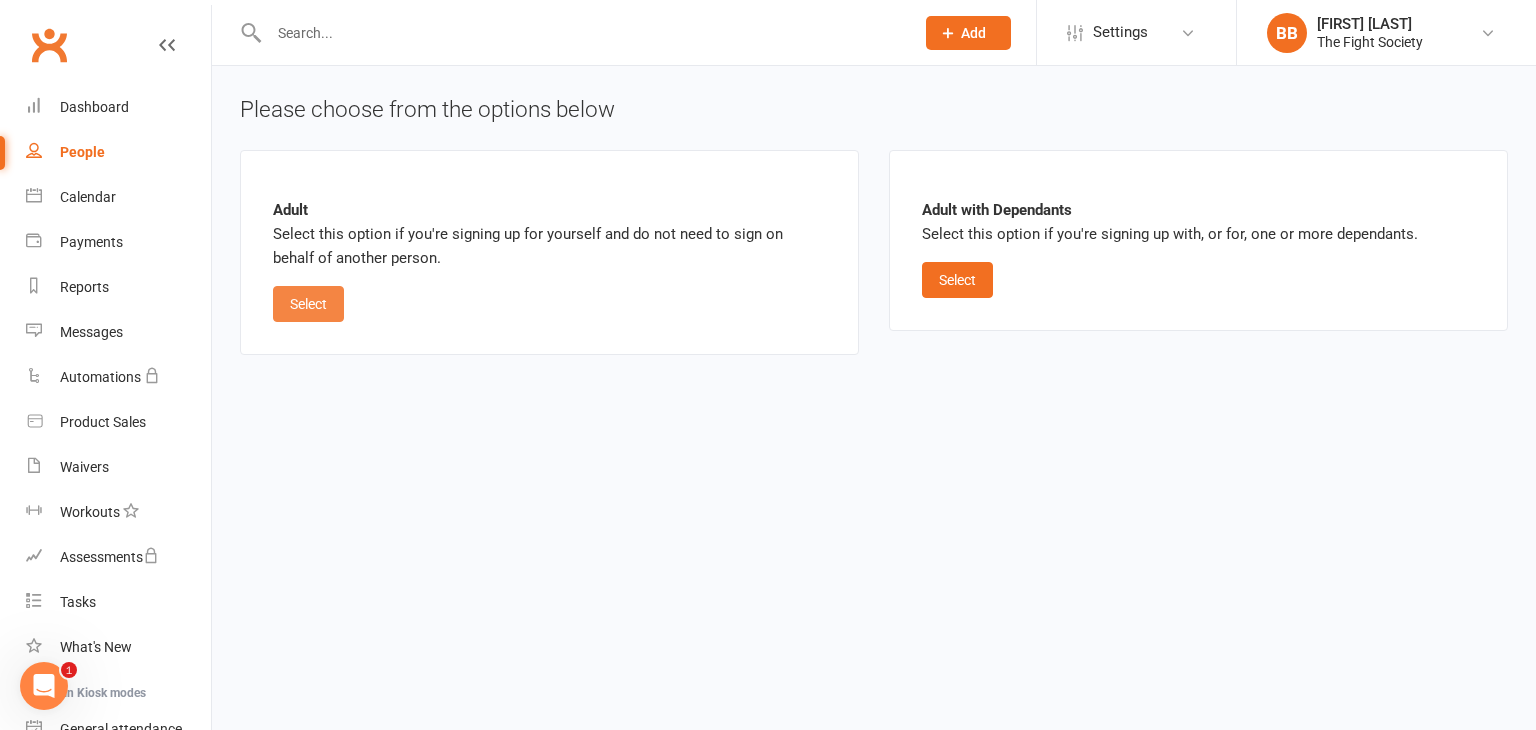 click on "Select" at bounding box center [308, 304] 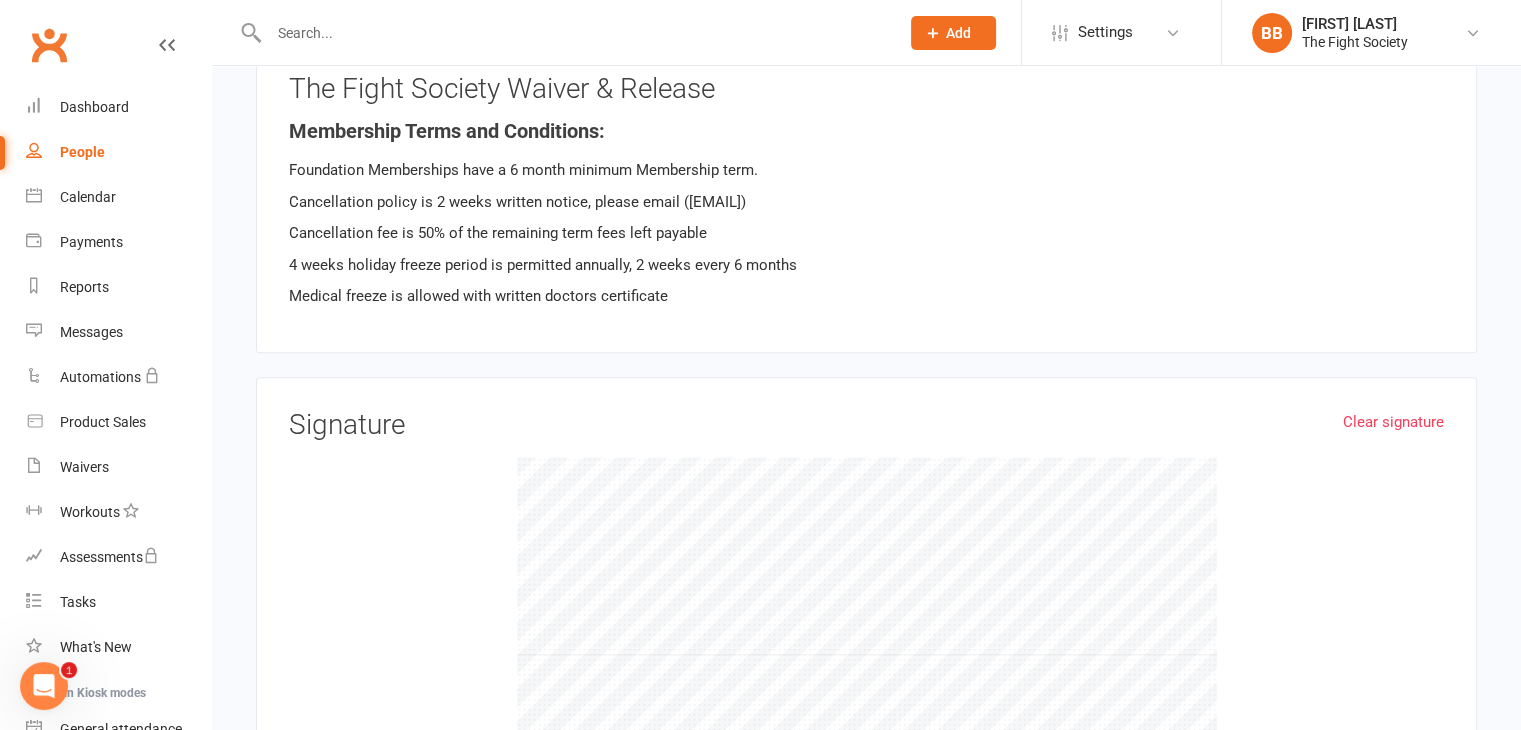 scroll, scrollTop: 1908, scrollLeft: 0, axis: vertical 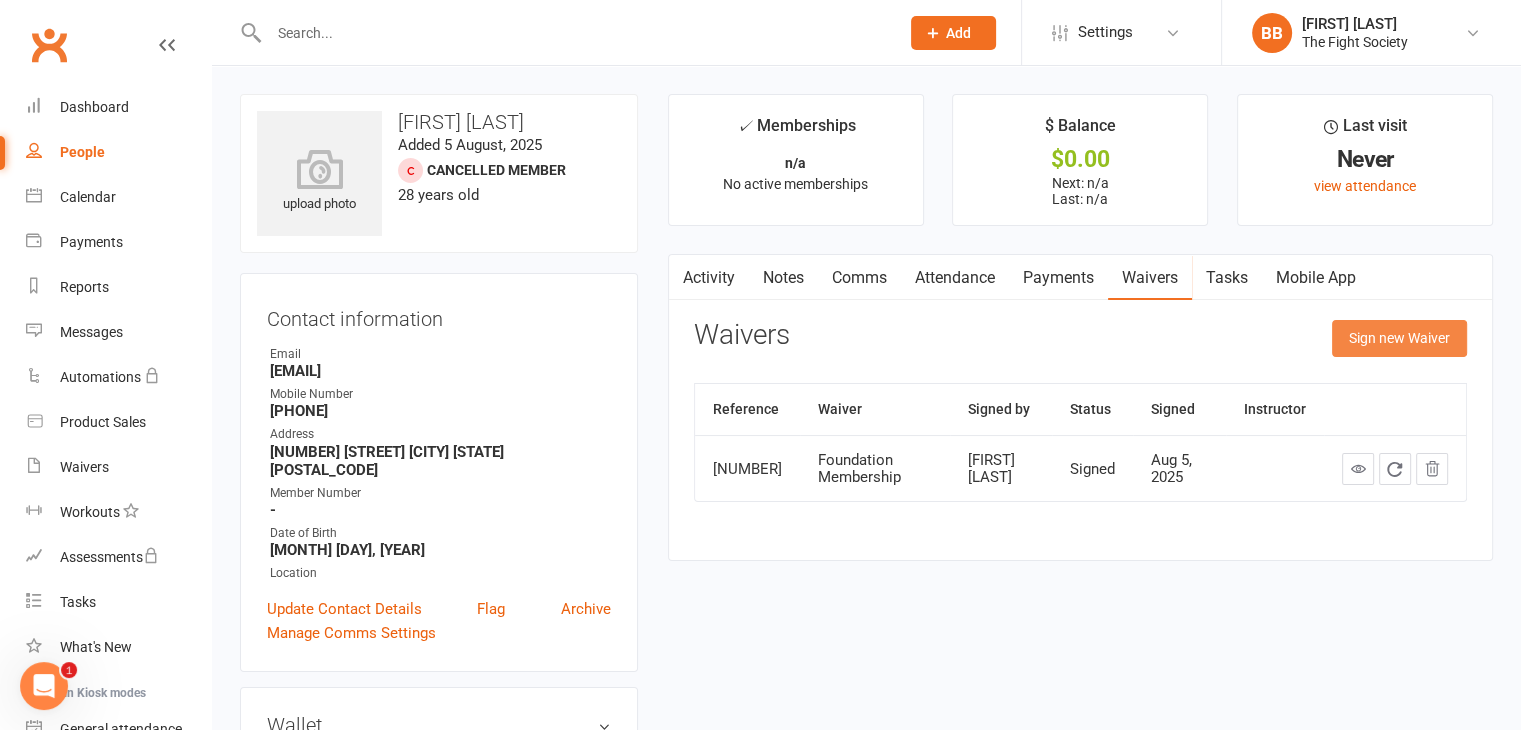 click on "Sign new Waiver" at bounding box center (1399, 338) 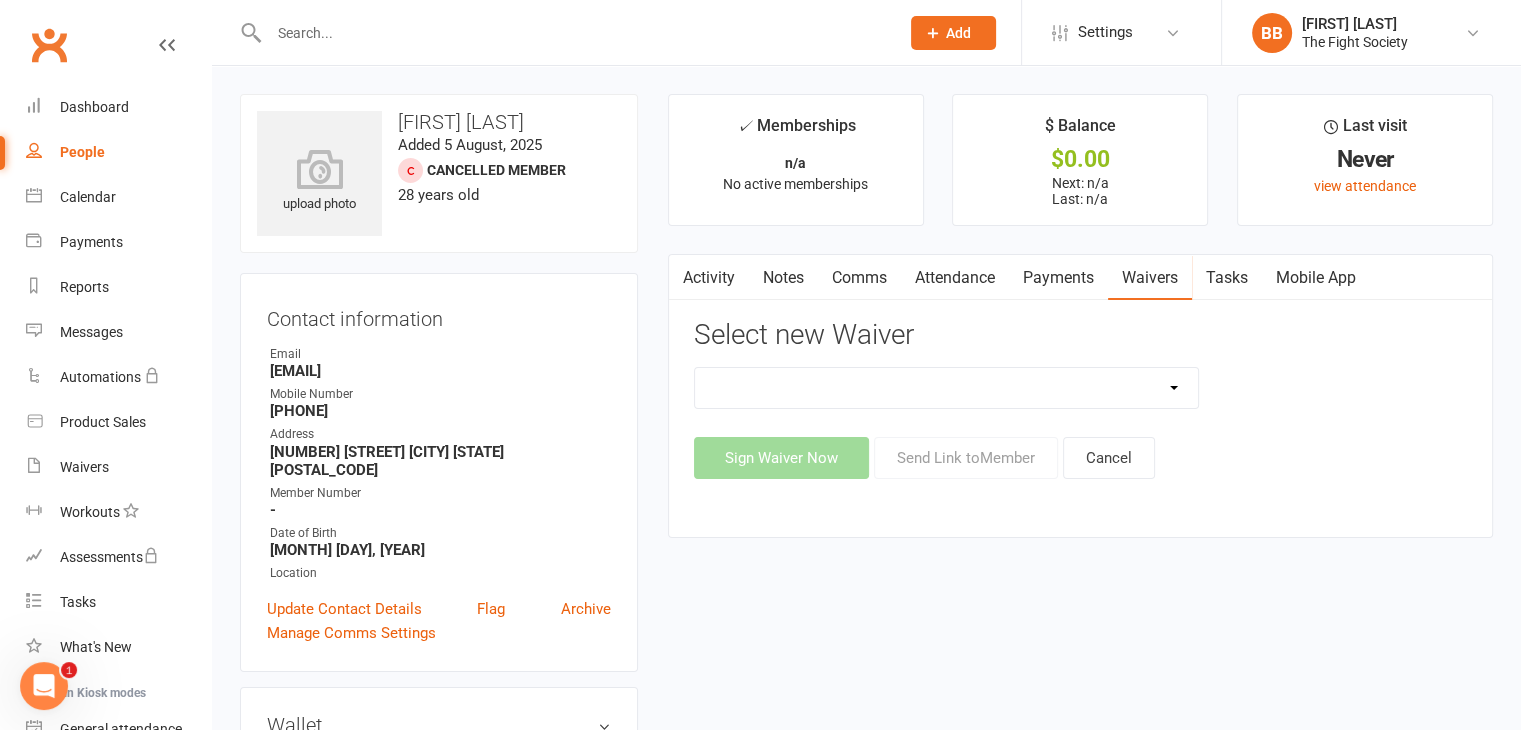 click on "6 & 12 Month Memberships Foundation Membership FREE TRIAL No Lock in Membership" at bounding box center [947, 388] 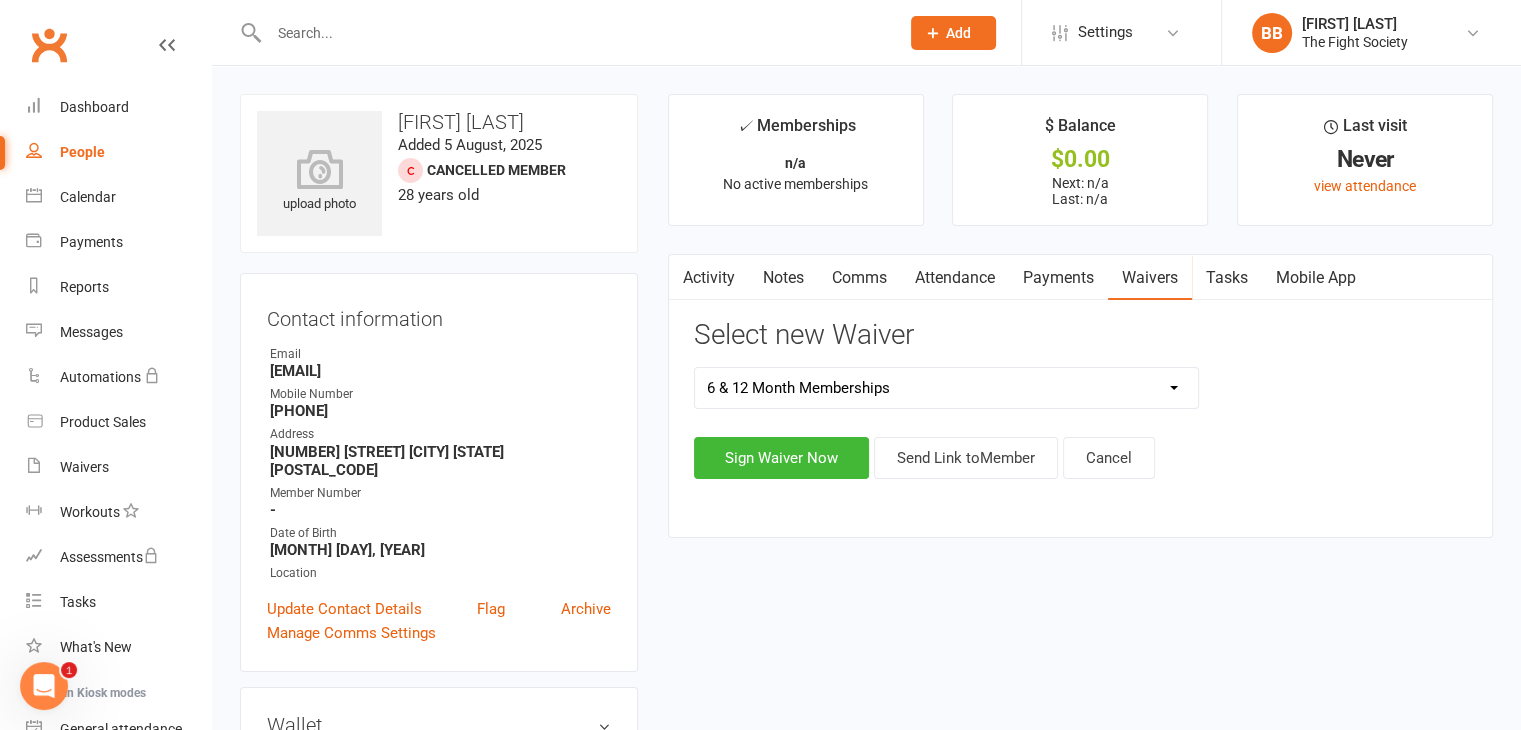 click on "6 & 12 Month Memberships Foundation Membership FREE TRIAL No Lock in Membership" at bounding box center (947, 388) 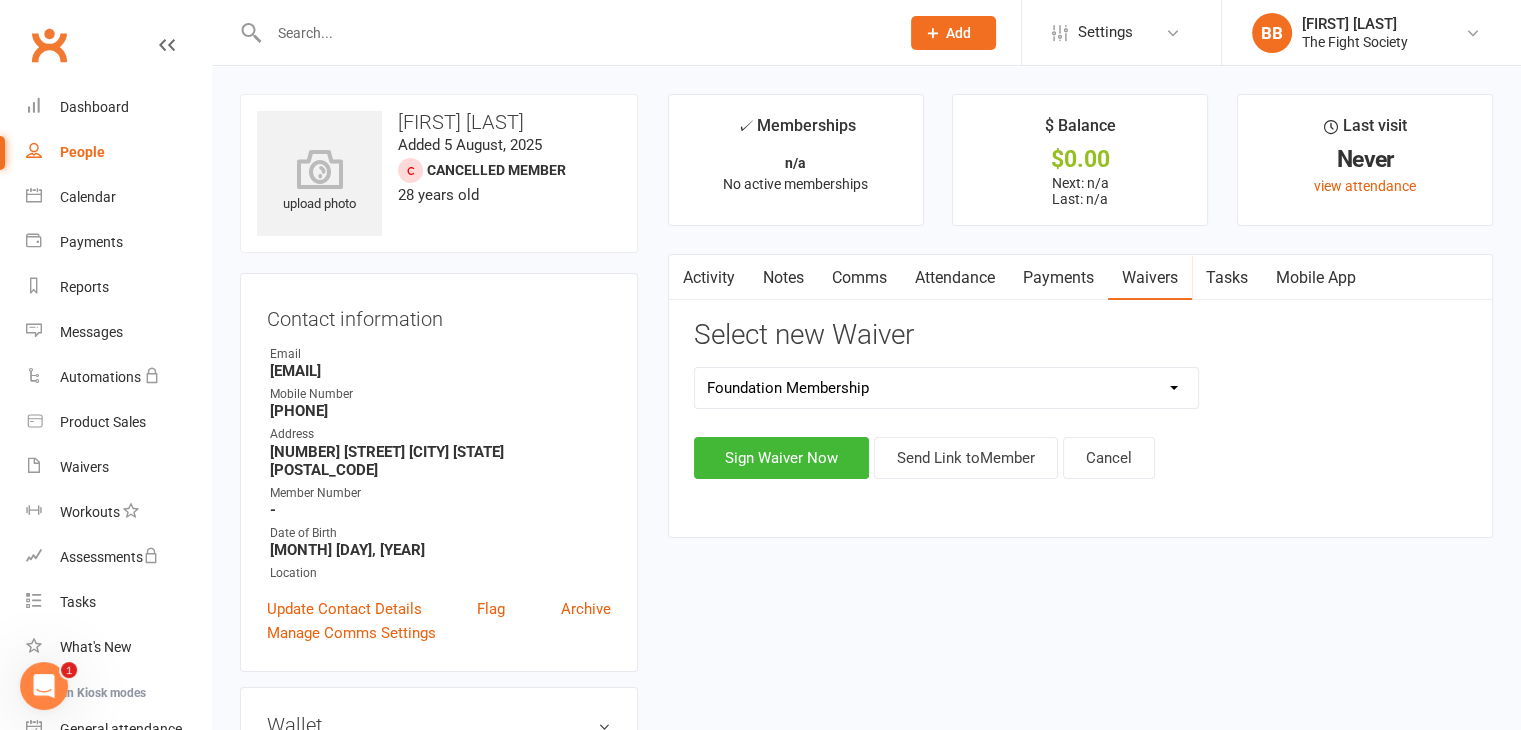 click on "6 & 12 Month Memberships Foundation Membership FREE TRIAL No Lock in Membership" at bounding box center [947, 388] 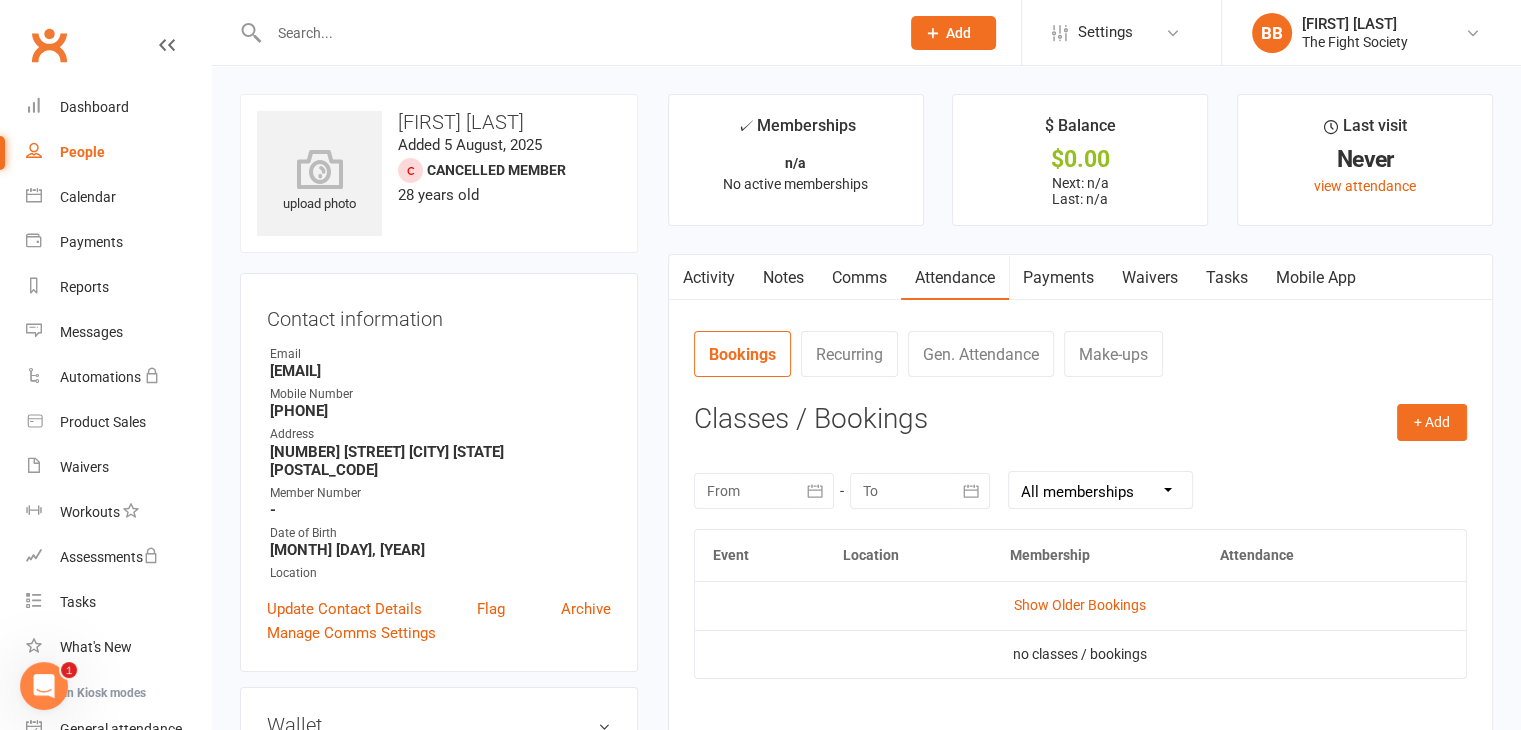 click on "Comms" at bounding box center (859, 278) 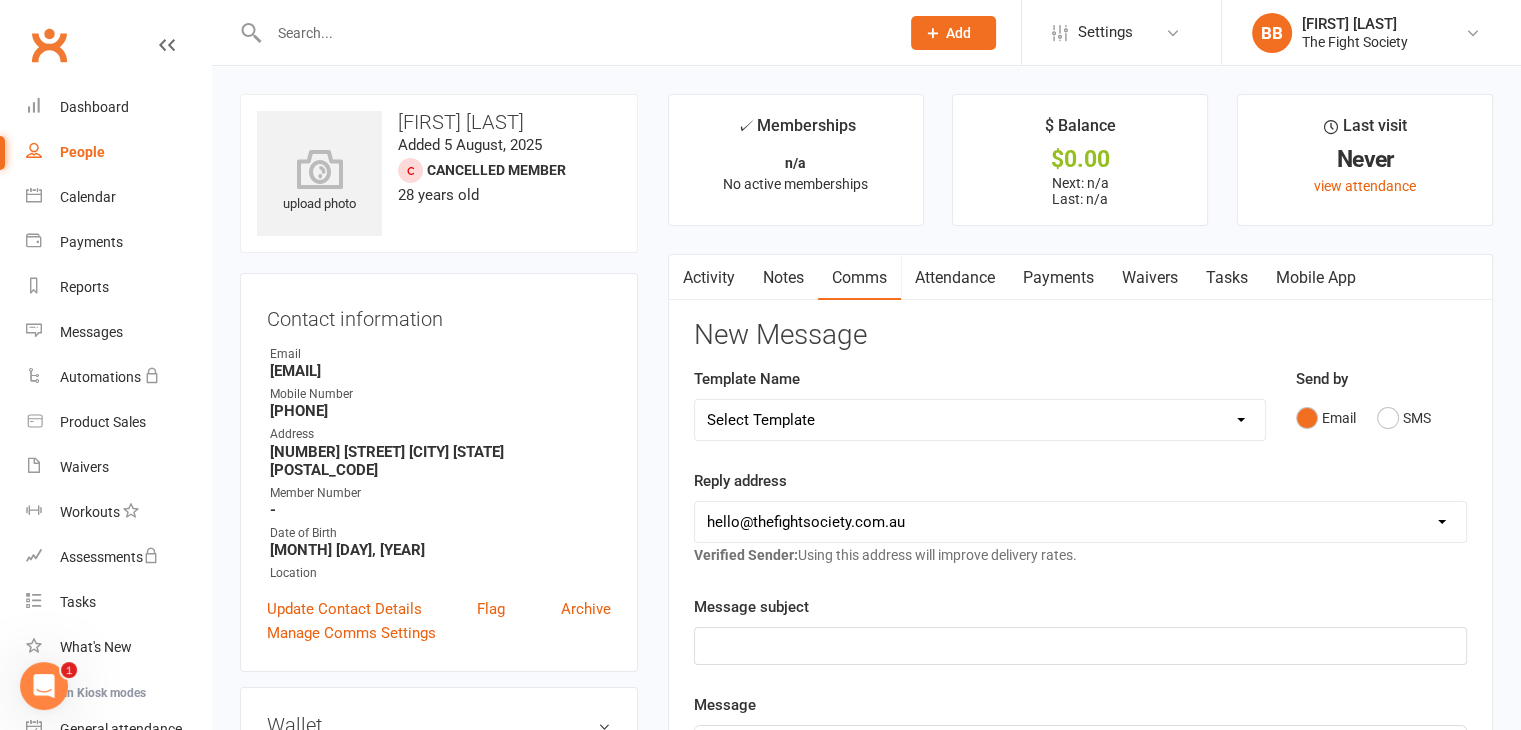 click on "Waivers" at bounding box center [1150, 278] 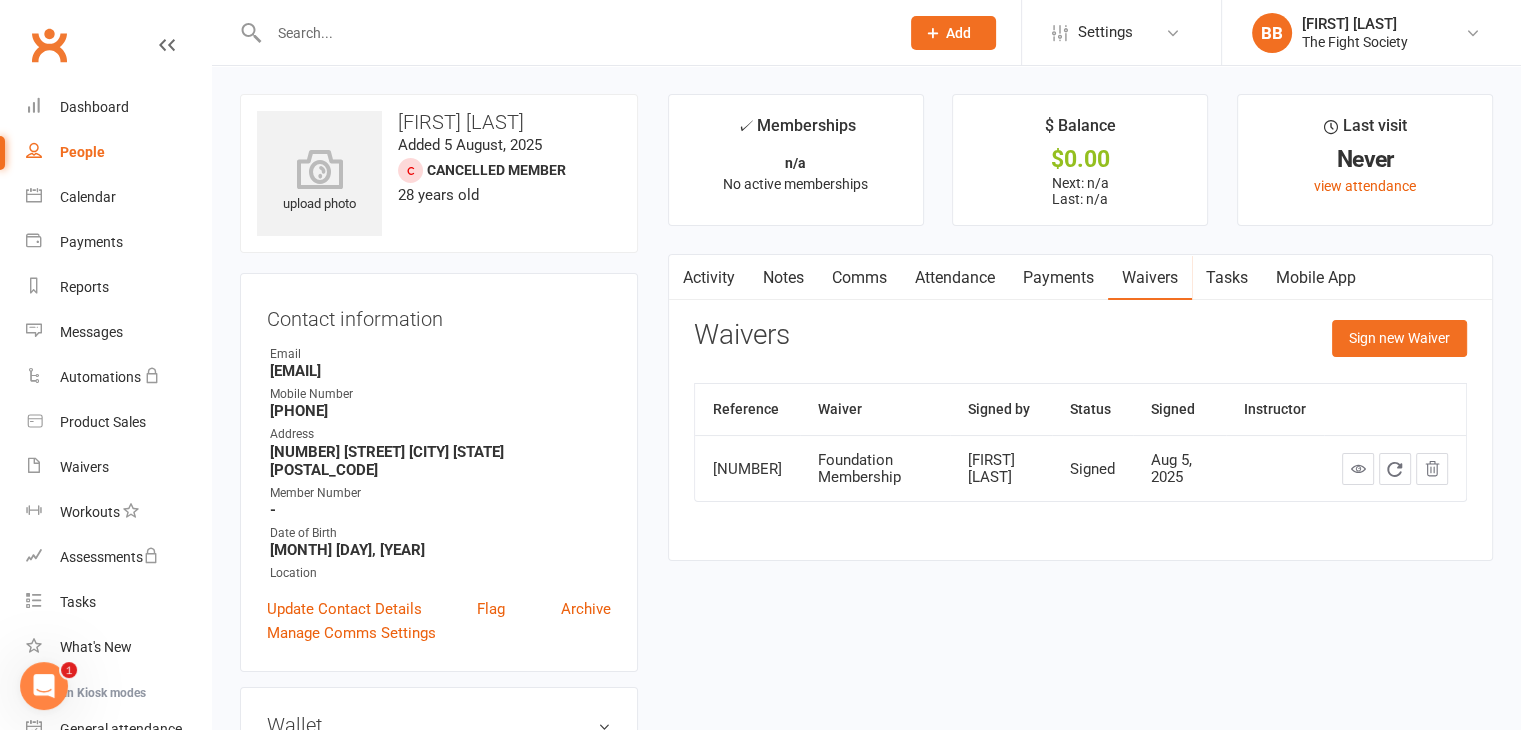 click on "Reference Waiver Signed by Status Signed Instructor M01322707 Foundation Membership Francise Skelton Signed Aug 5, 2025" at bounding box center (1080, 456) 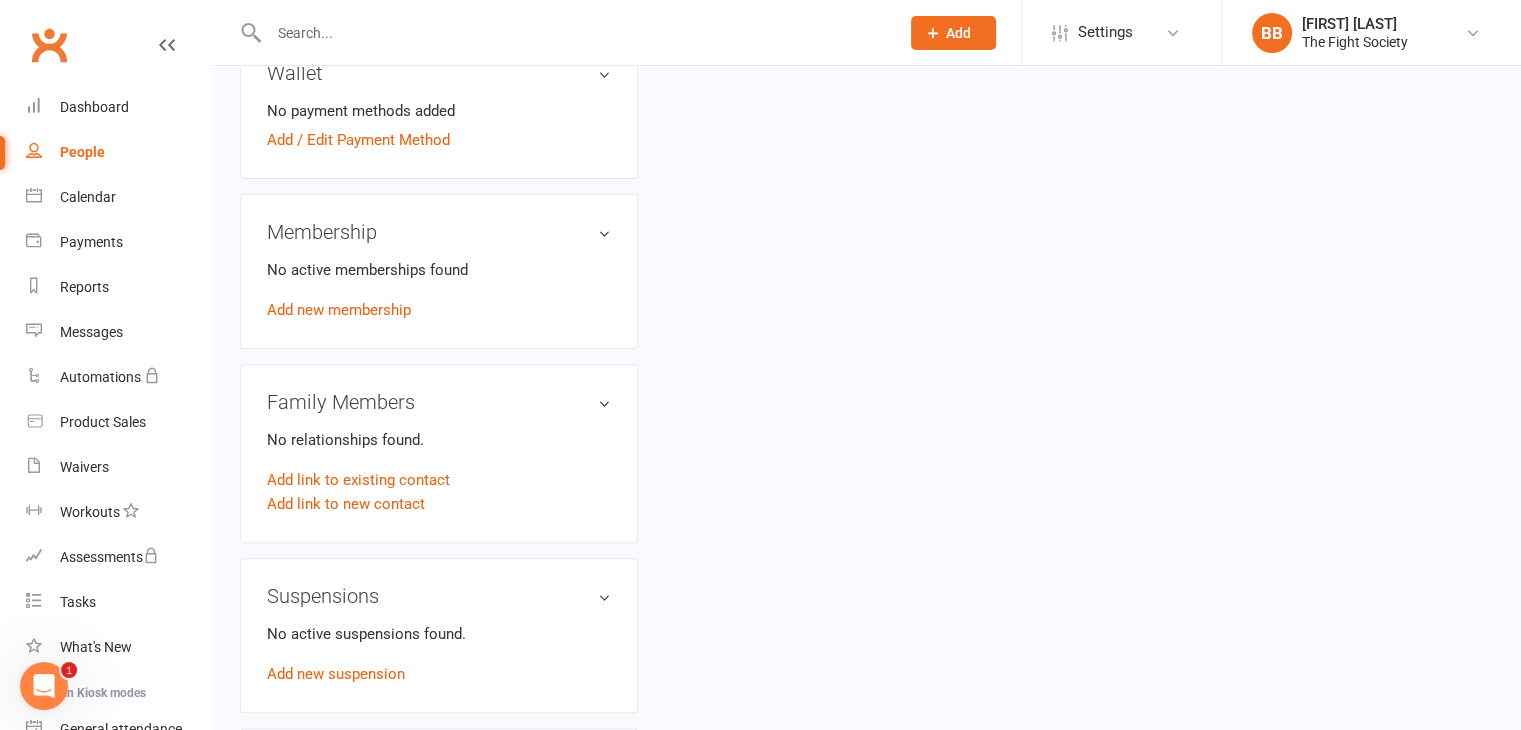 scroll, scrollTop: 660, scrollLeft: 0, axis: vertical 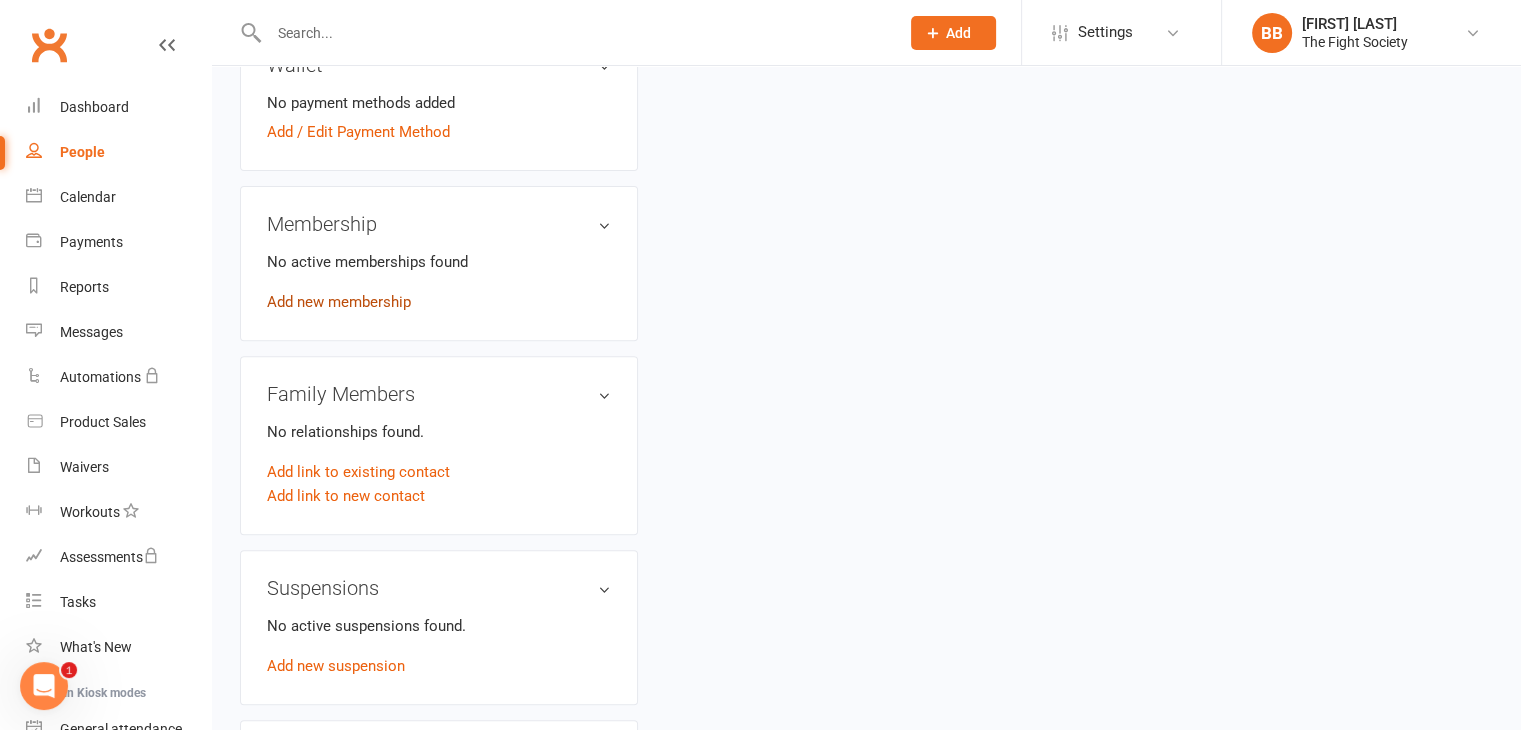 click on "Add new membership" at bounding box center [339, 302] 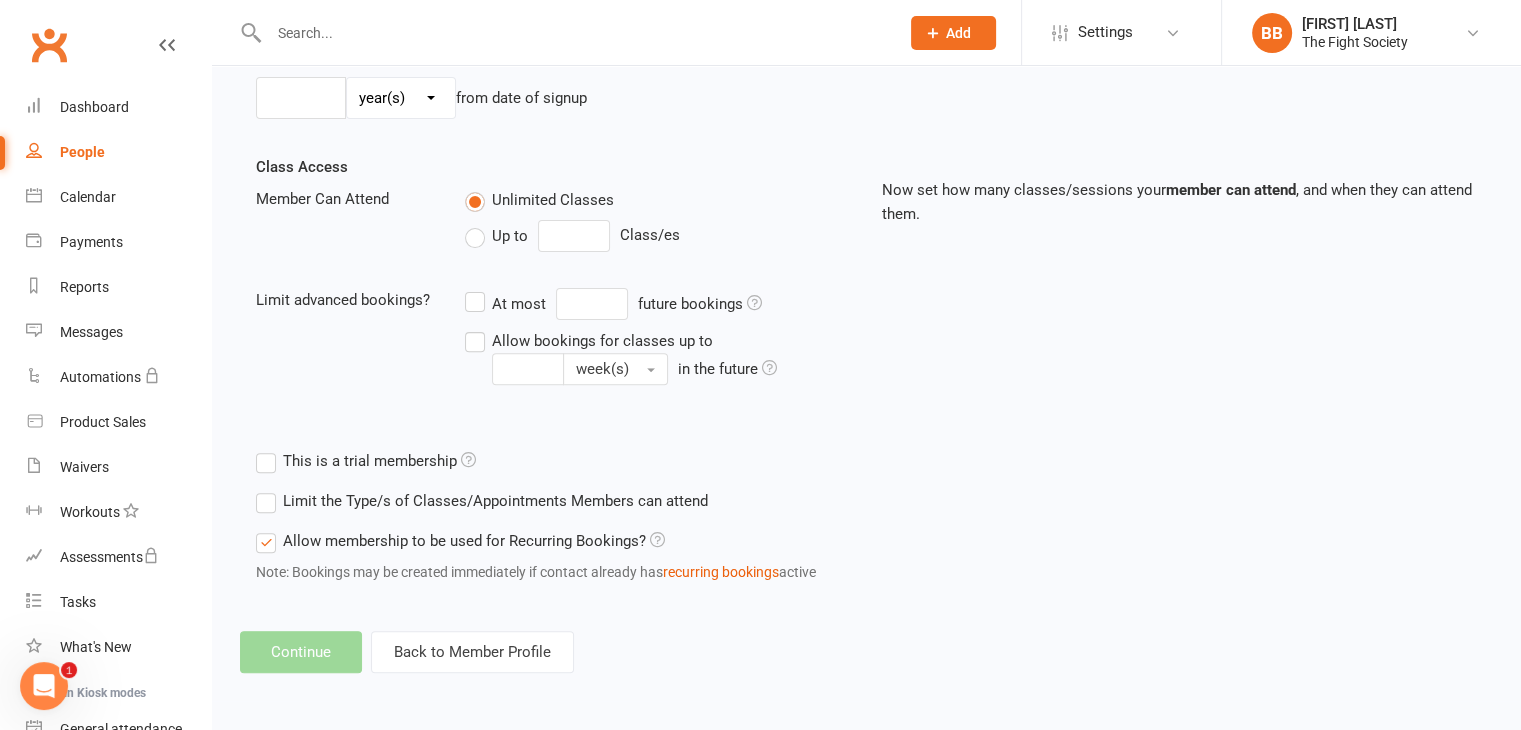 scroll, scrollTop: 0, scrollLeft: 0, axis: both 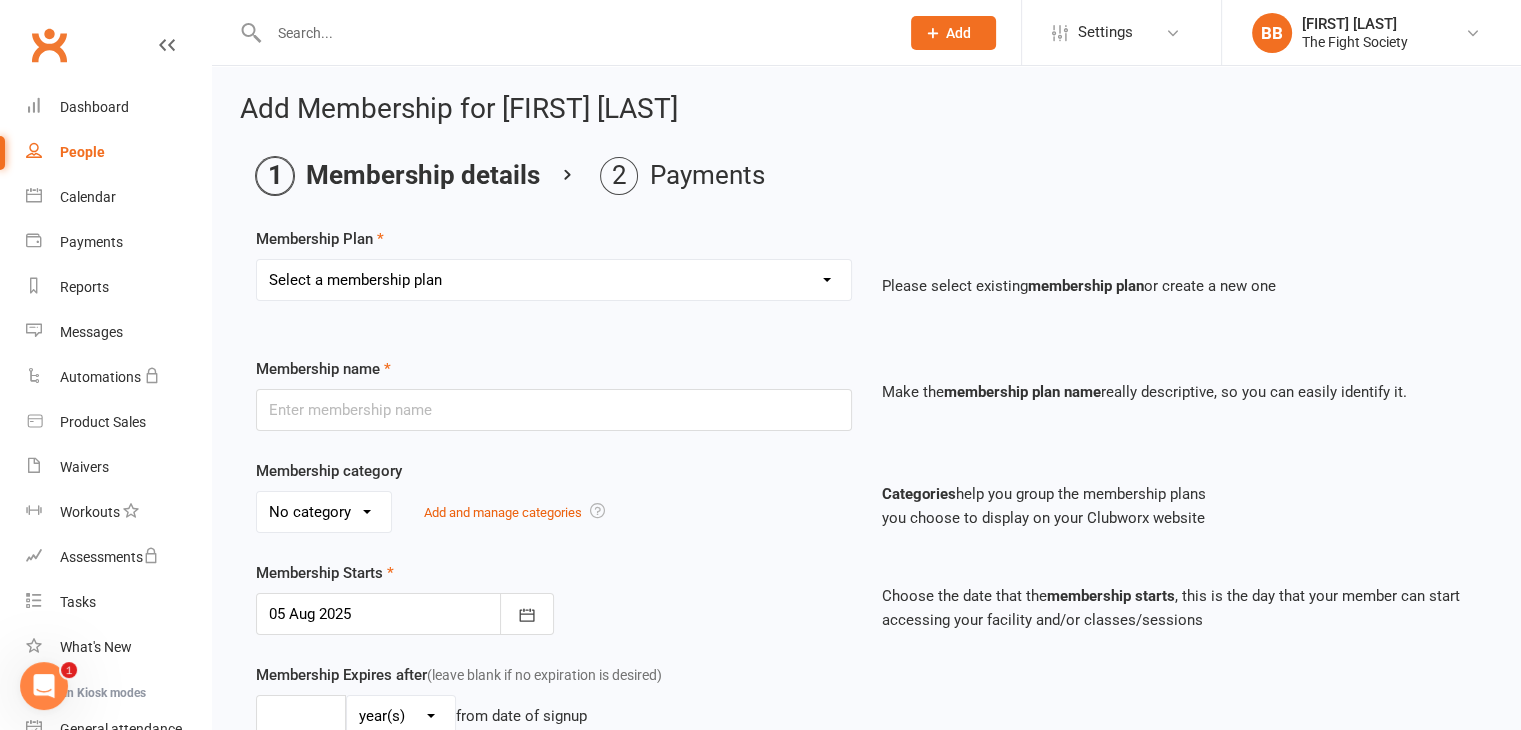 click on "Select a membership plan Create new Membership Plan Free Trial Weekly Foundation Monthly Foundation Upfront Foundation Weekly NO LOCK IN Fortnightly NO LOCK IN CASUAL VISIT 10 Class Pass Monthly 6 Month Term Fortnightly 6 Month Term Weekly 6 Month Term KIDS up to 14yrs WEEKLY KIDS up to 14yrs FORTNIGHTLY KIDS up to 14yrs MONTHLY START JANUARY (Weekly) START JANUARY (Fortnightly) NON PAYING MEMBER Fortnightly Foundation" at bounding box center (554, 280) 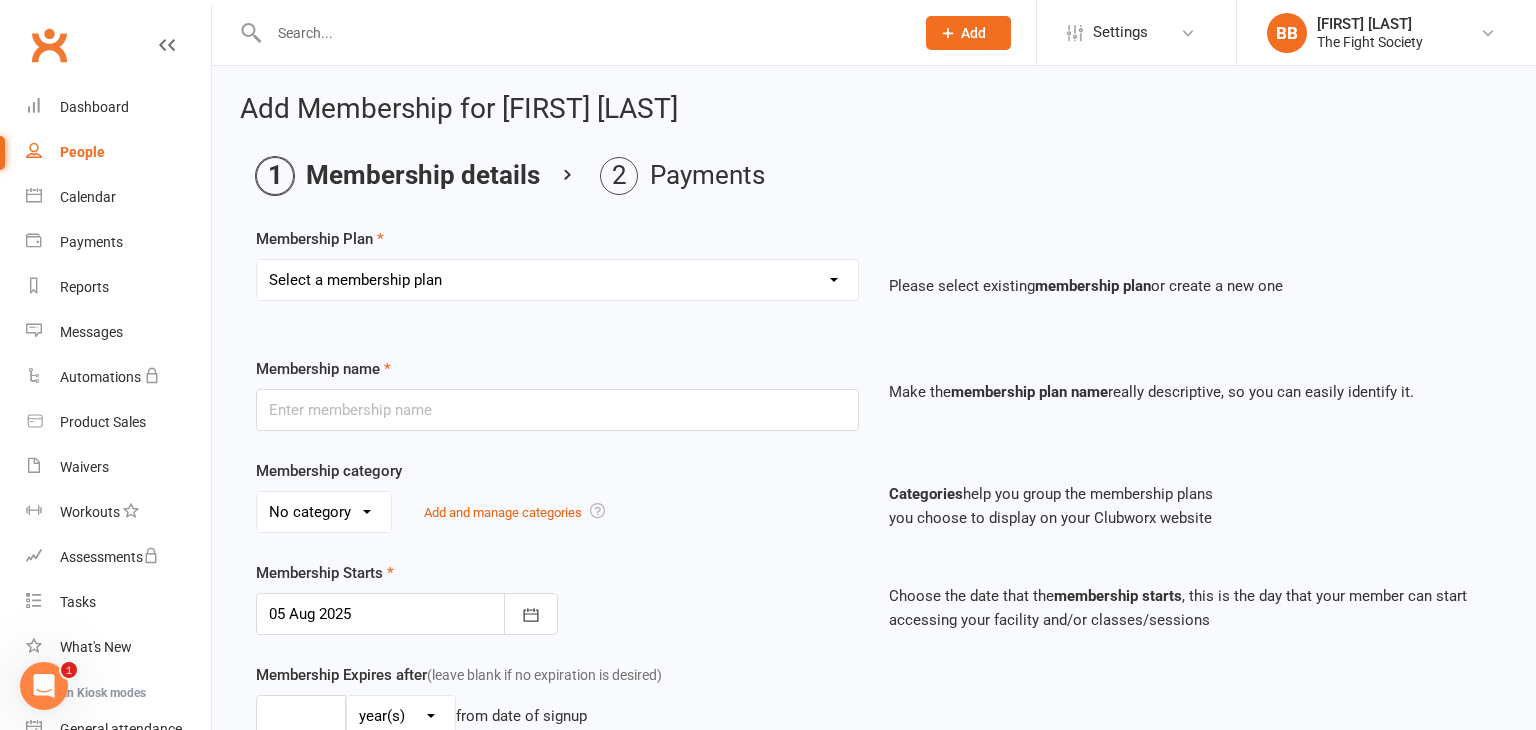 select on "100" 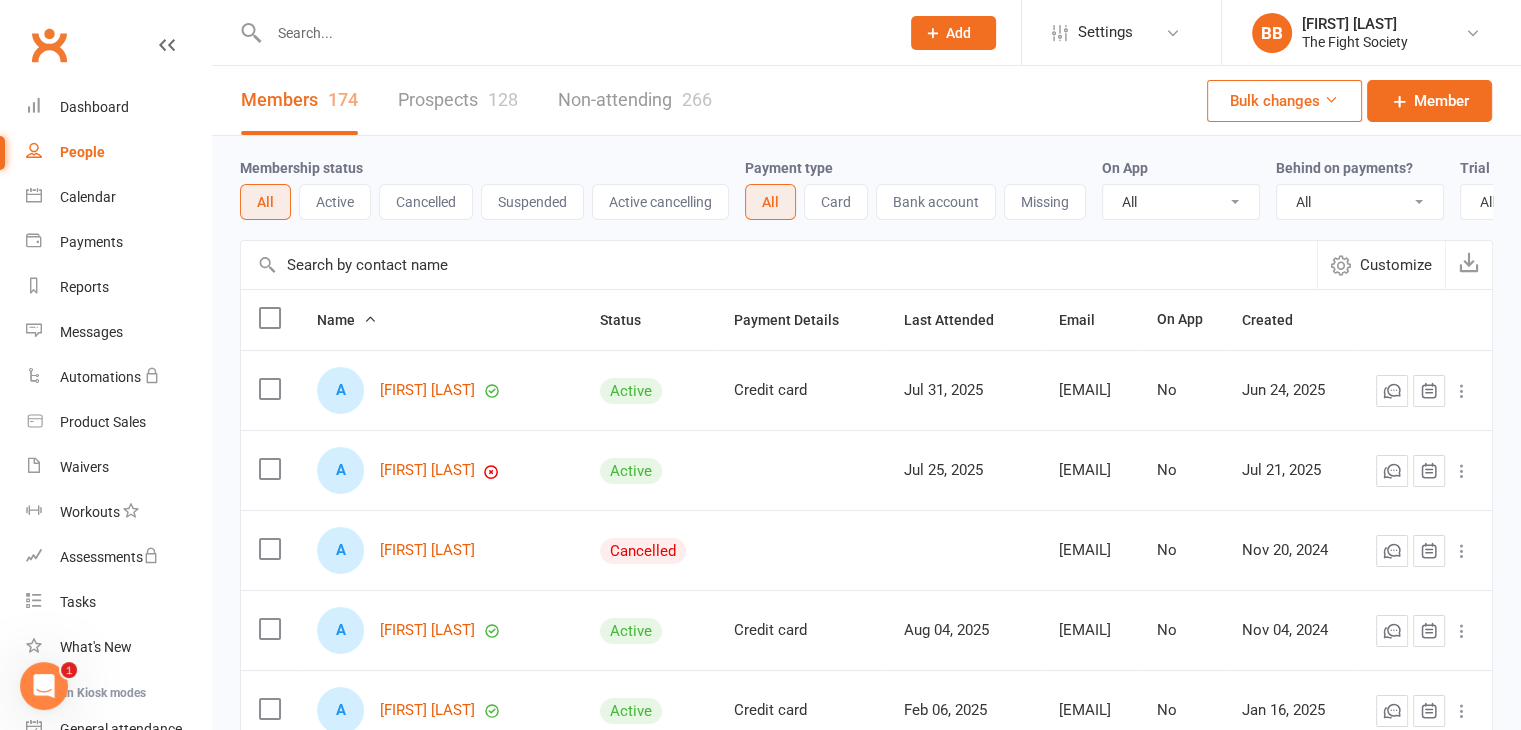 click at bounding box center (574, 33) 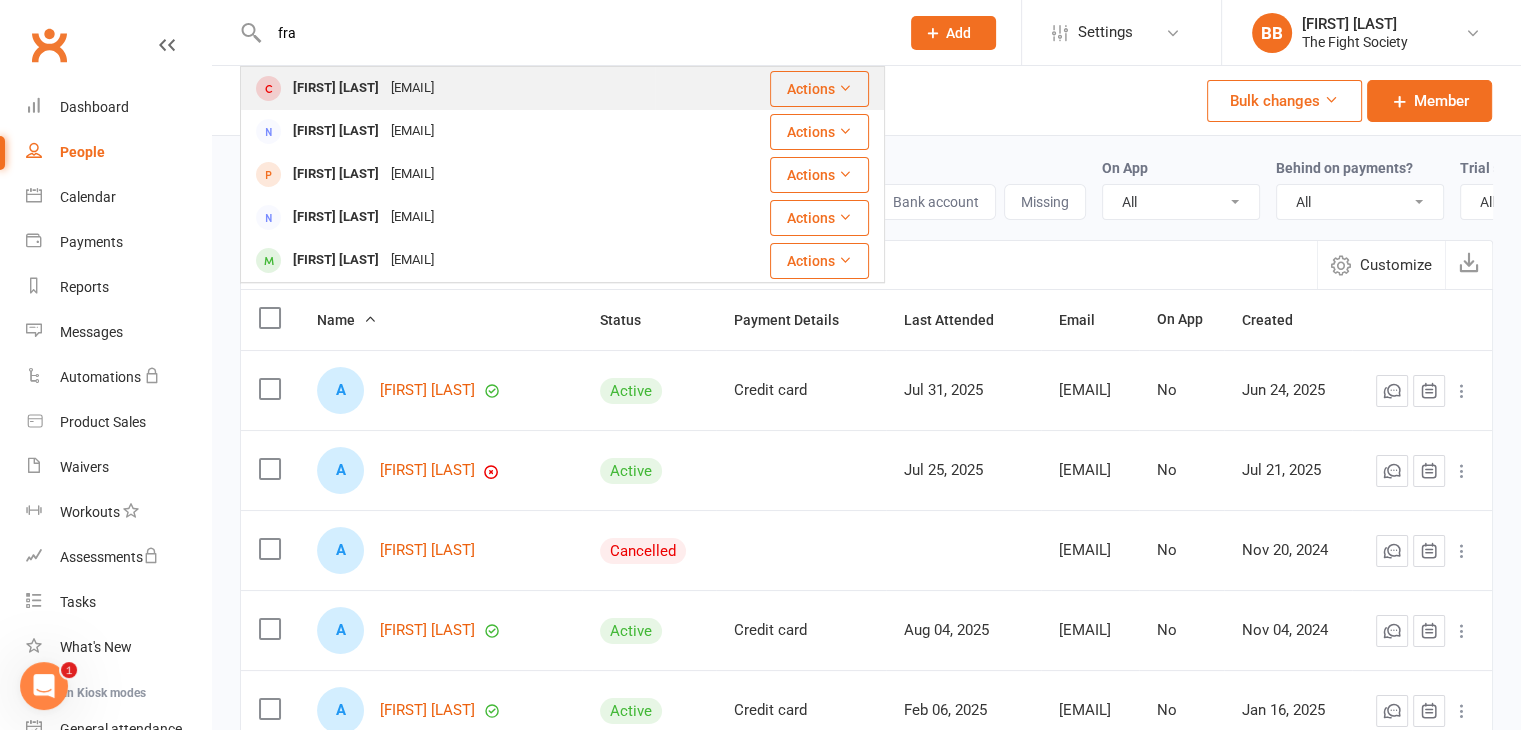 type on "fra" 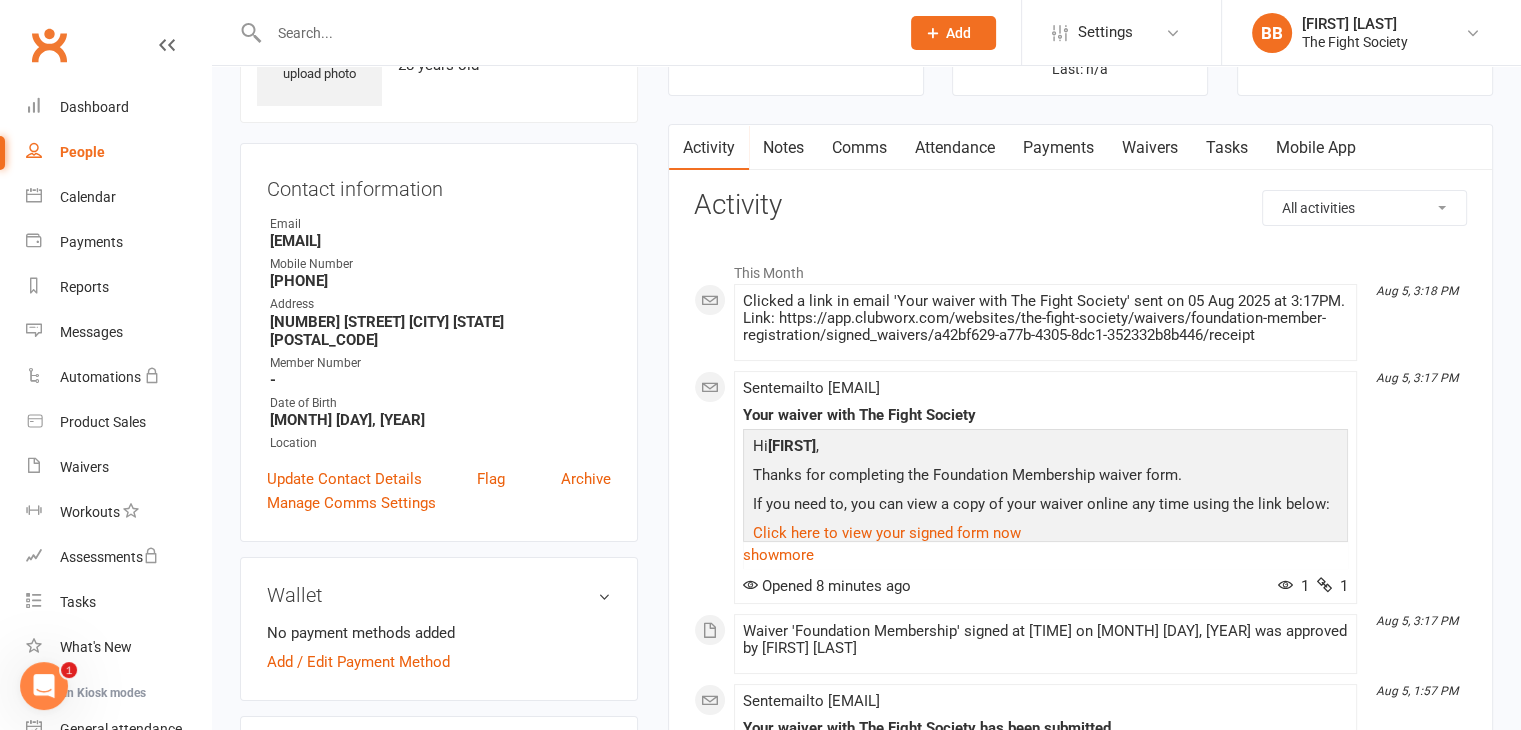 scroll, scrollTop: 0, scrollLeft: 0, axis: both 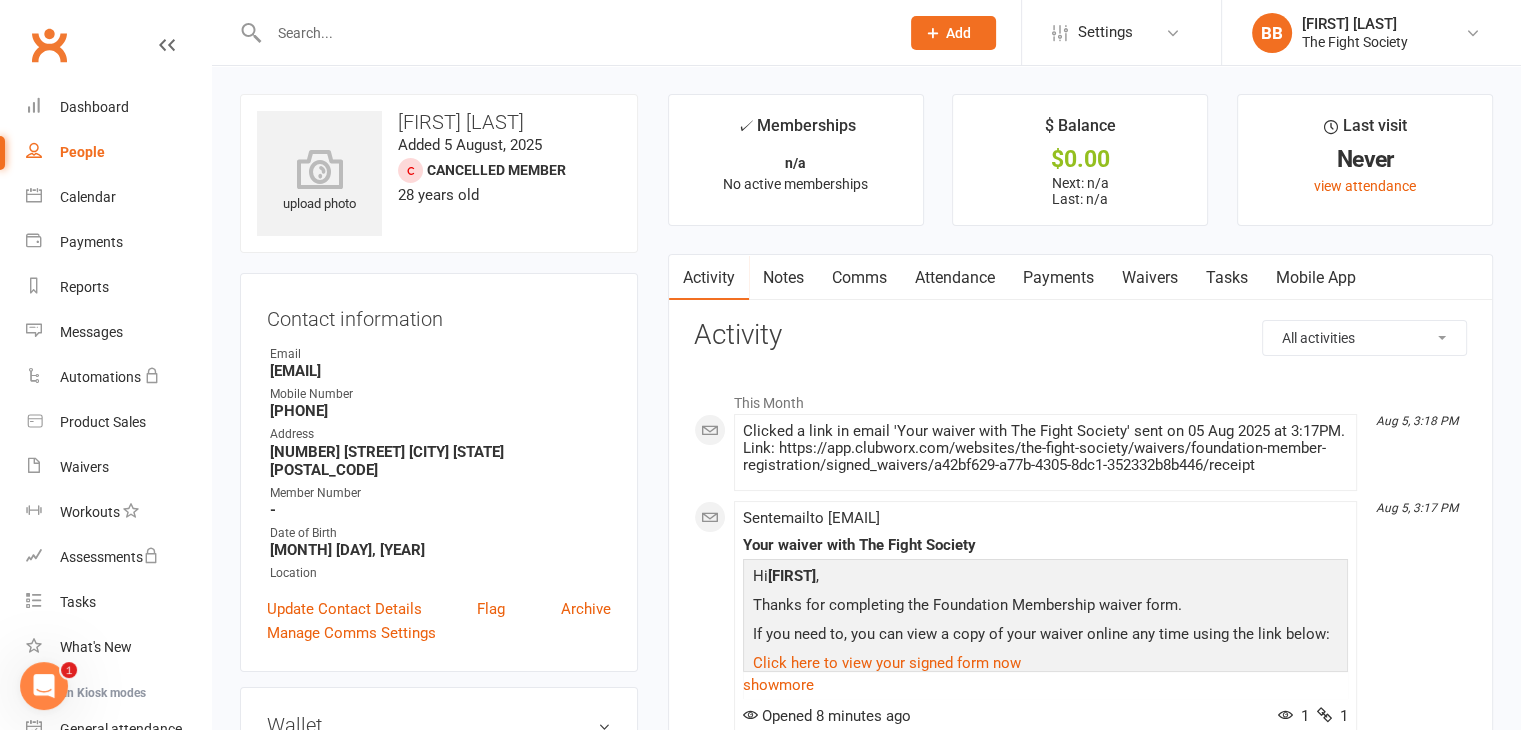 click at bounding box center (574, 33) 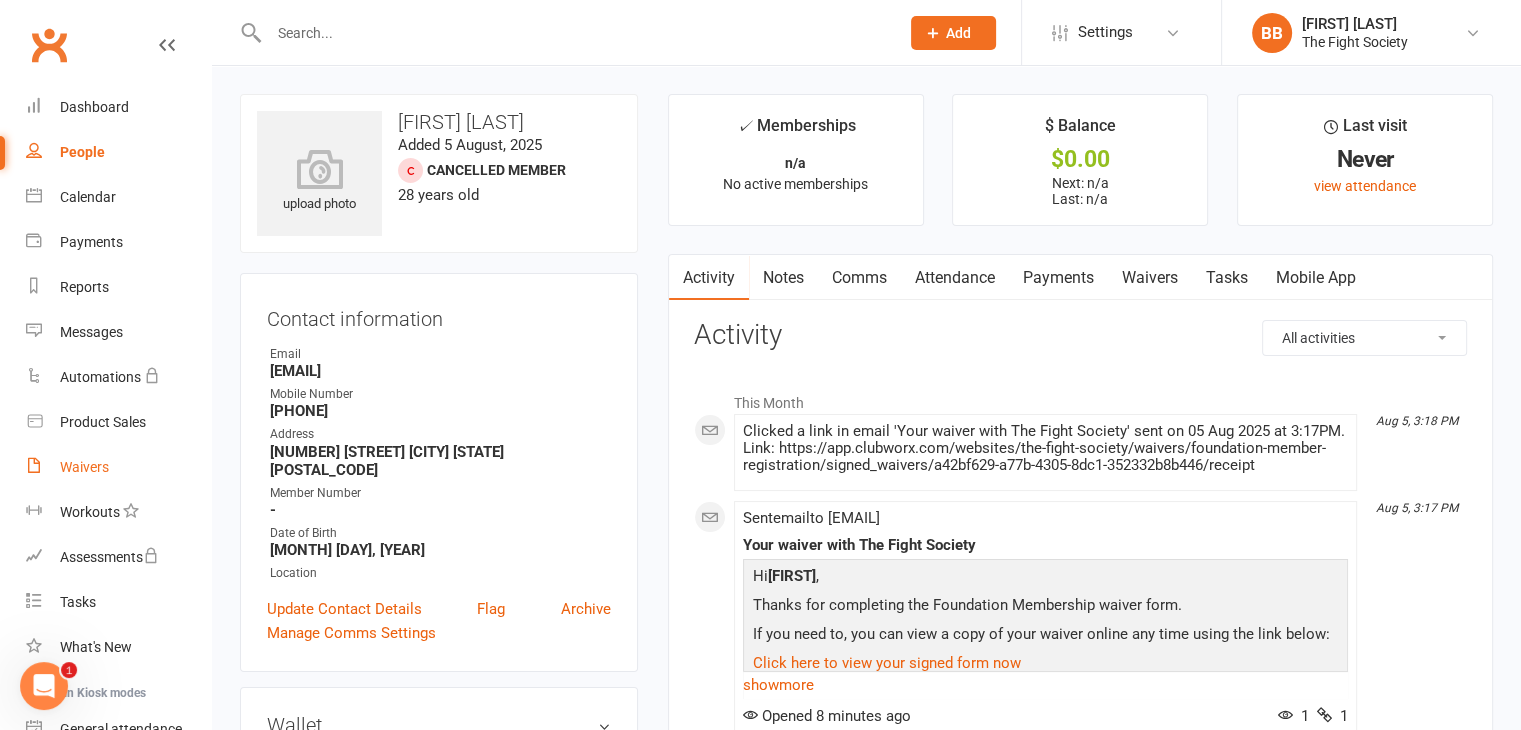click on "Waivers" at bounding box center [84, 467] 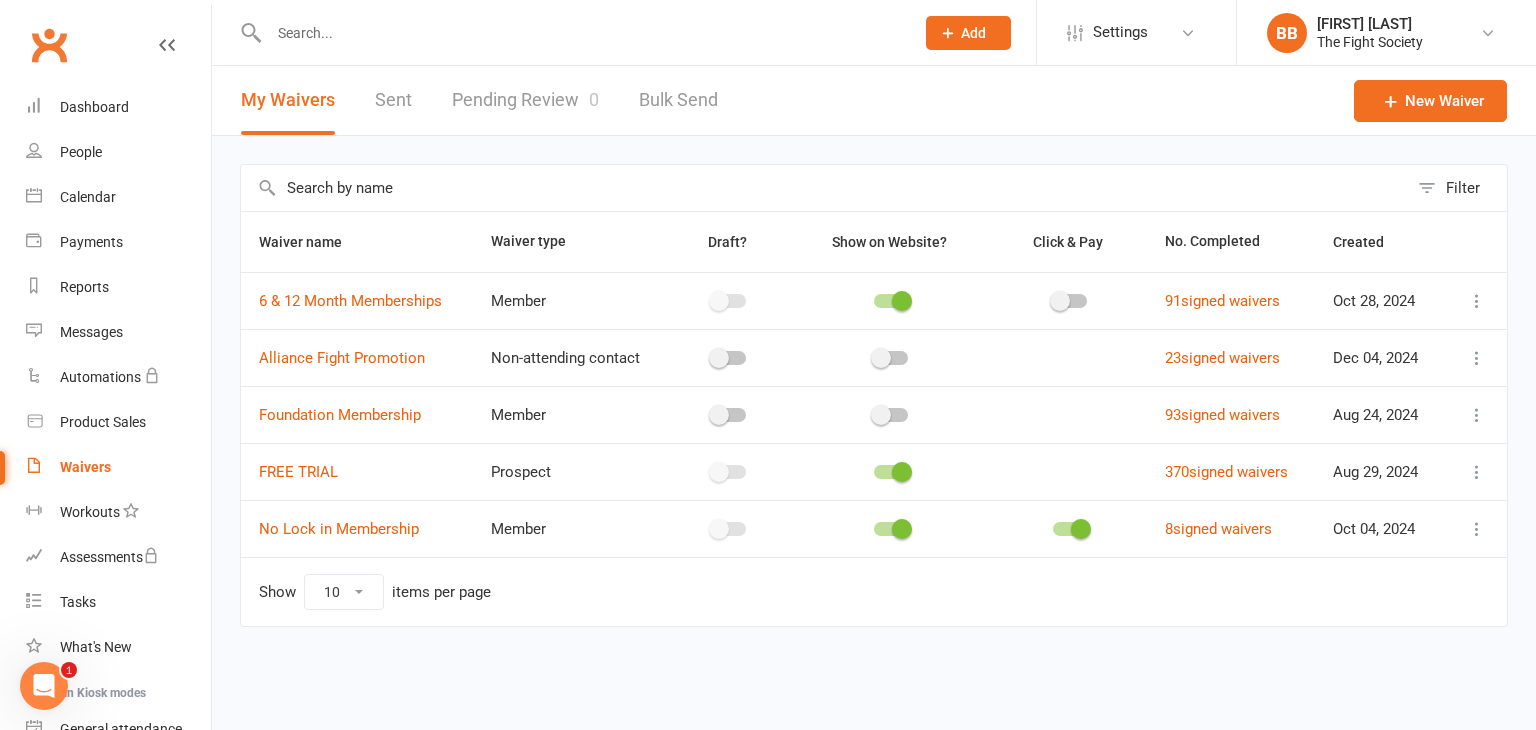 click at bounding box center [581, 33] 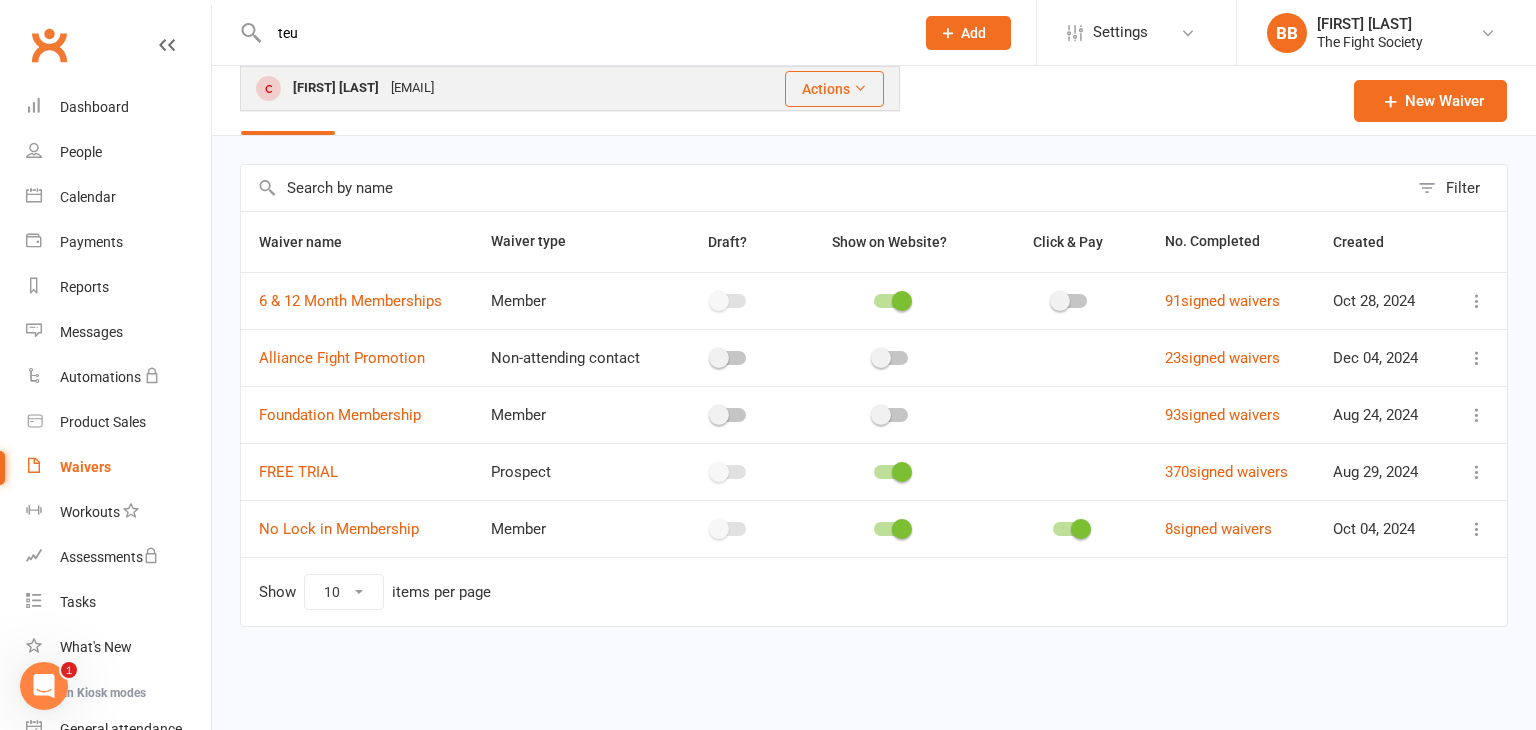 type on "teu" 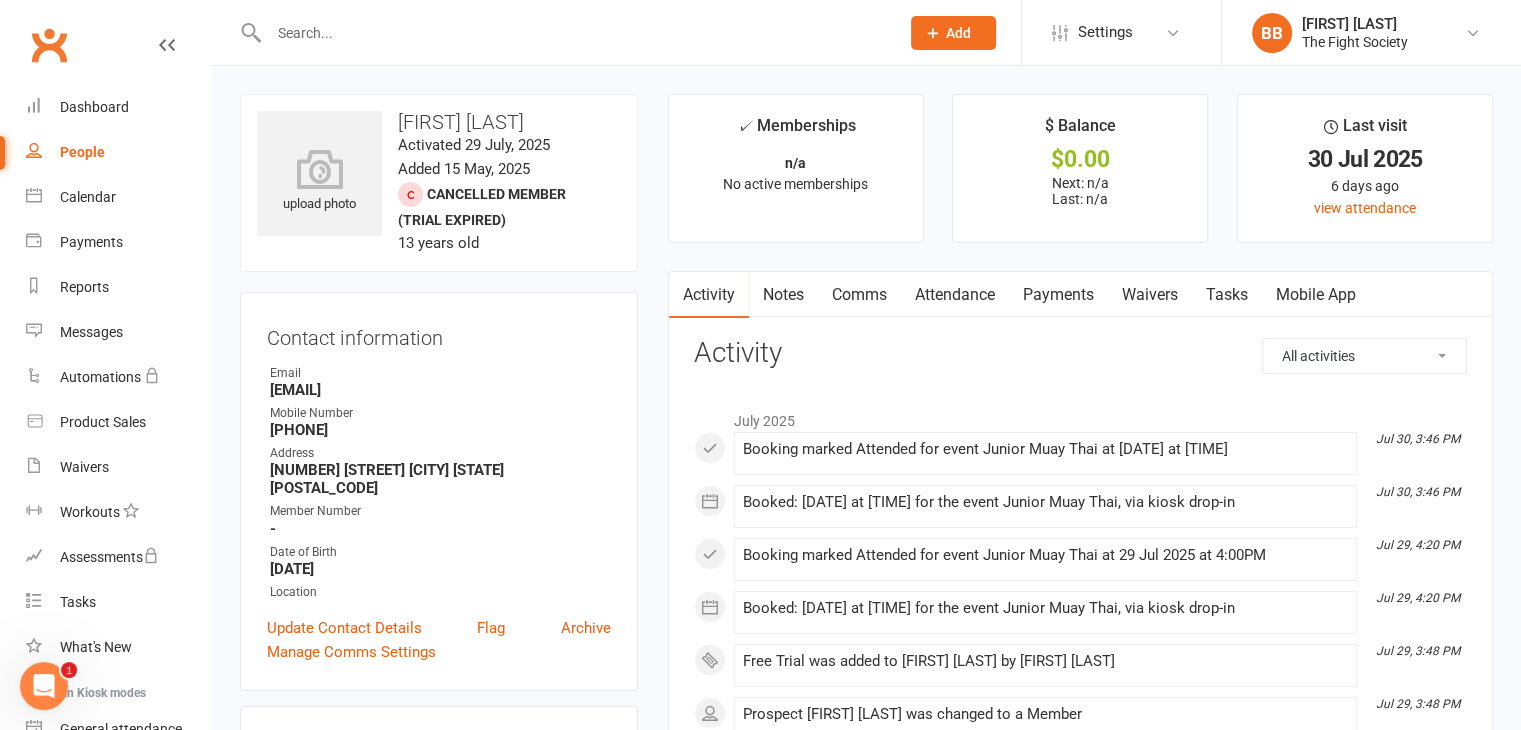 click on "Waivers" at bounding box center (1150, 295) 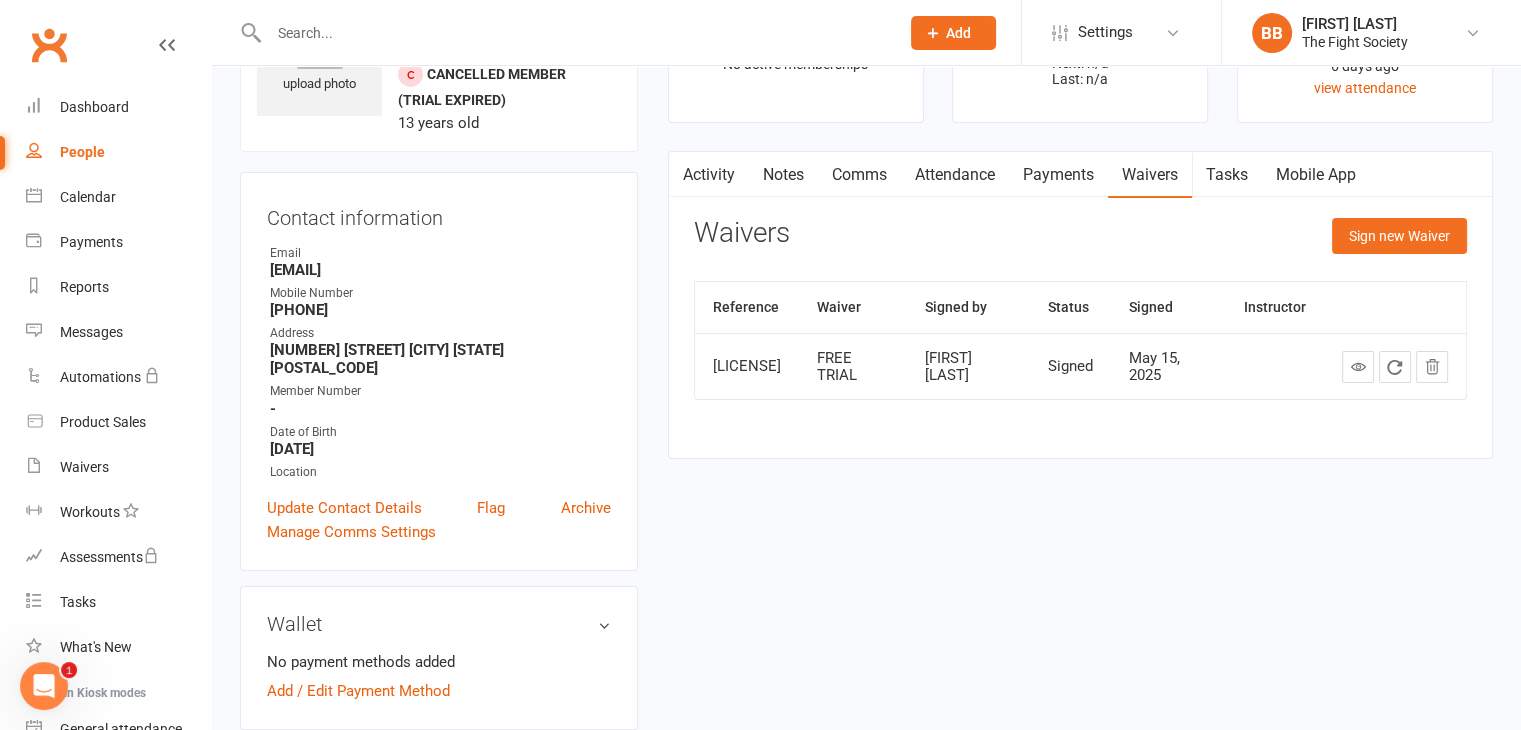 scroll, scrollTop: 123, scrollLeft: 0, axis: vertical 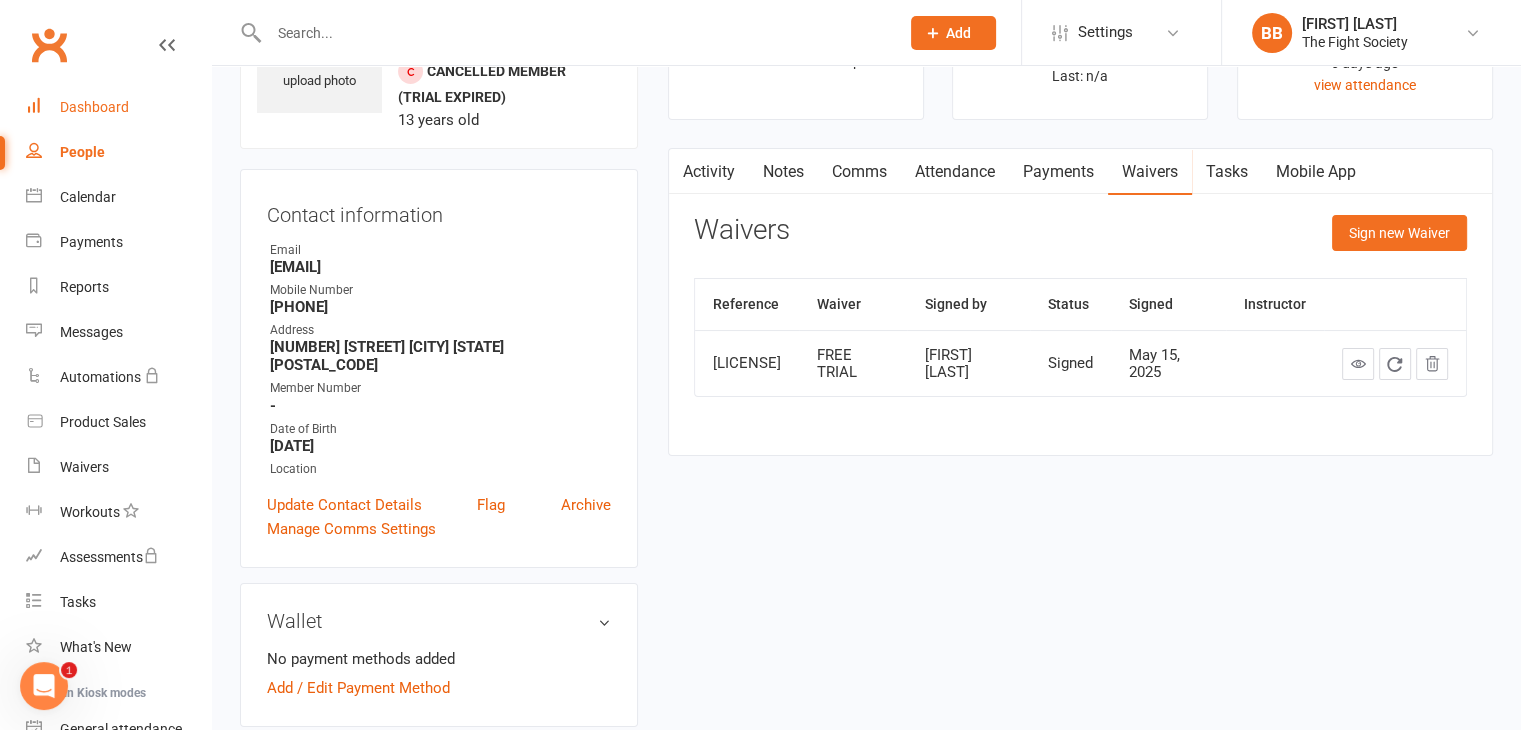 click on "Dashboard" at bounding box center [94, 107] 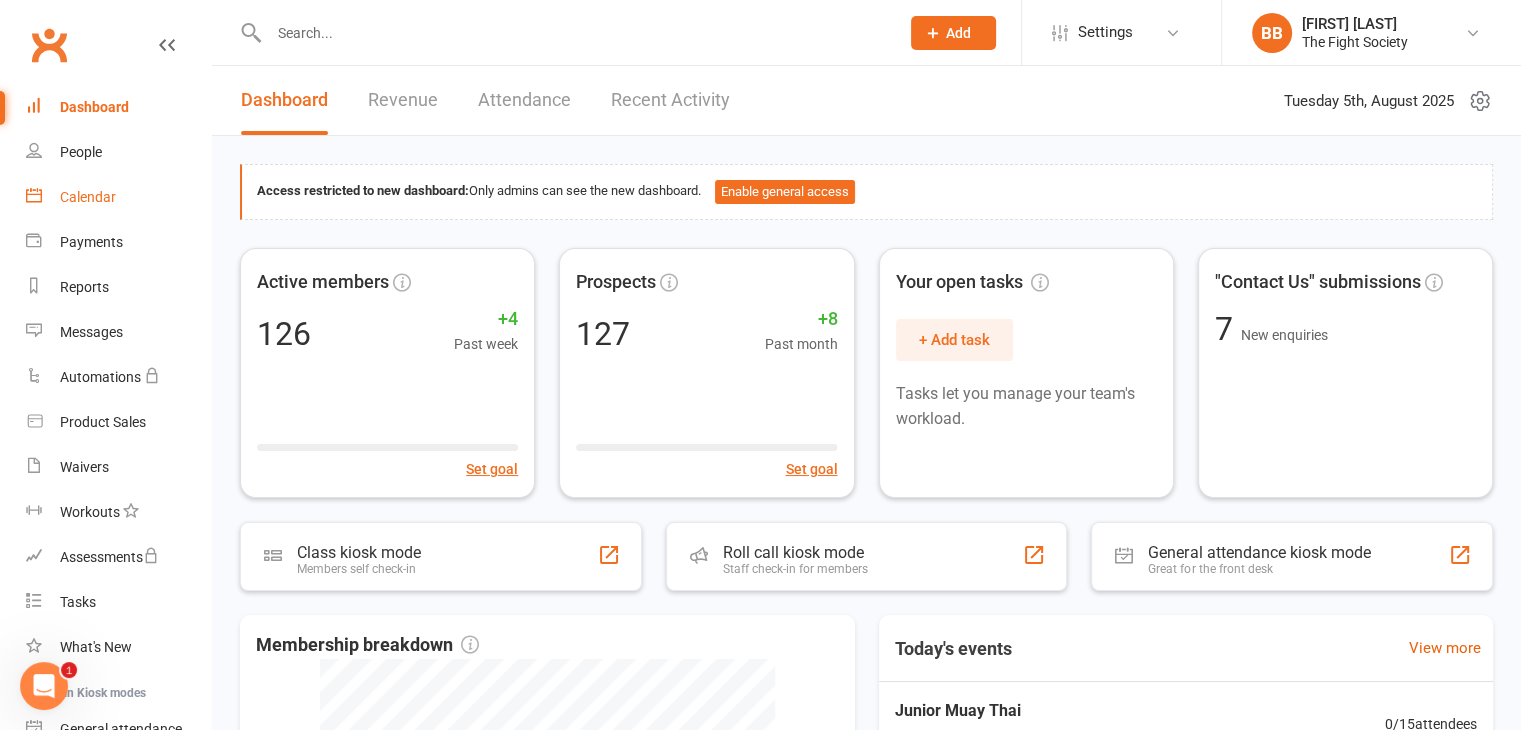 click on "Calendar" at bounding box center (88, 197) 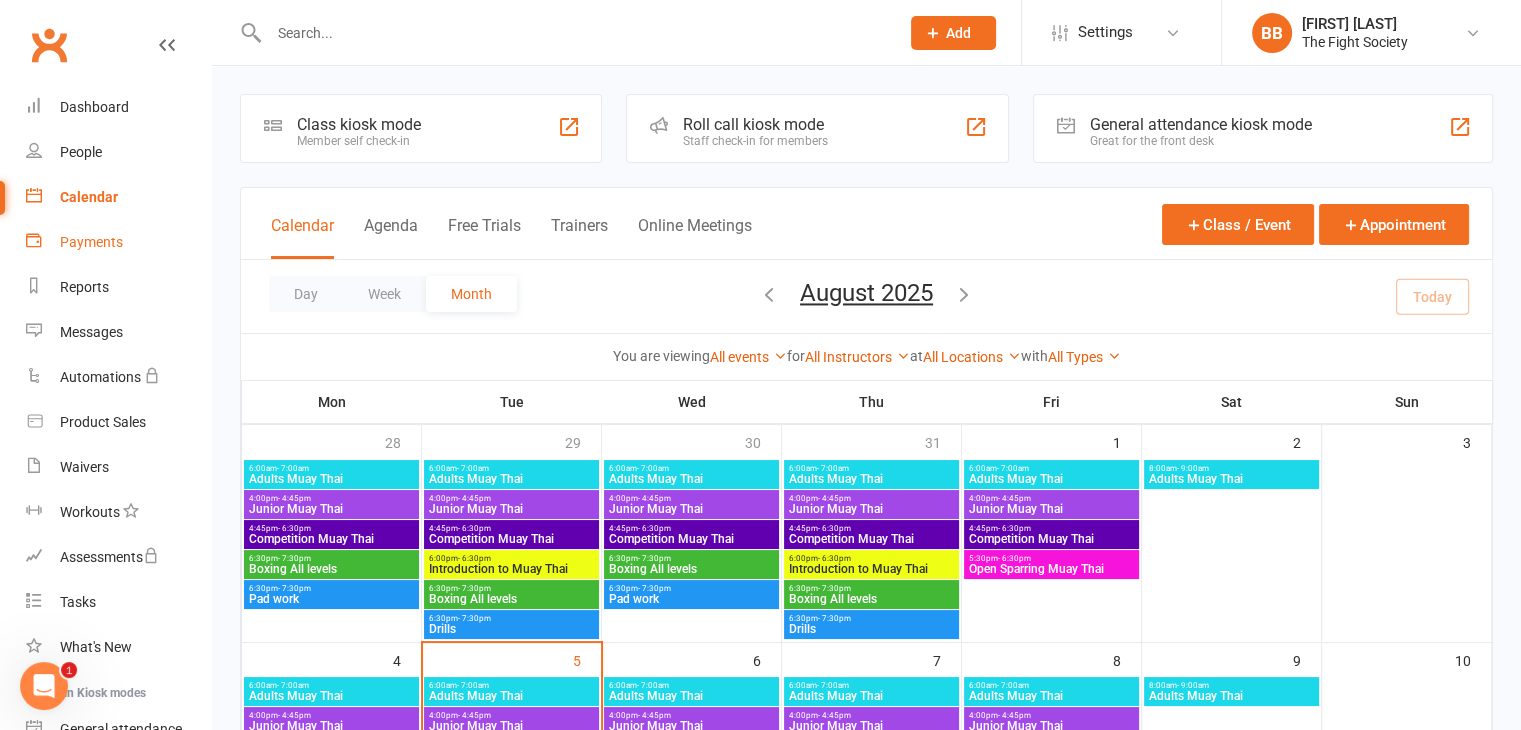 click on "Payments" at bounding box center (91, 242) 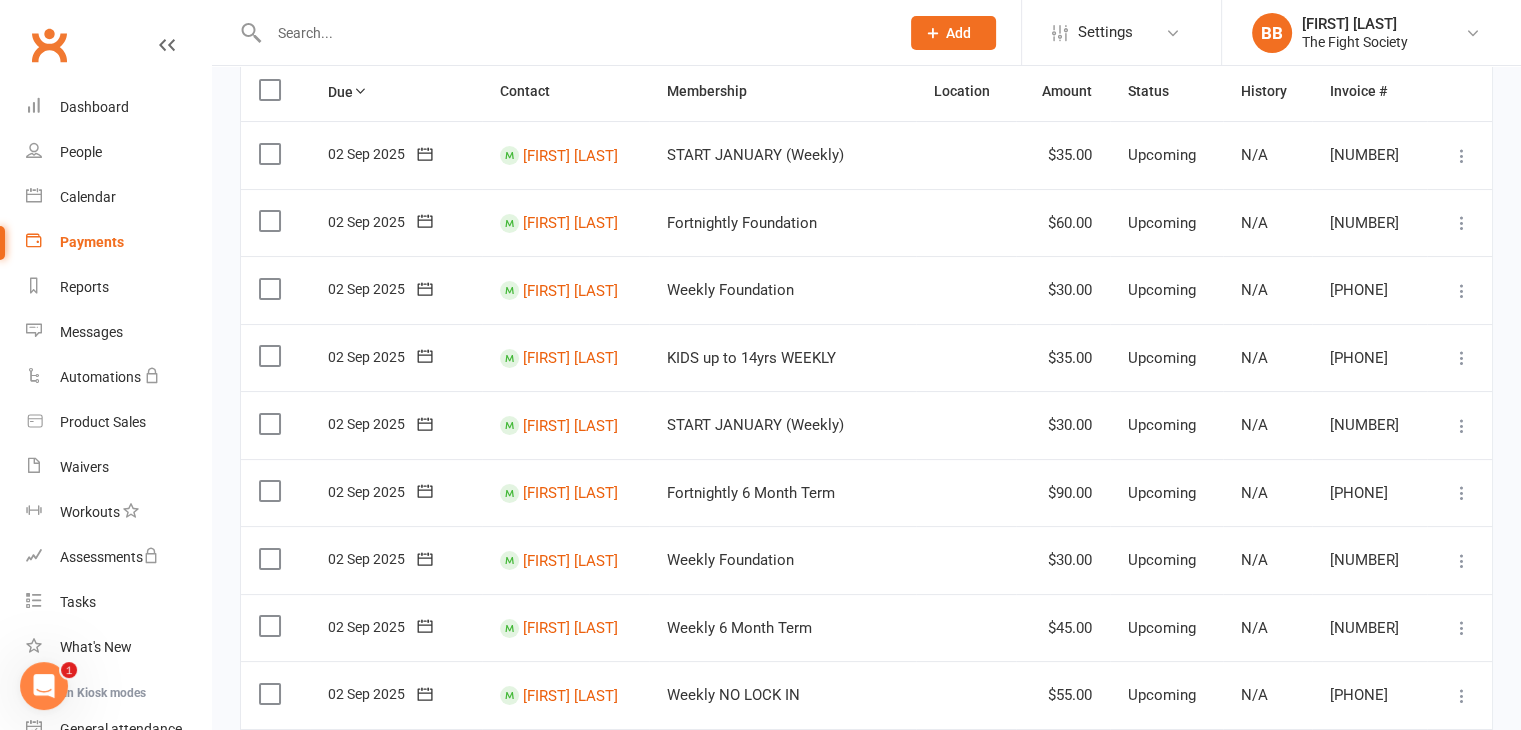scroll, scrollTop: 202, scrollLeft: 0, axis: vertical 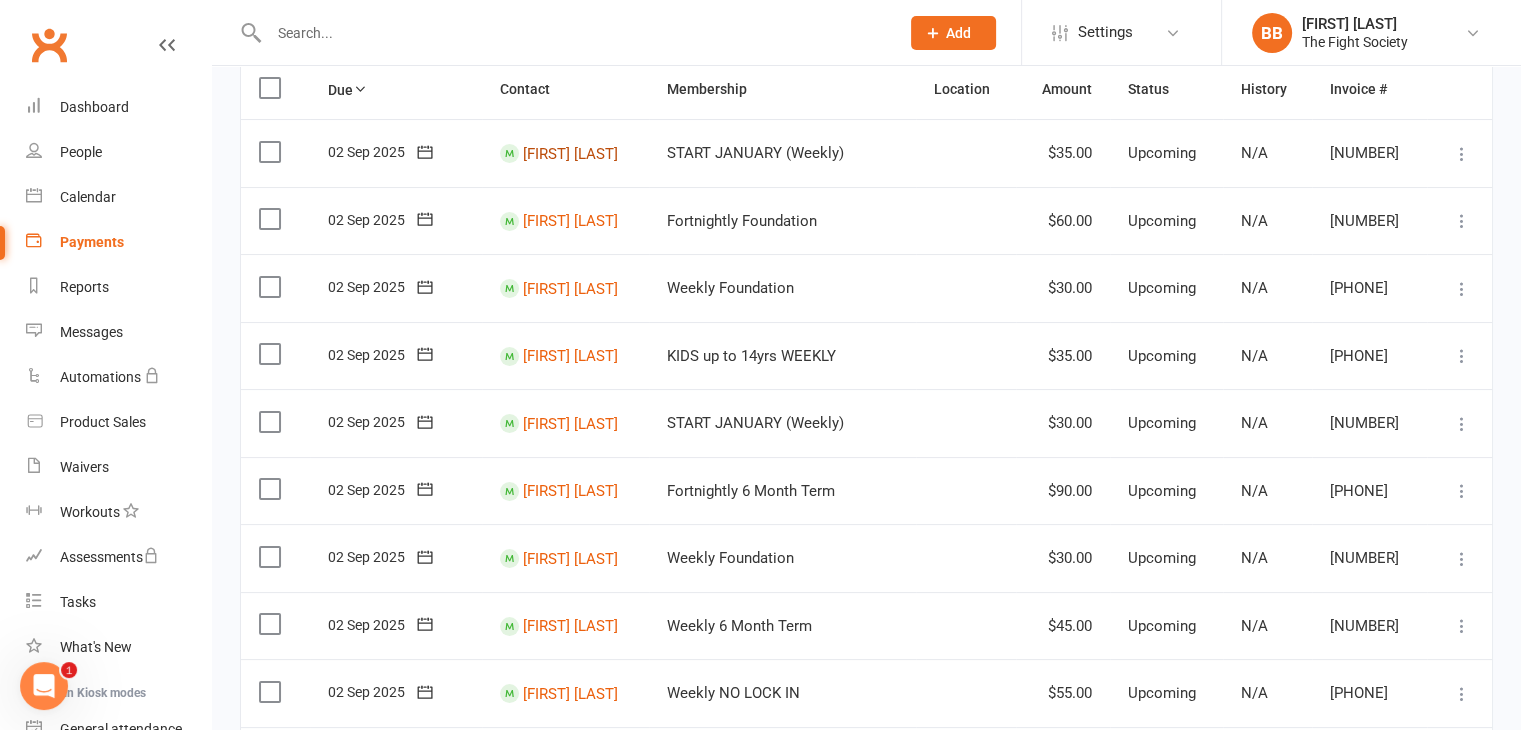 click on "Aidan Aditya" at bounding box center (570, 153) 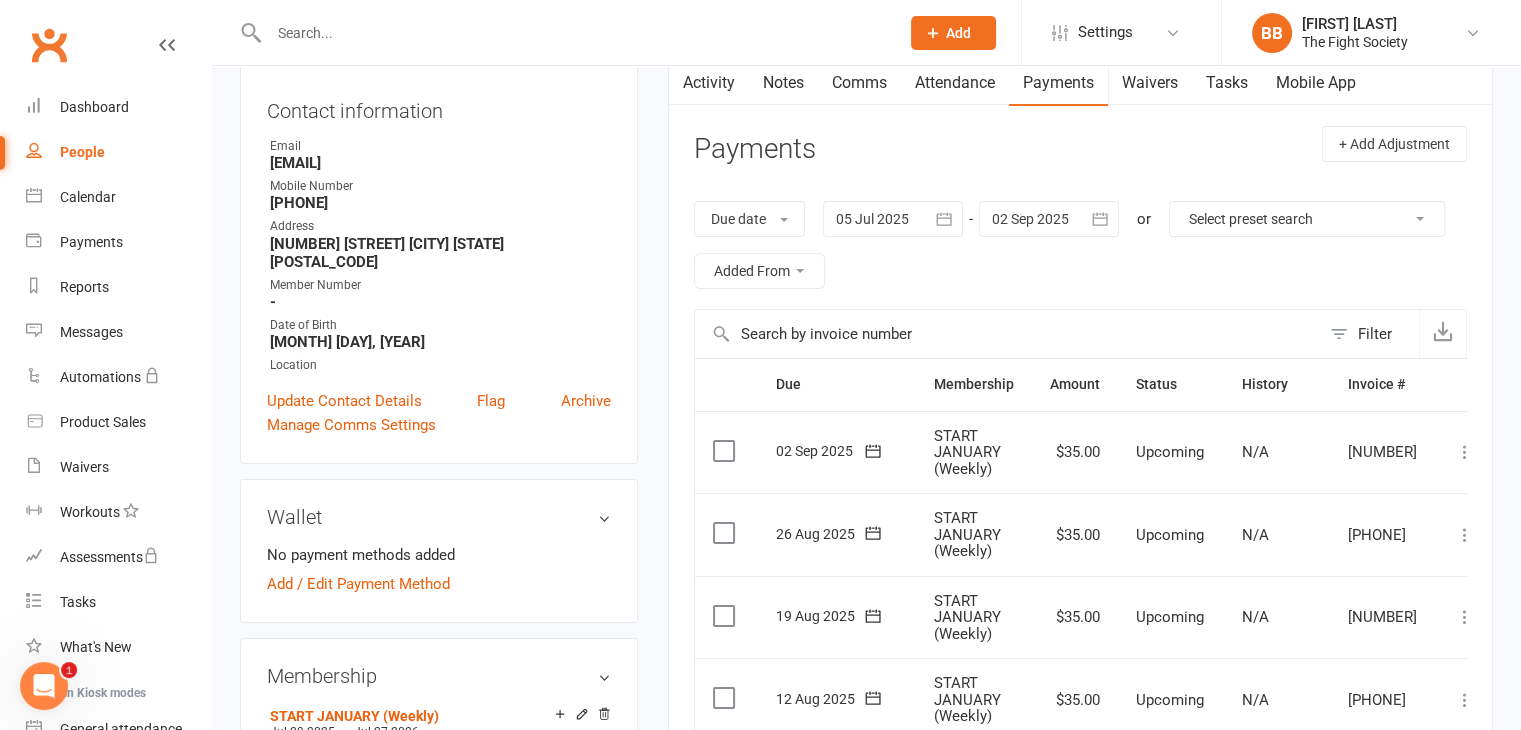 scroll, scrollTop: 212, scrollLeft: 0, axis: vertical 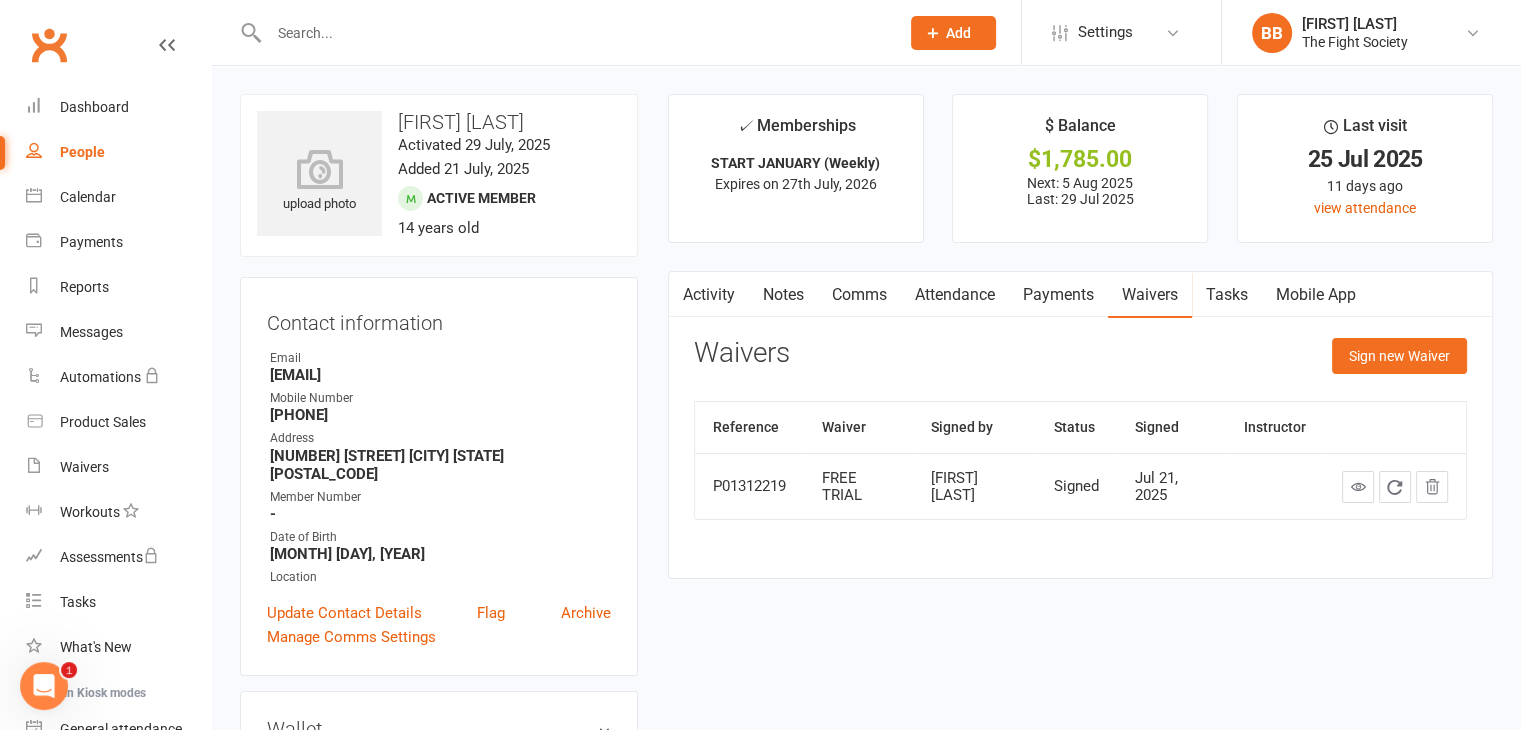 click on "Payments" at bounding box center [1058, 295] 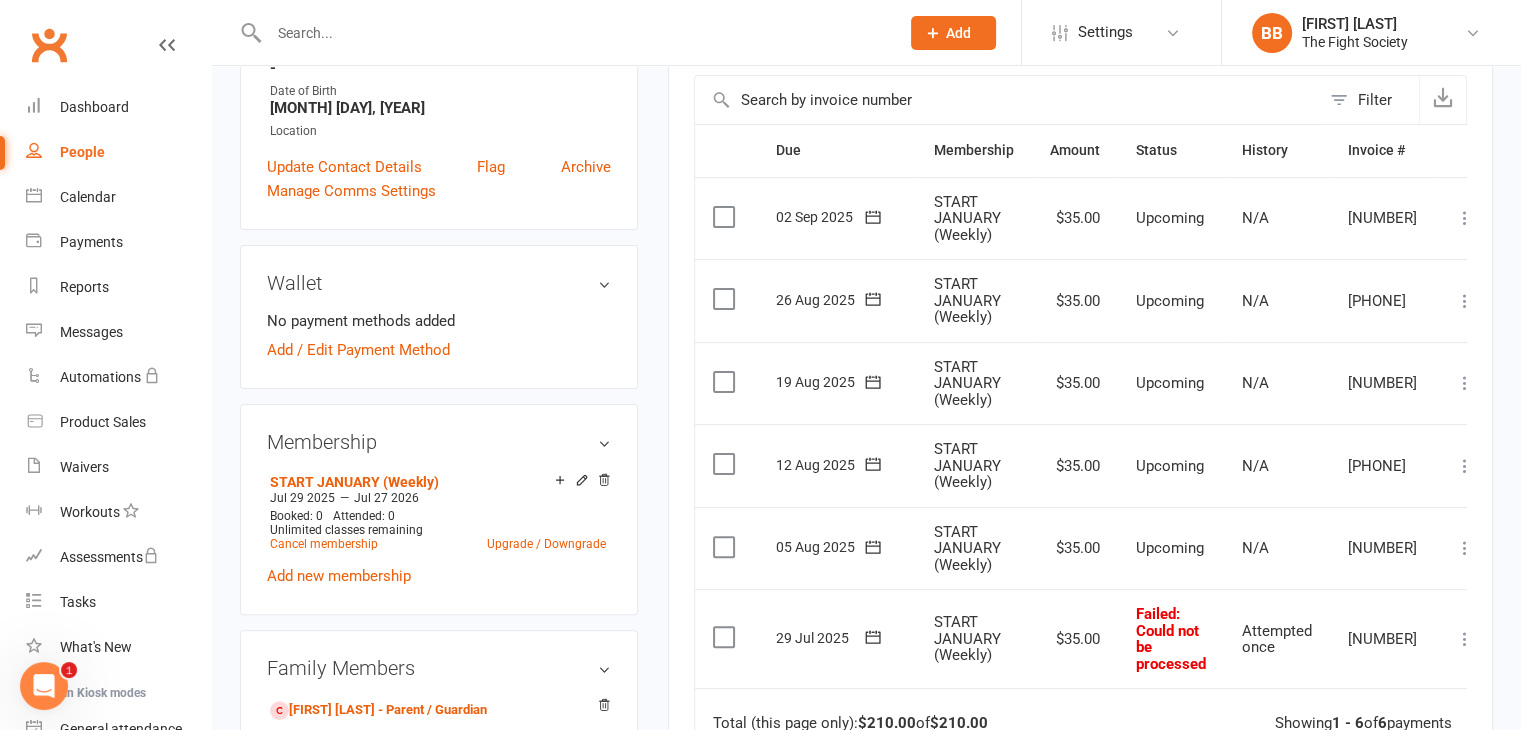 scroll, scrollTop: 0, scrollLeft: 0, axis: both 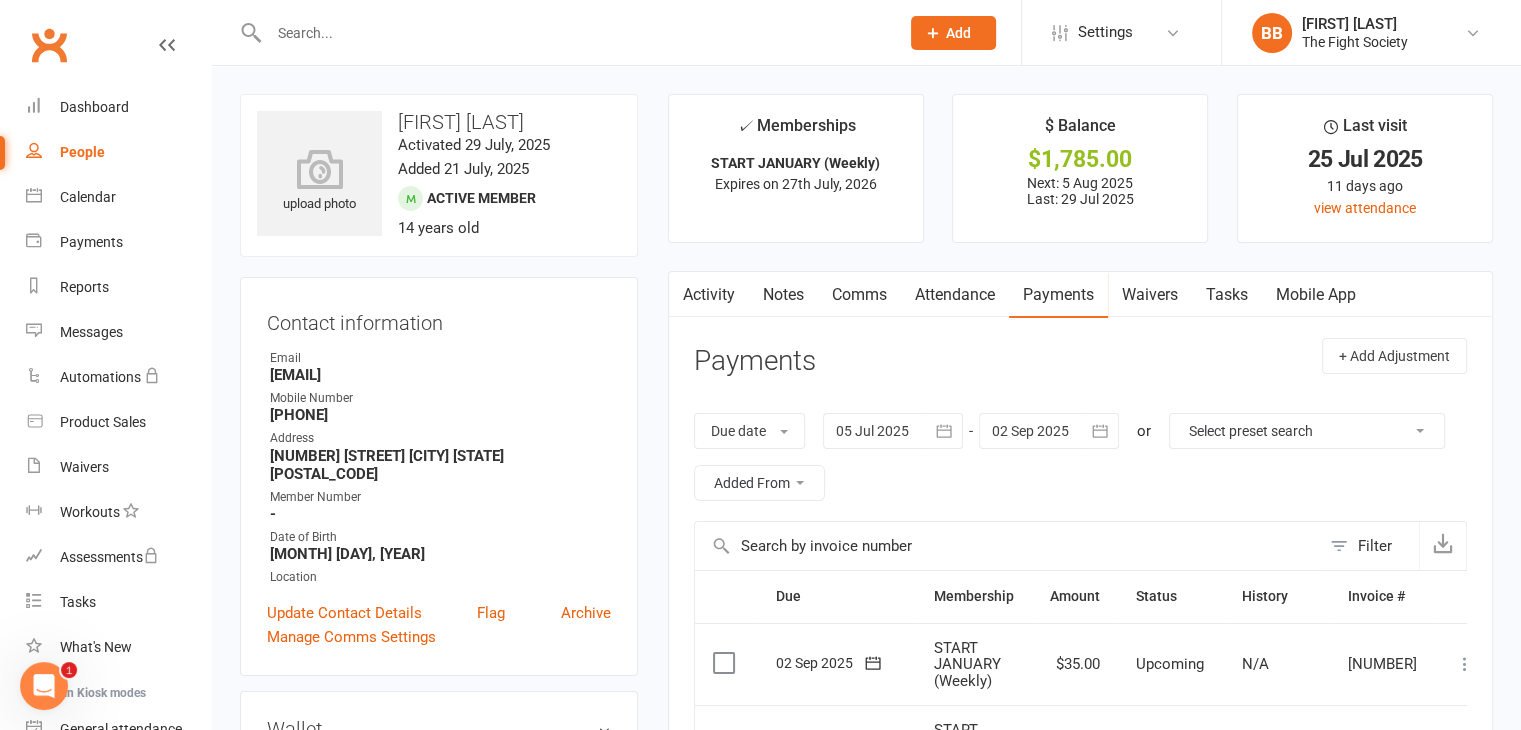click at bounding box center (574, 33) 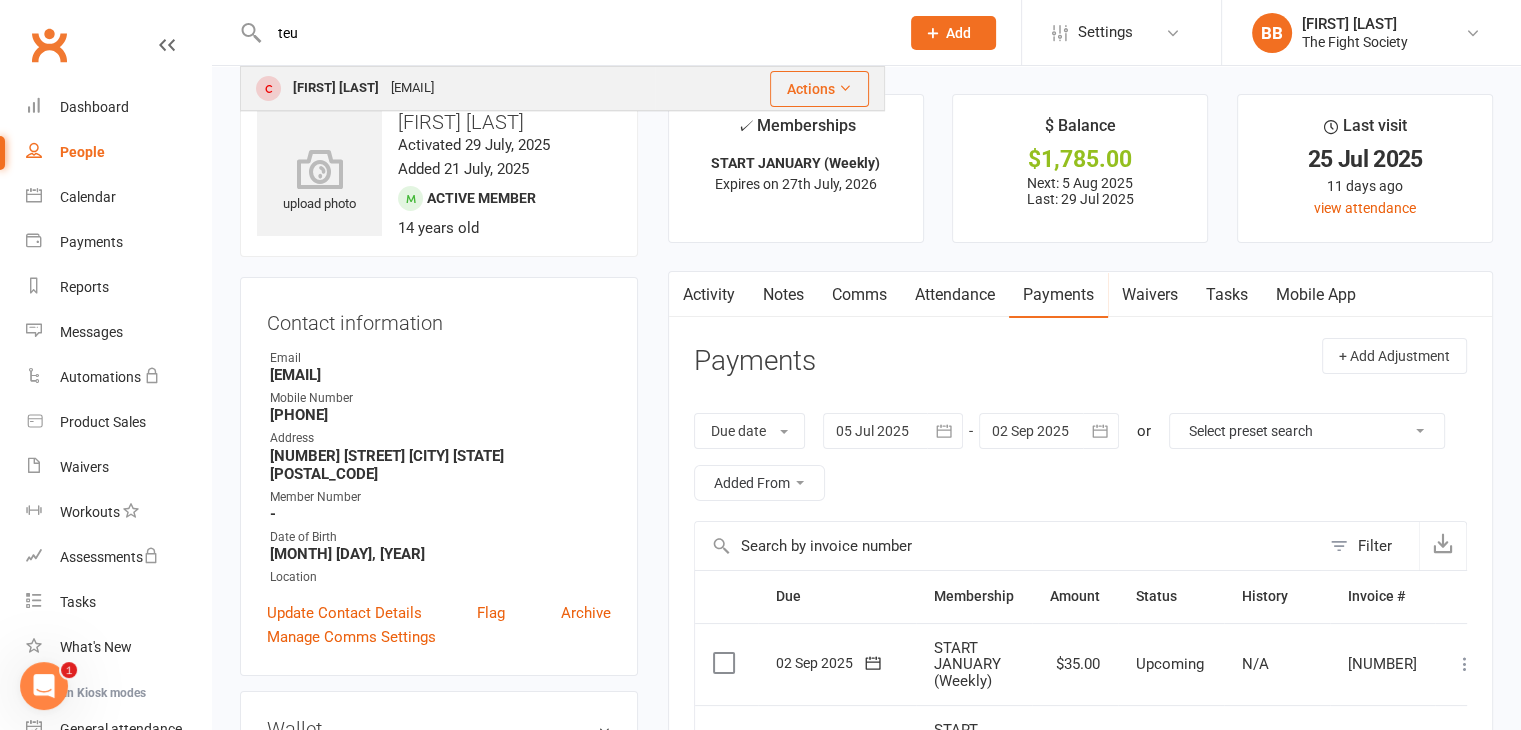type on "teu" 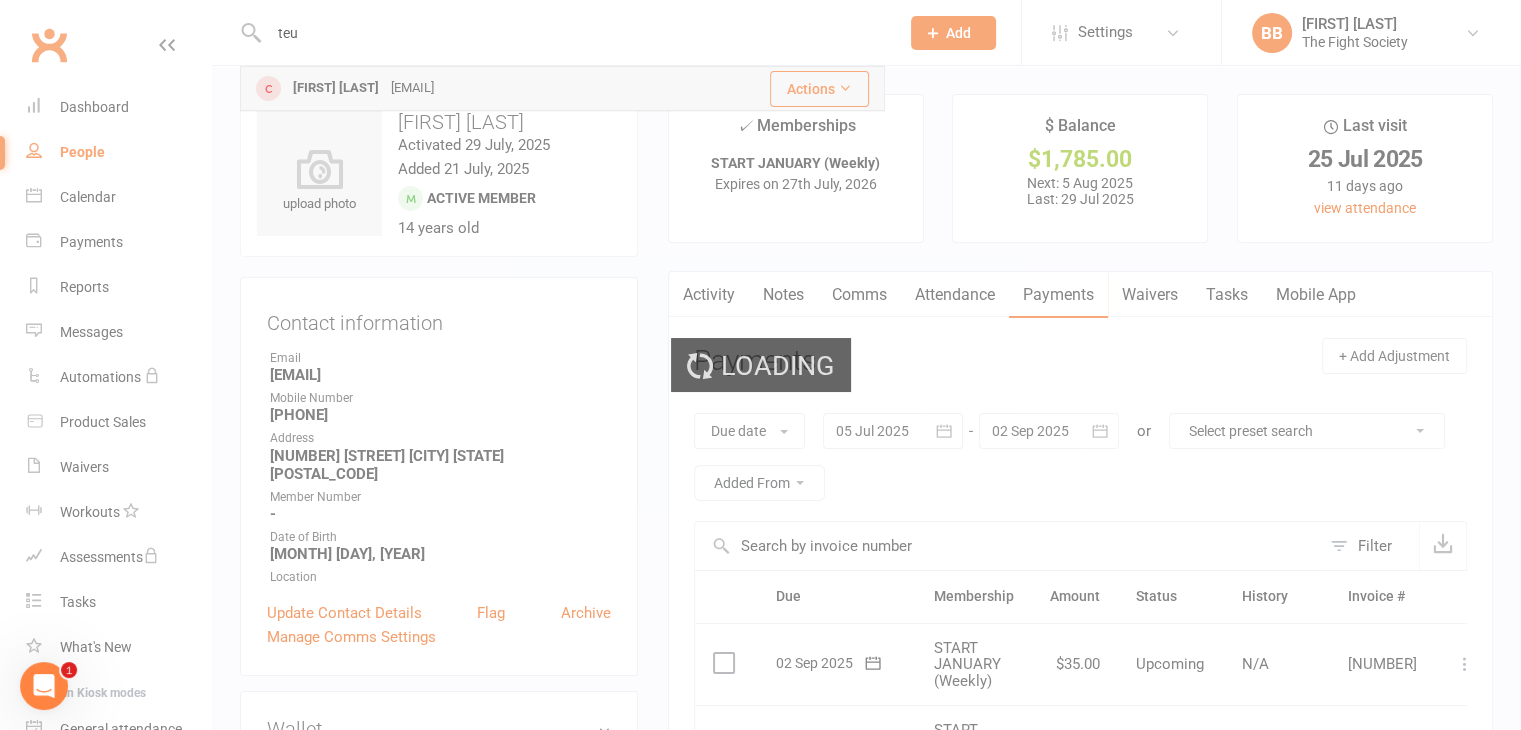 type 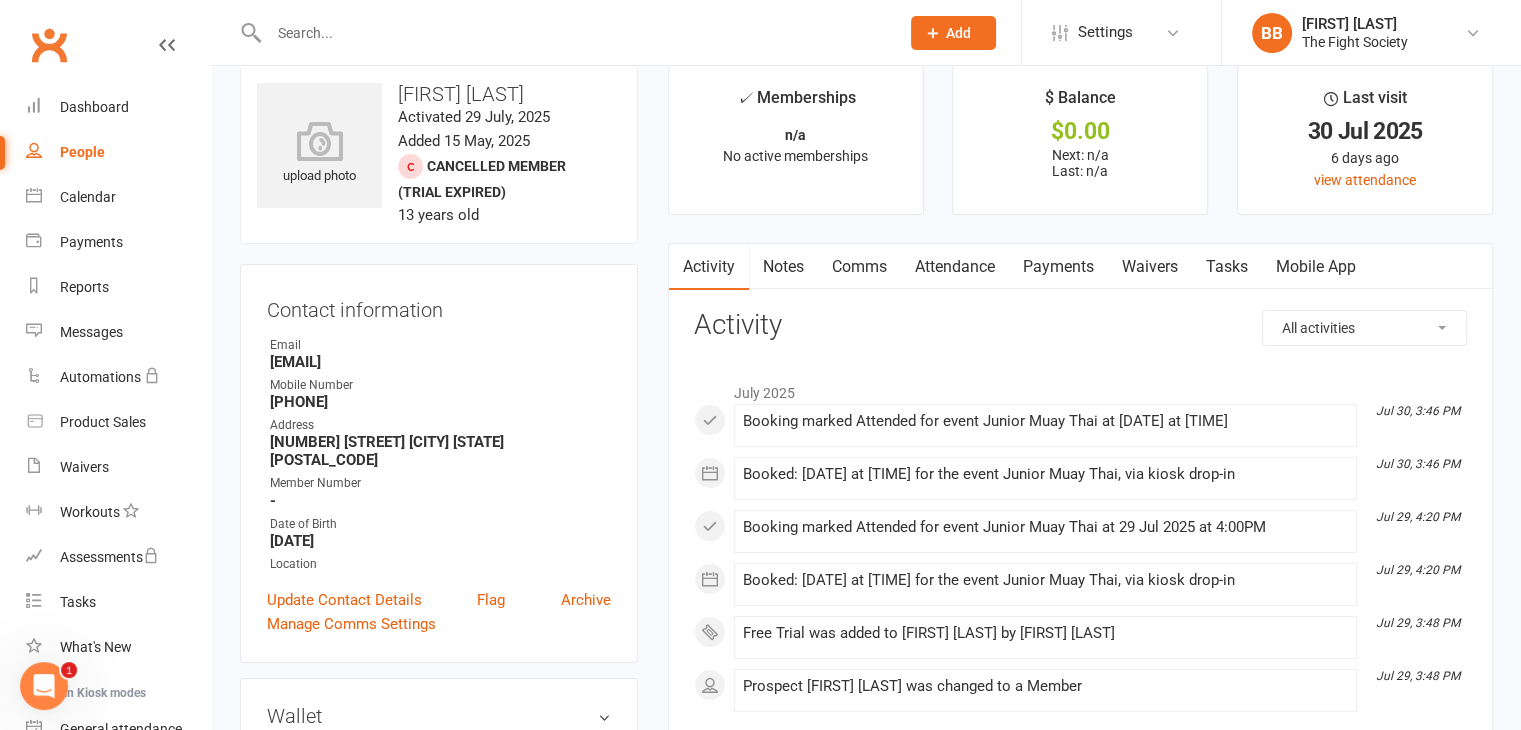 scroll, scrollTop: 0, scrollLeft: 0, axis: both 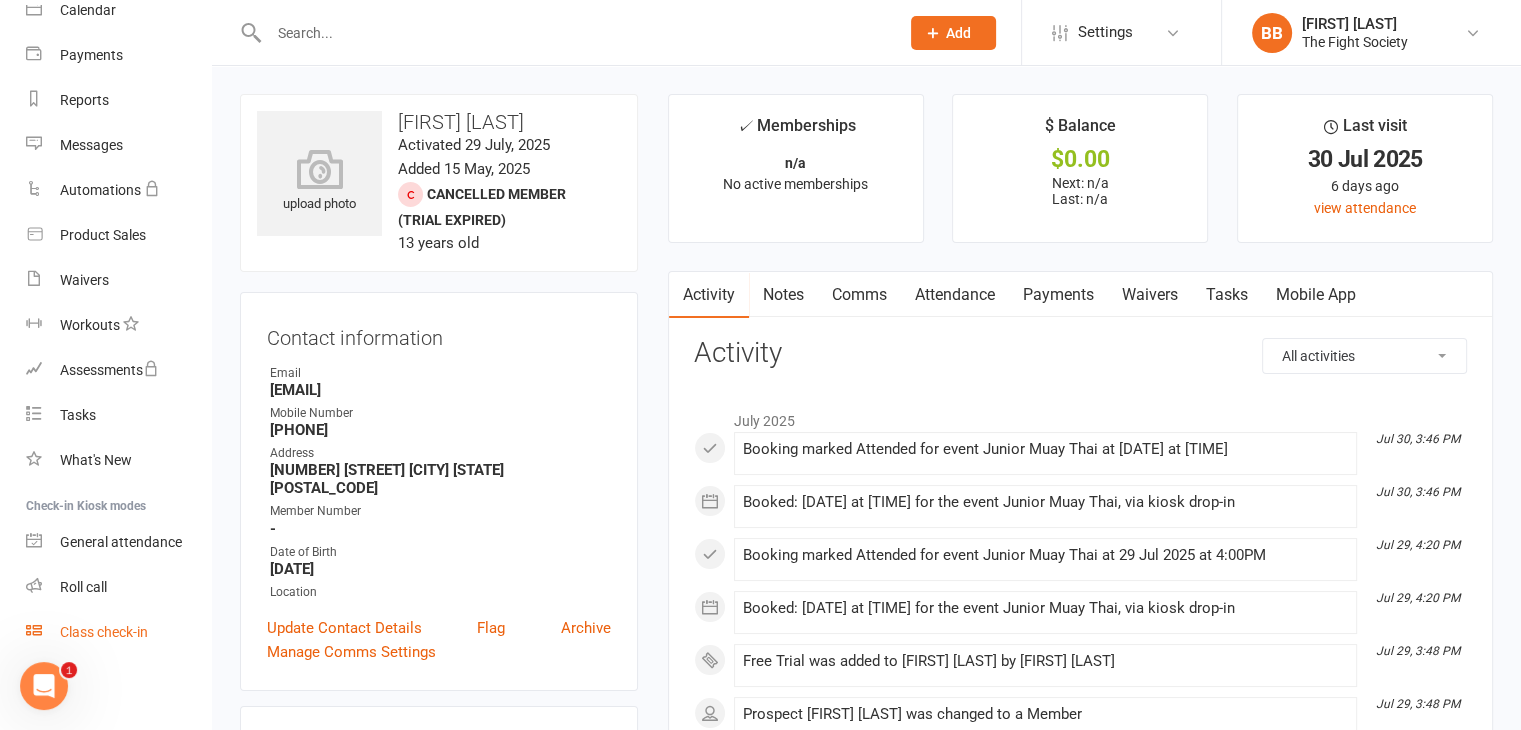 click on "Class check-in" at bounding box center [118, 632] 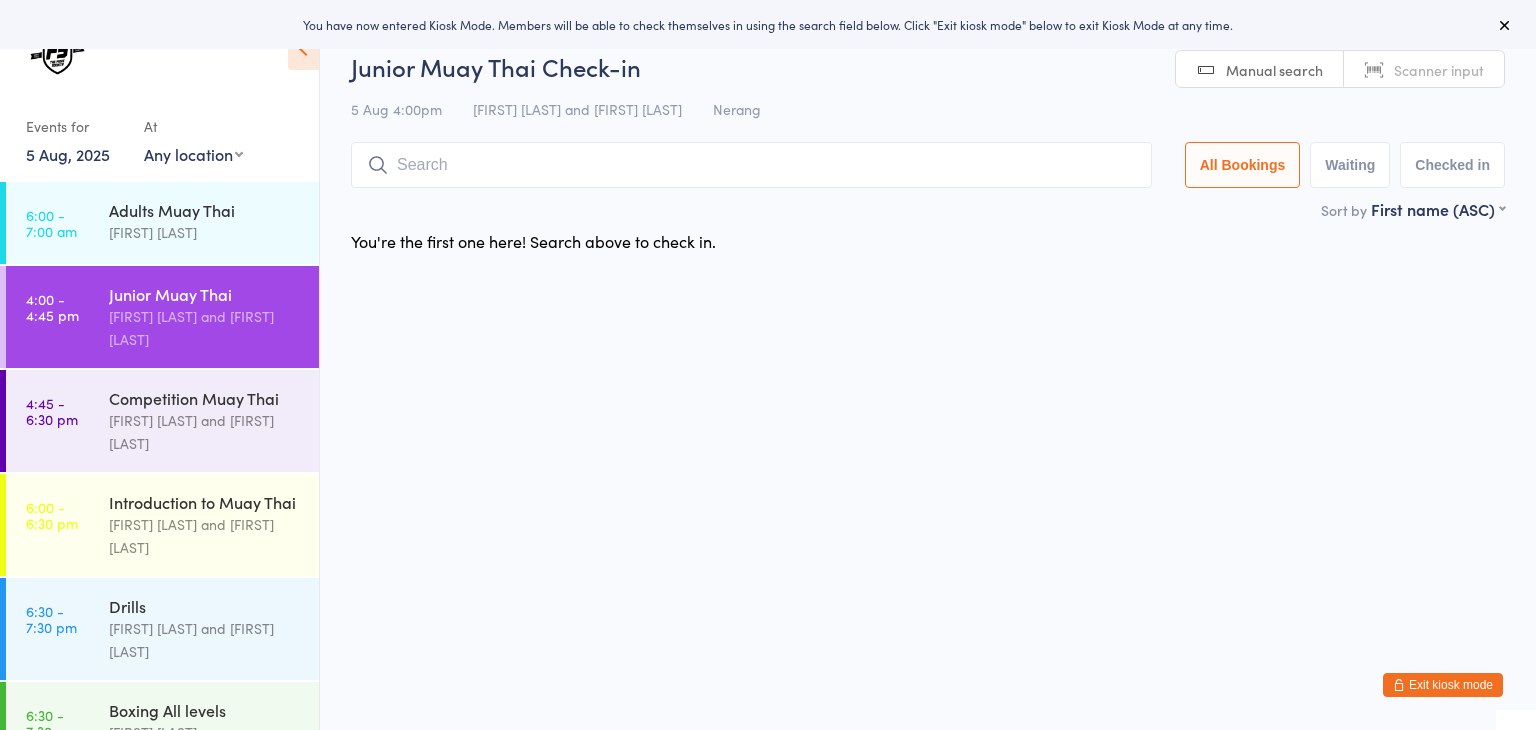 scroll, scrollTop: 0, scrollLeft: 0, axis: both 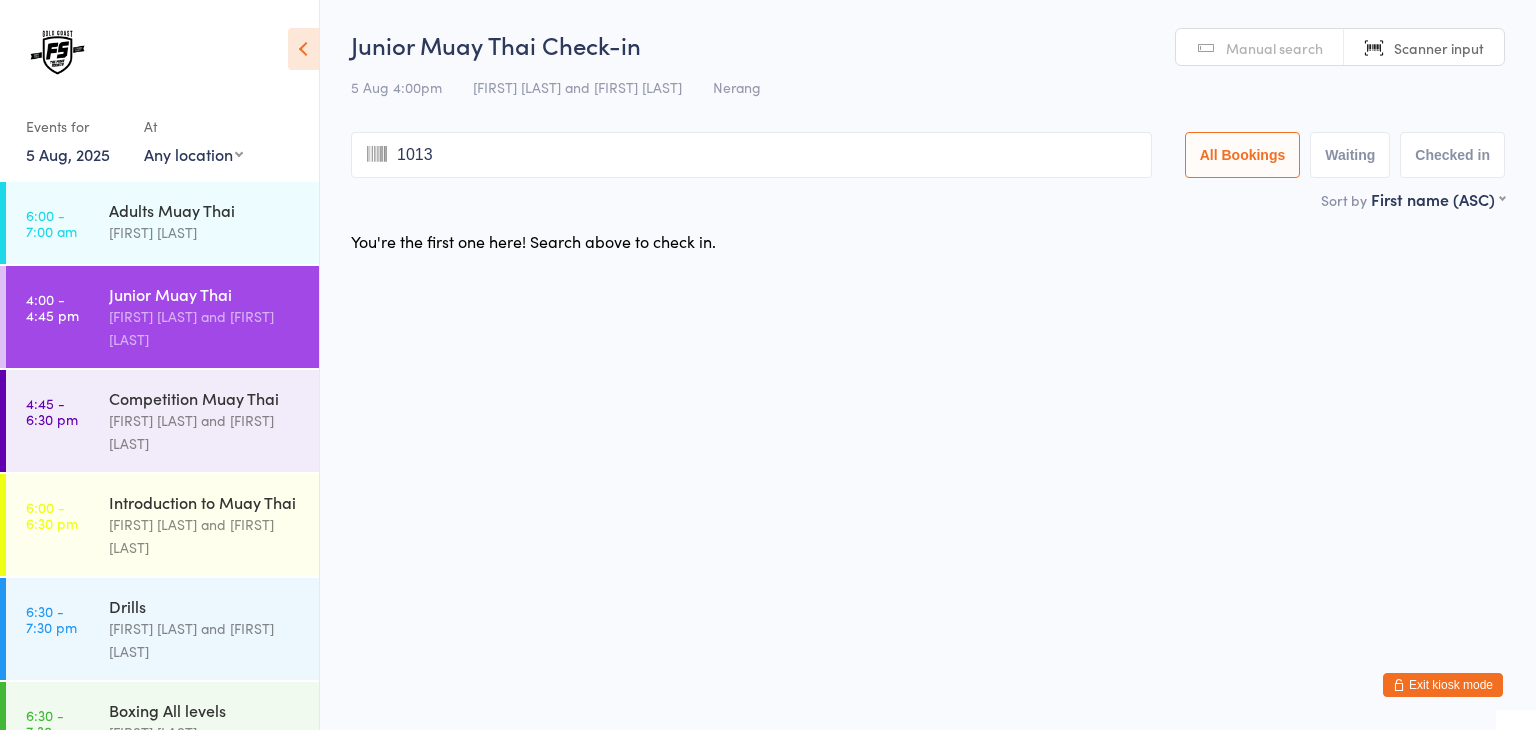 type on "1013" 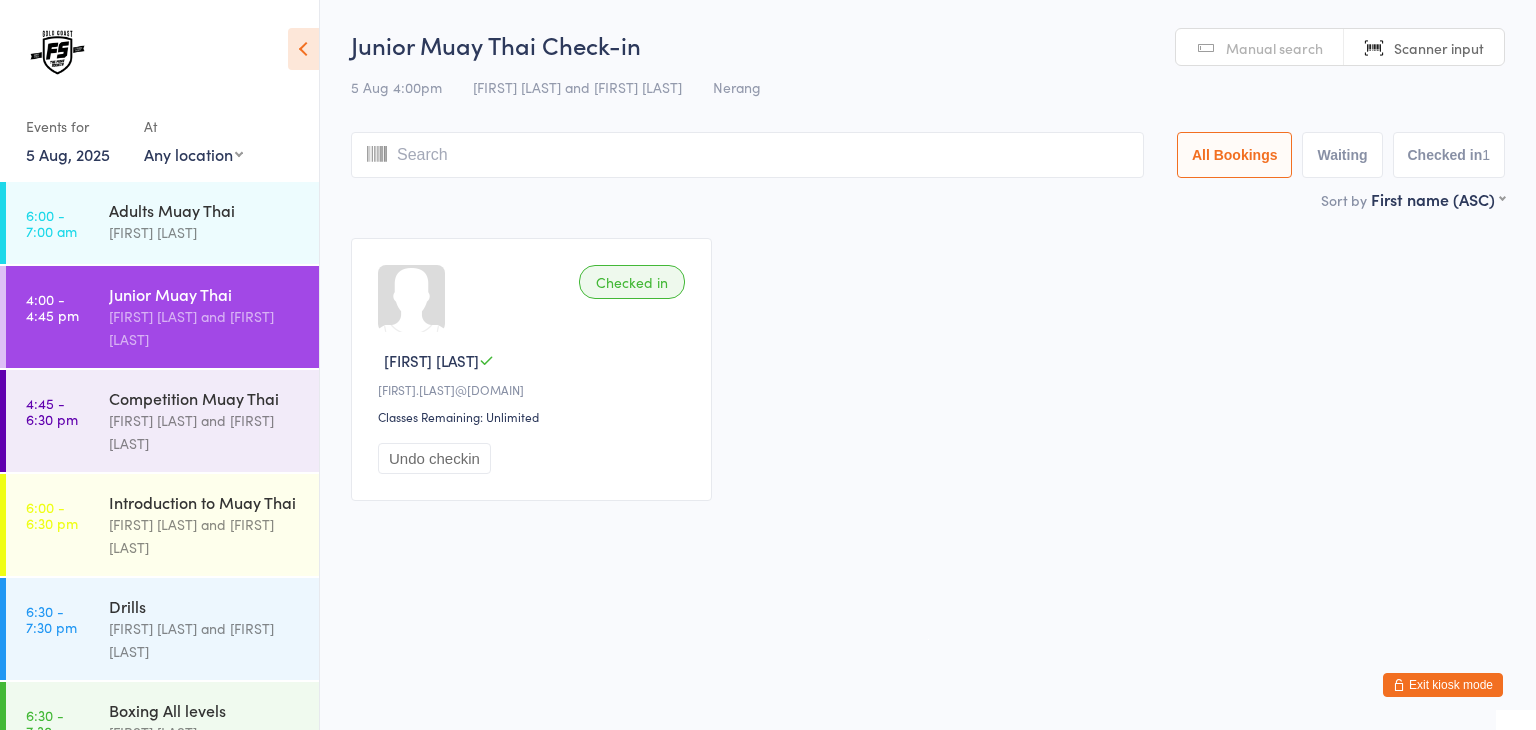 click at bounding box center (747, 155) 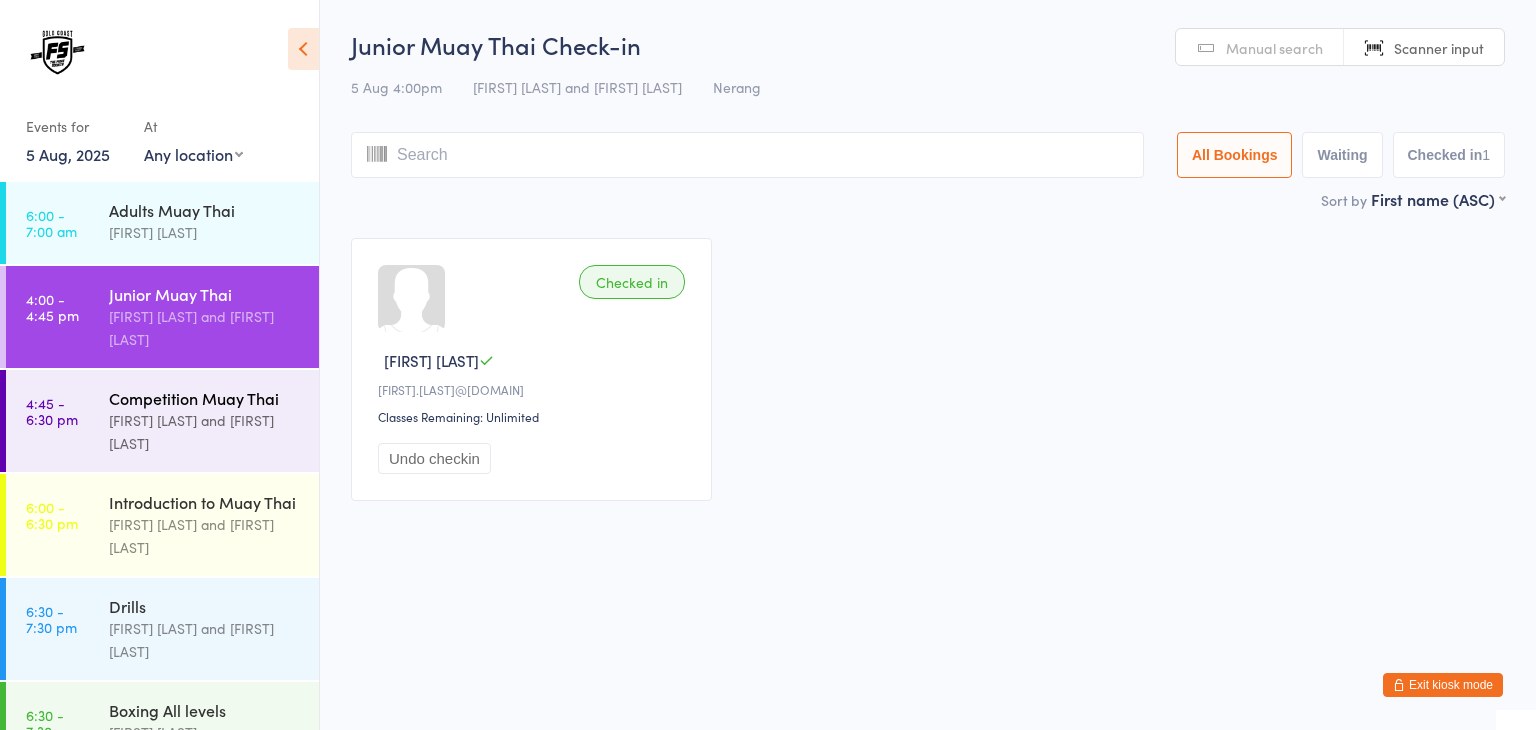 click on "[FIRST] [LAST] and [FIRST] [LAST]" at bounding box center (205, 432) 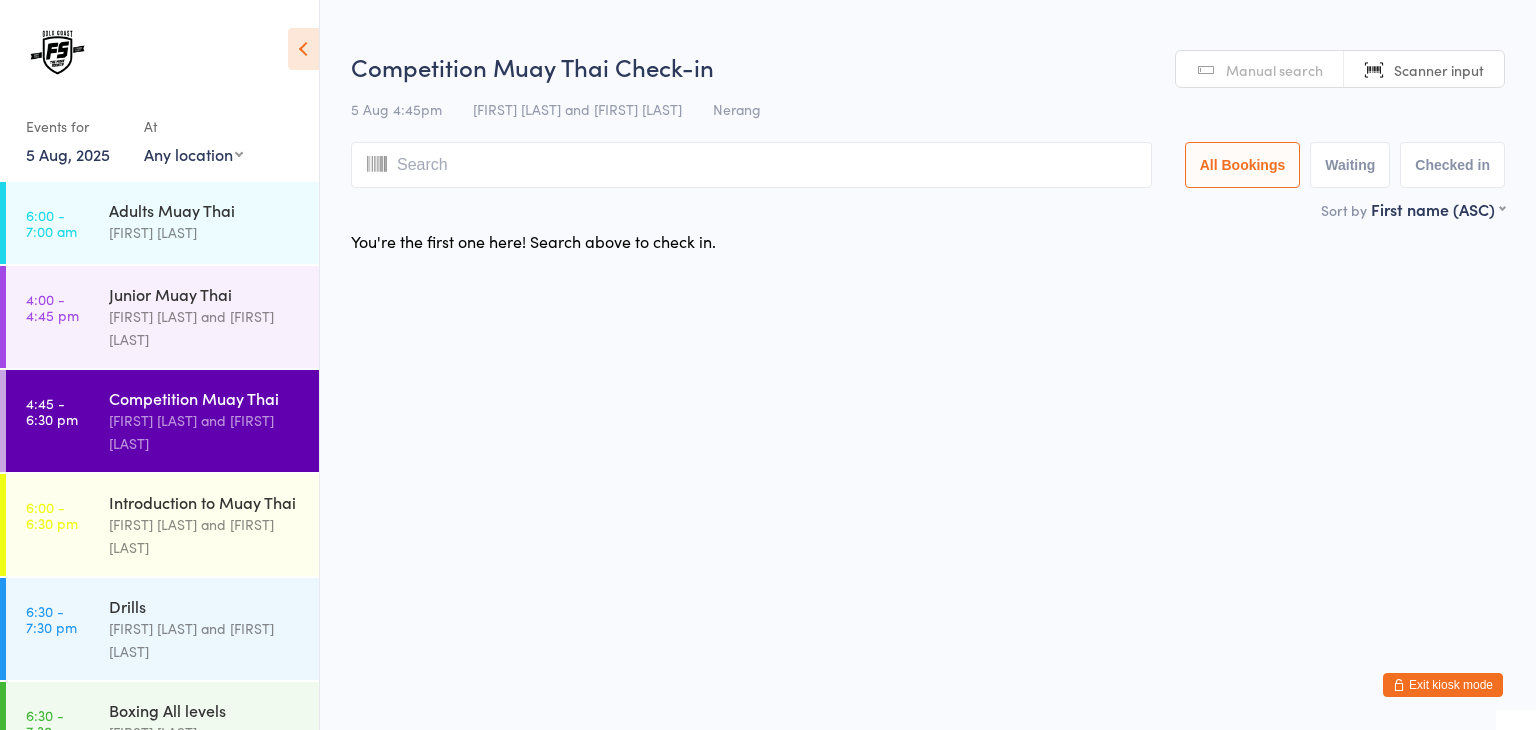 click at bounding box center (751, 165) 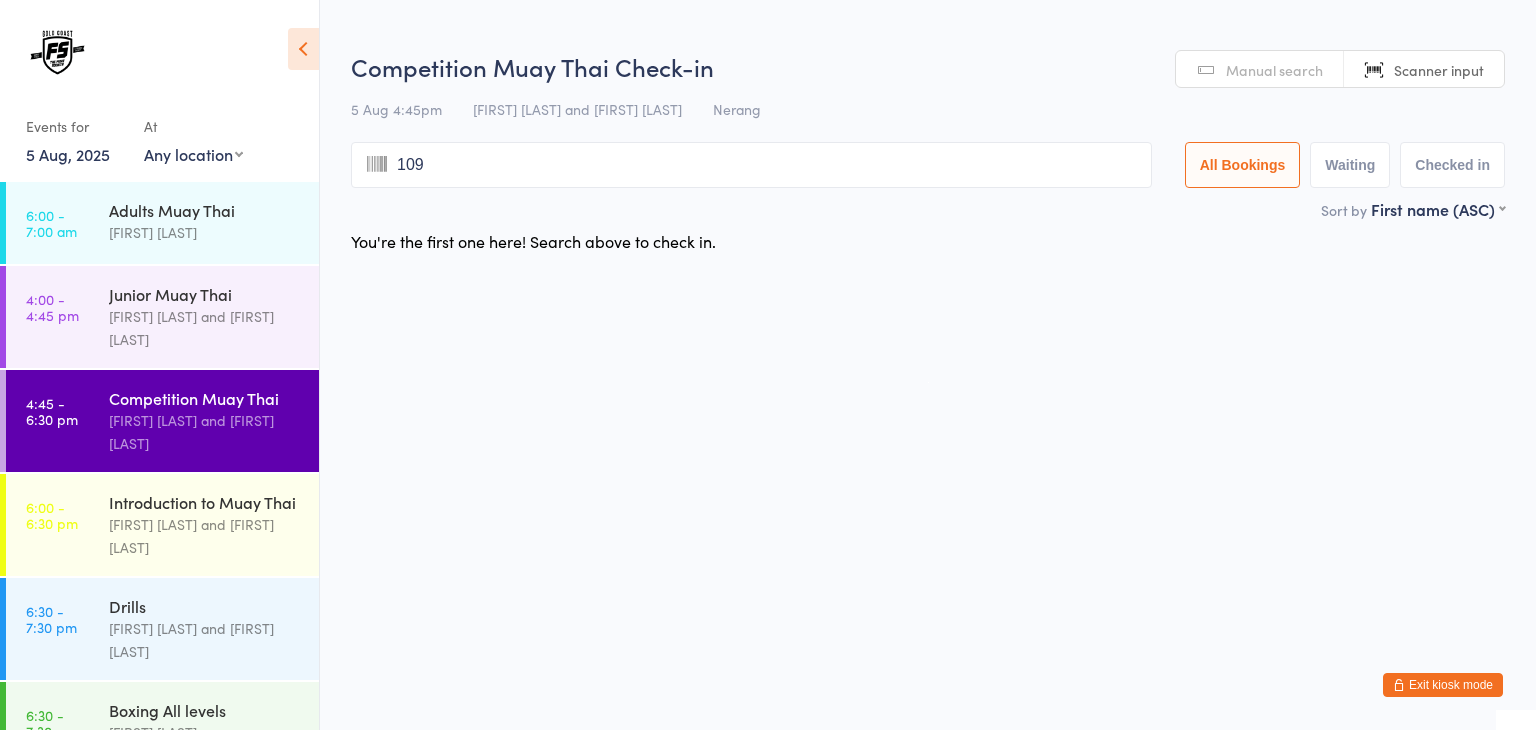 type on "1091" 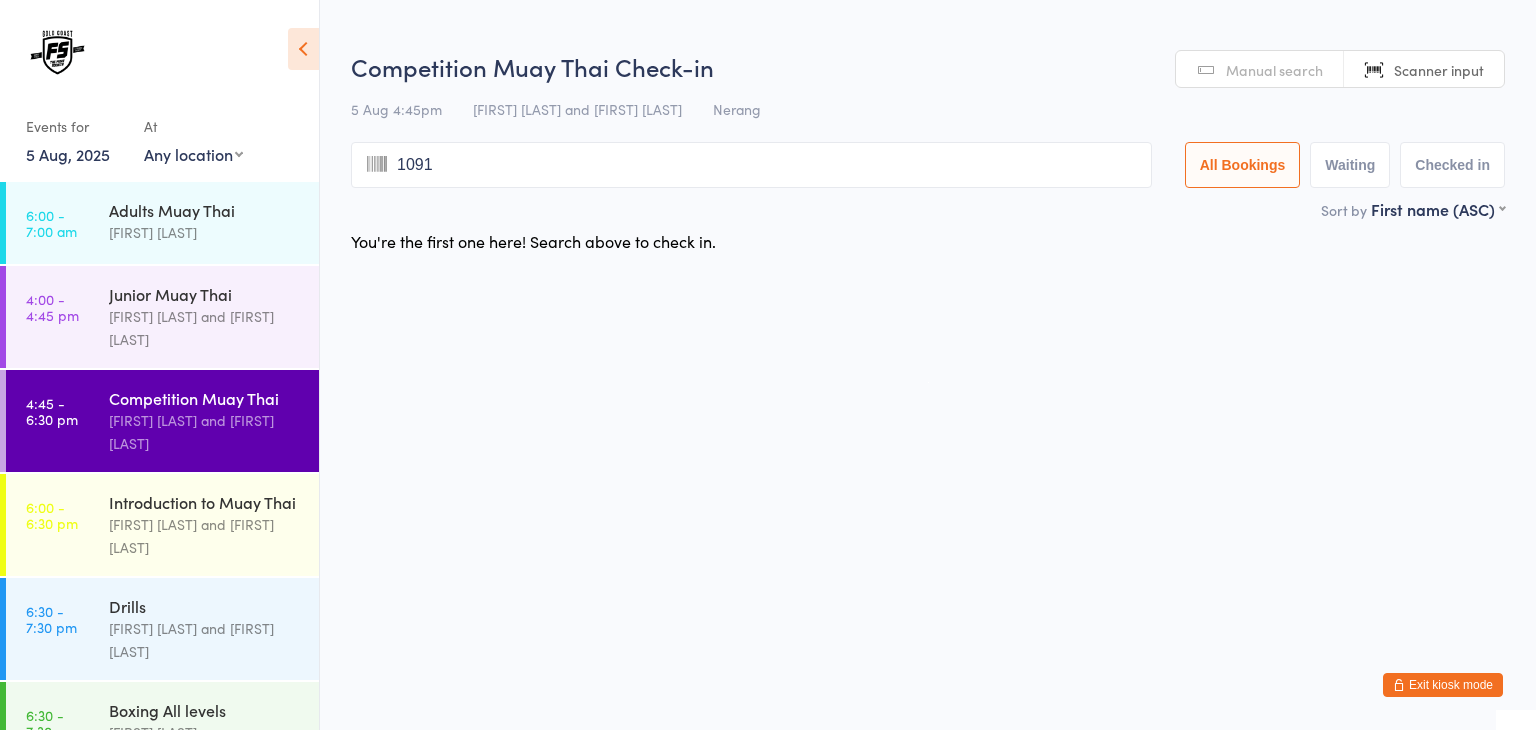 type 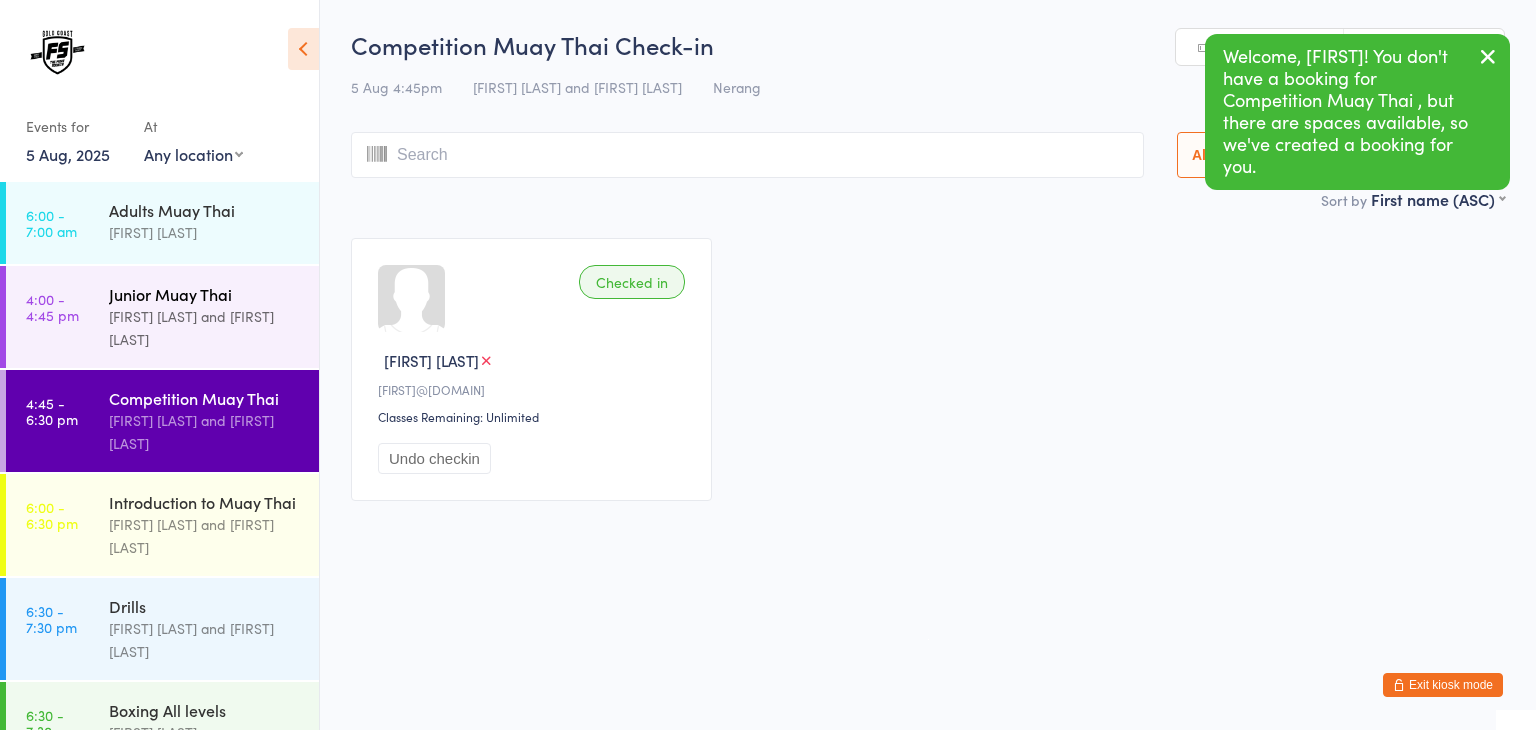 click on "[FIRST] [LAST] and [FIRST] [LAST]" at bounding box center (205, 328) 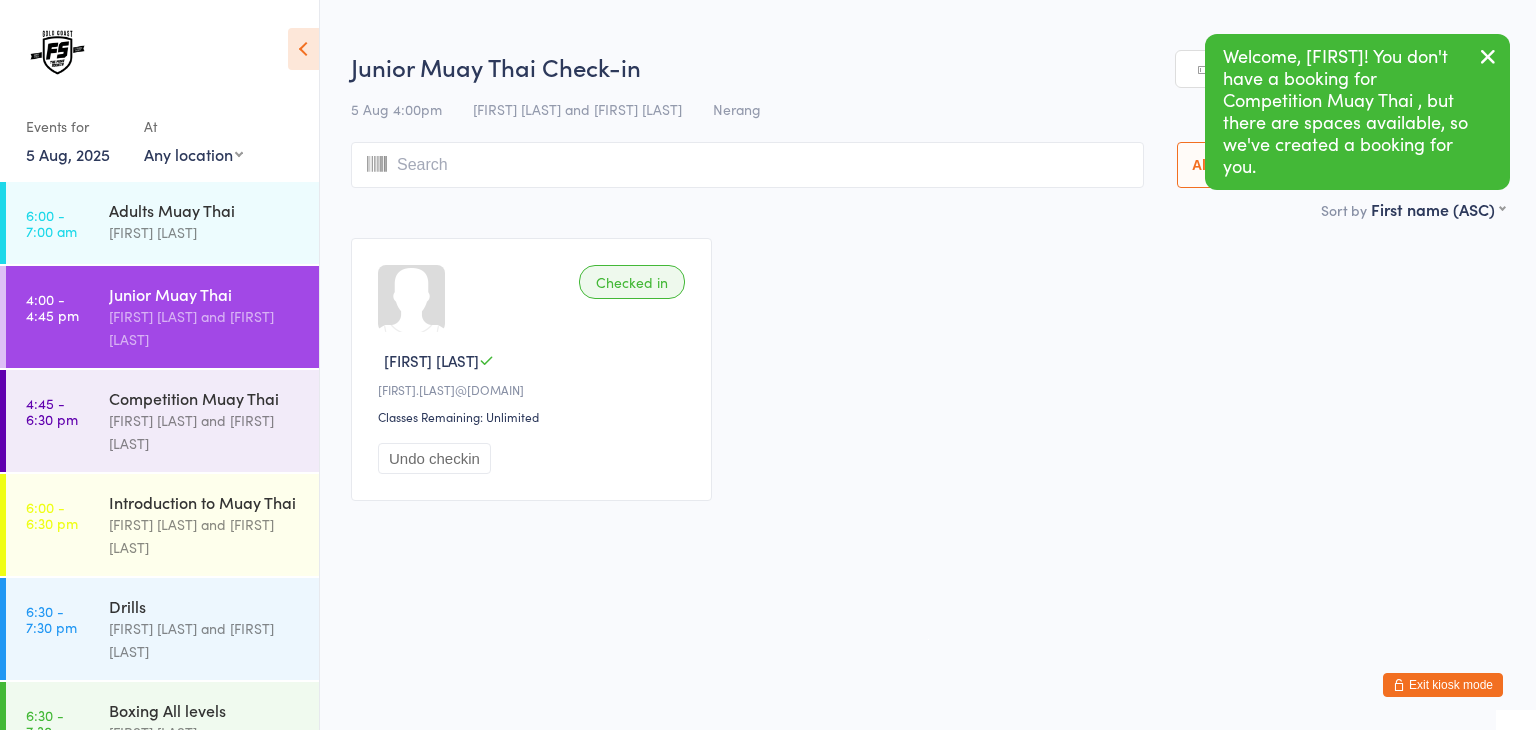 click at bounding box center (747, 165) 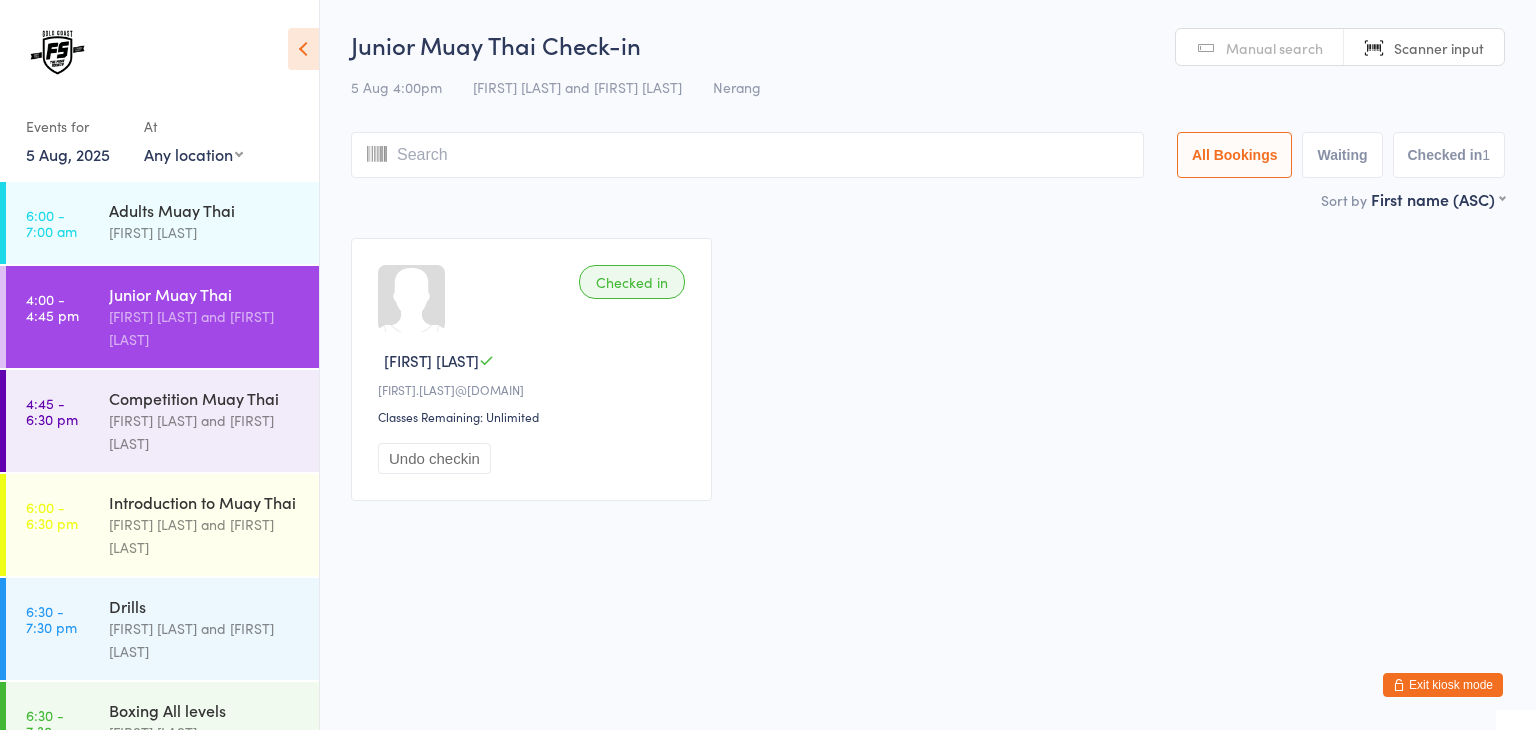 click at bounding box center [747, 155] 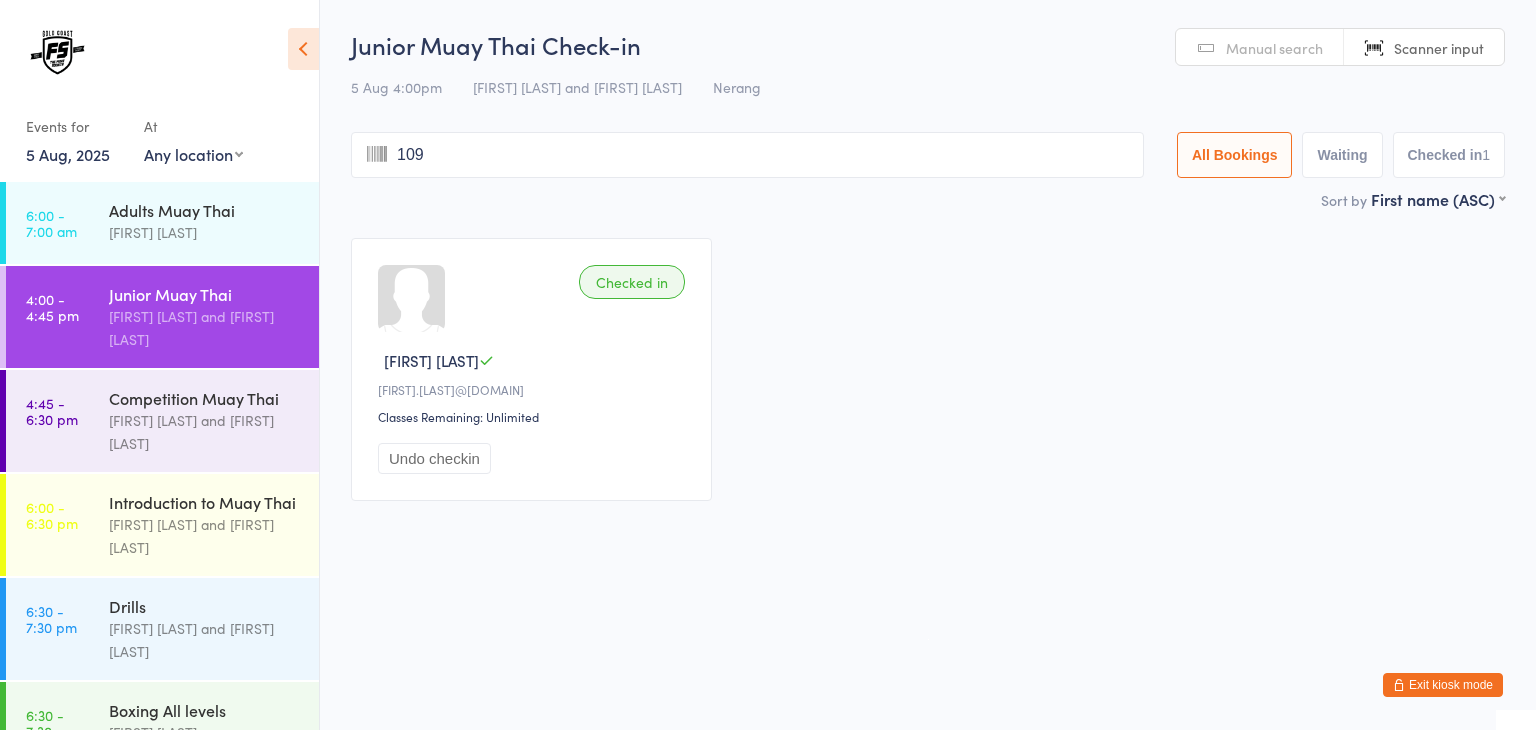 type on "1096" 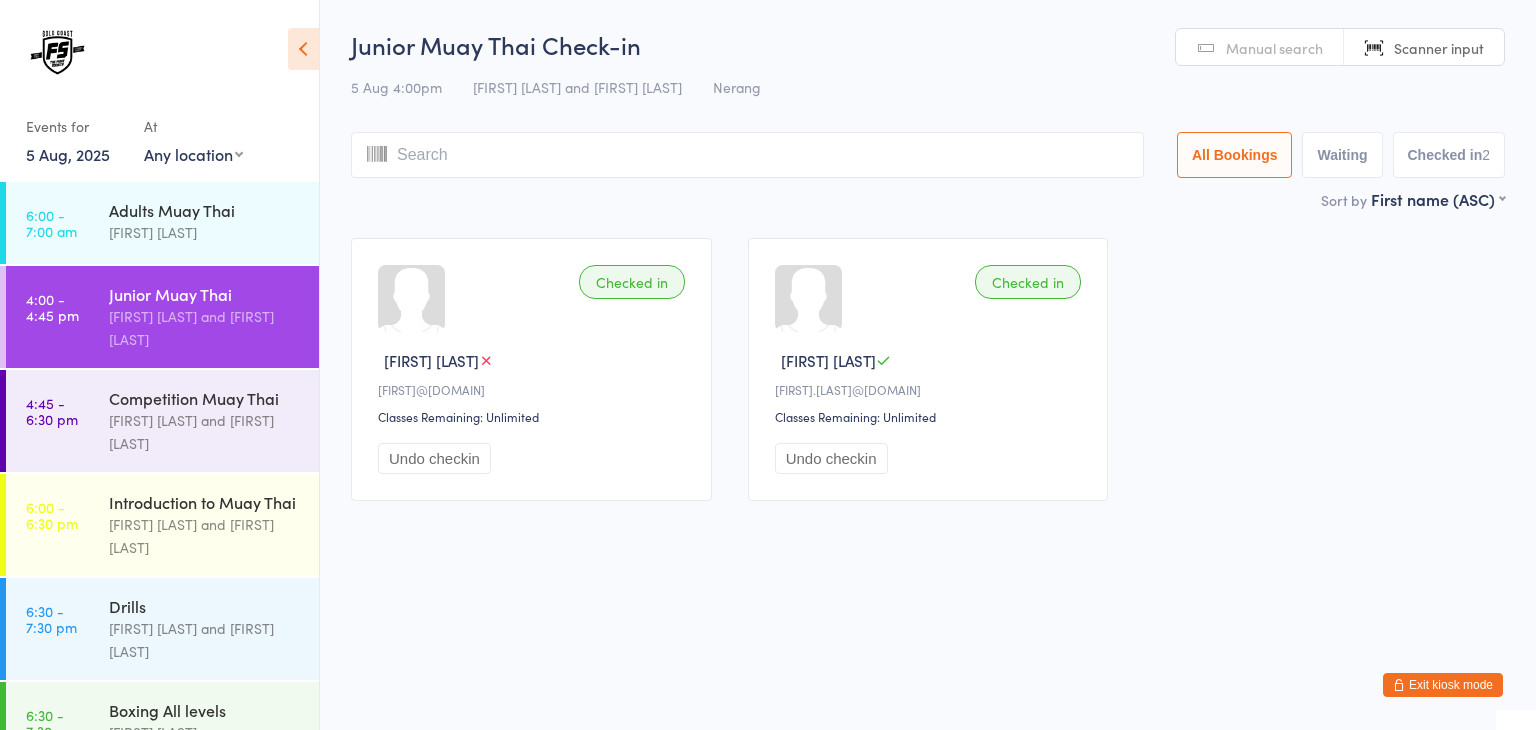 click at bounding box center [747, 155] 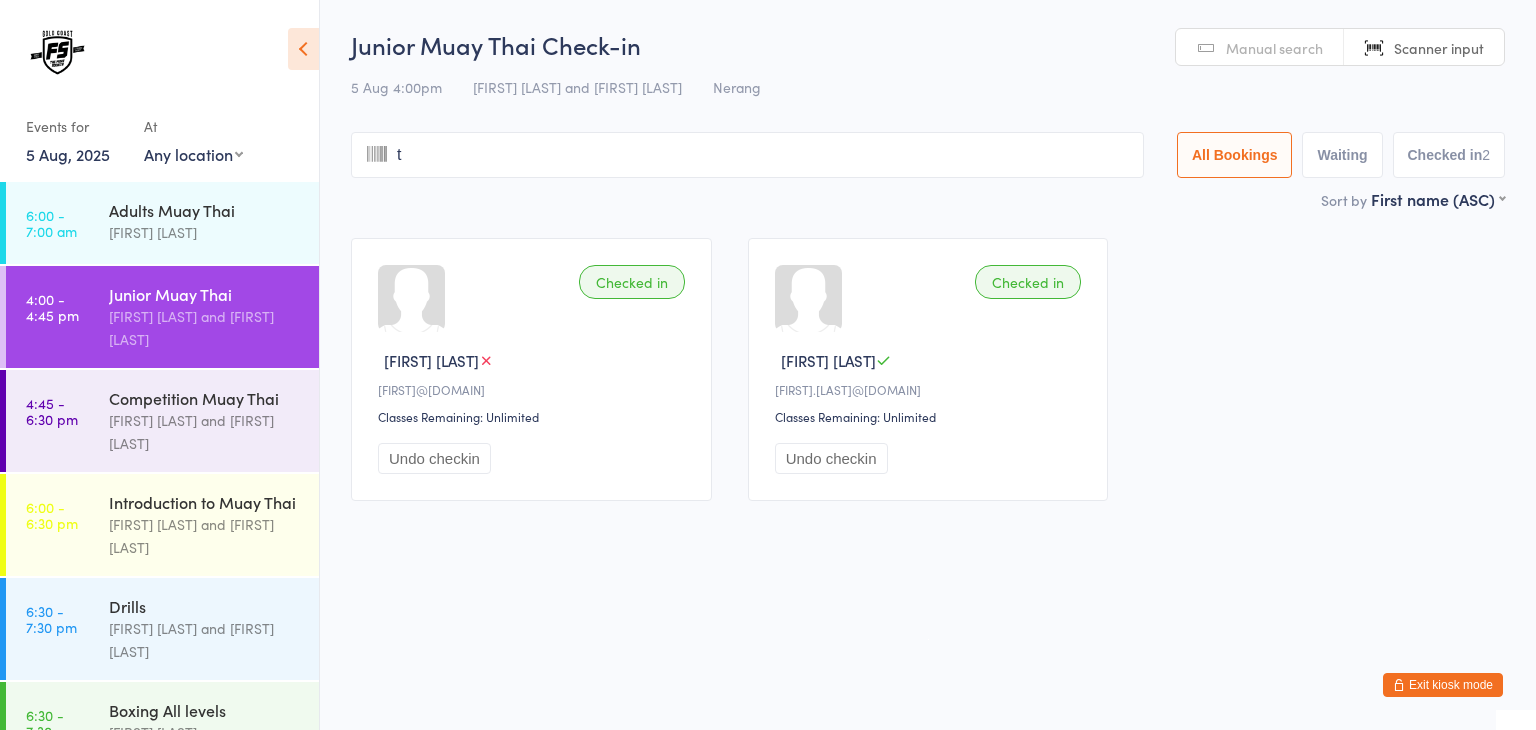 type on "ty" 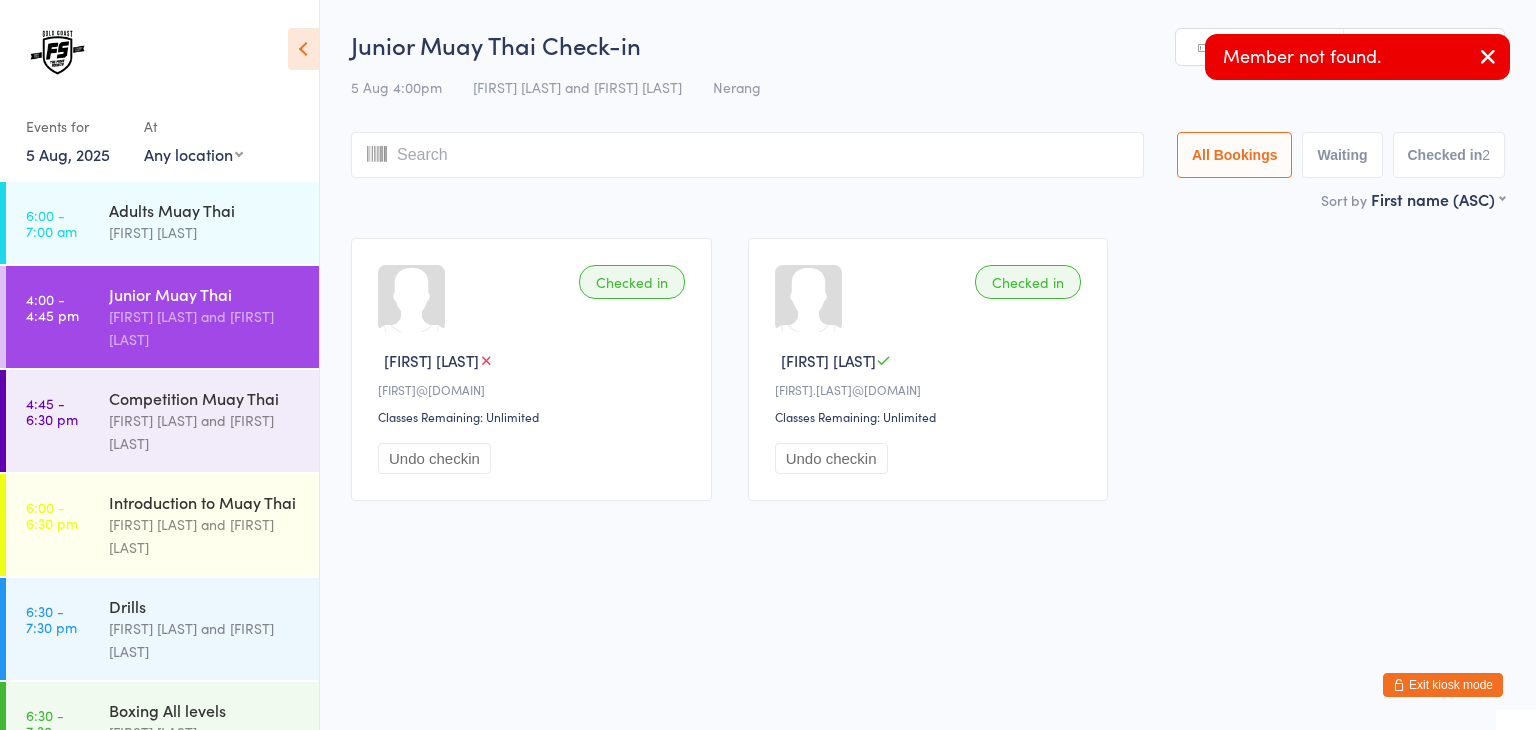 click on "Manual search" at bounding box center [1260, 48] 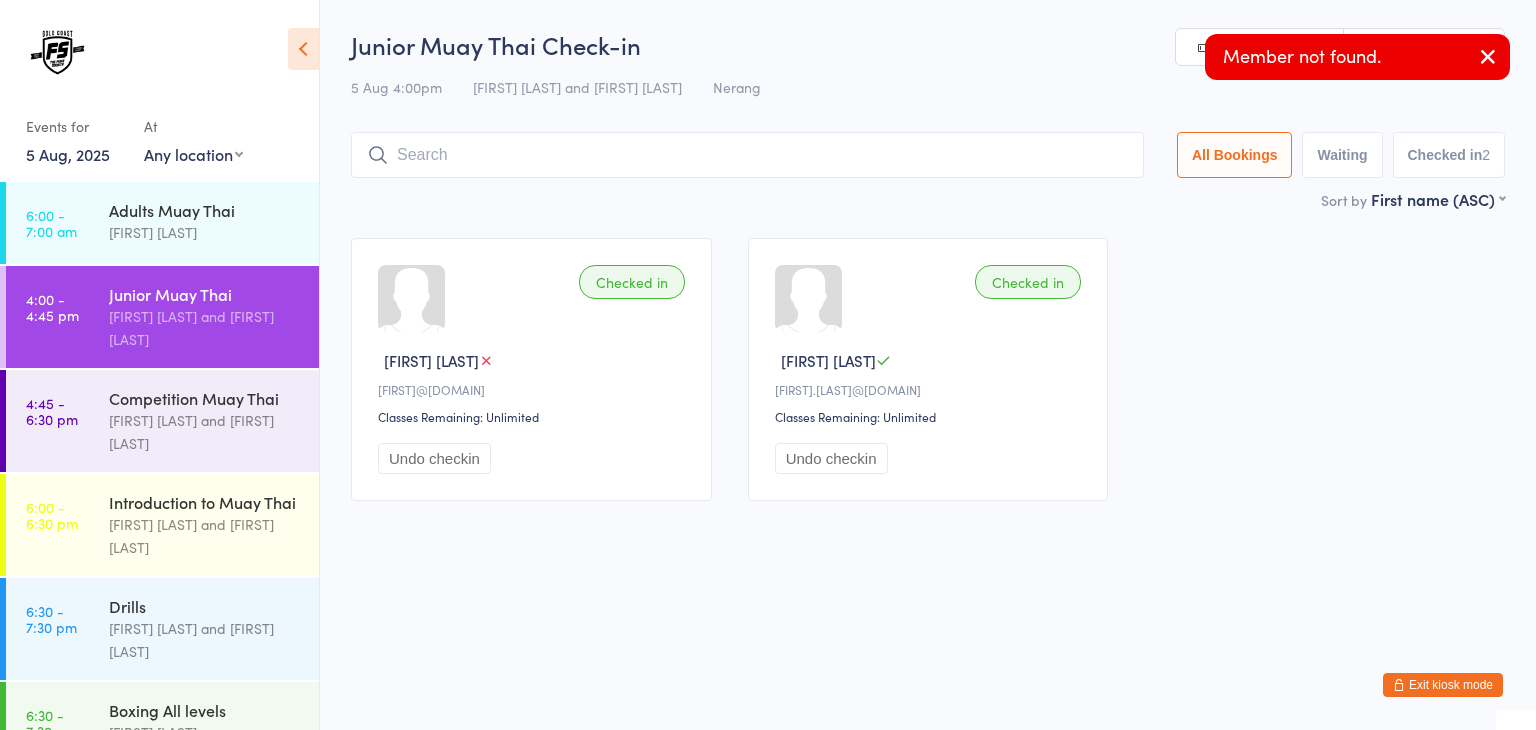 click at bounding box center [747, 155] 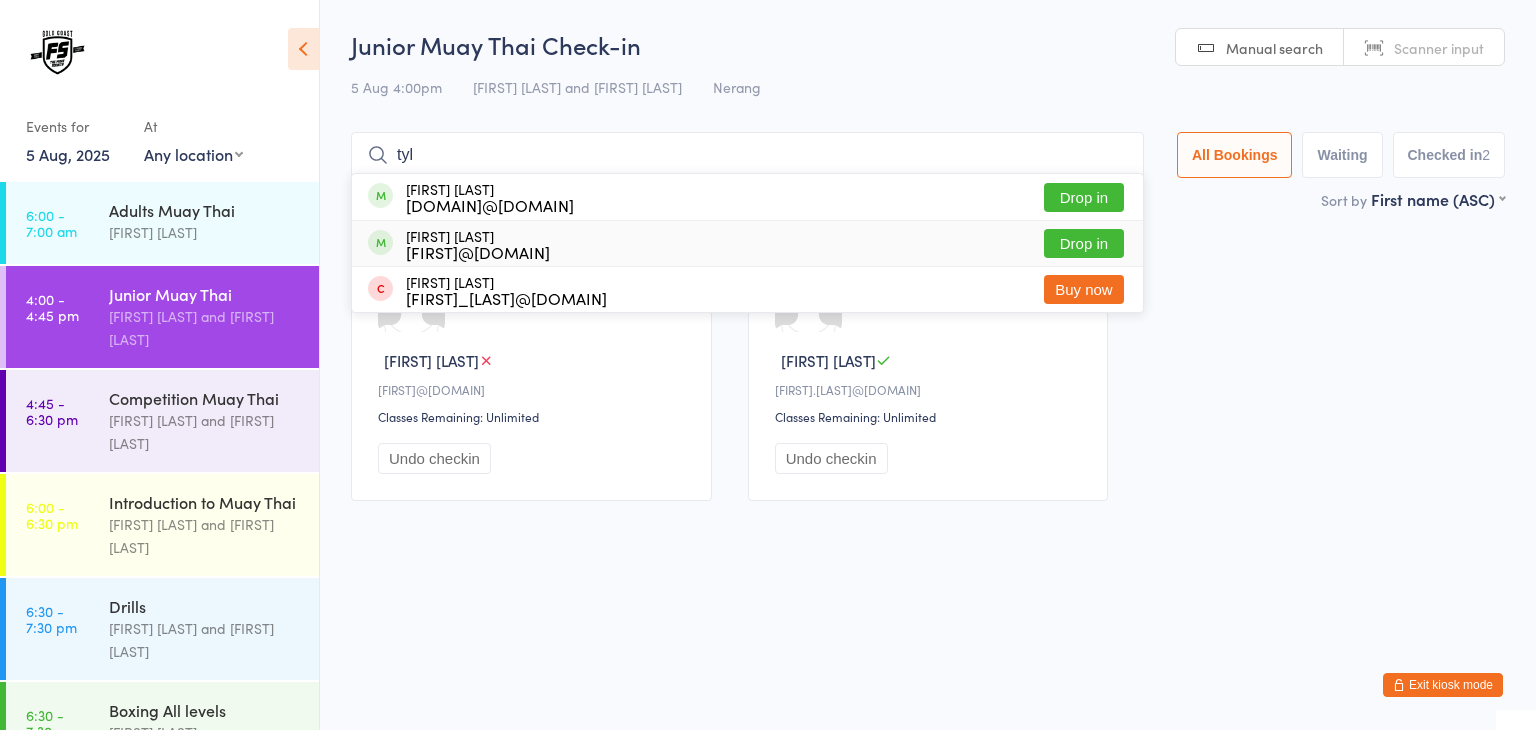 type on "tyl" 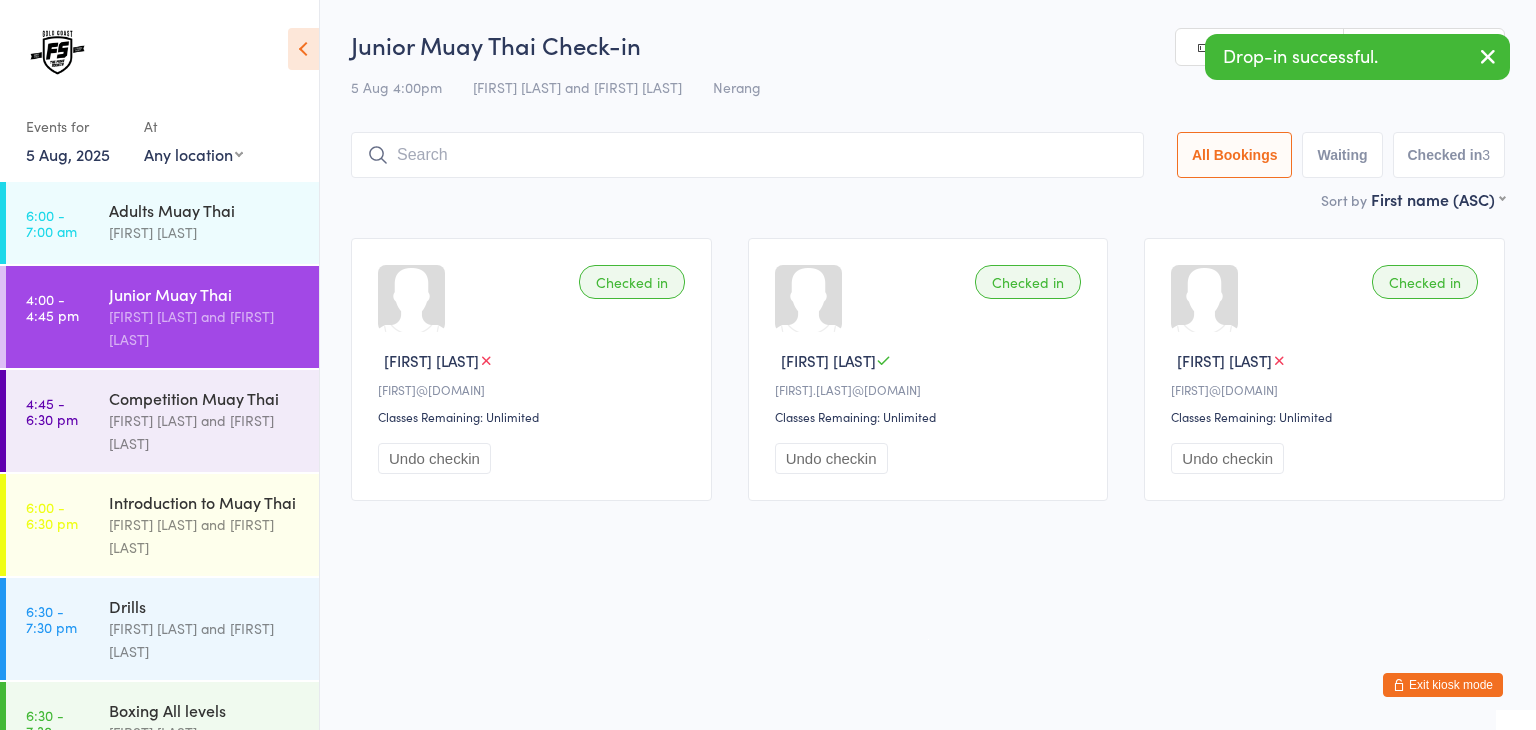 click on "You have now entered Kiosk Mode. Members will be able to check themselves in using the search field below. Click "Exit kiosk mode" below to exit Kiosk Mode at any time. Drop-in successful. Member not found. Events for 5 Aug, 2025 5 Aug, 2025
August 2025
Sun Mon Tue Wed Thu Fri Sat
31
27
28
29
30
31
01
02
32
03
04
05
06
07
08
09
33
10
11
12
13
14
15
16
34
17
18
19
20
21
22" at bounding box center (768, 365) 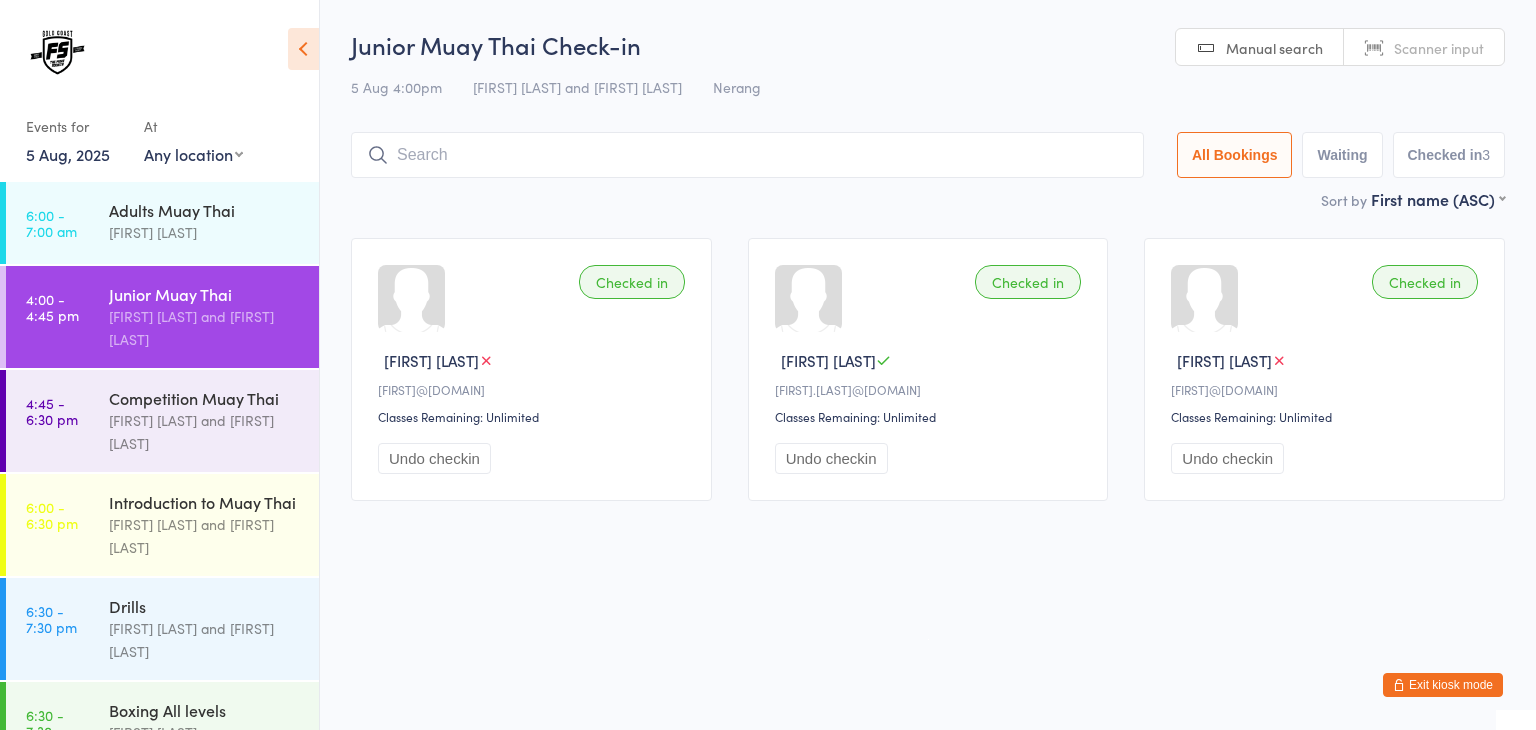 click on "Scanner input" at bounding box center (1424, 48) 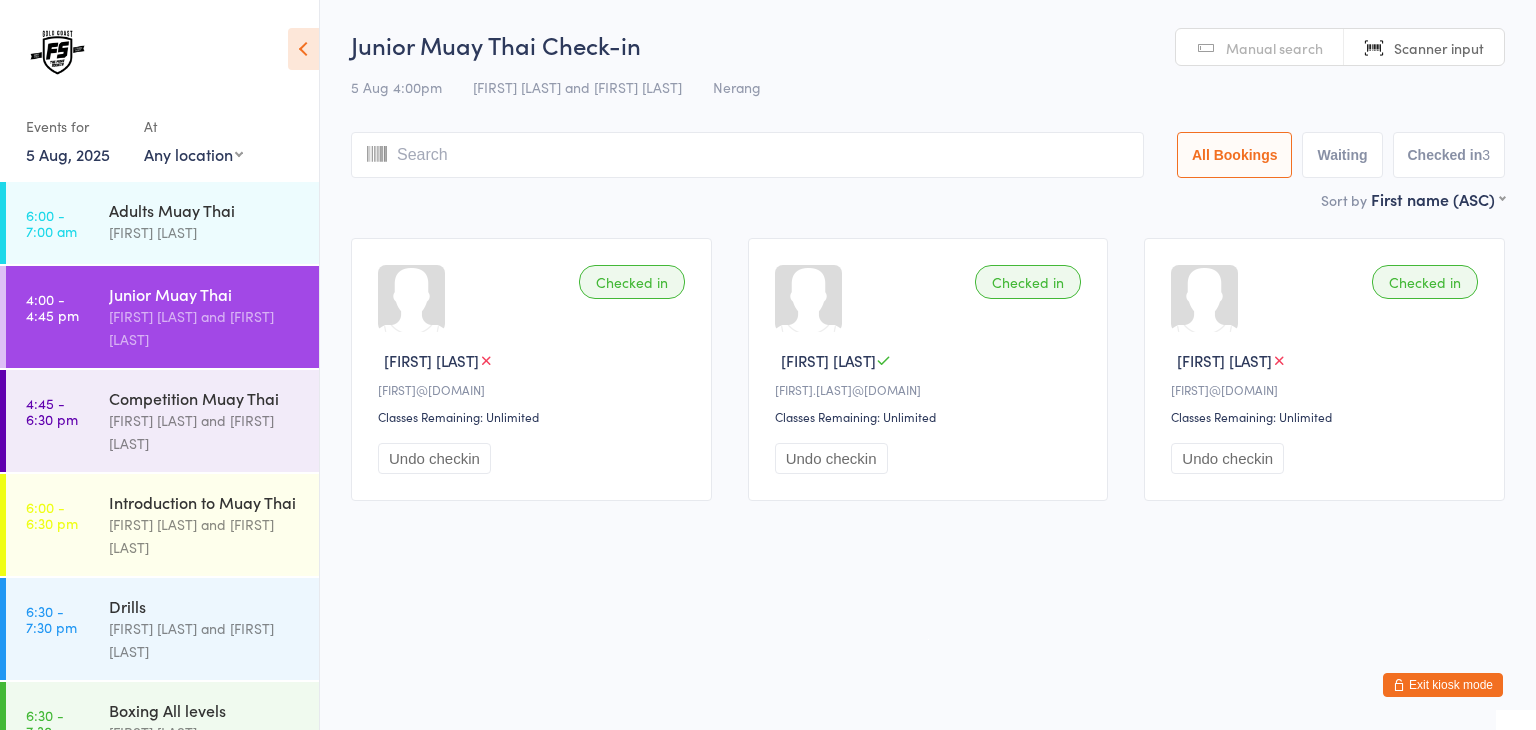 click at bounding box center [747, 155] 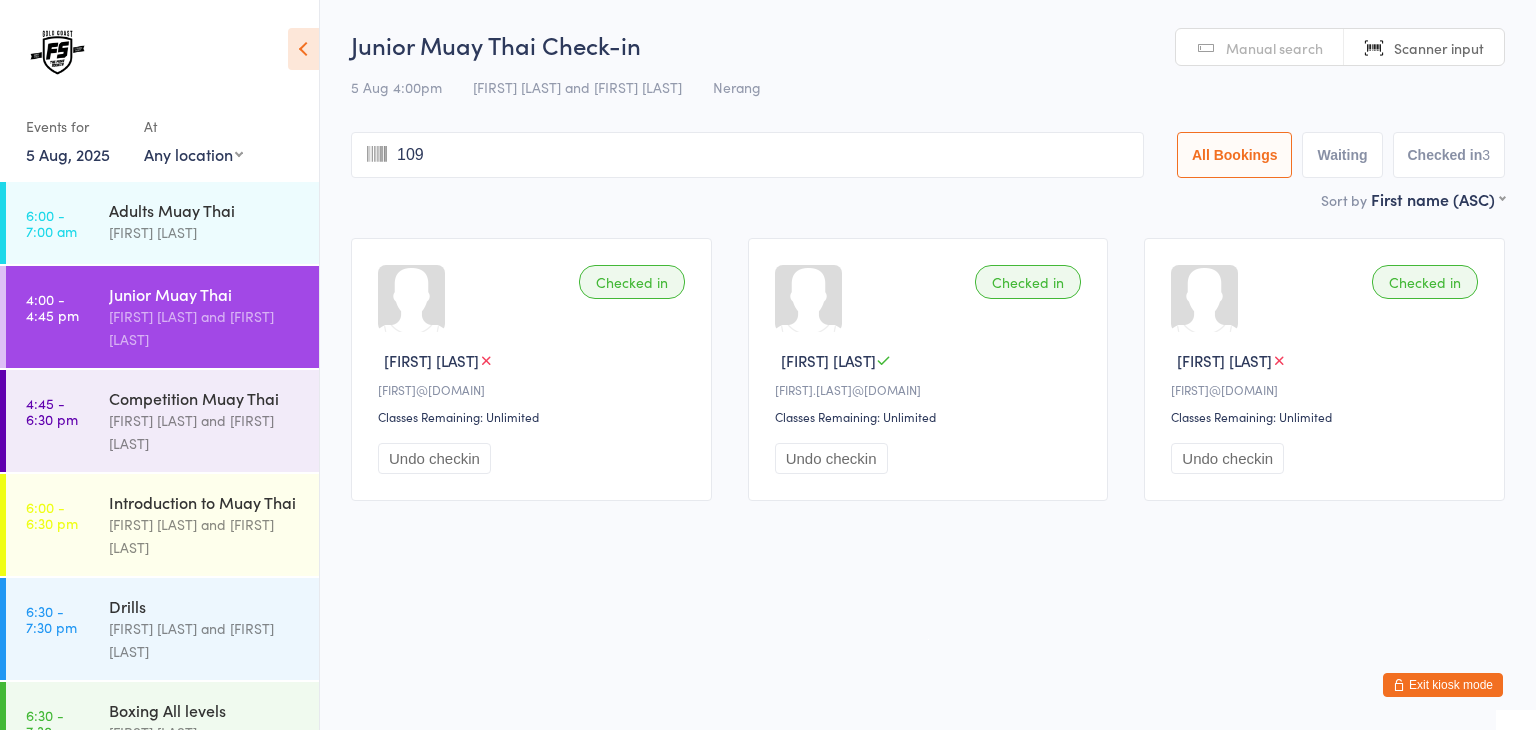 type on "1097" 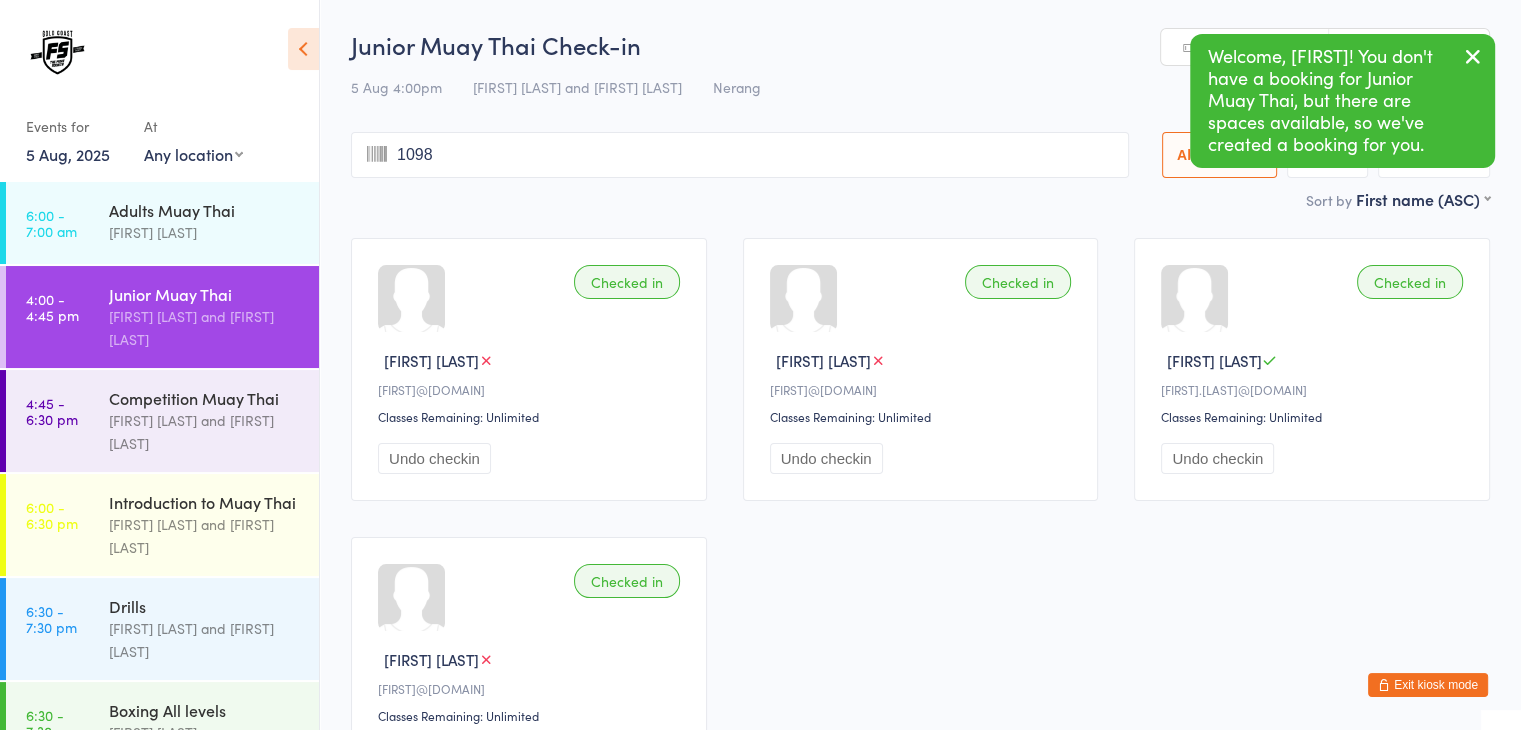 type on "1098" 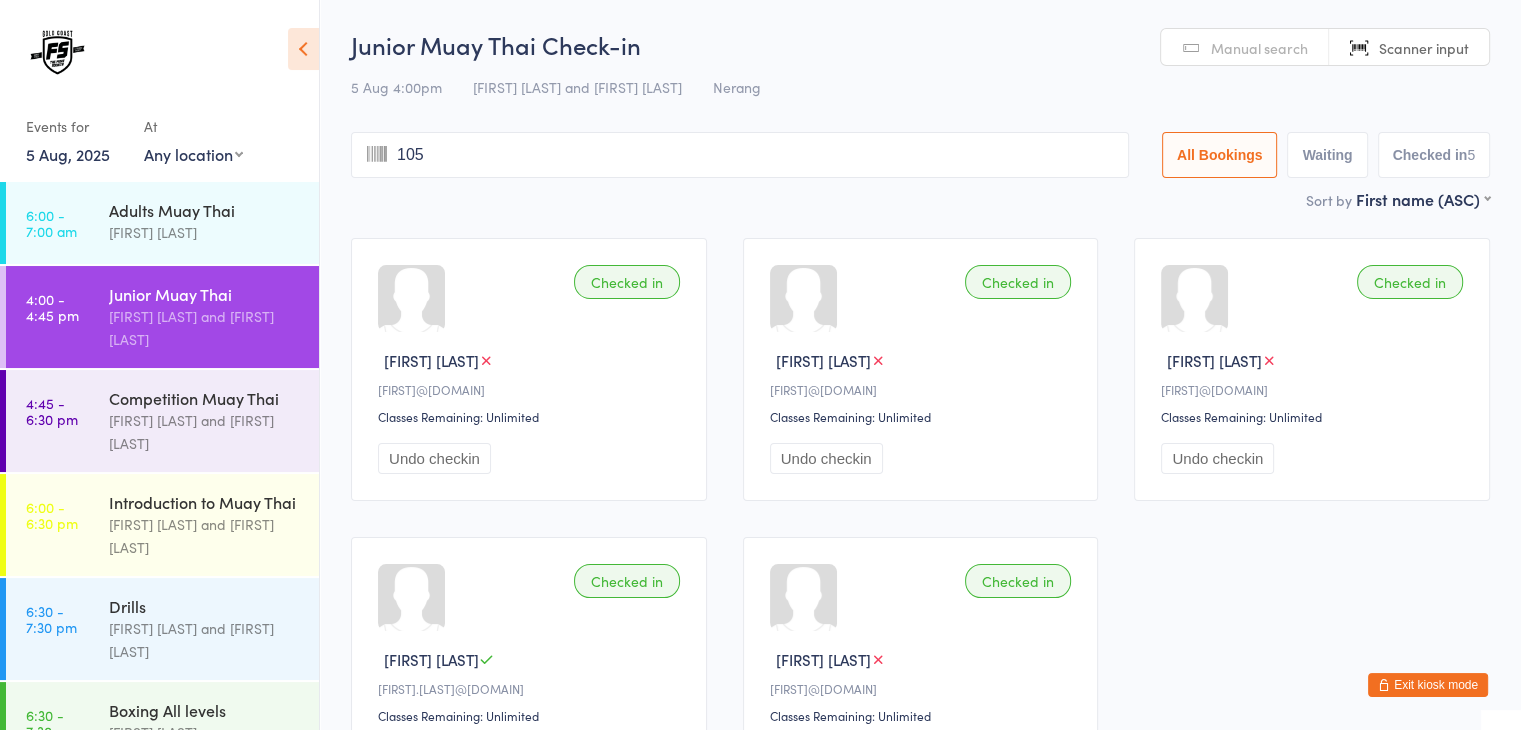 type on "1056" 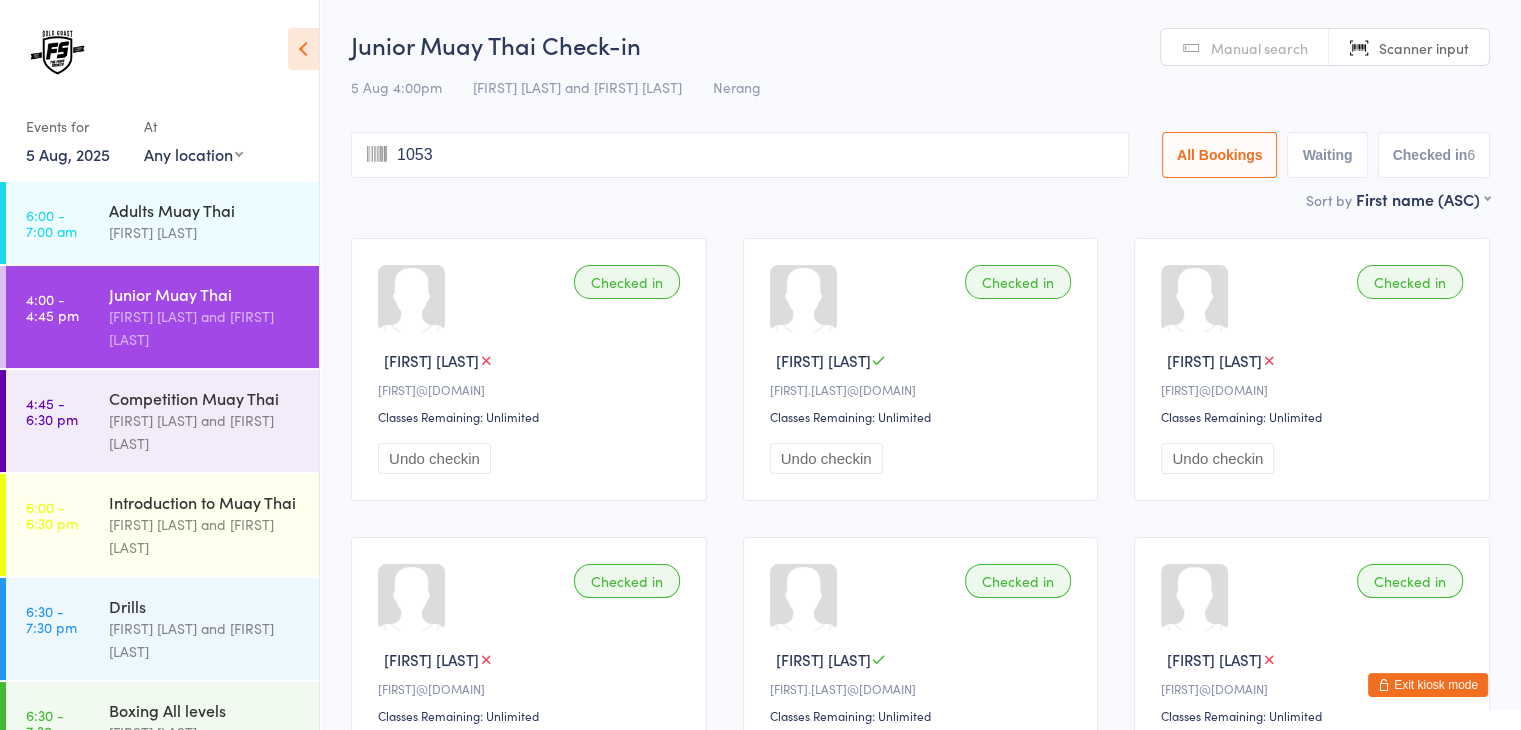type on "1053" 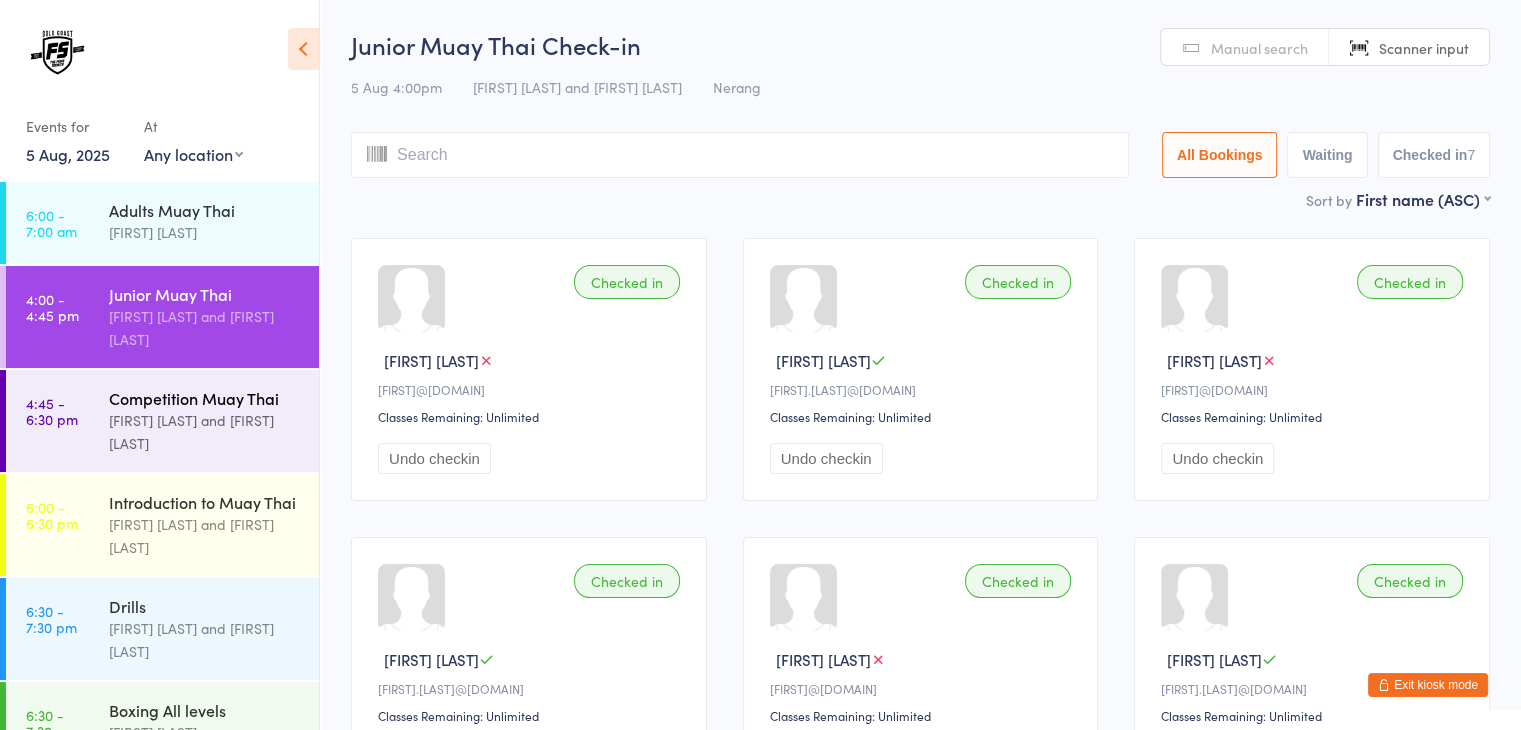 click on "[FIRST] [LAST] and [FIRST] [LAST]" at bounding box center [205, 432] 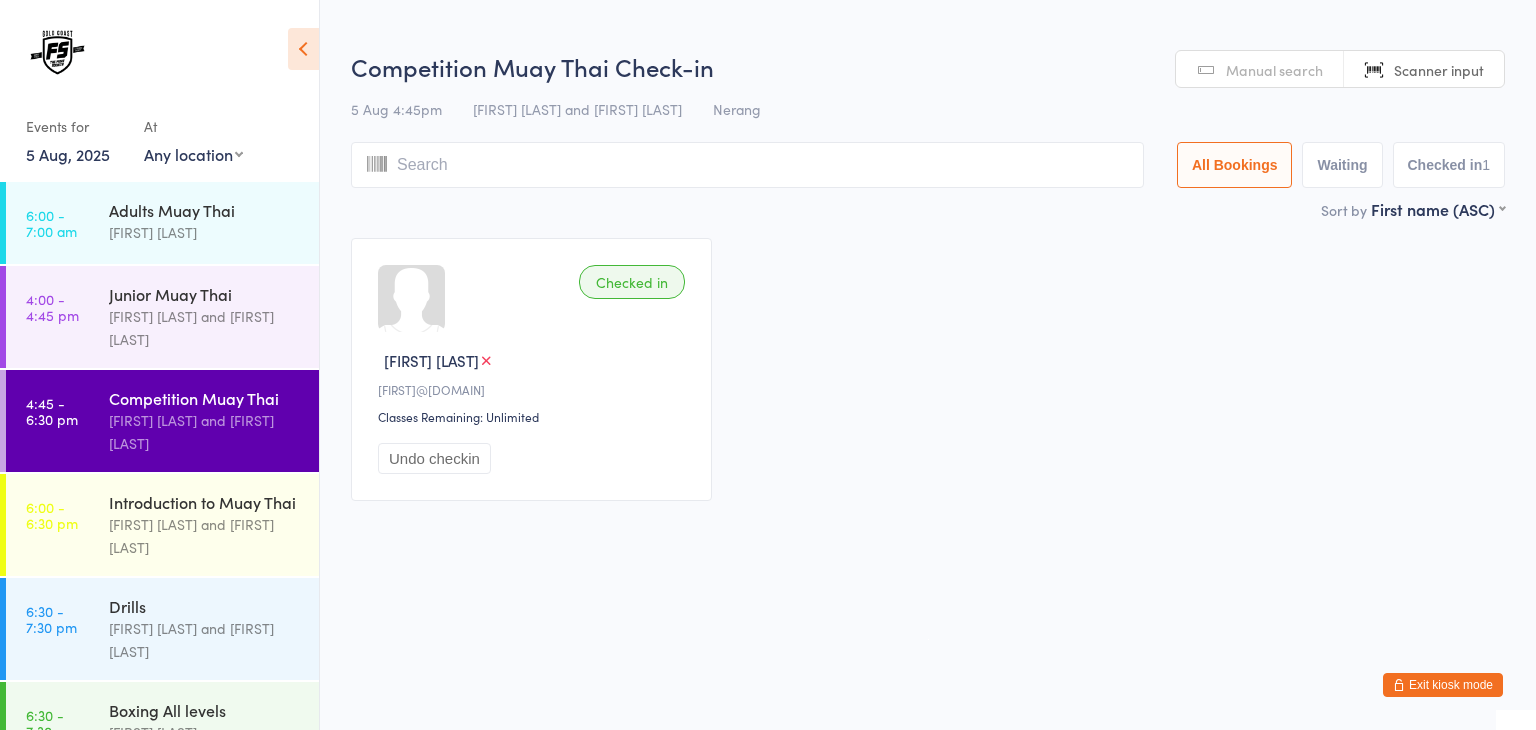 click at bounding box center [747, 165] 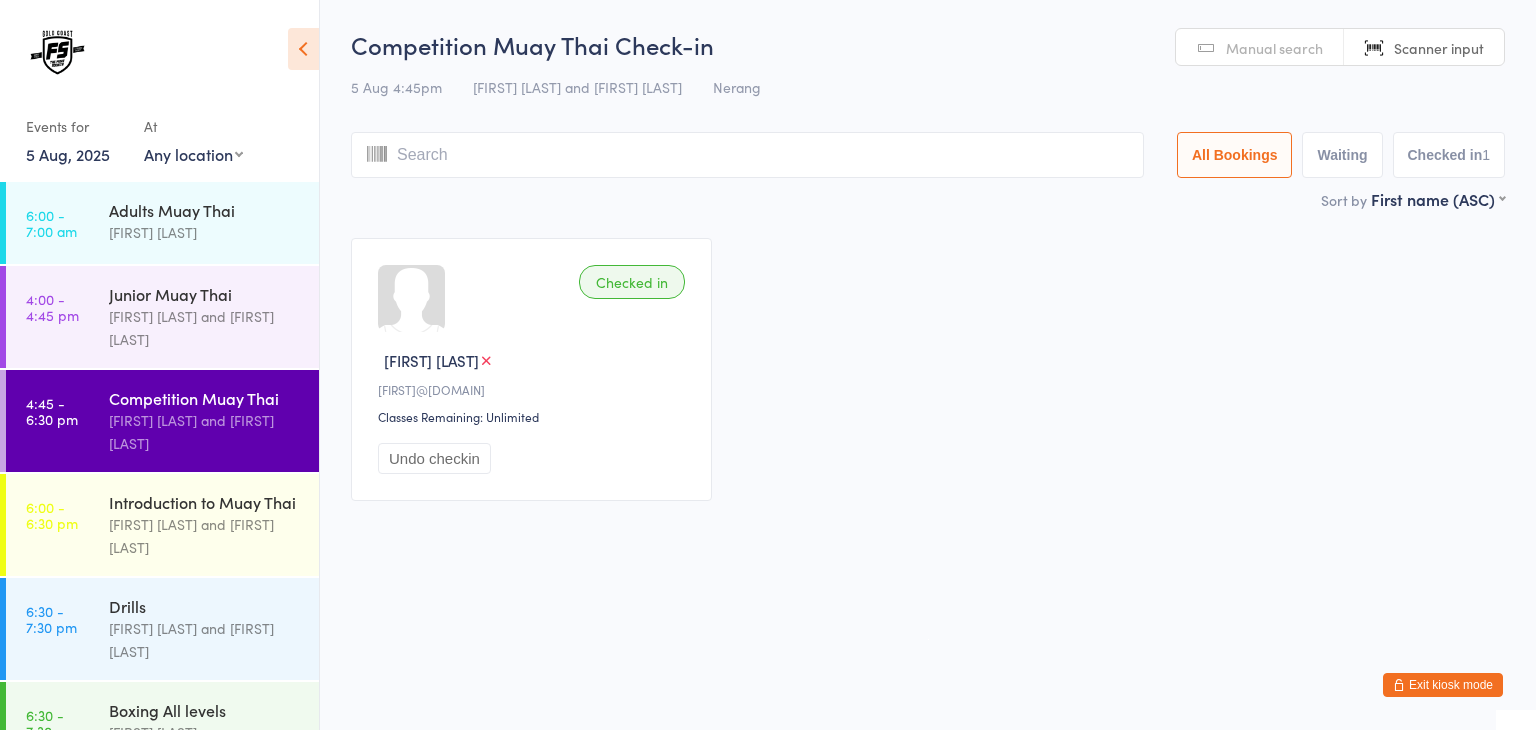 click at bounding box center (747, 155) 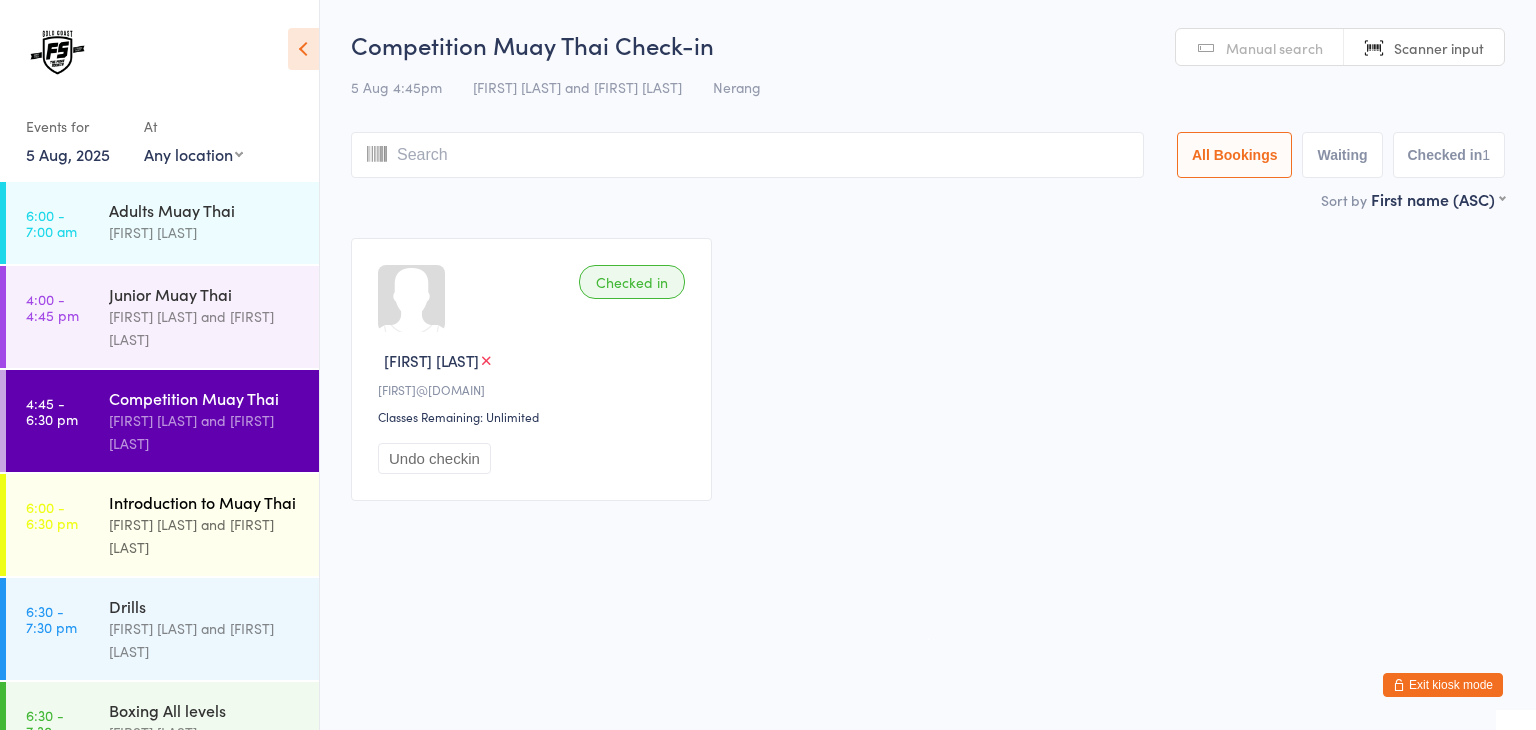 click on "[FIRST] [LAST] and [FIRST] [LAST]" at bounding box center [205, 536] 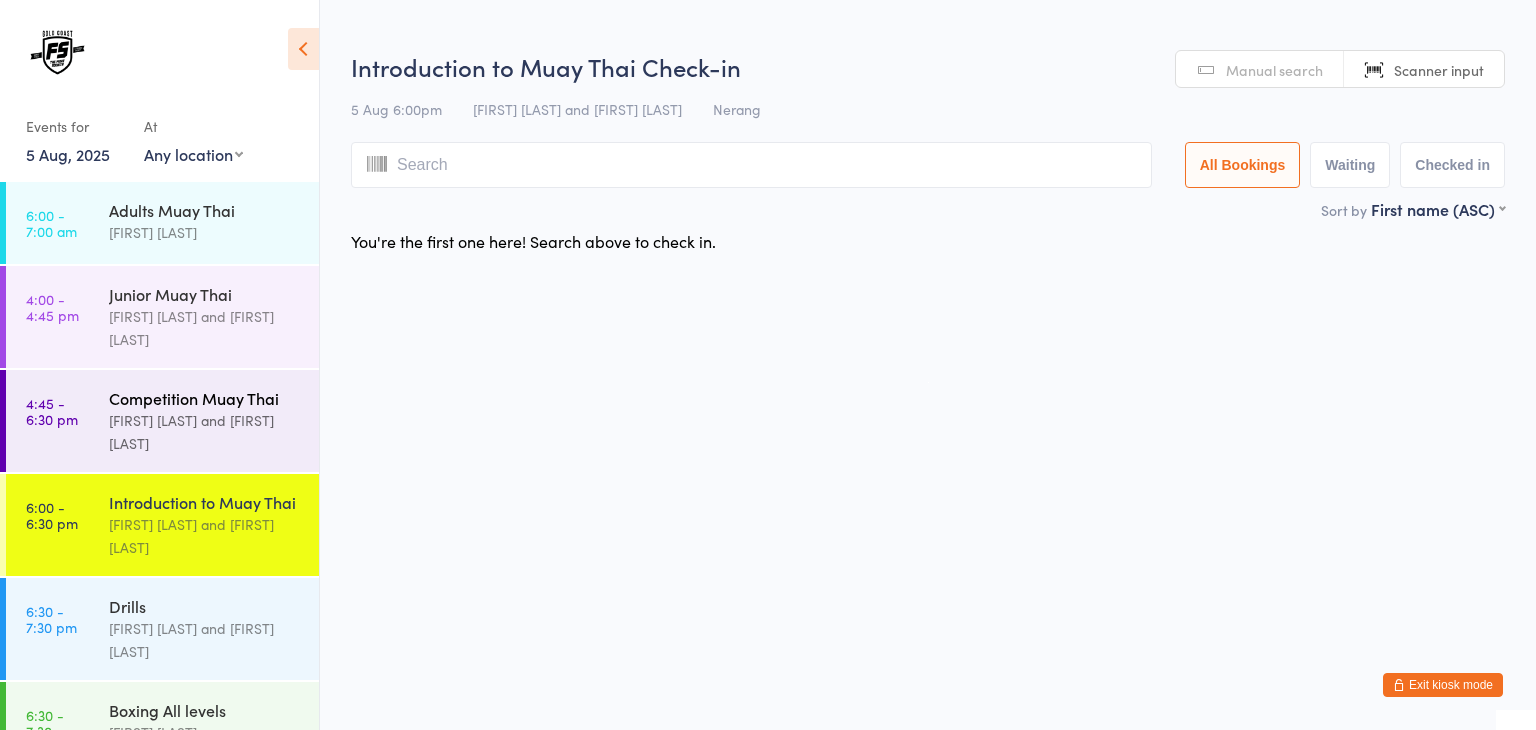 click on "[FIRST] [LAST] and [FIRST] [LAST]" at bounding box center (205, 432) 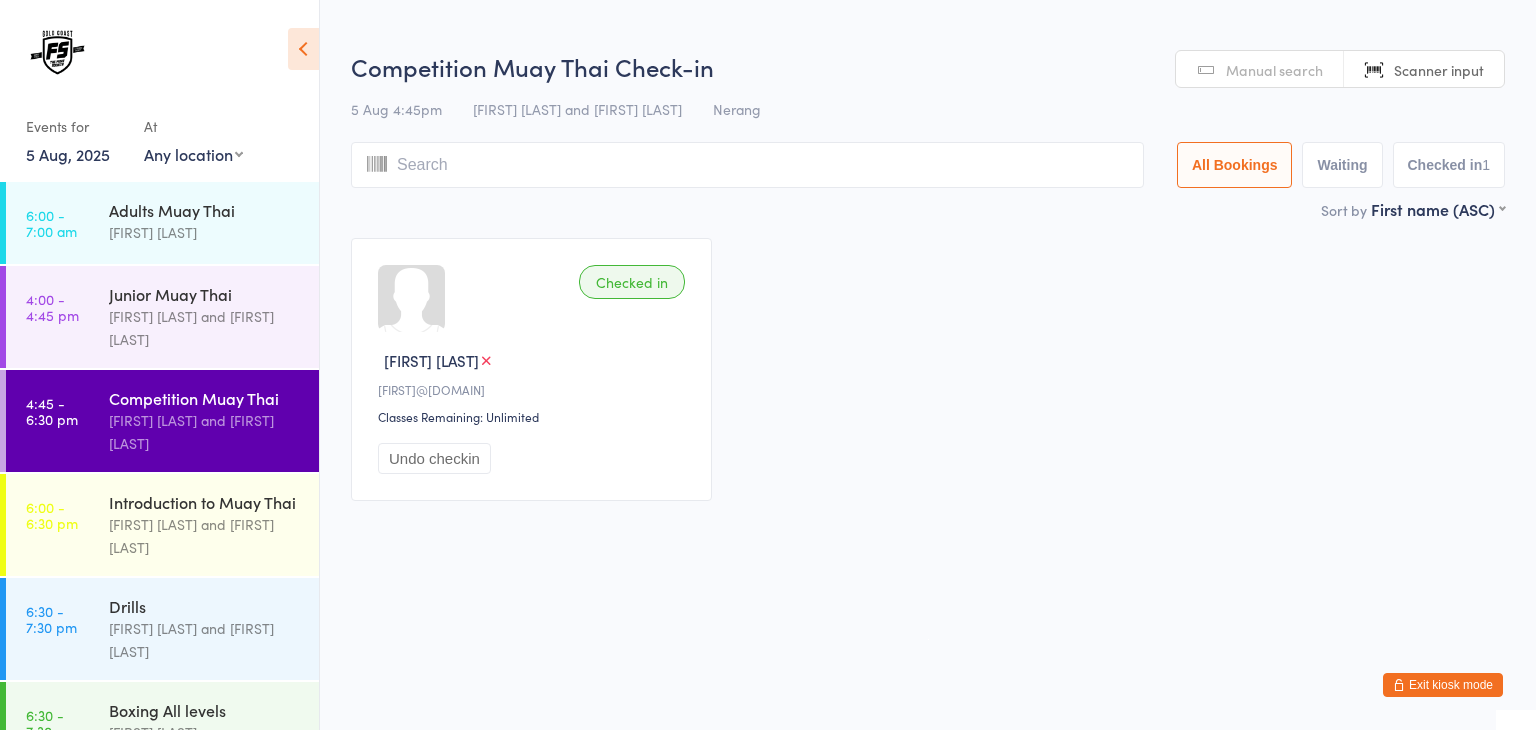click at bounding box center (747, 165) 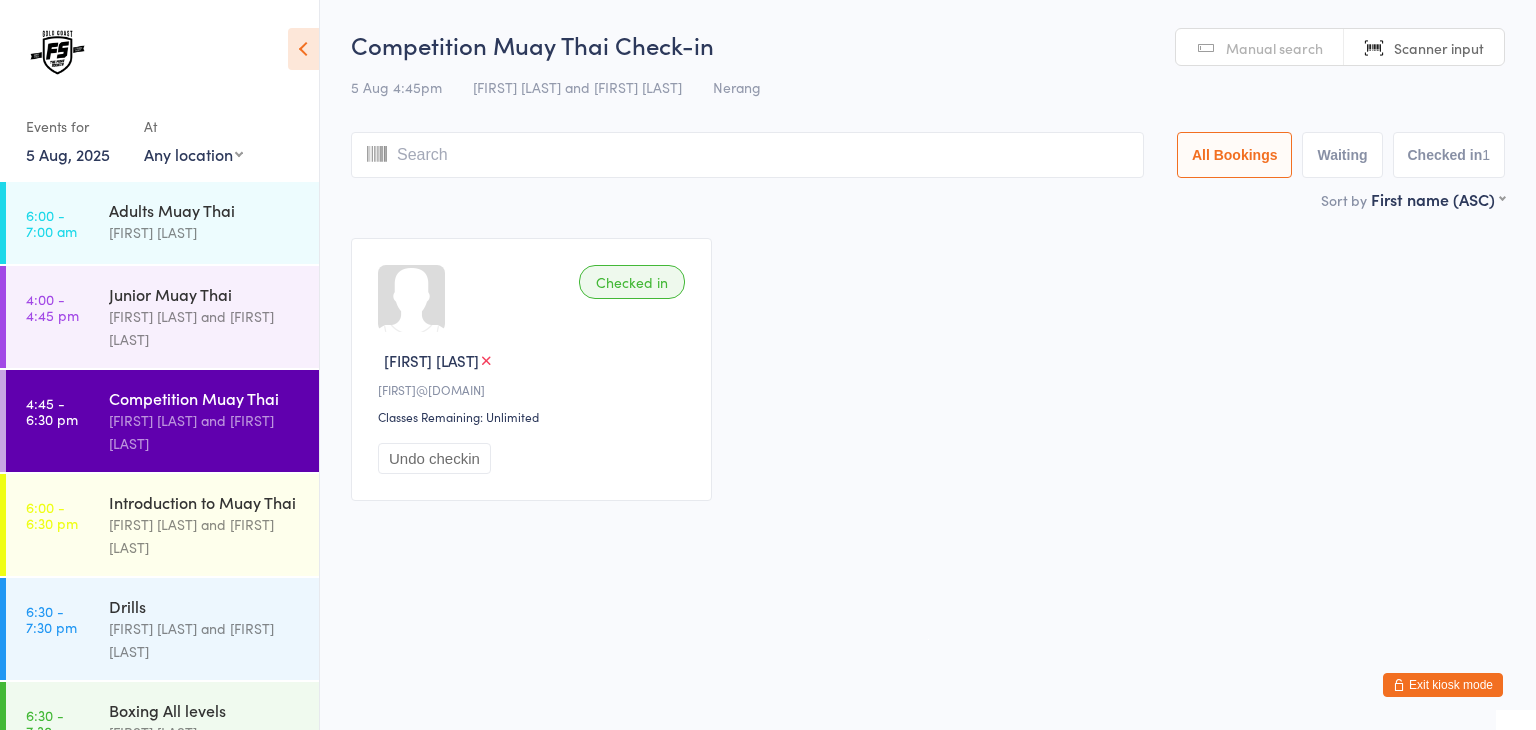 click on "Checked in [FIRST] [LAST] [EMAIL] Classes Remaining: Unlimited   Undo checkin" at bounding box center (928, 369) 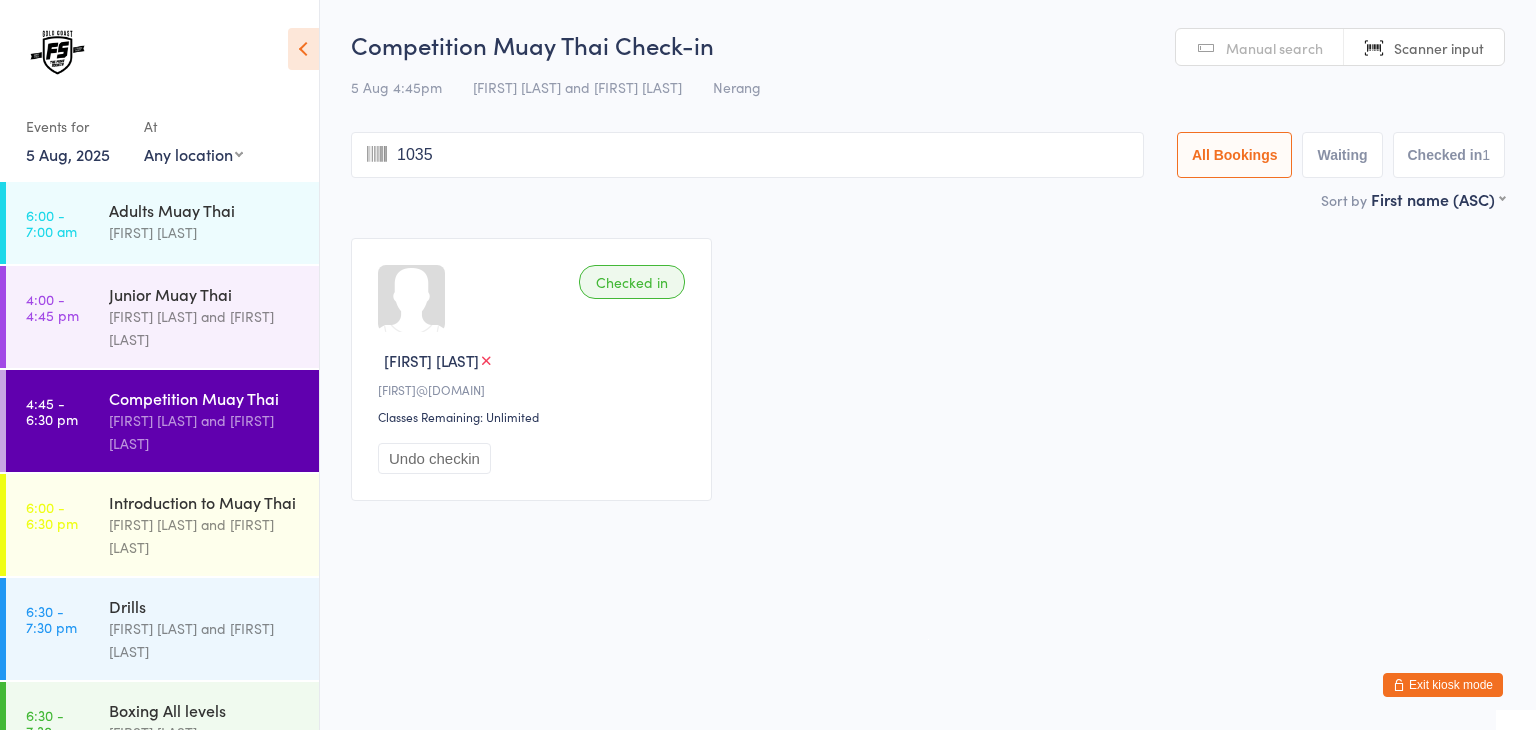 type on "1035" 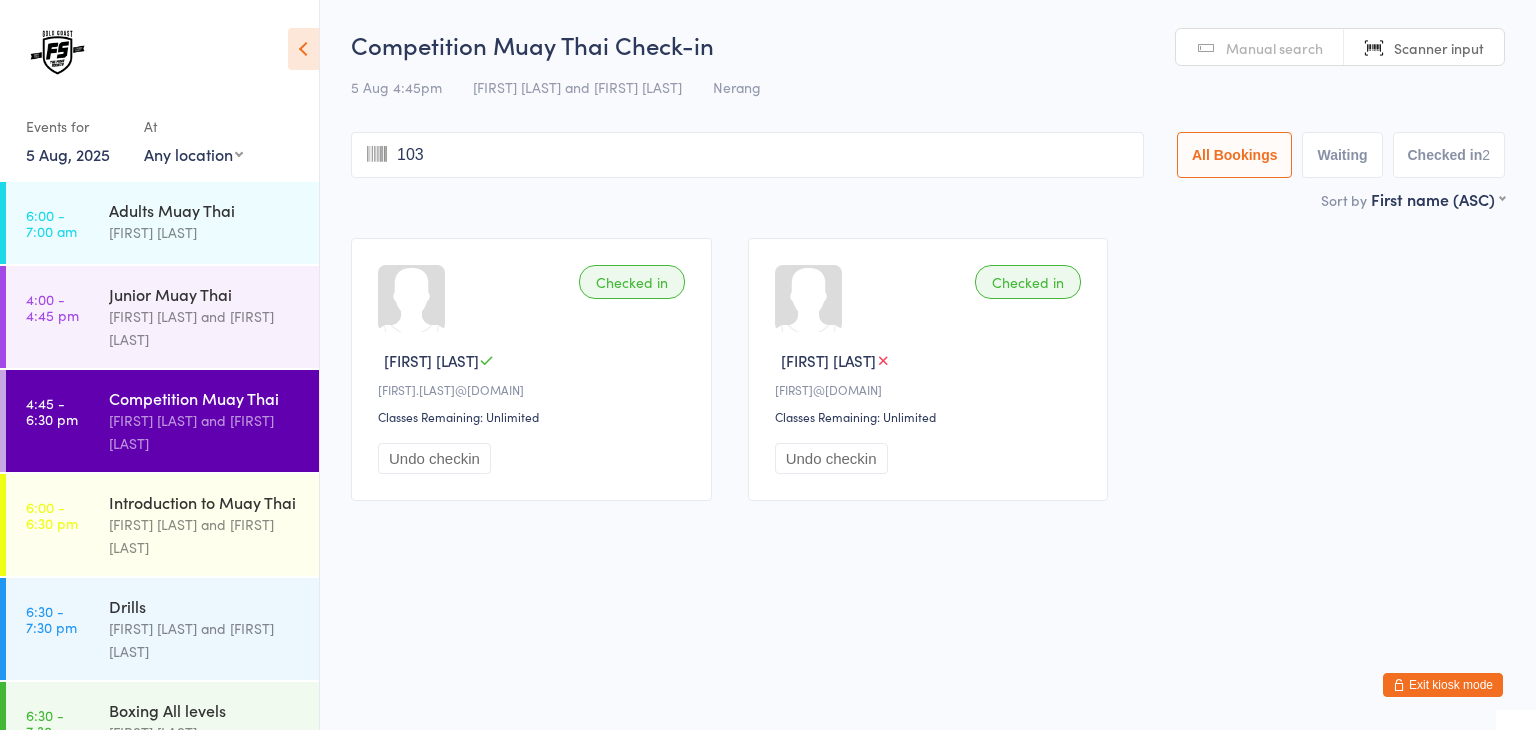 type on "1034" 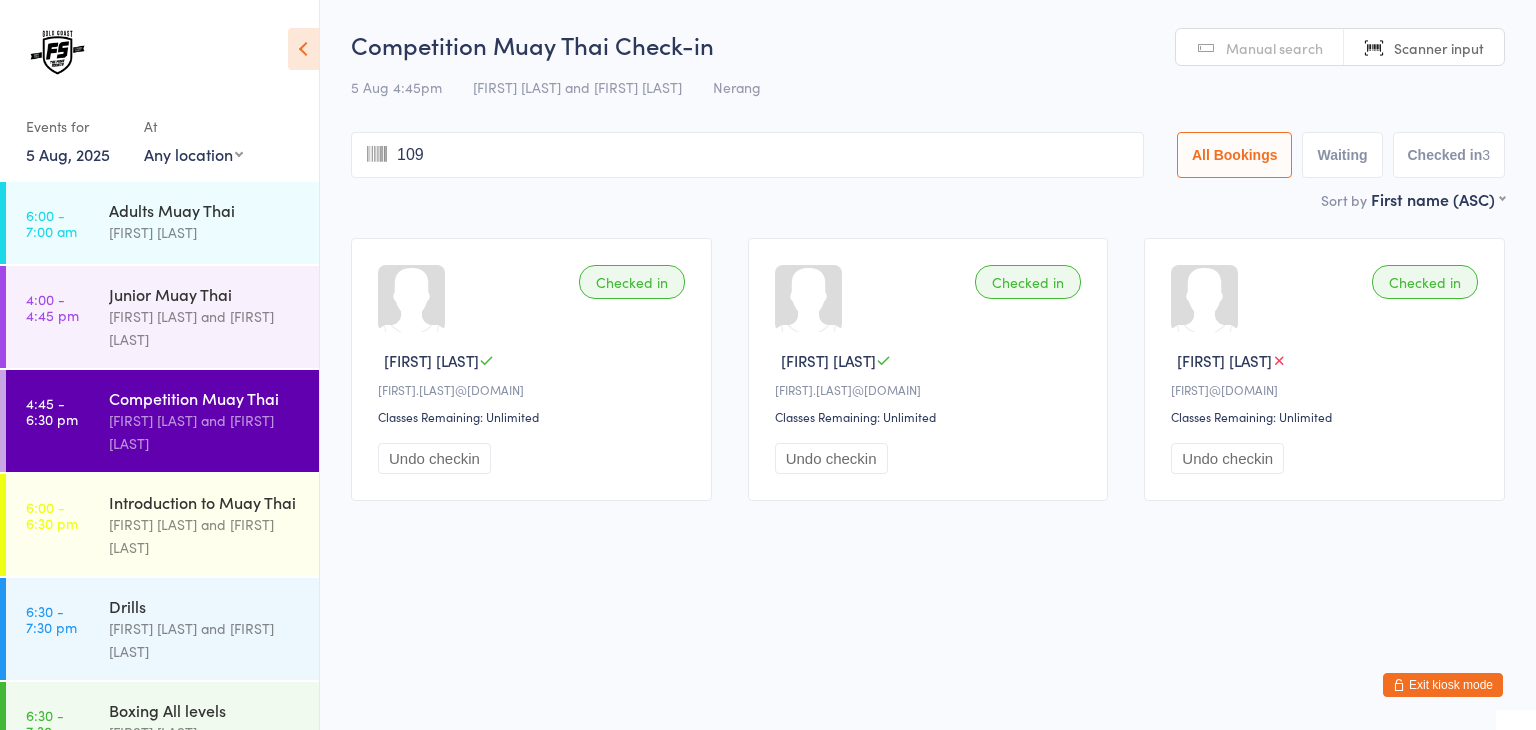 type on "1094" 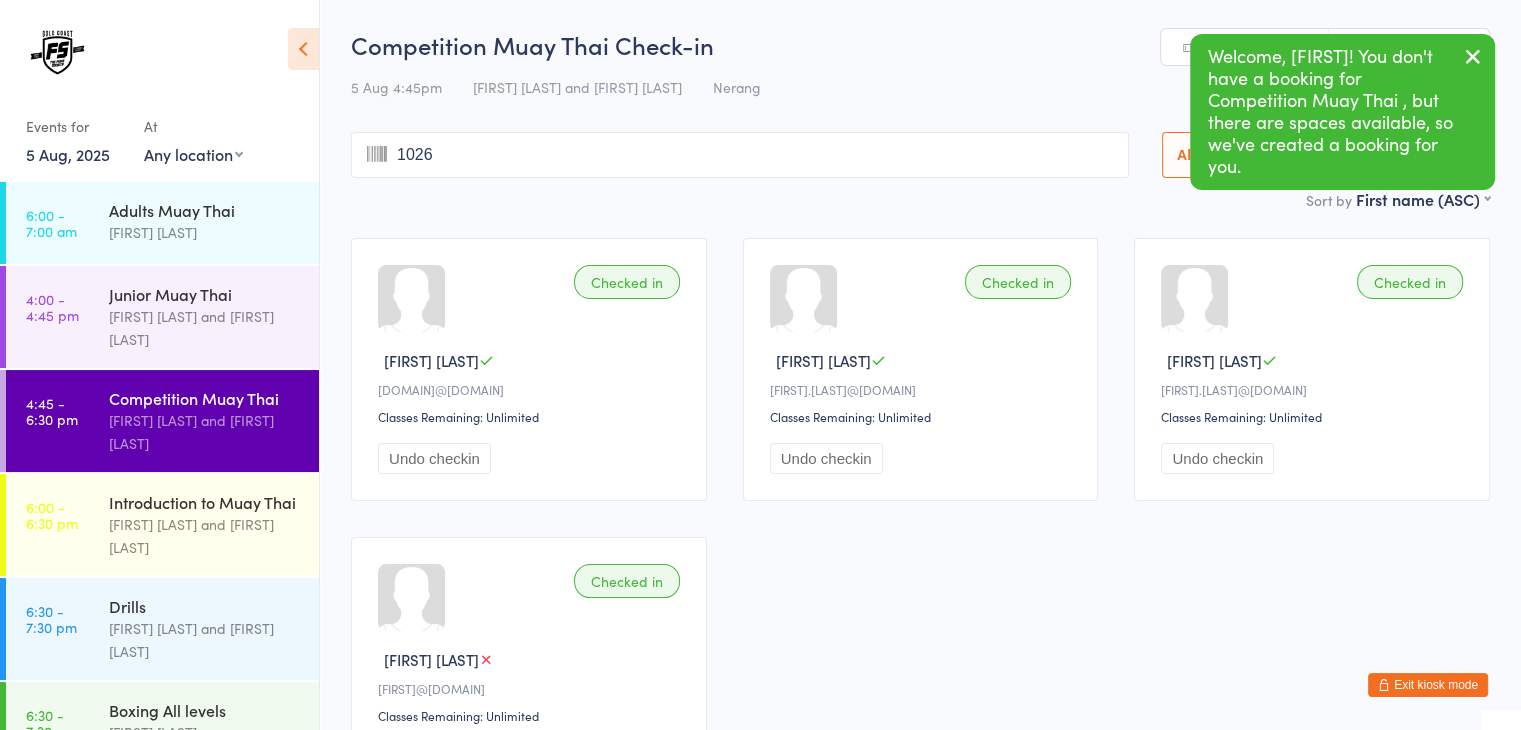 type on "1026" 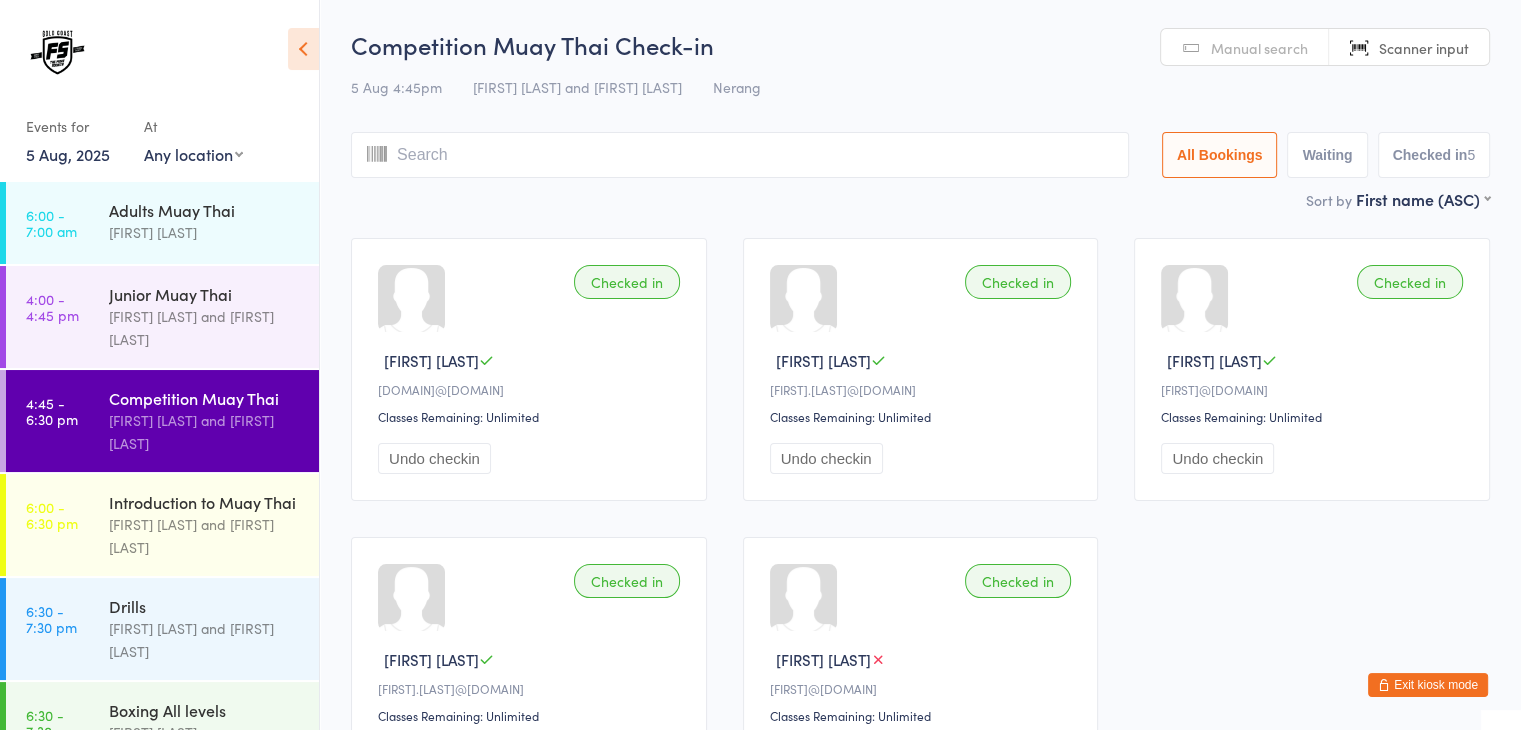click at bounding box center [740, 155] 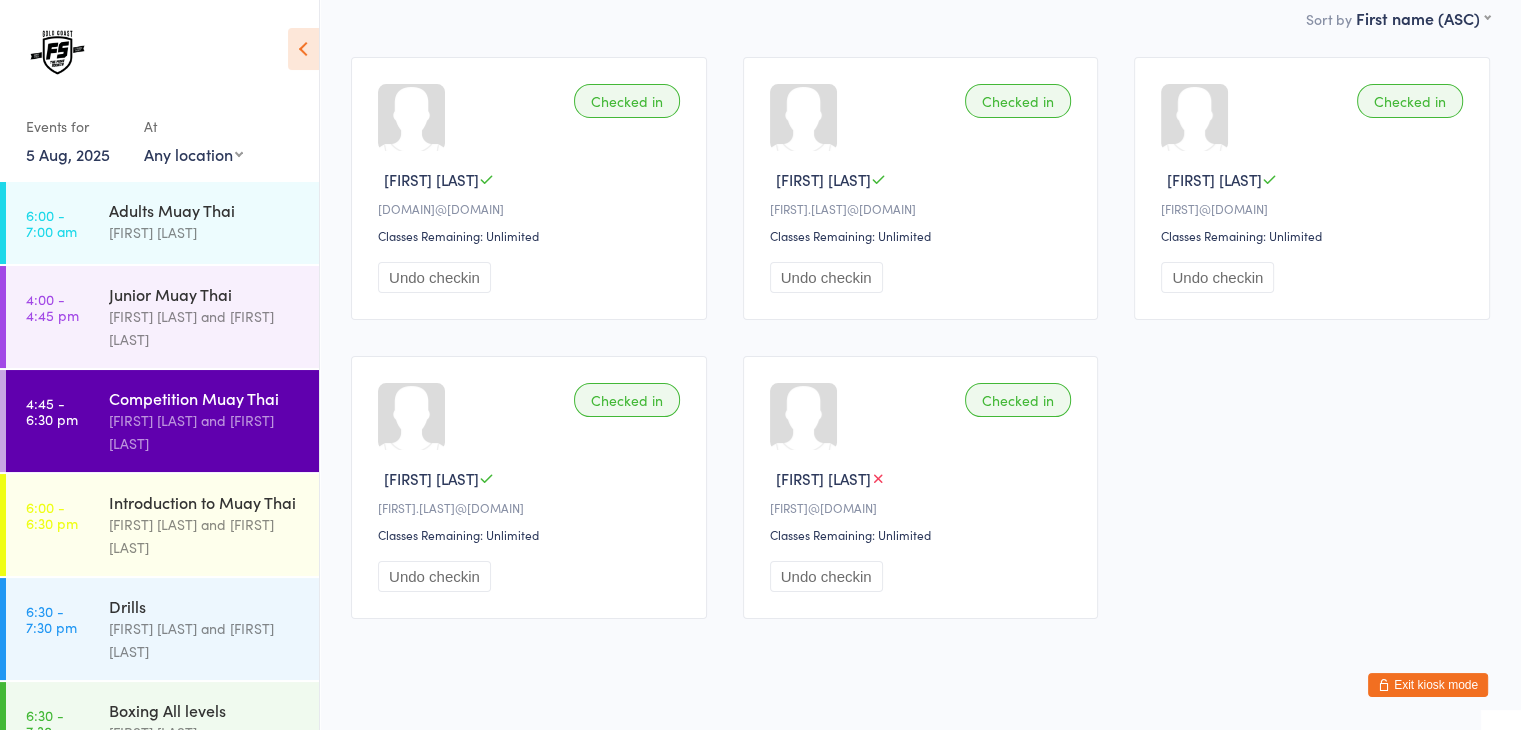 scroll, scrollTop: 0, scrollLeft: 0, axis: both 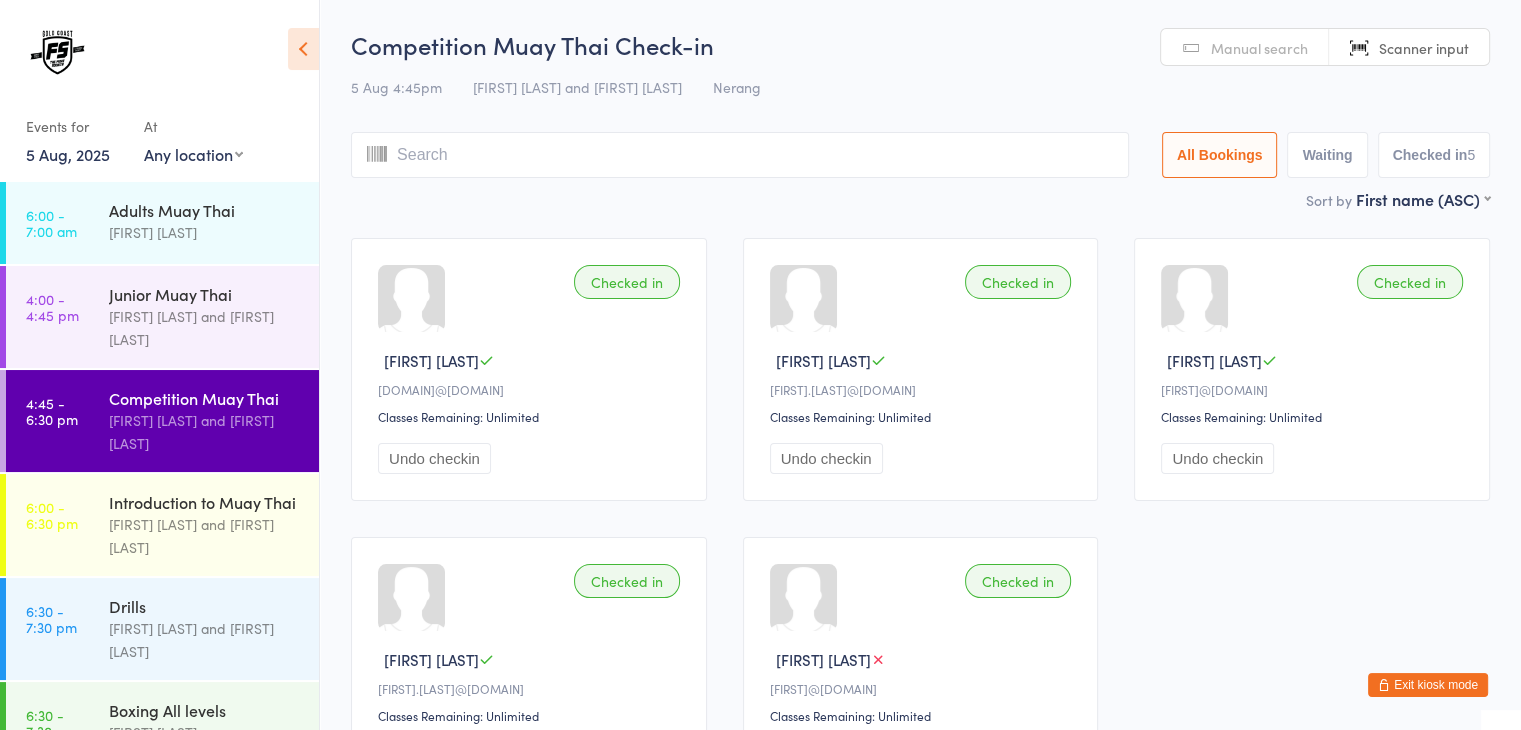 click at bounding box center [740, 155] 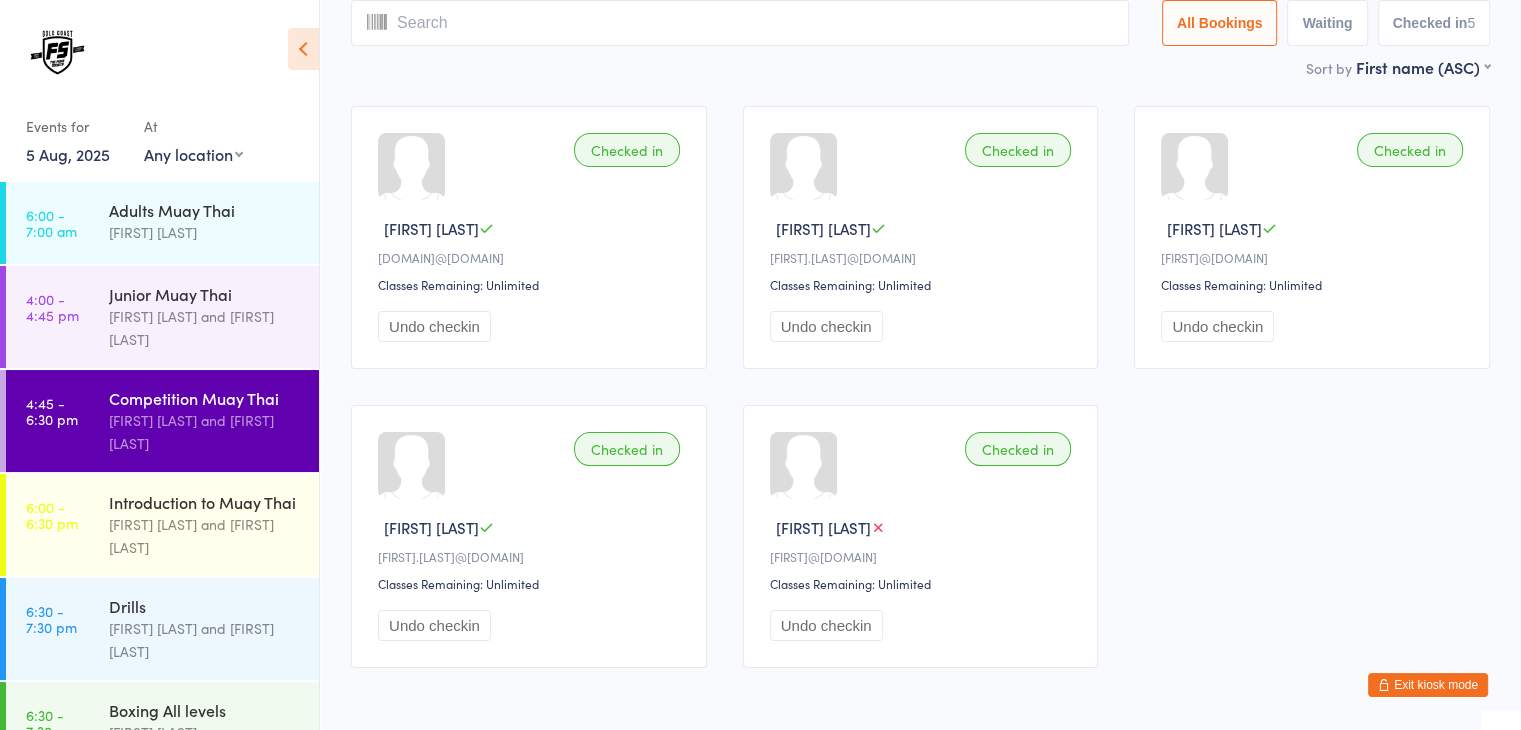 scroll, scrollTop: 0, scrollLeft: 0, axis: both 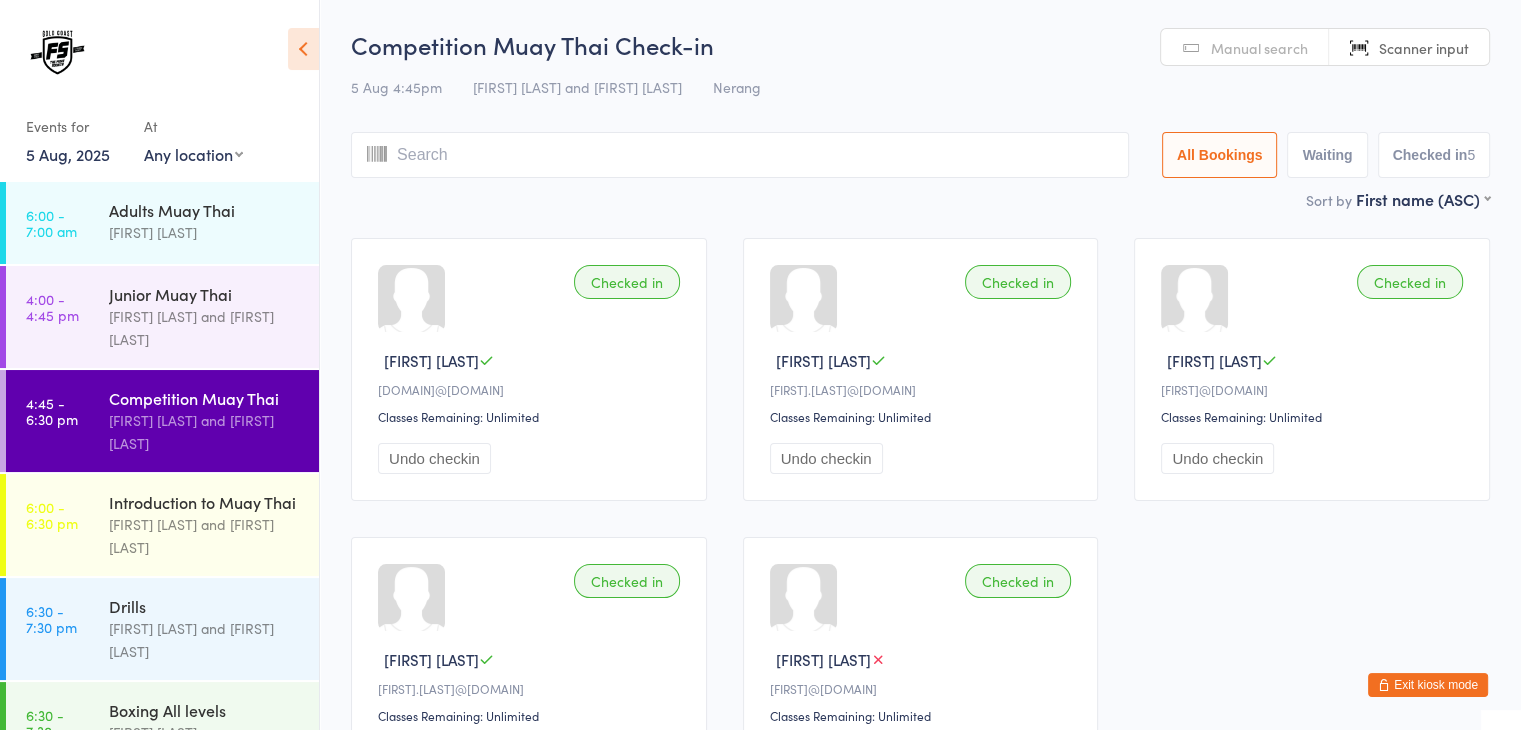 click on "Manual search" at bounding box center (1259, 48) 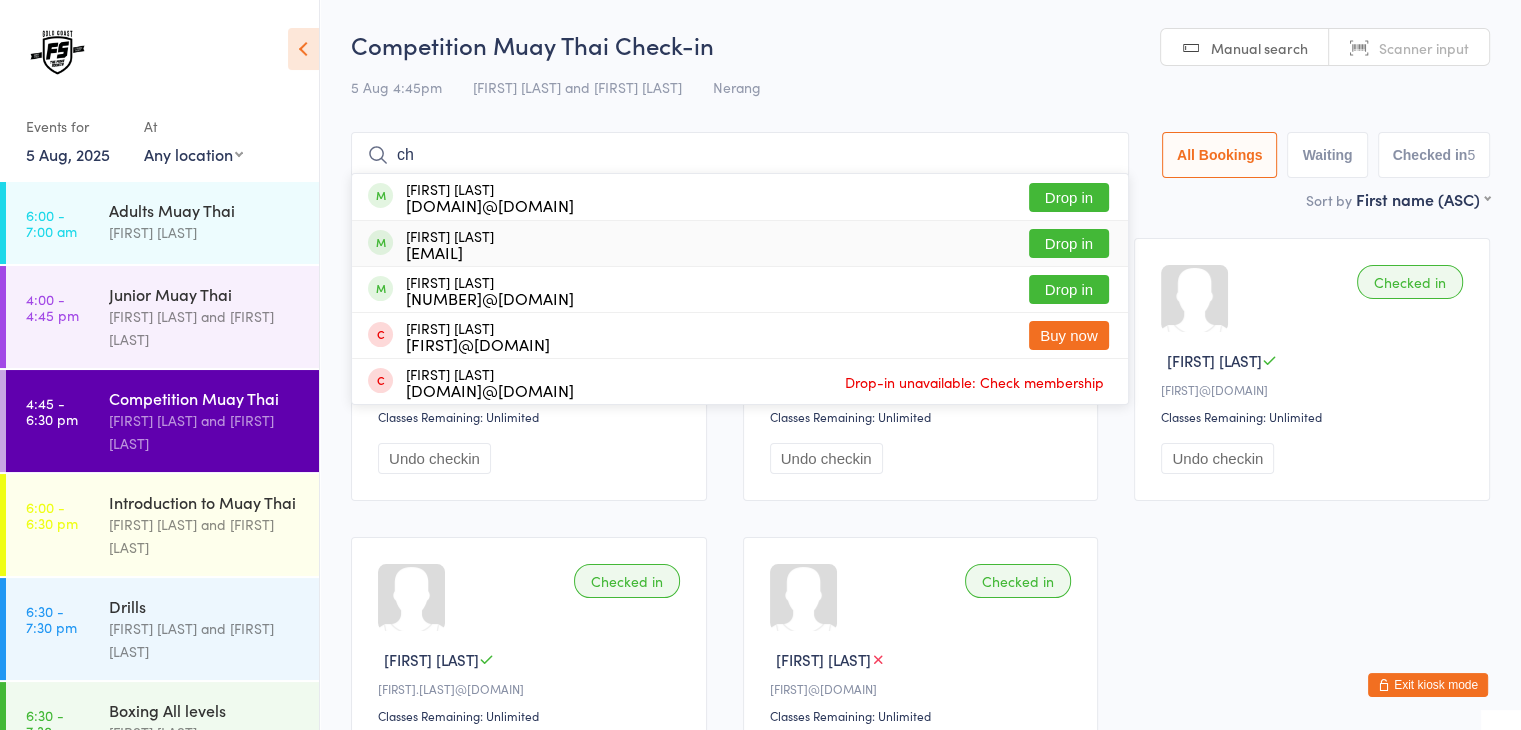 type on "ch" 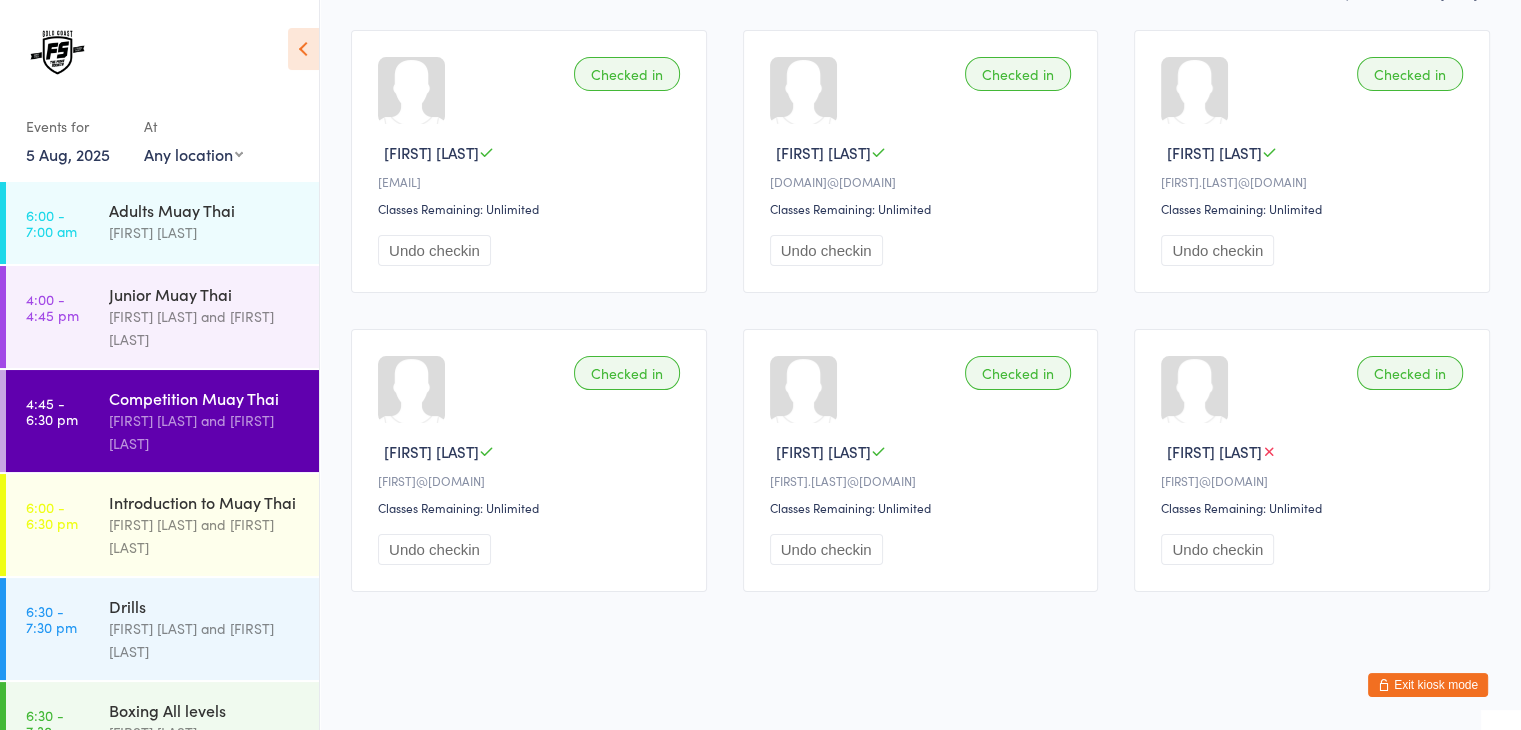 scroll, scrollTop: 0, scrollLeft: 0, axis: both 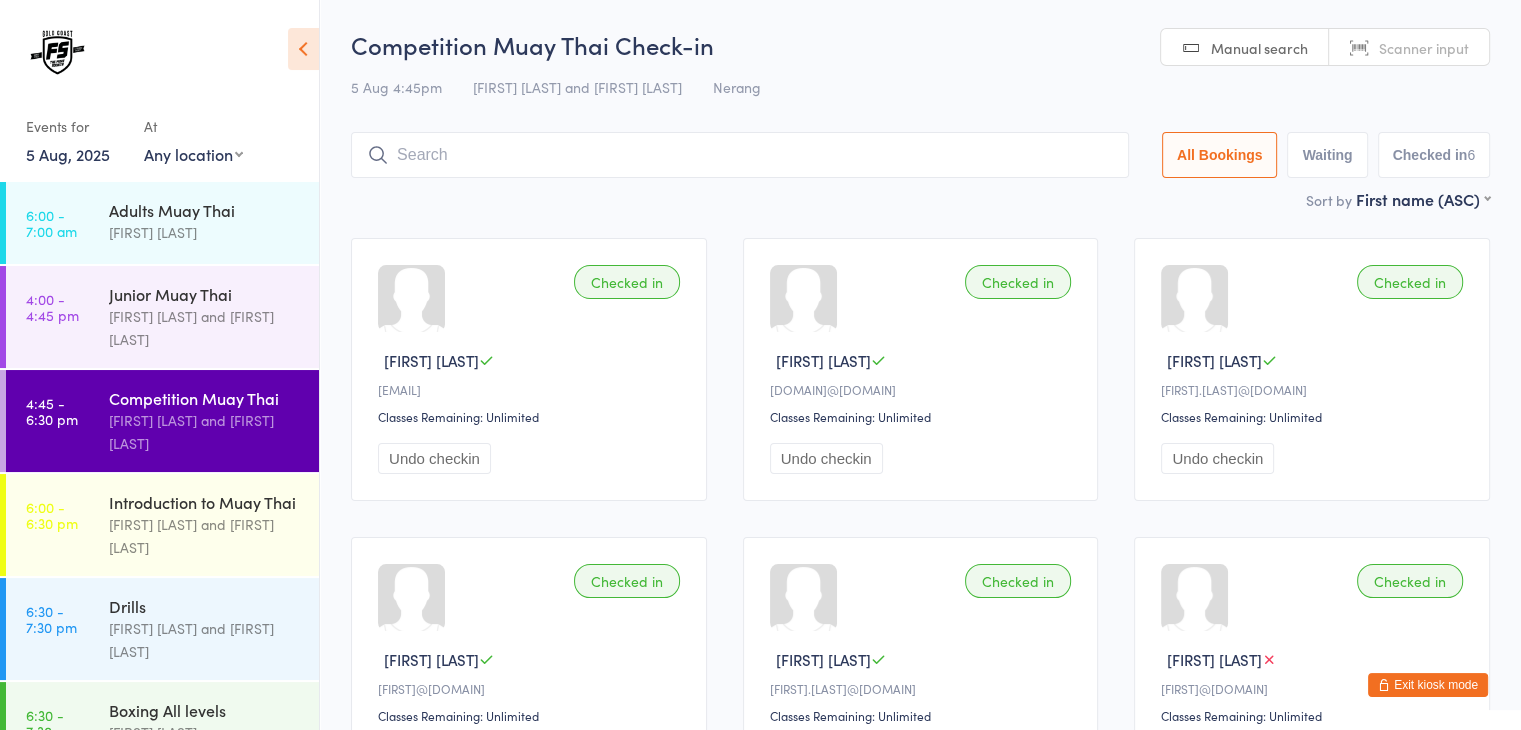 click at bounding box center (740, 155) 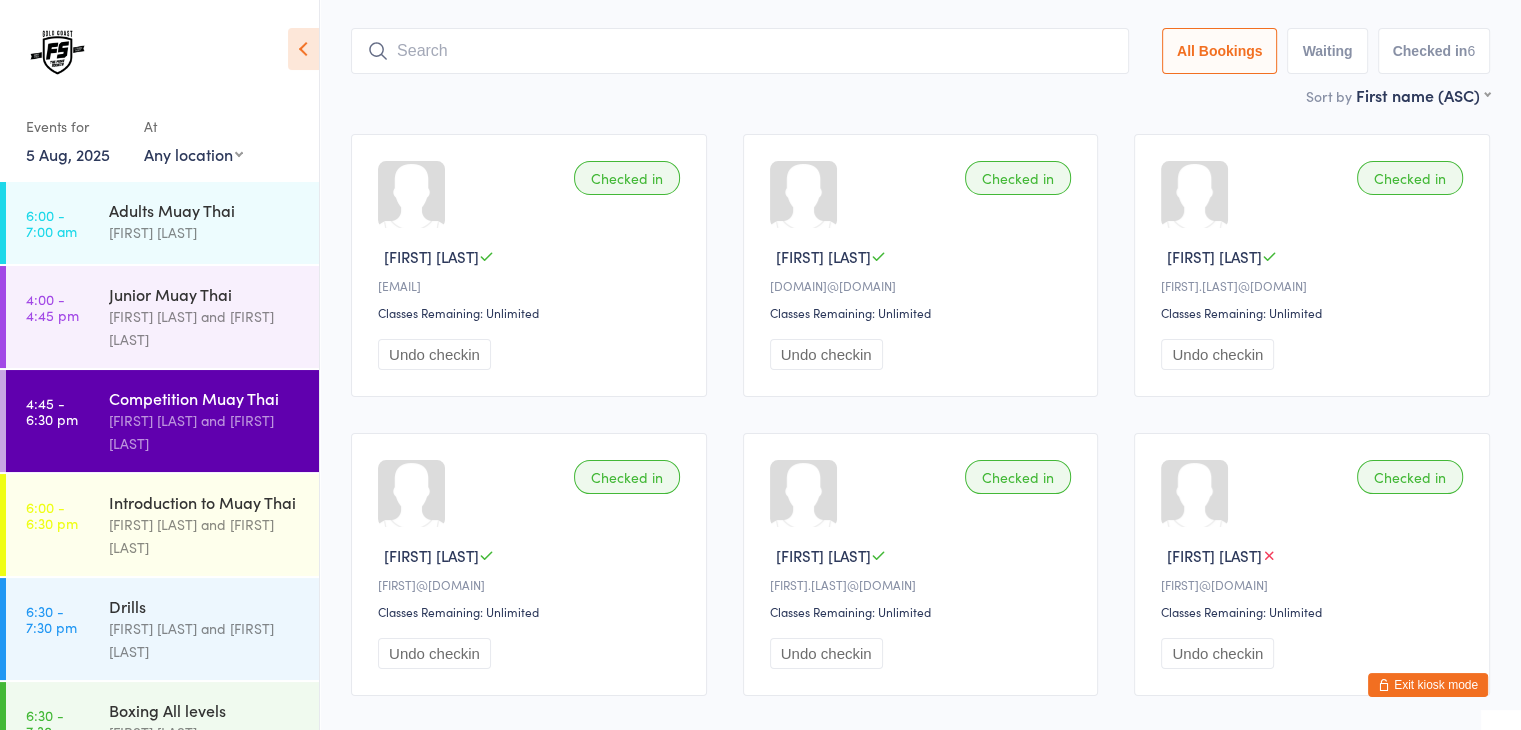 scroll, scrollTop: 132, scrollLeft: 0, axis: vertical 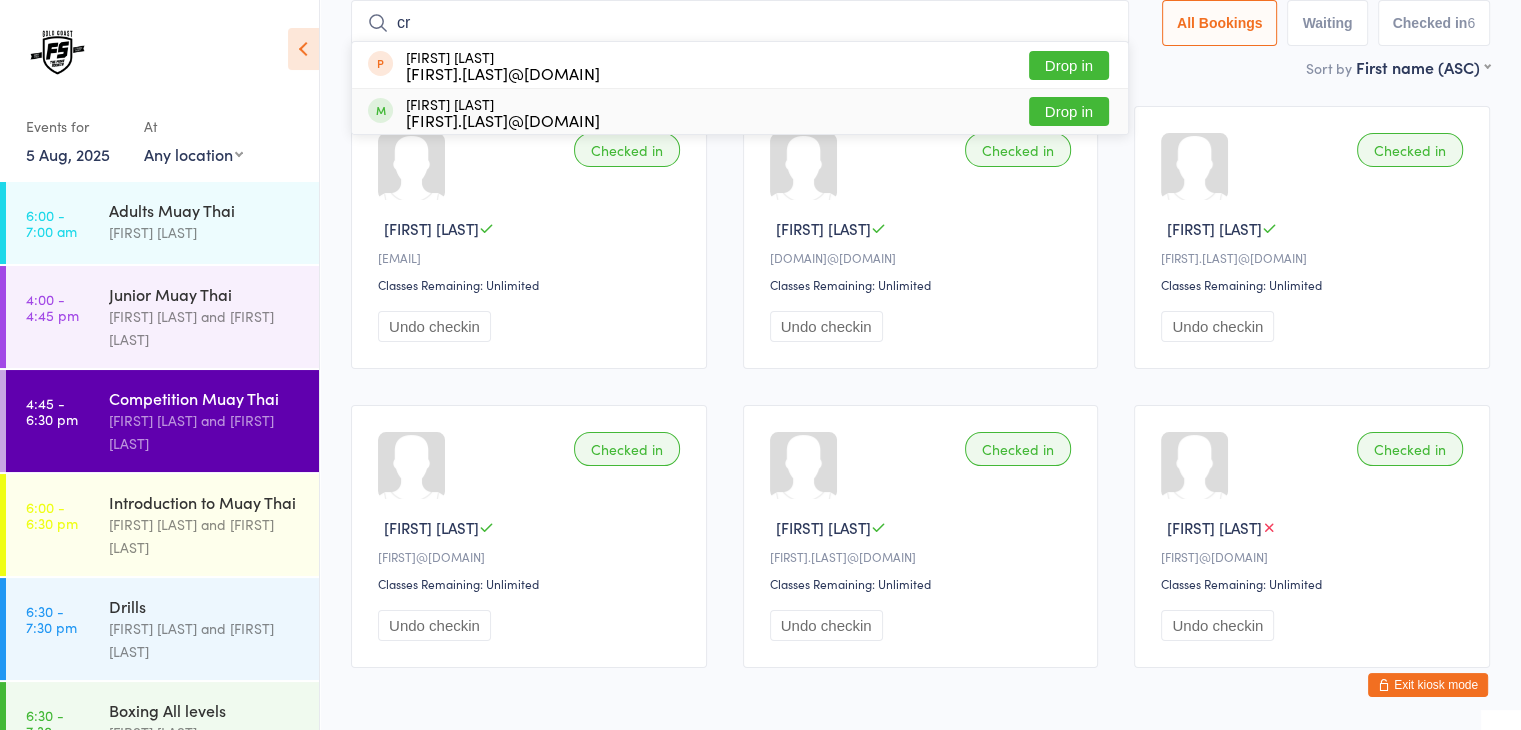 type on "cr" 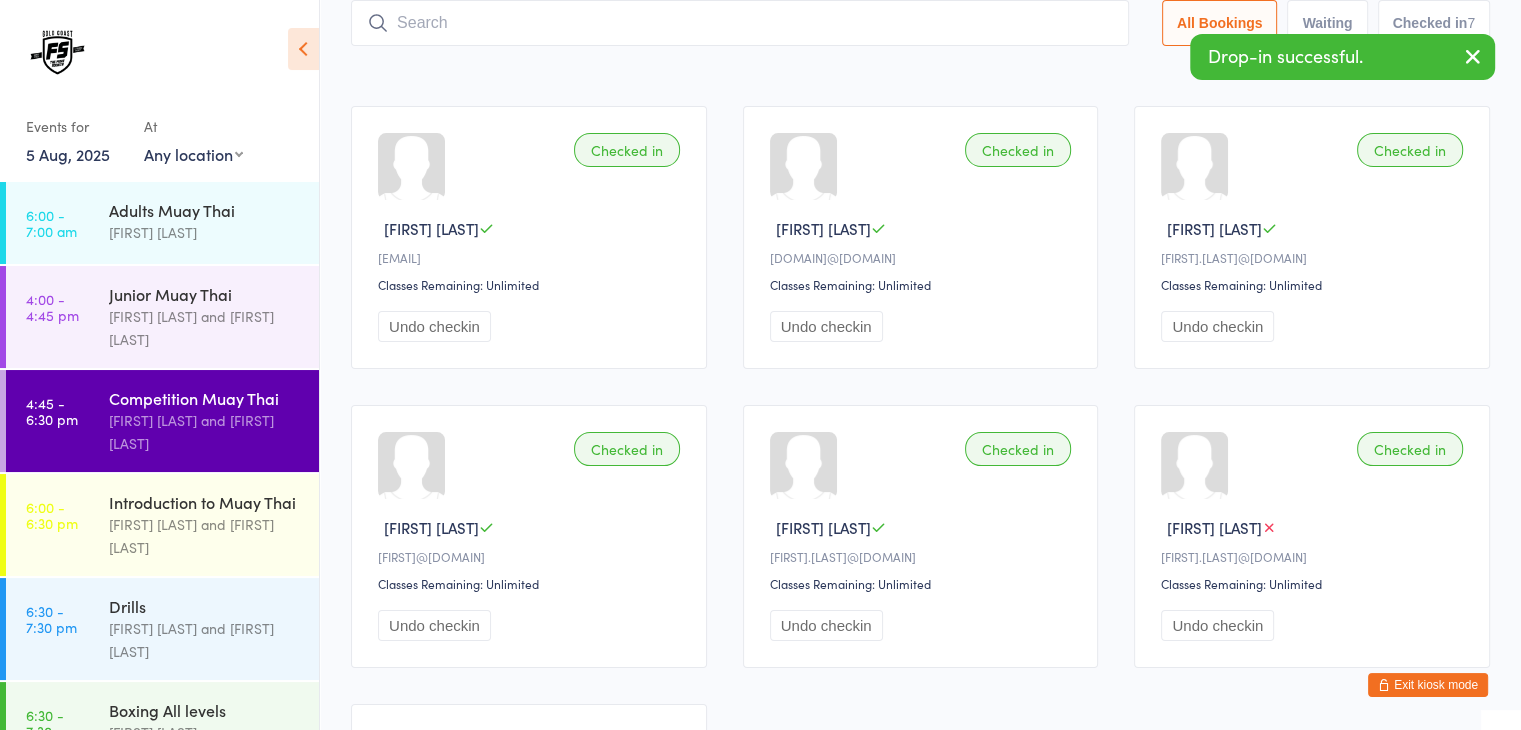 click at bounding box center [740, 23] 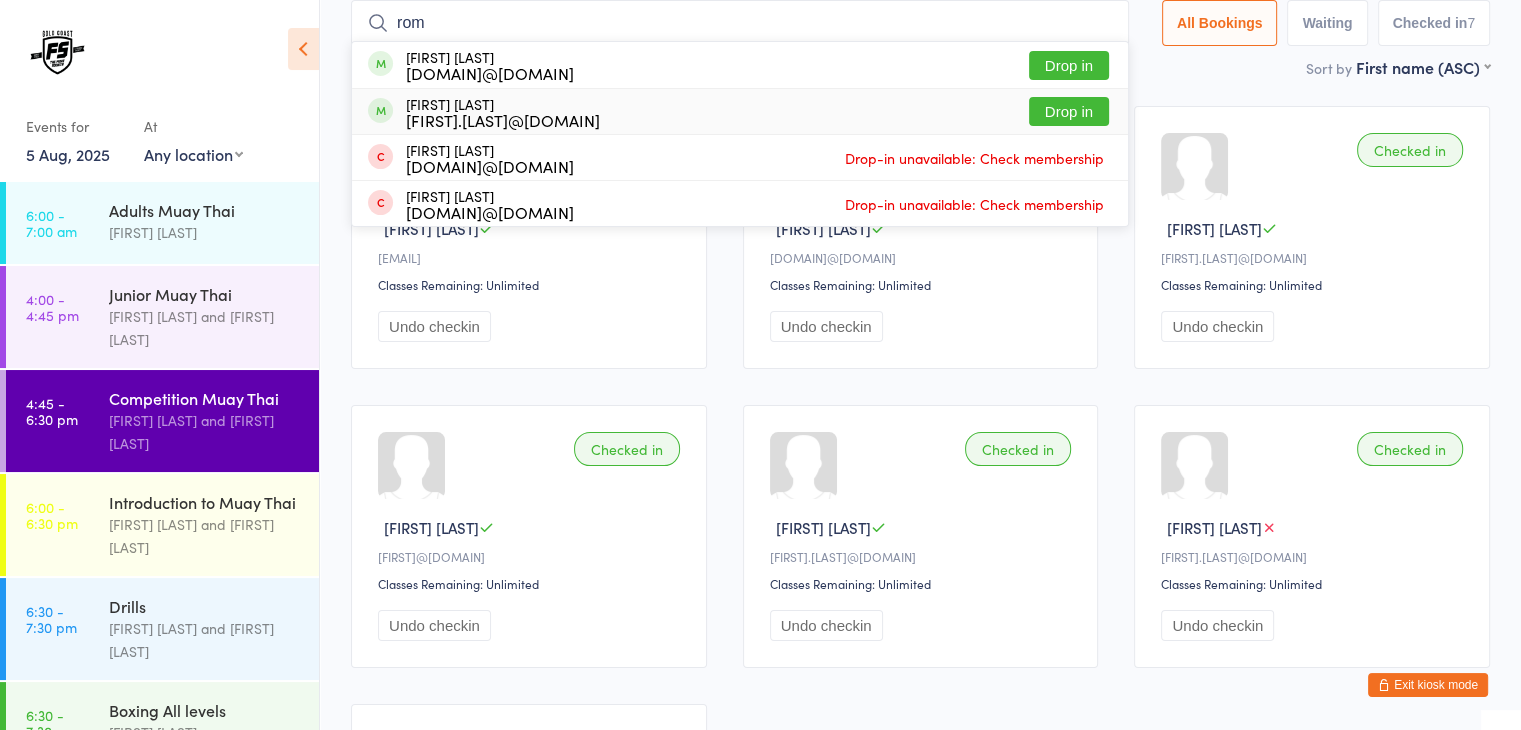 type on "rom" 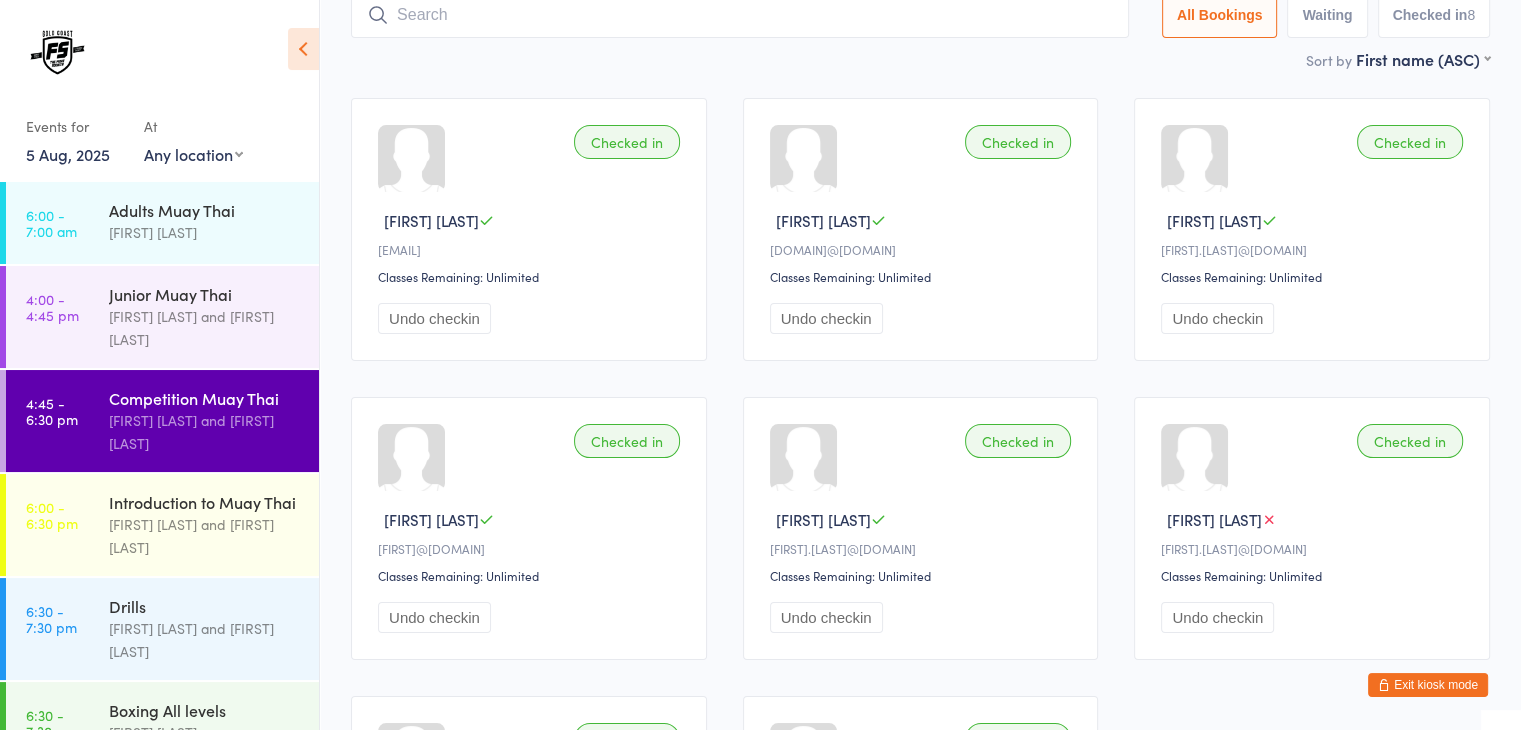 scroll, scrollTop: 0, scrollLeft: 0, axis: both 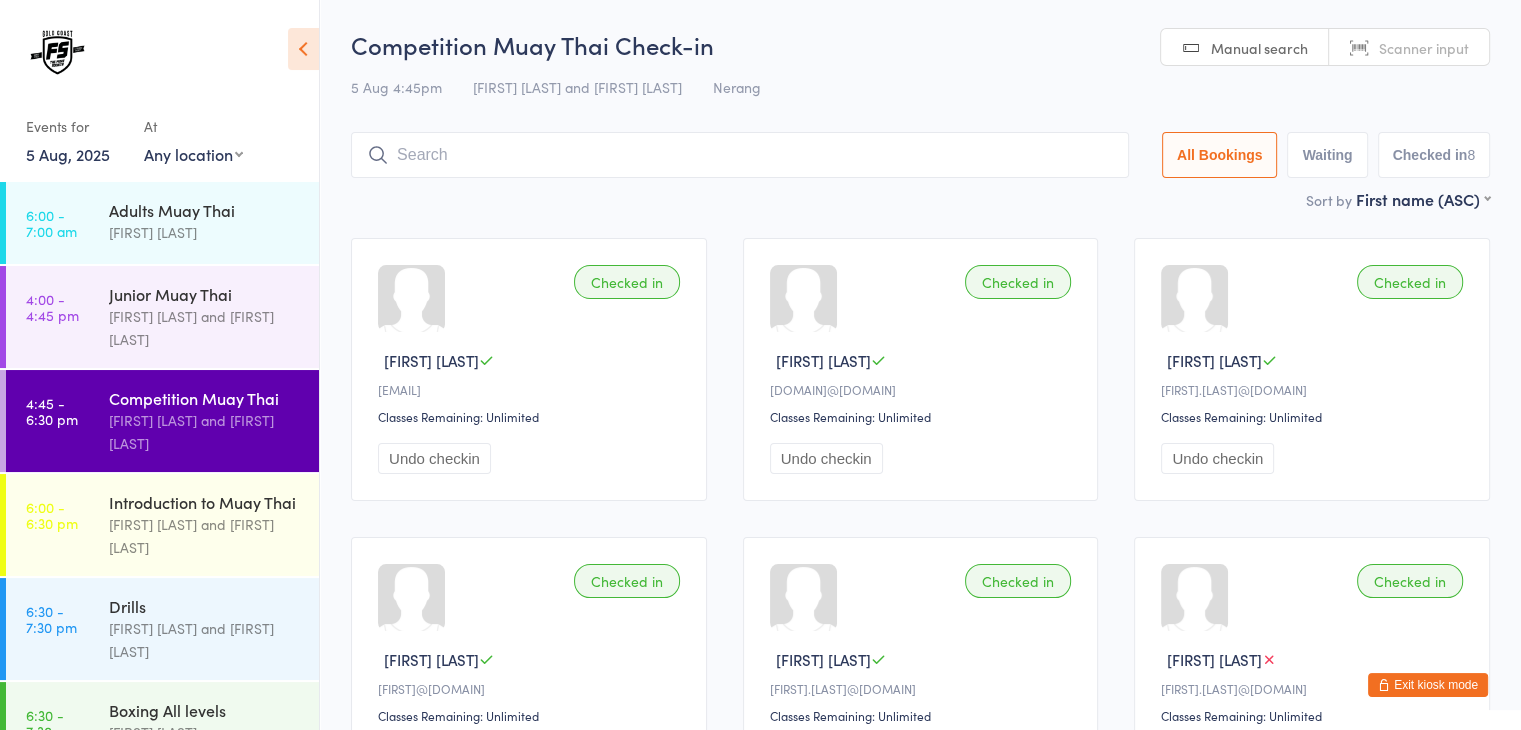 click on "Scanner input" at bounding box center (1409, 48) 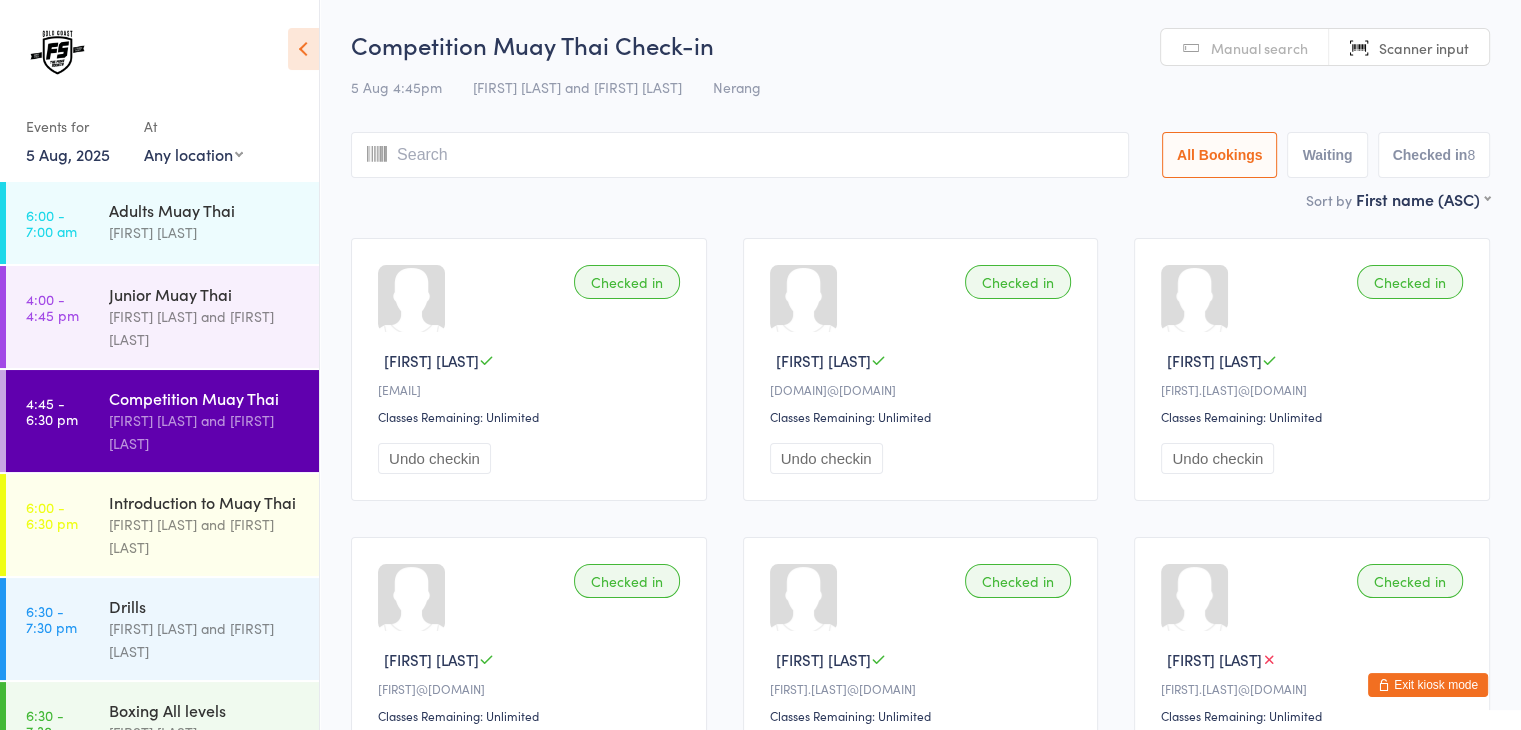 click at bounding box center [740, 155] 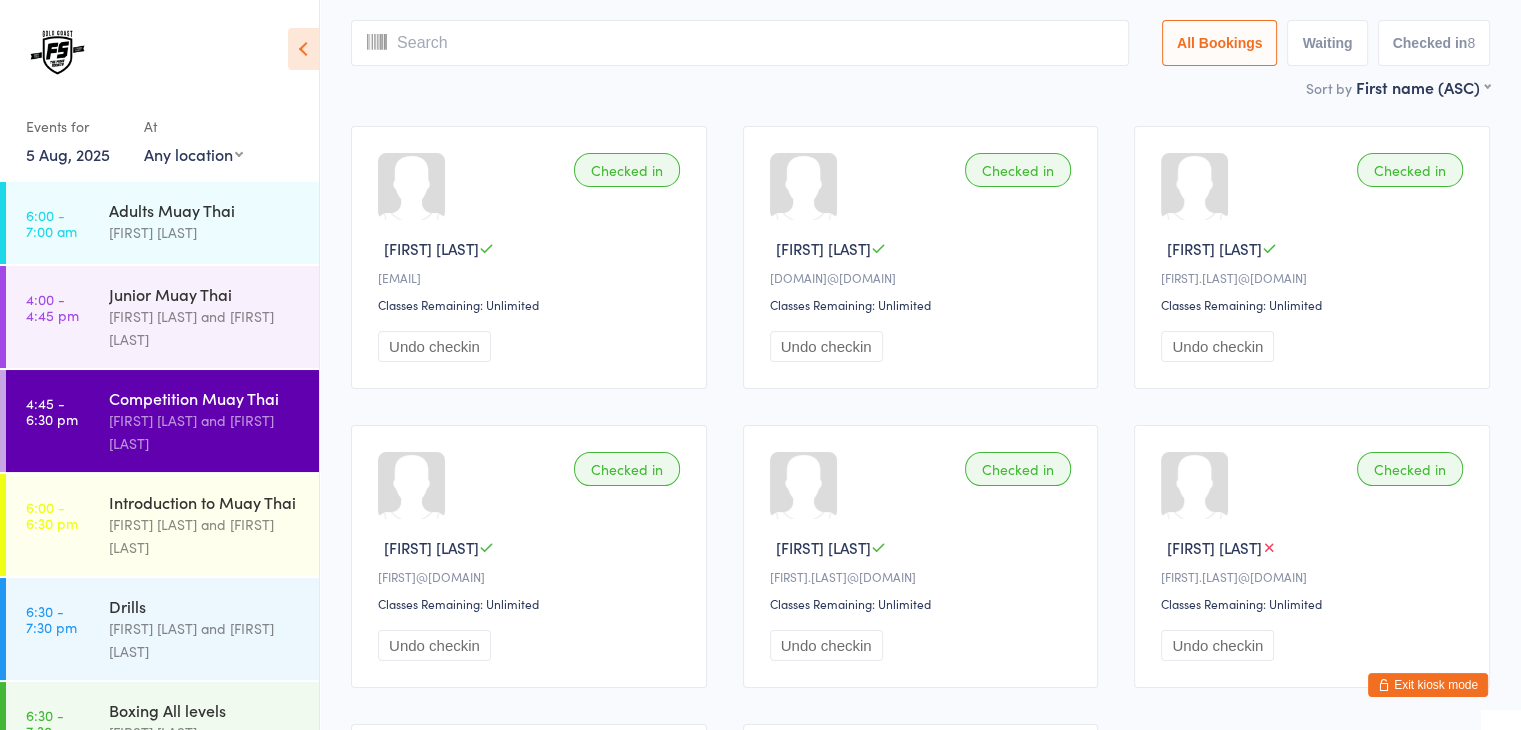 scroll, scrollTop: 132, scrollLeft: 0, axis: vertical 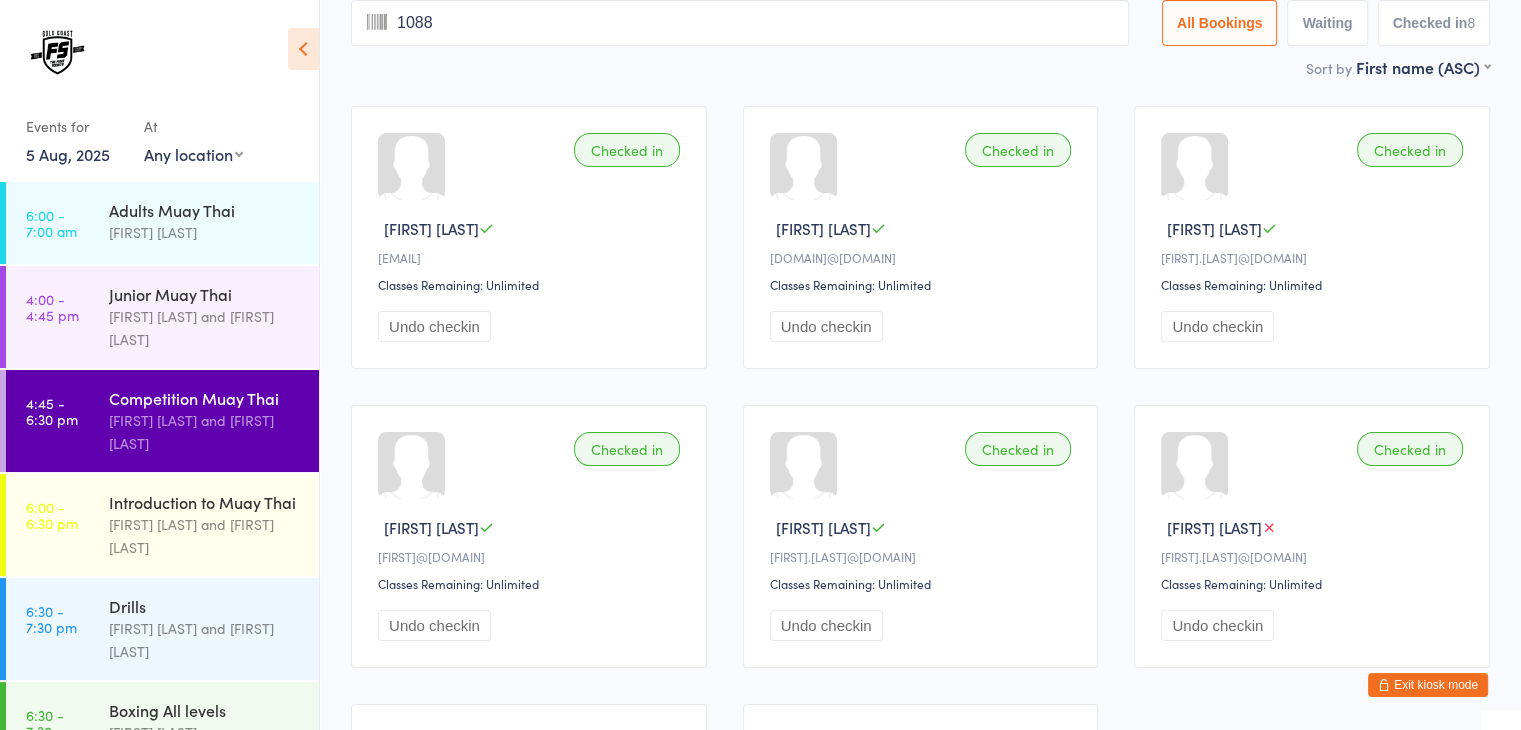 type on "1088" 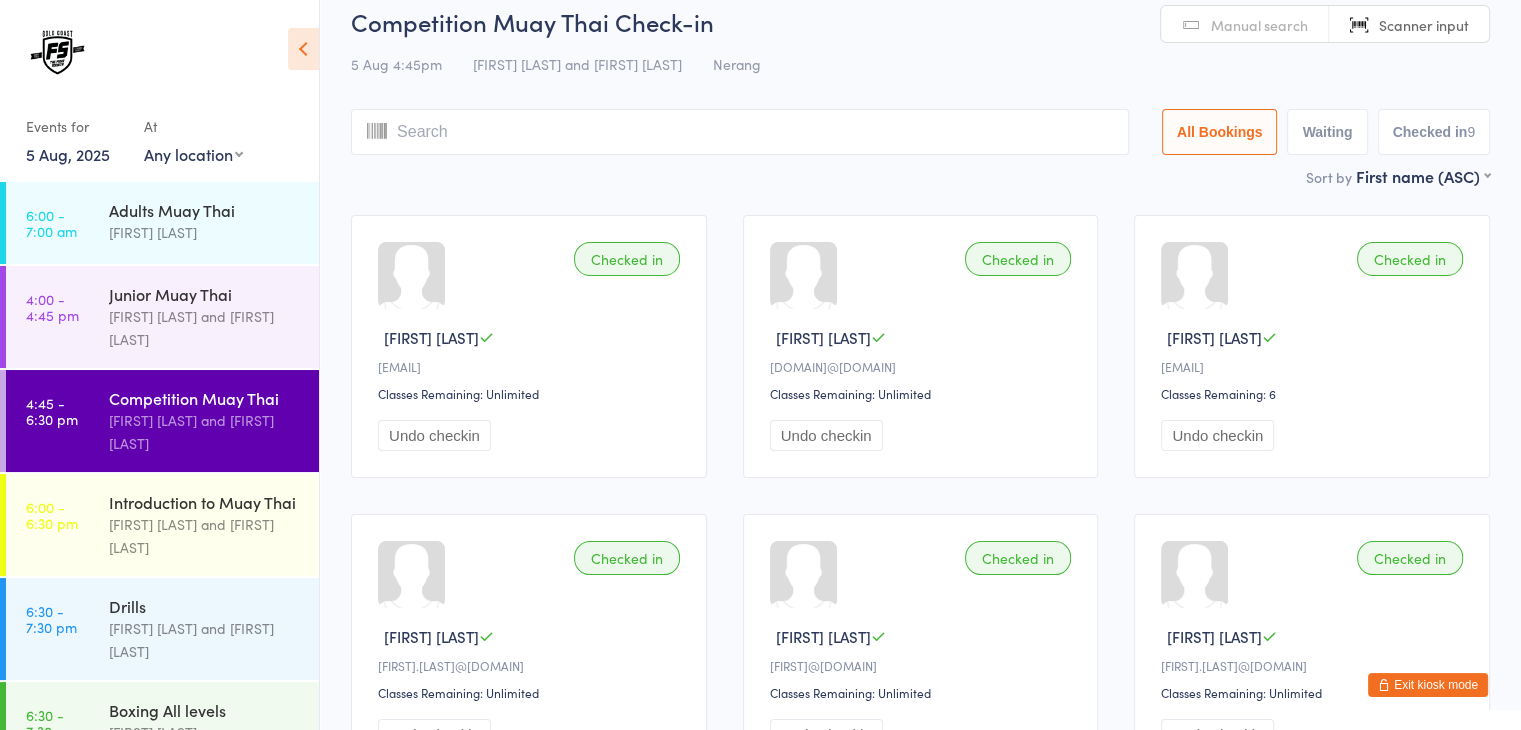 scroll, scrollTop: 17, scrollLeft: 0, axis: vertical 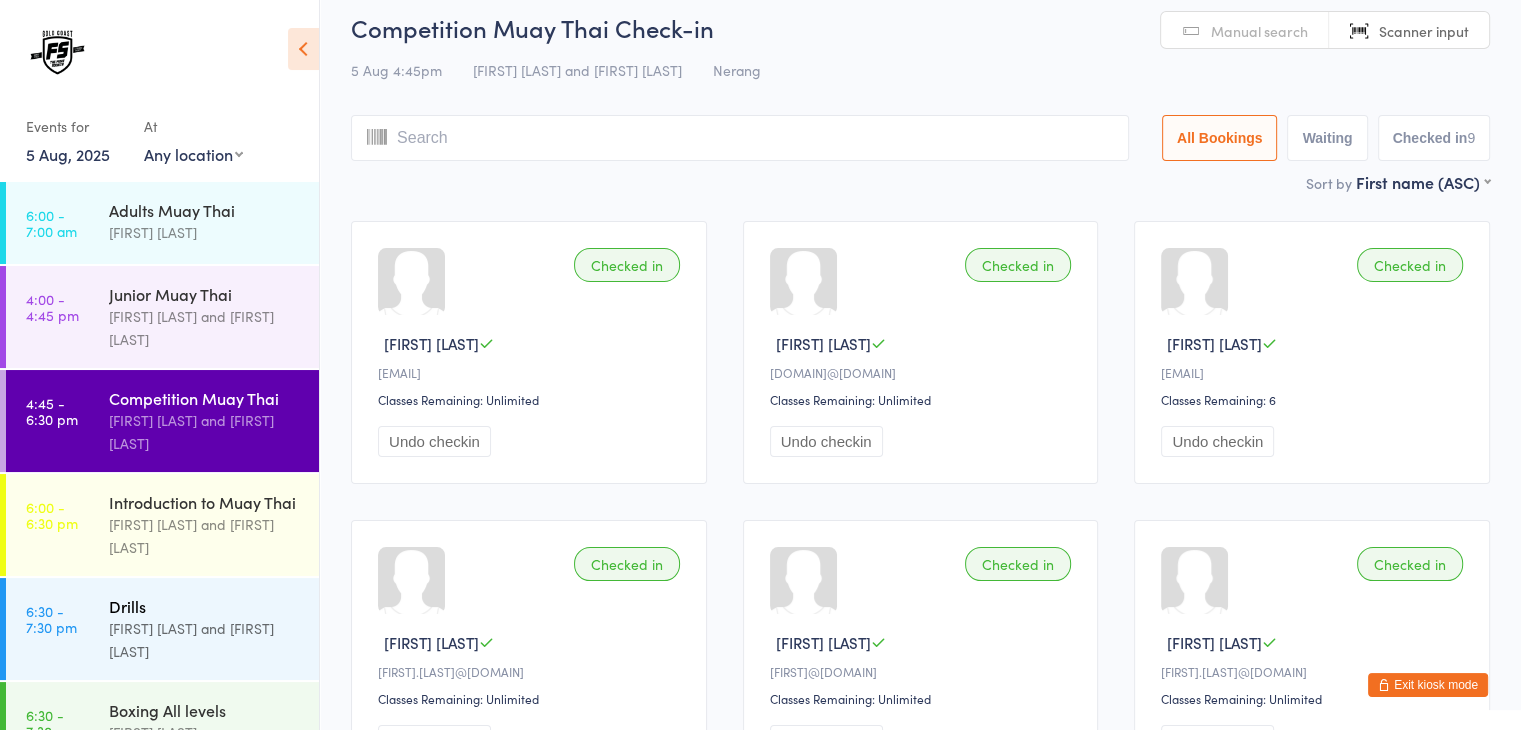 click on "[FIRST] [LAST] and [FIRST] [LAST]" at bounding box center [205, 640] 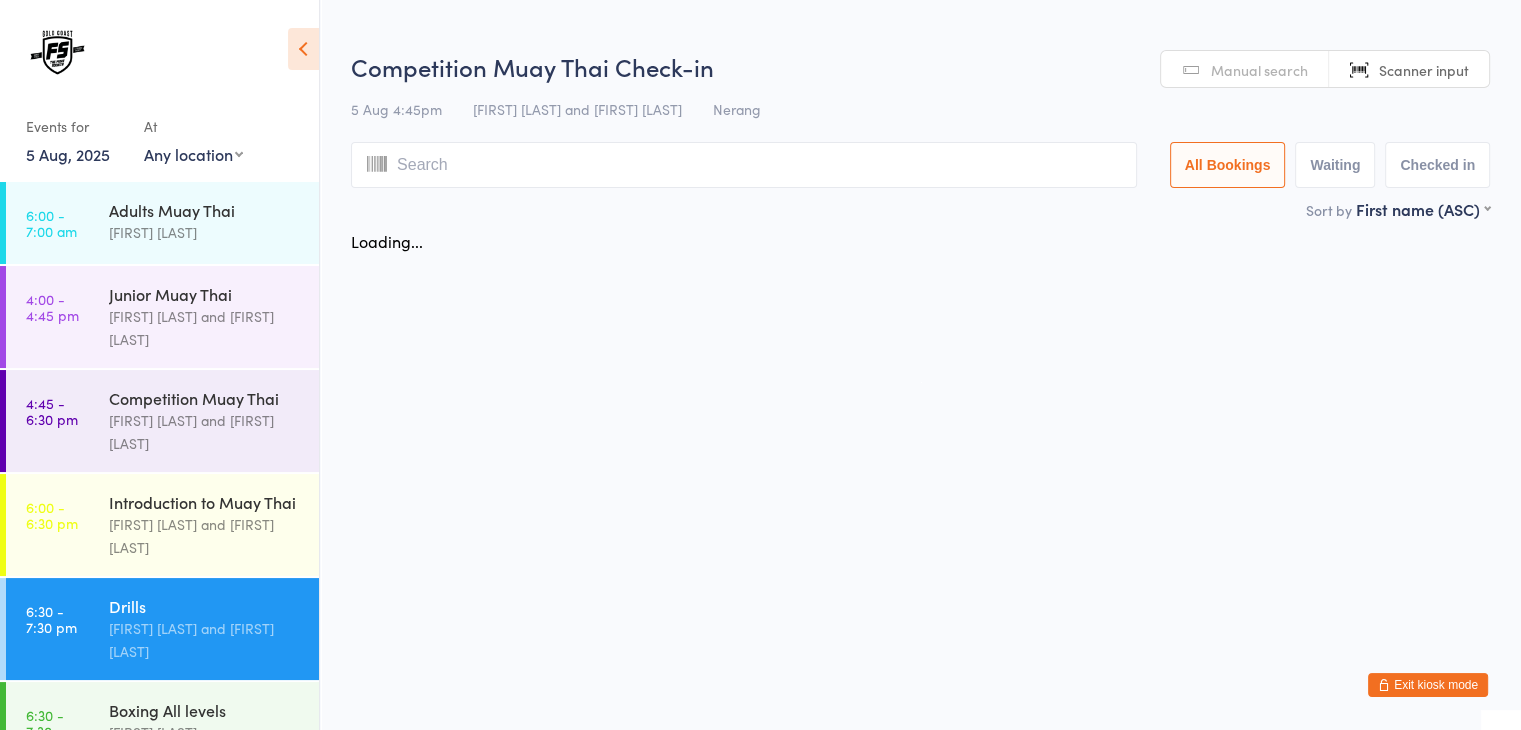 scroll, scrollTop: 0, scrollLeft: 0, axis: both 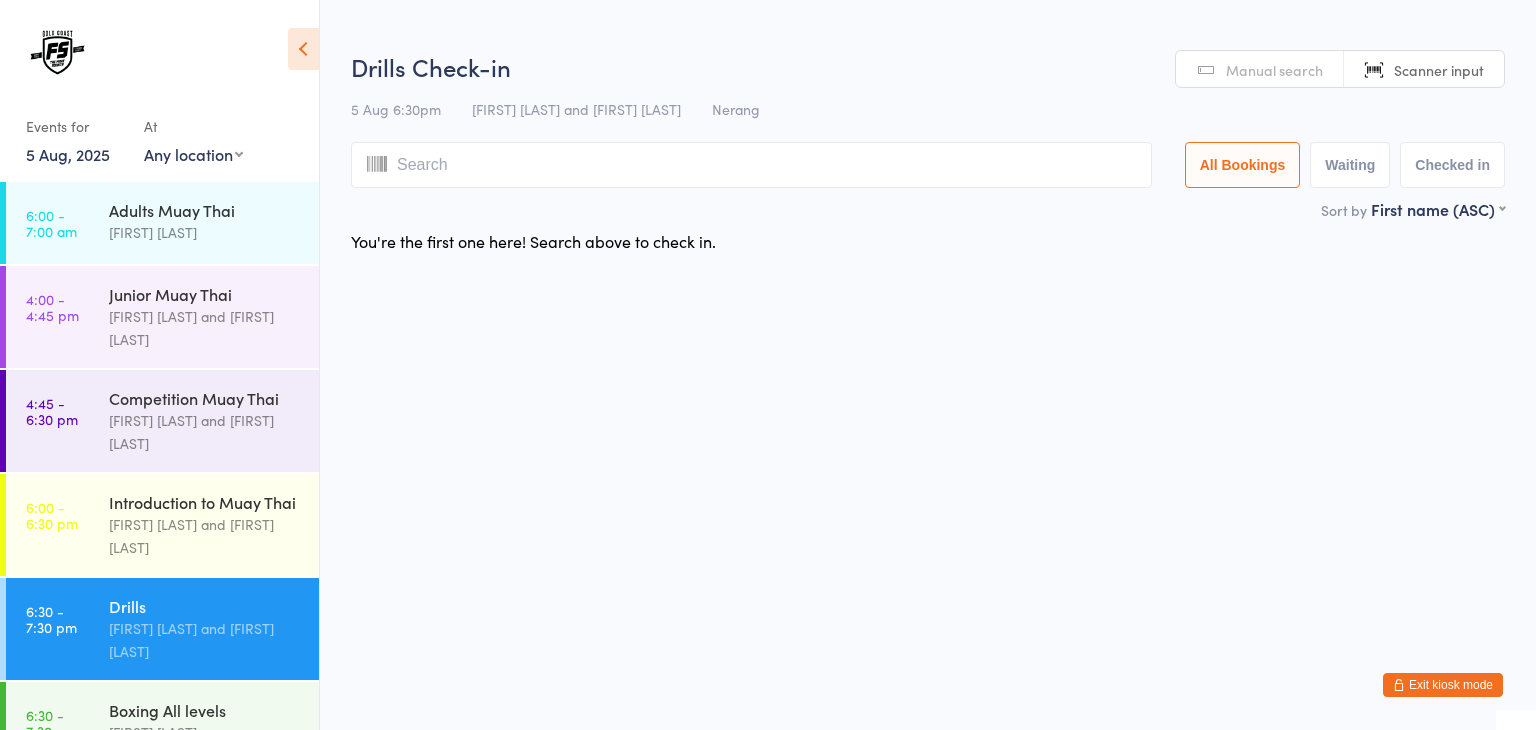 click at bounding box center [751, 165] 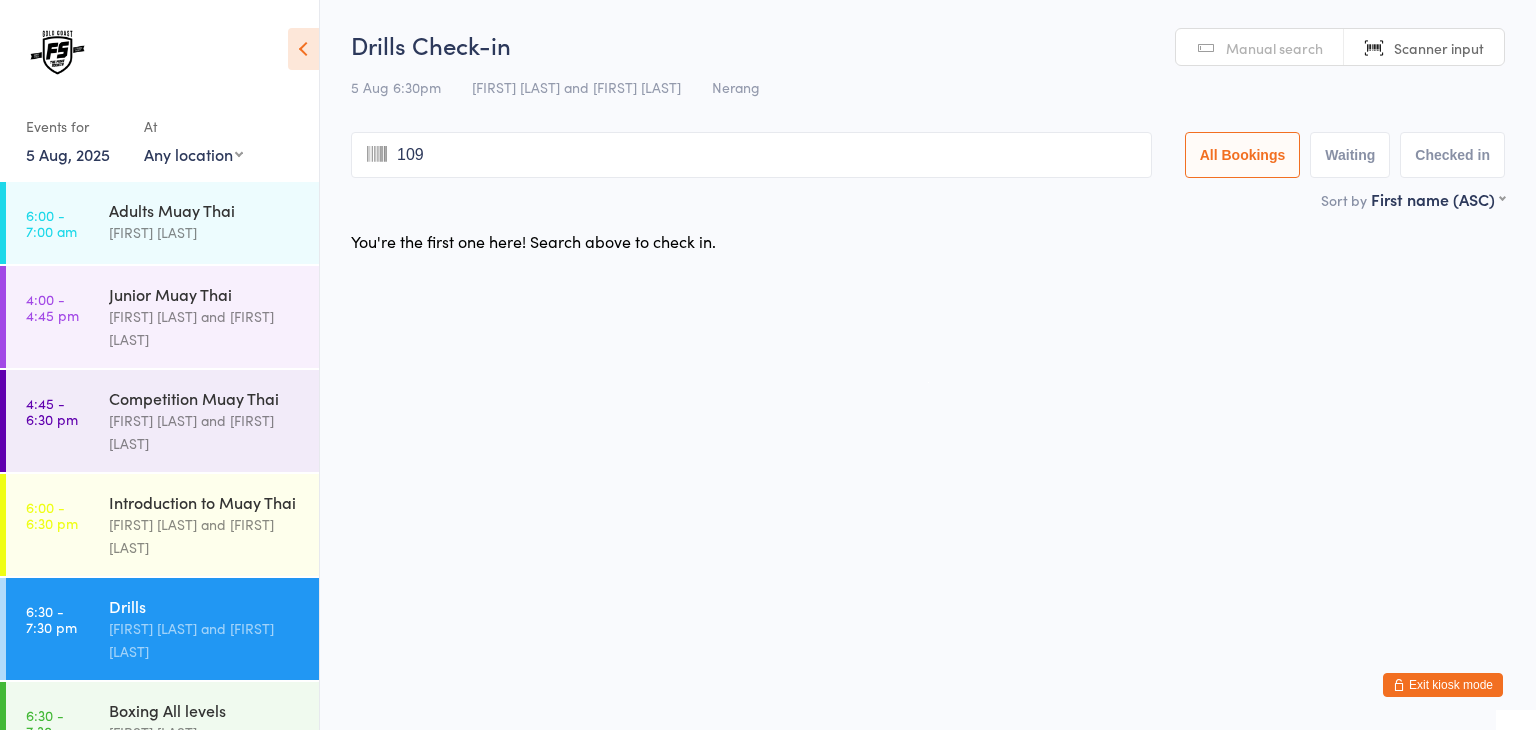 type on "1093" 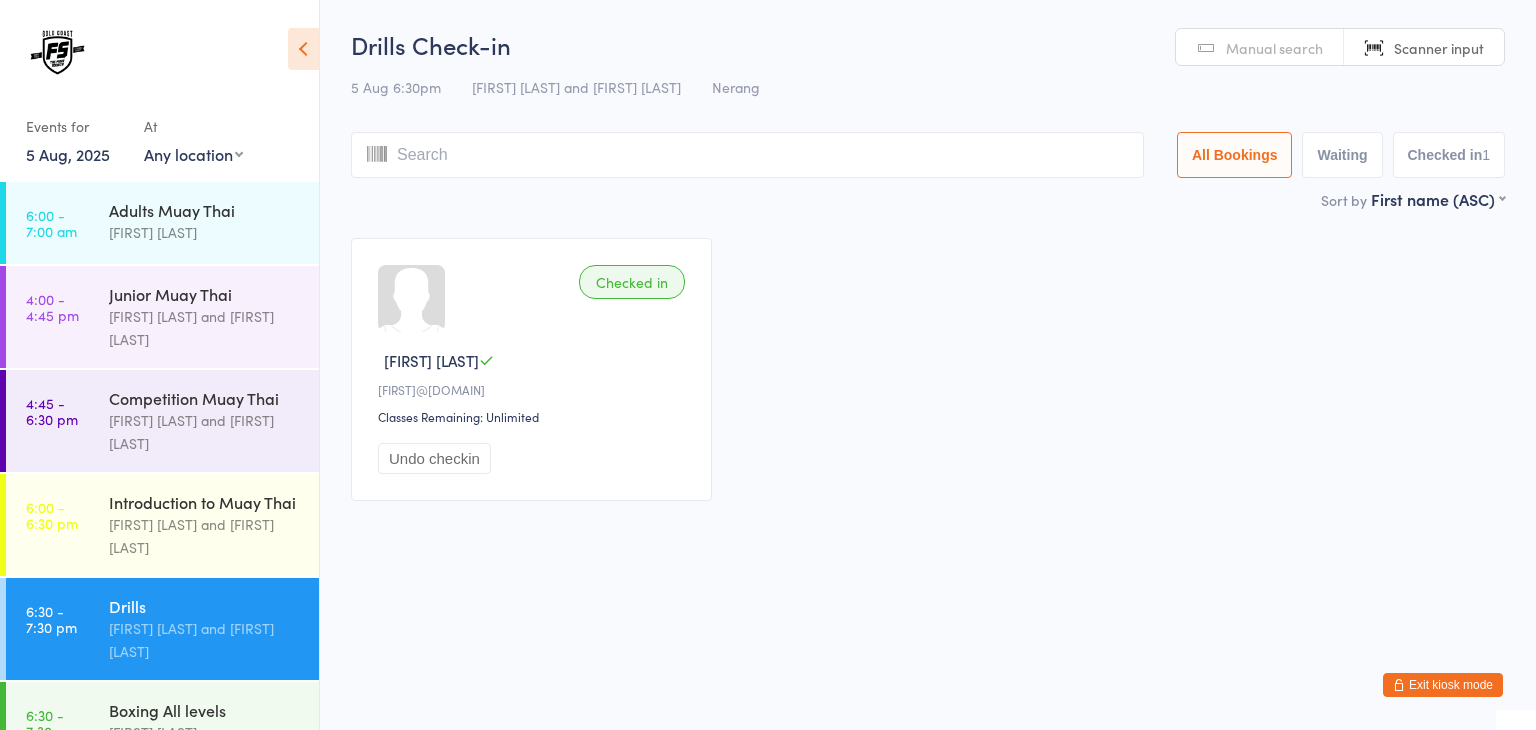 click at bounding box center (747, 155) 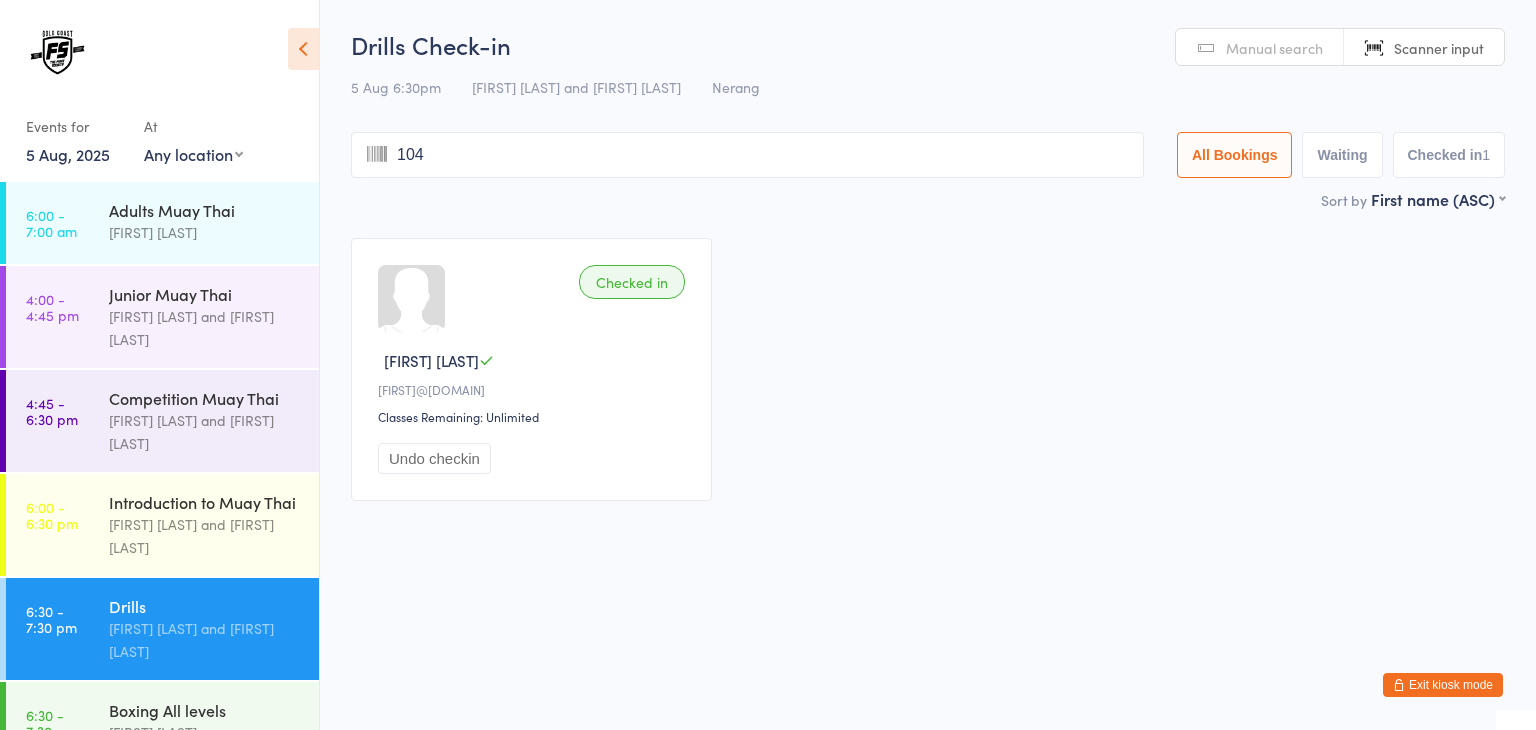 type on "1048" 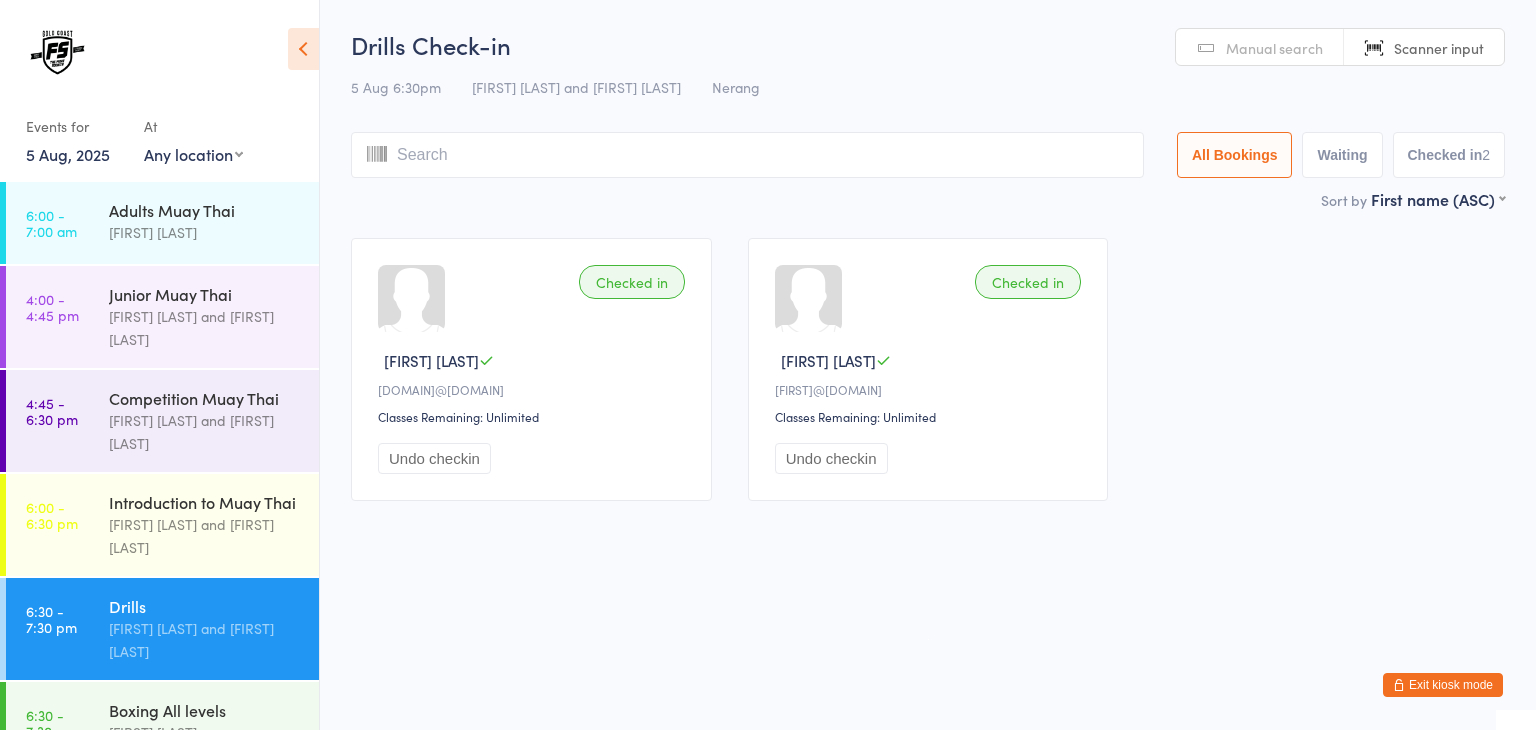 click at bounding box center [747, 155] 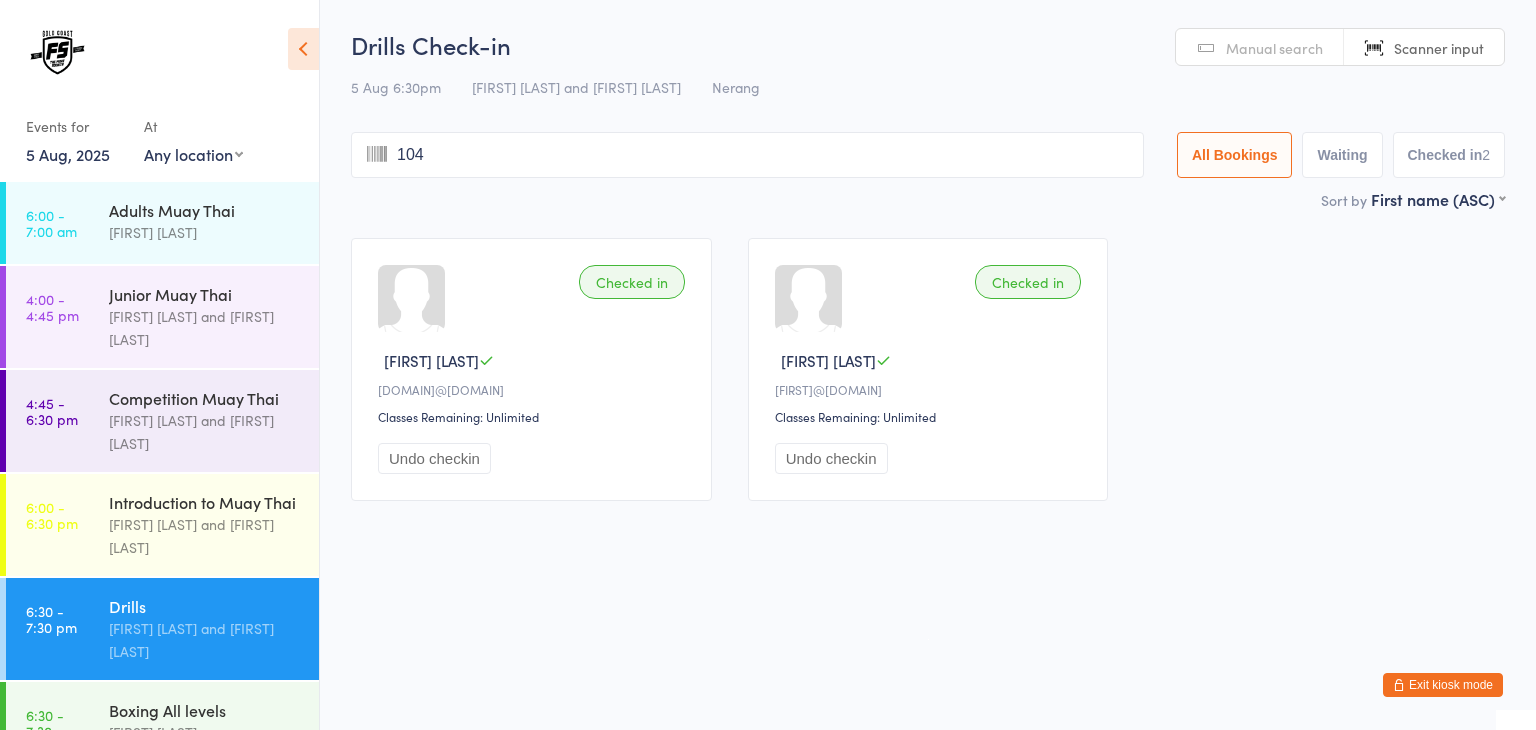 type on "1040" 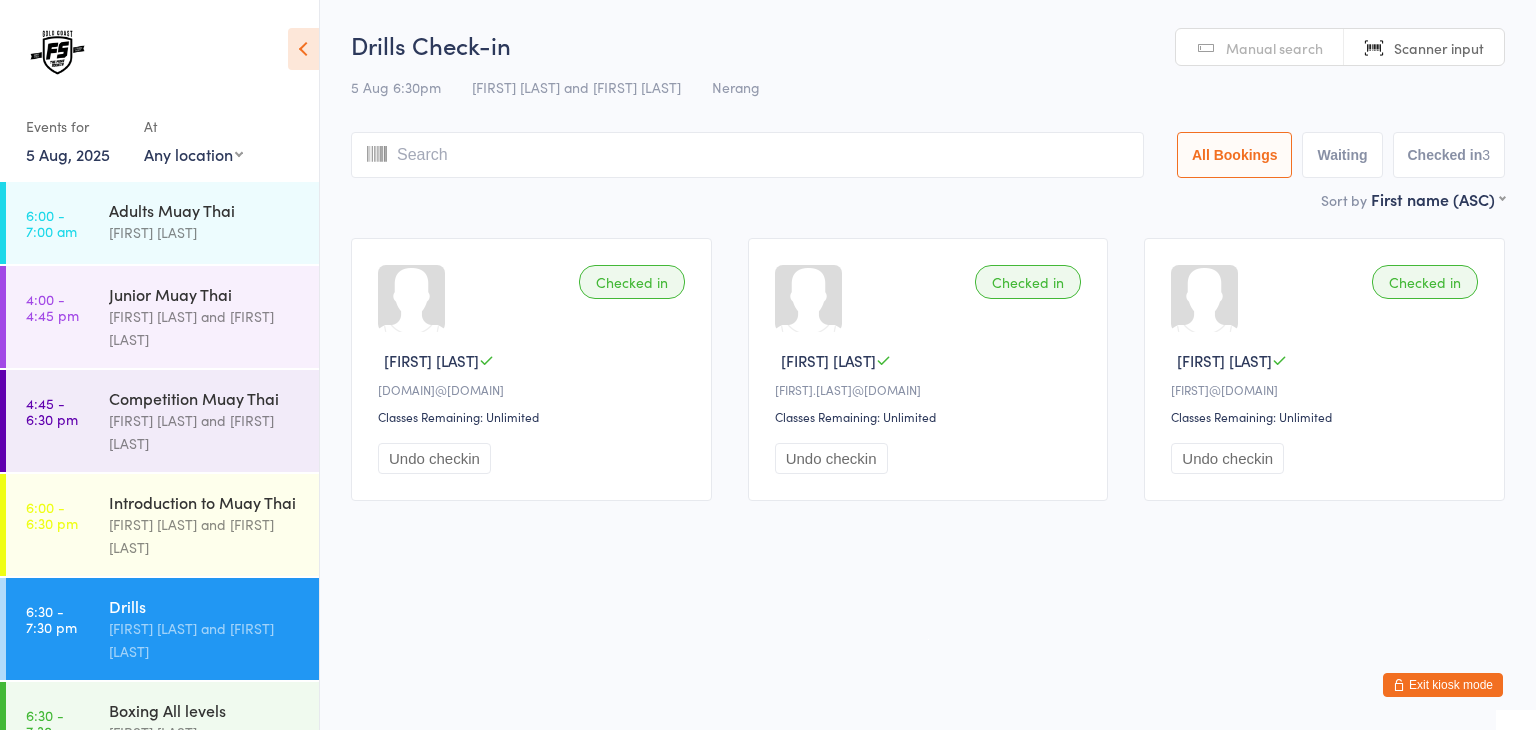 click at bounding box center [747, 155] 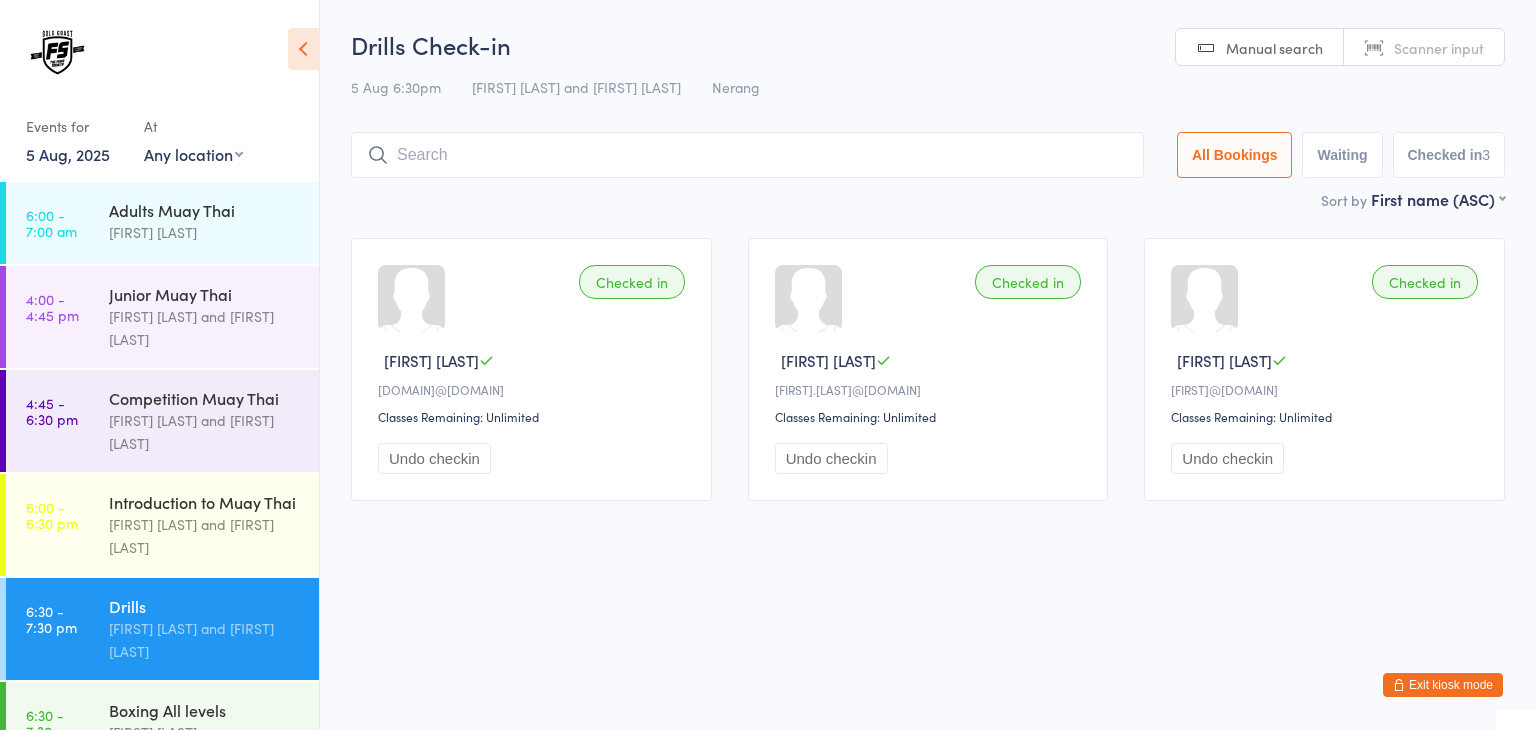 click at bounding box center [747, 155] 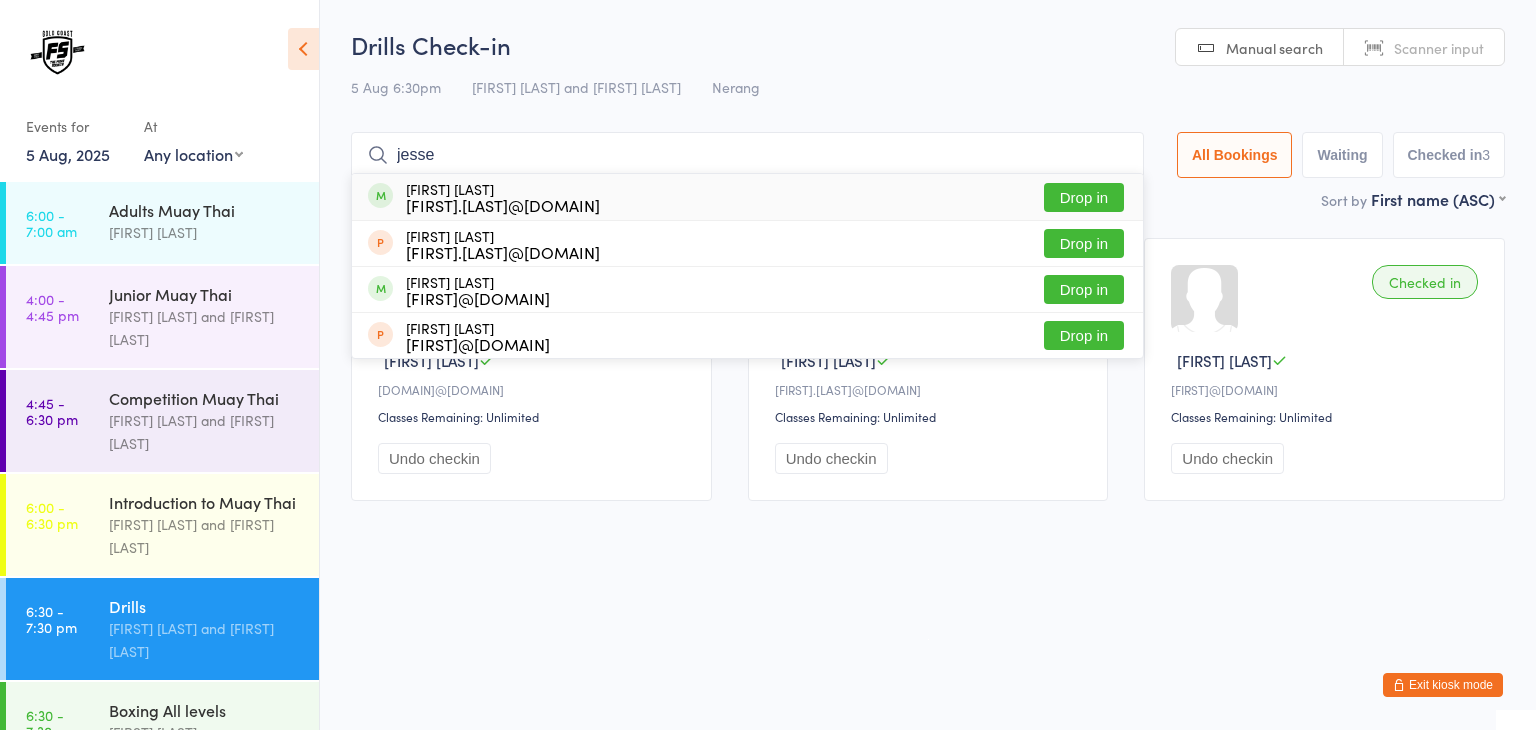 type on "jesse" 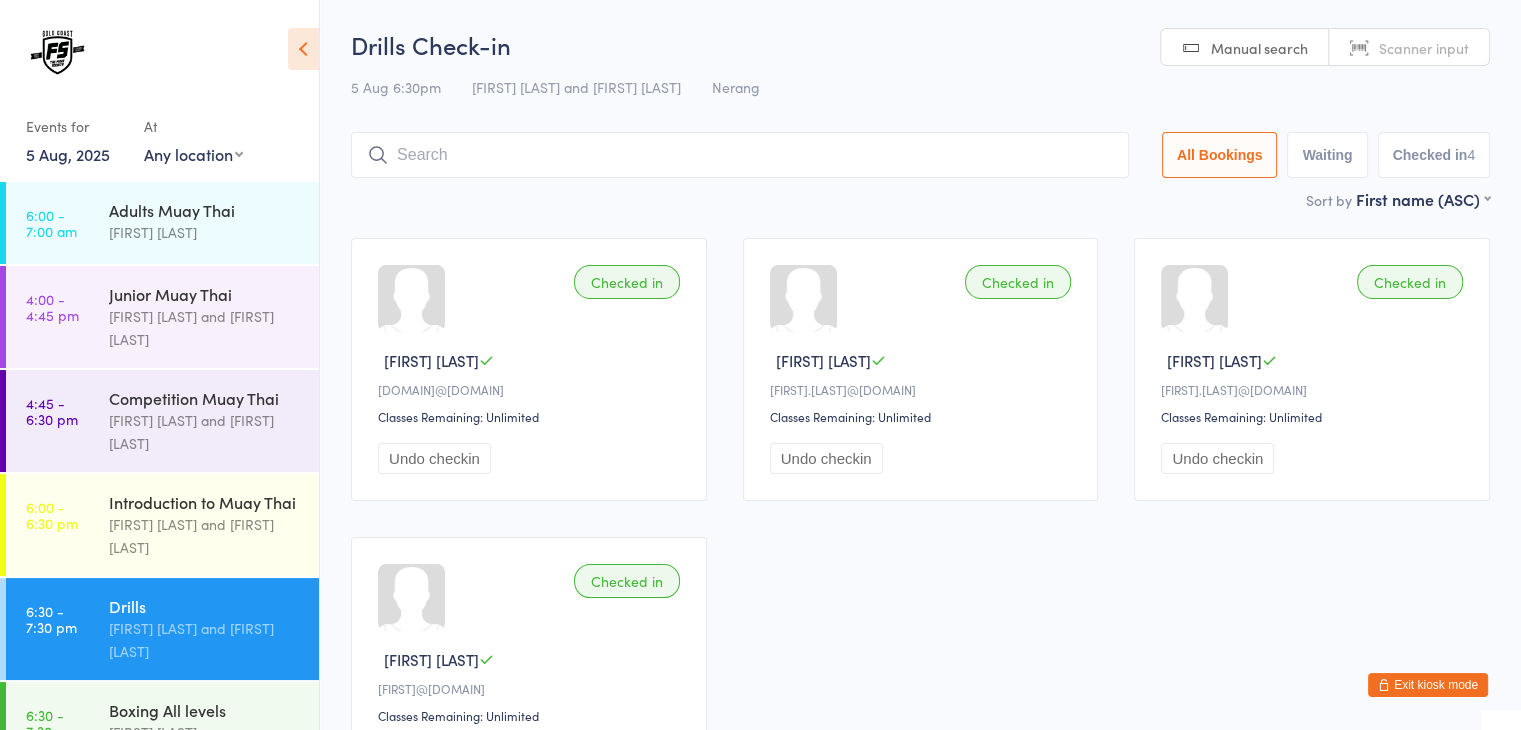 click on "Scanner input" at bounding box center [1424, 48] 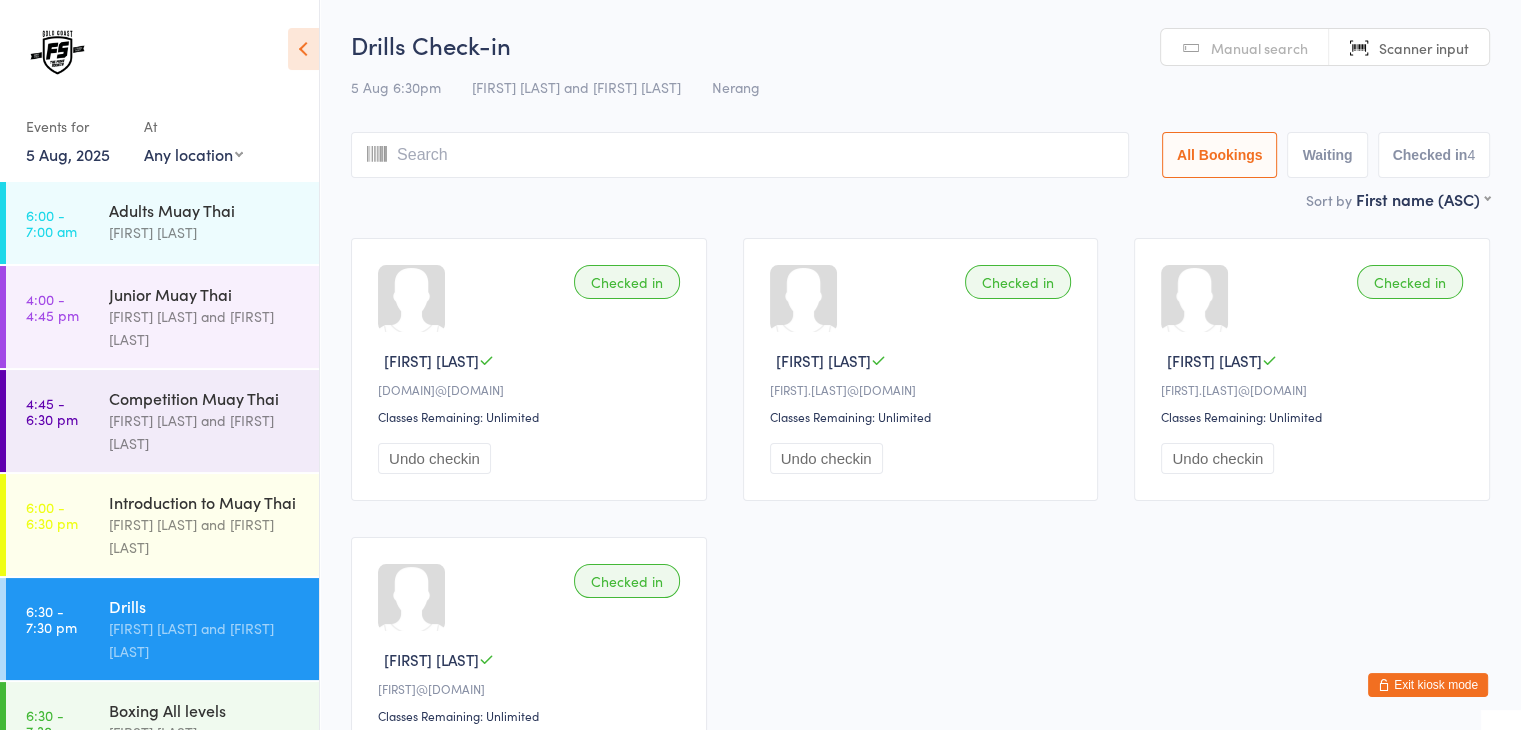 click at bounding box center [740, 155] 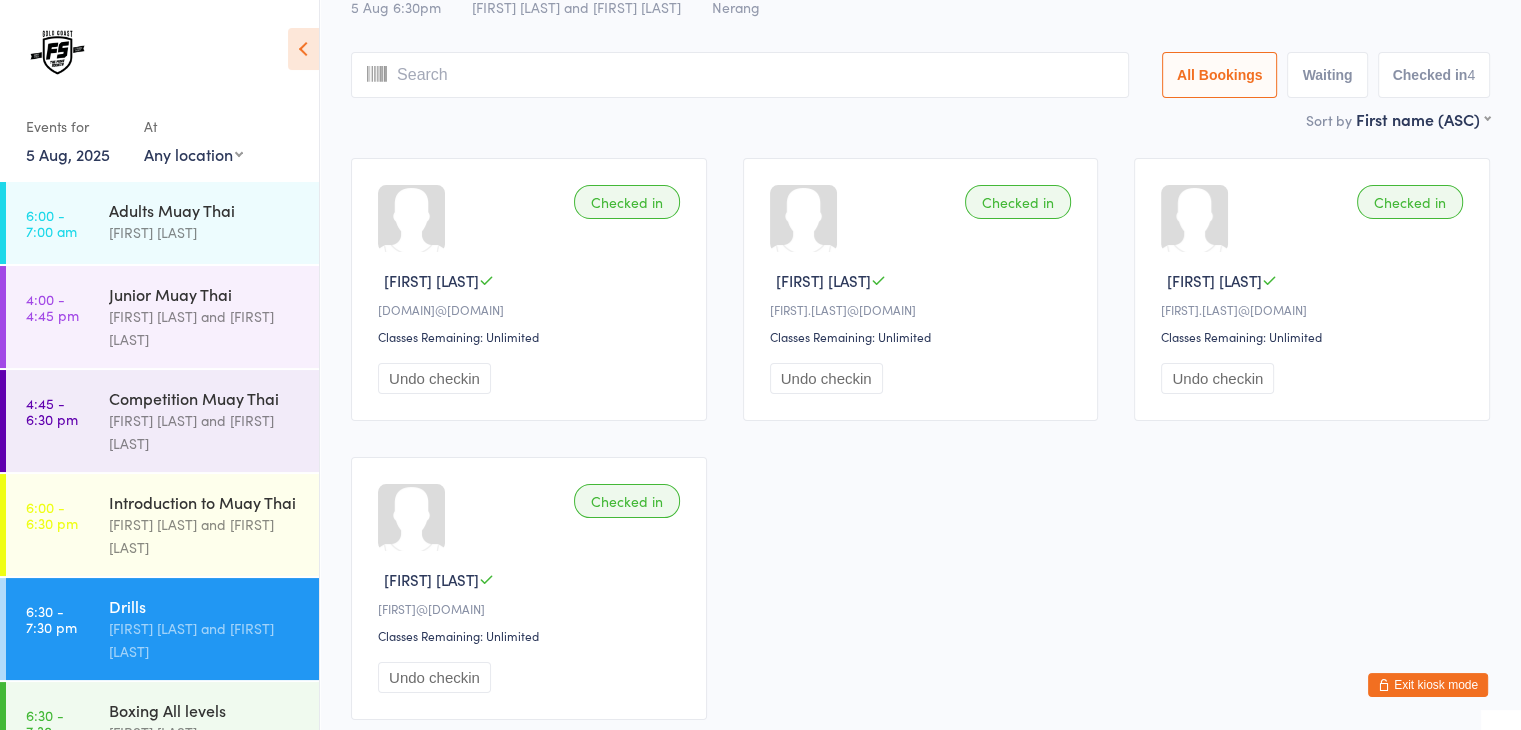 scroll, scrollTop: 0, scrollLeft: 0, axis: both 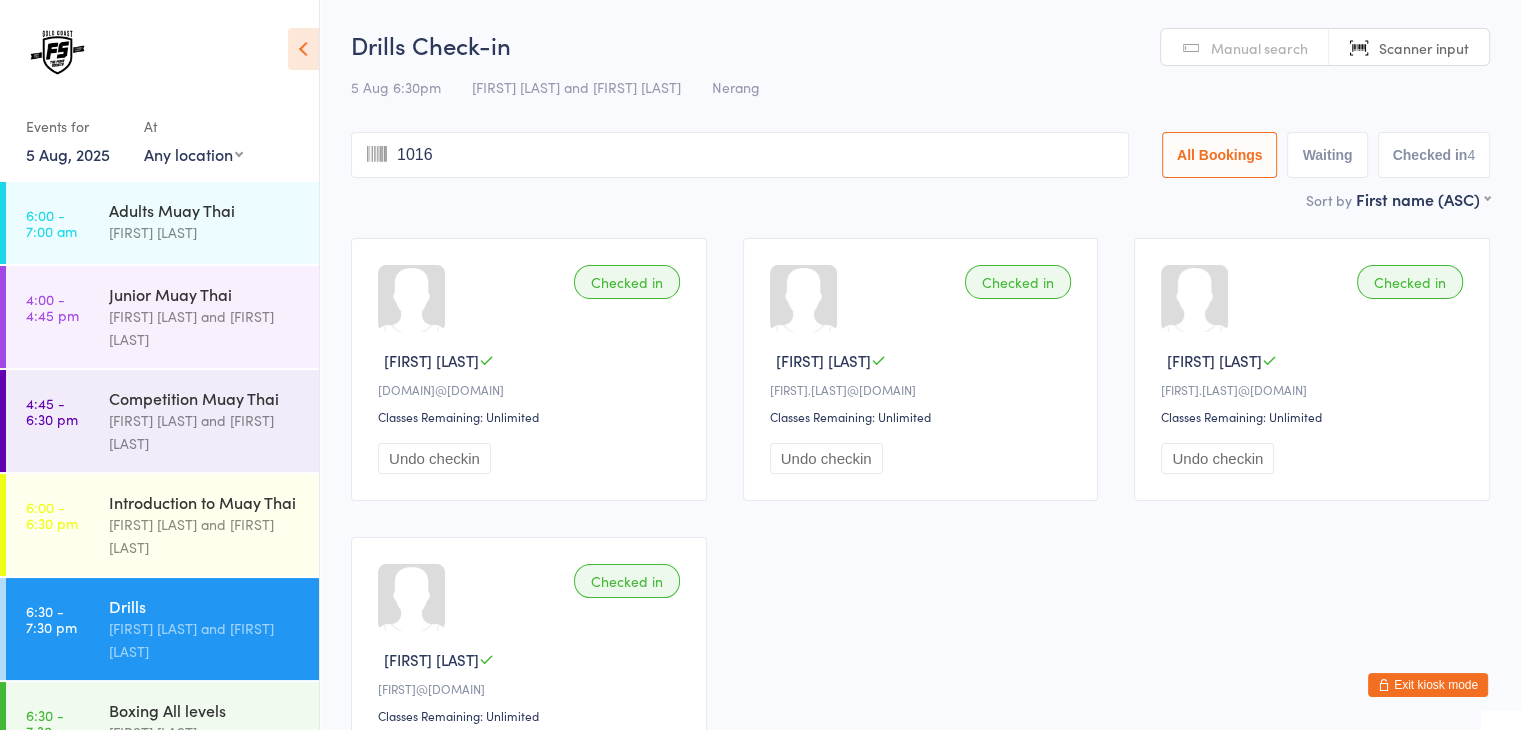 type on "1016" 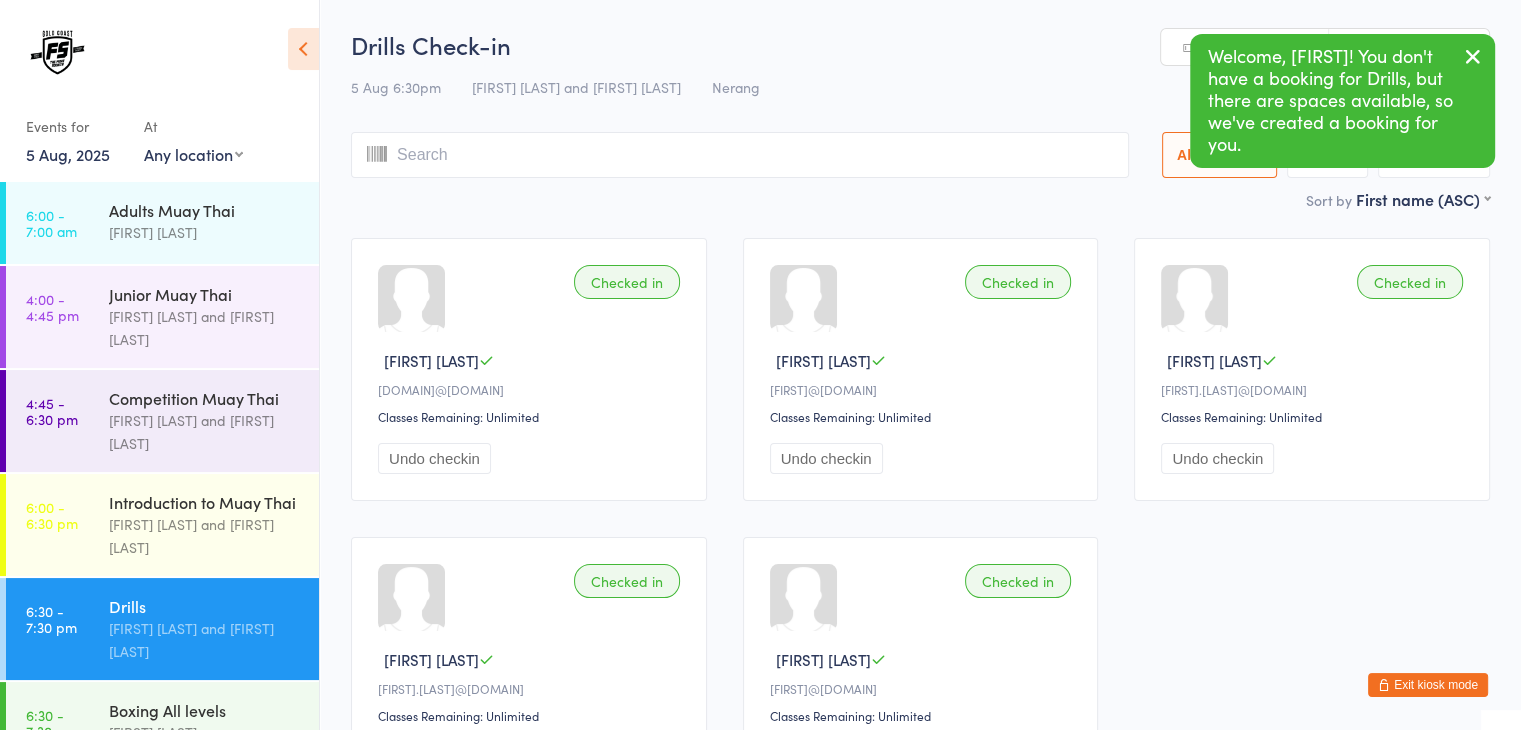 click at bounding box center (740, 155) 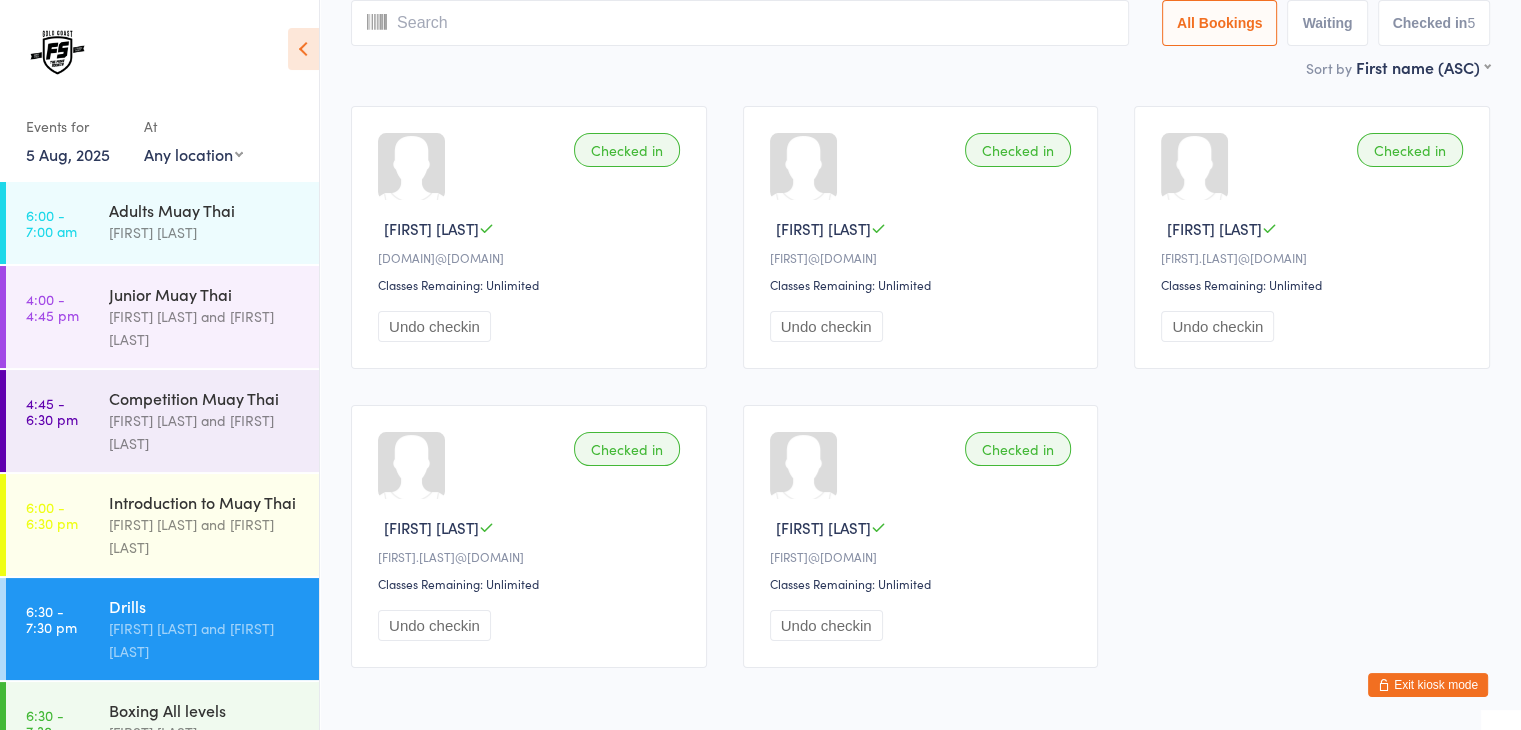scroll, scrollTop: 0, scrollLeft: 0, axis: both 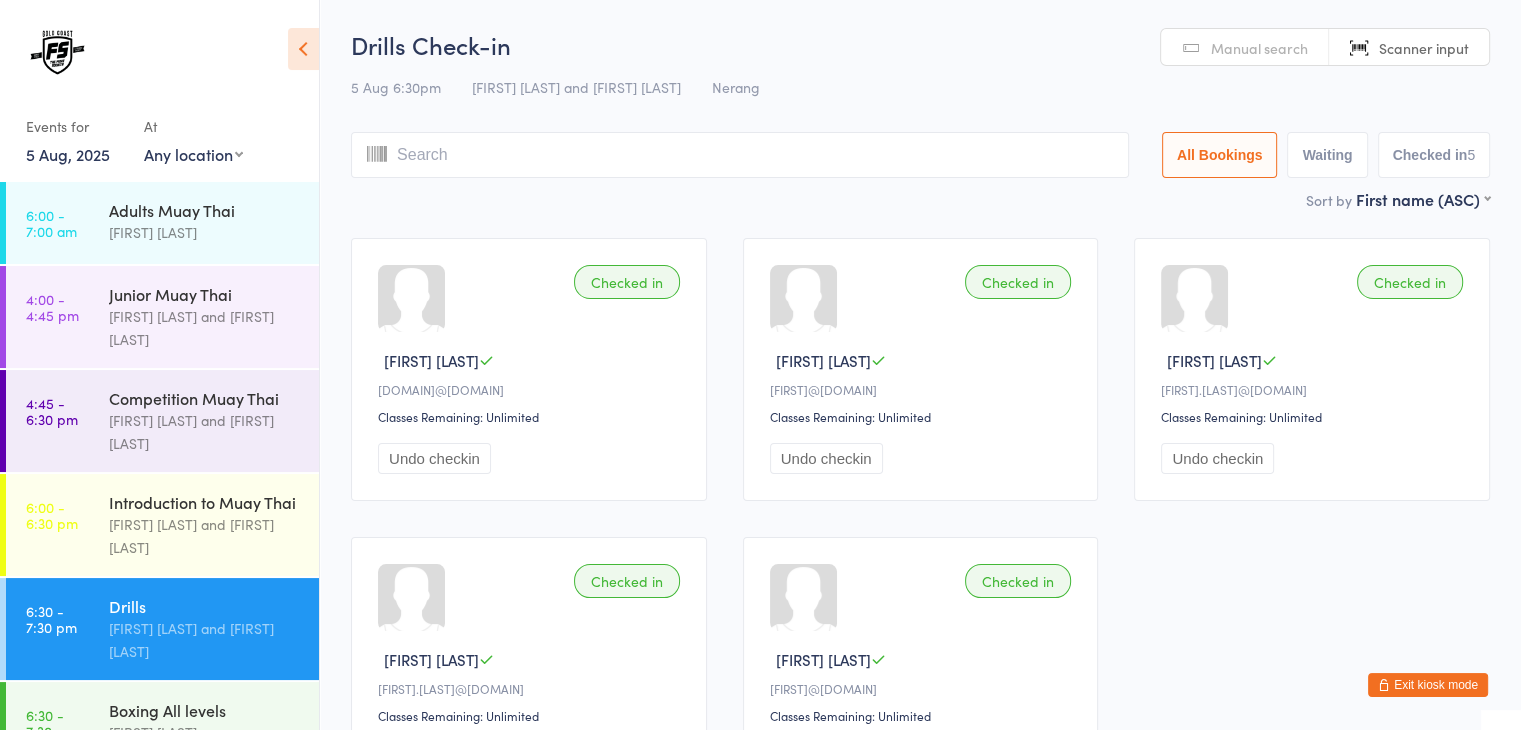 click at bounding box center [740, 155] 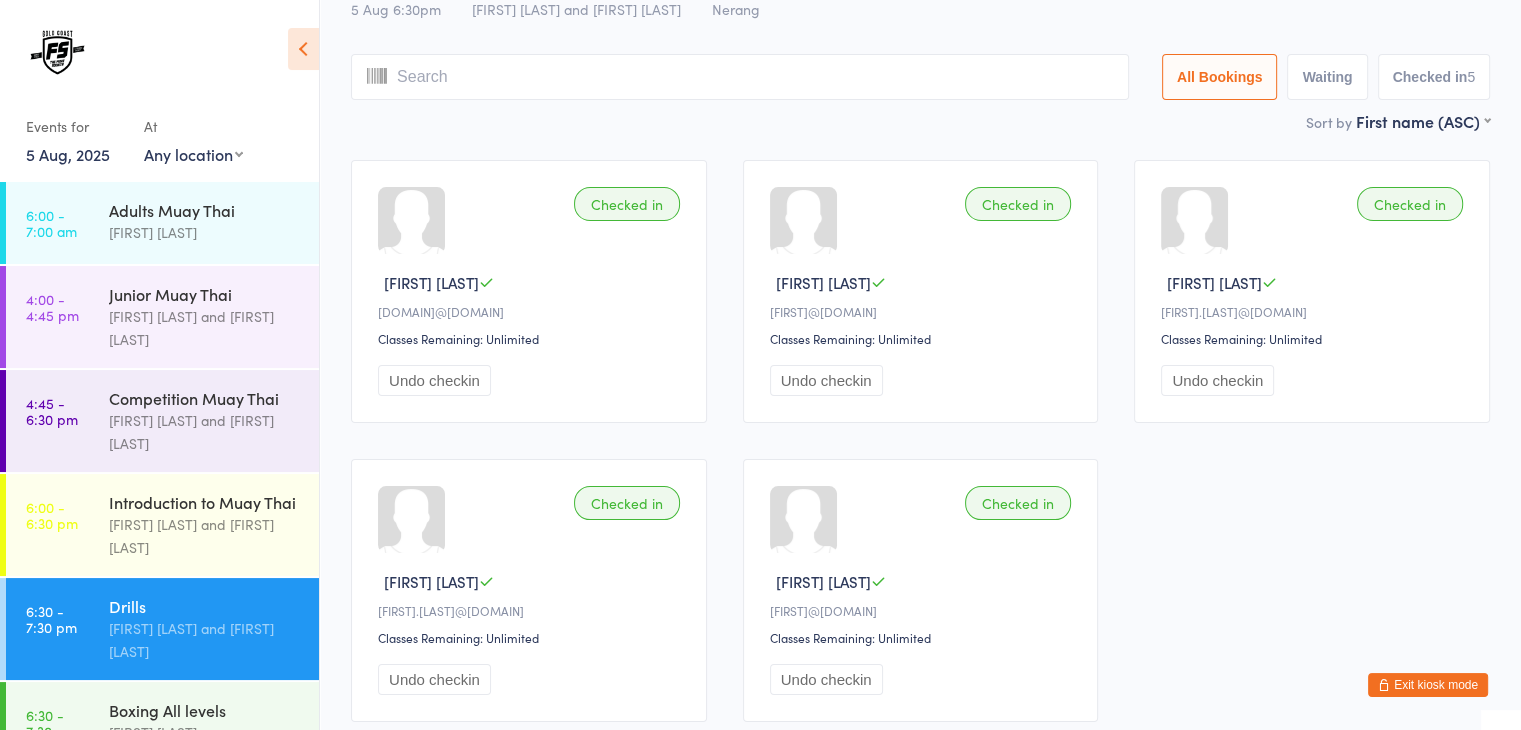scroll, scrollTop: 70, scrollLeft: 0, axis: vertical 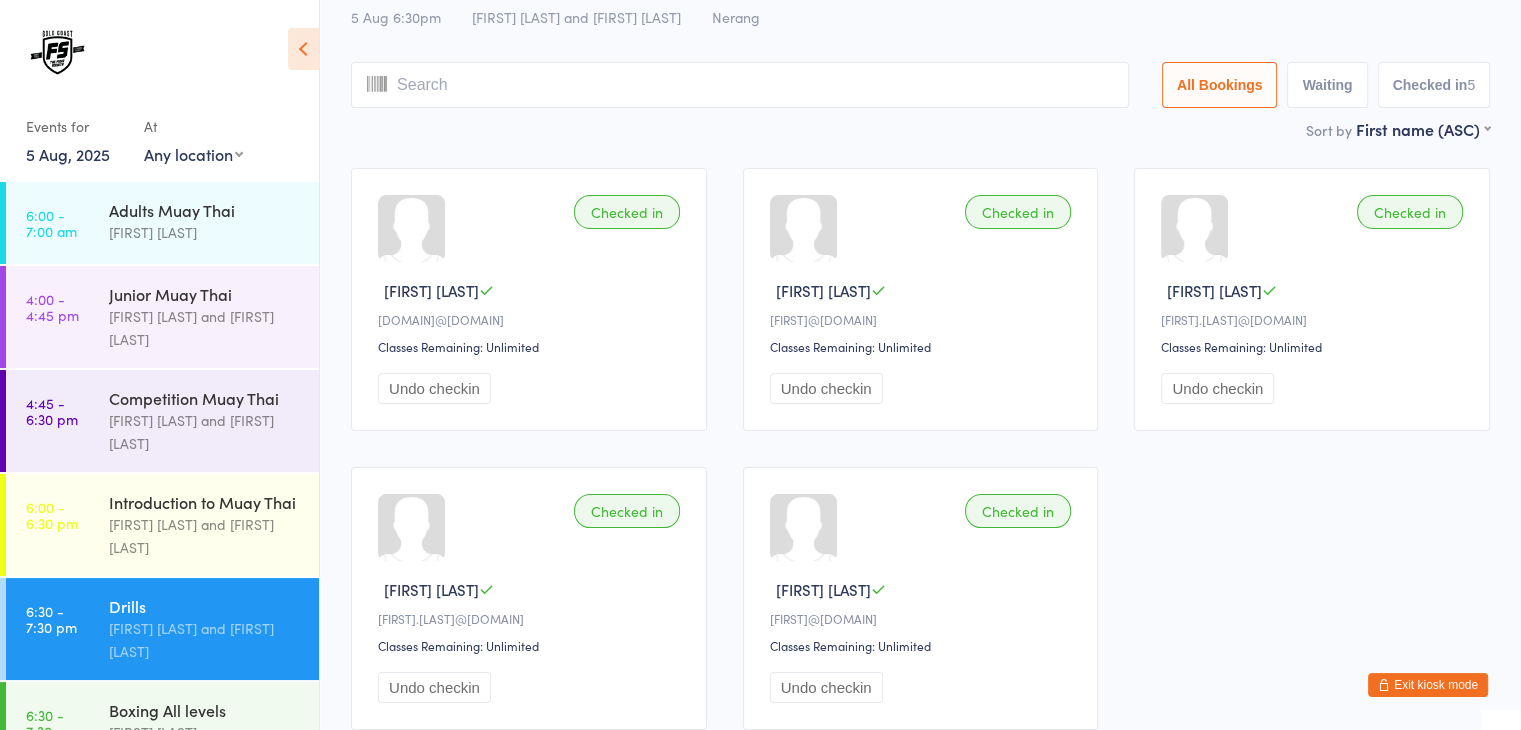 click at bounding box center [740, 85] 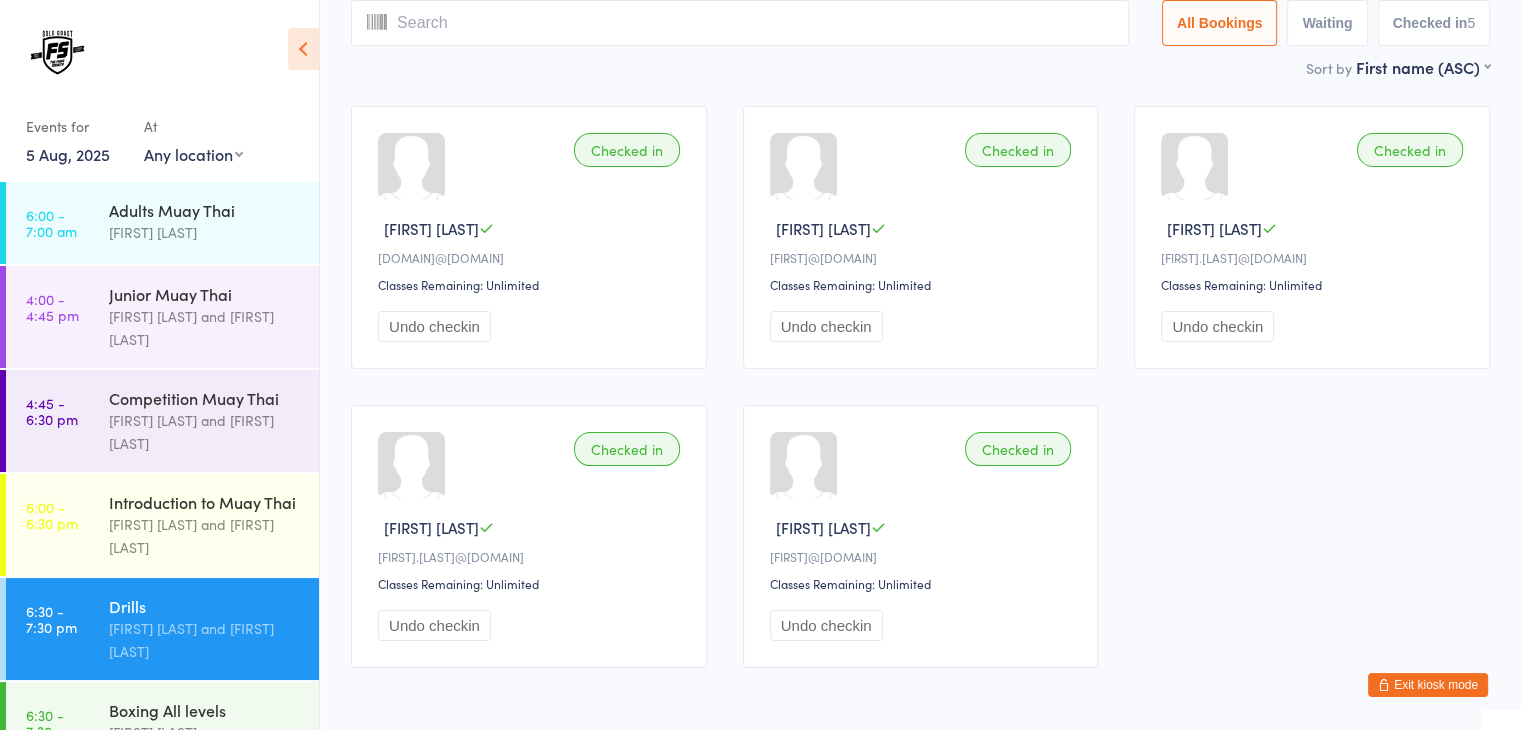 scroll, scrollTop: 0, scrollLeft: 0, axis: both 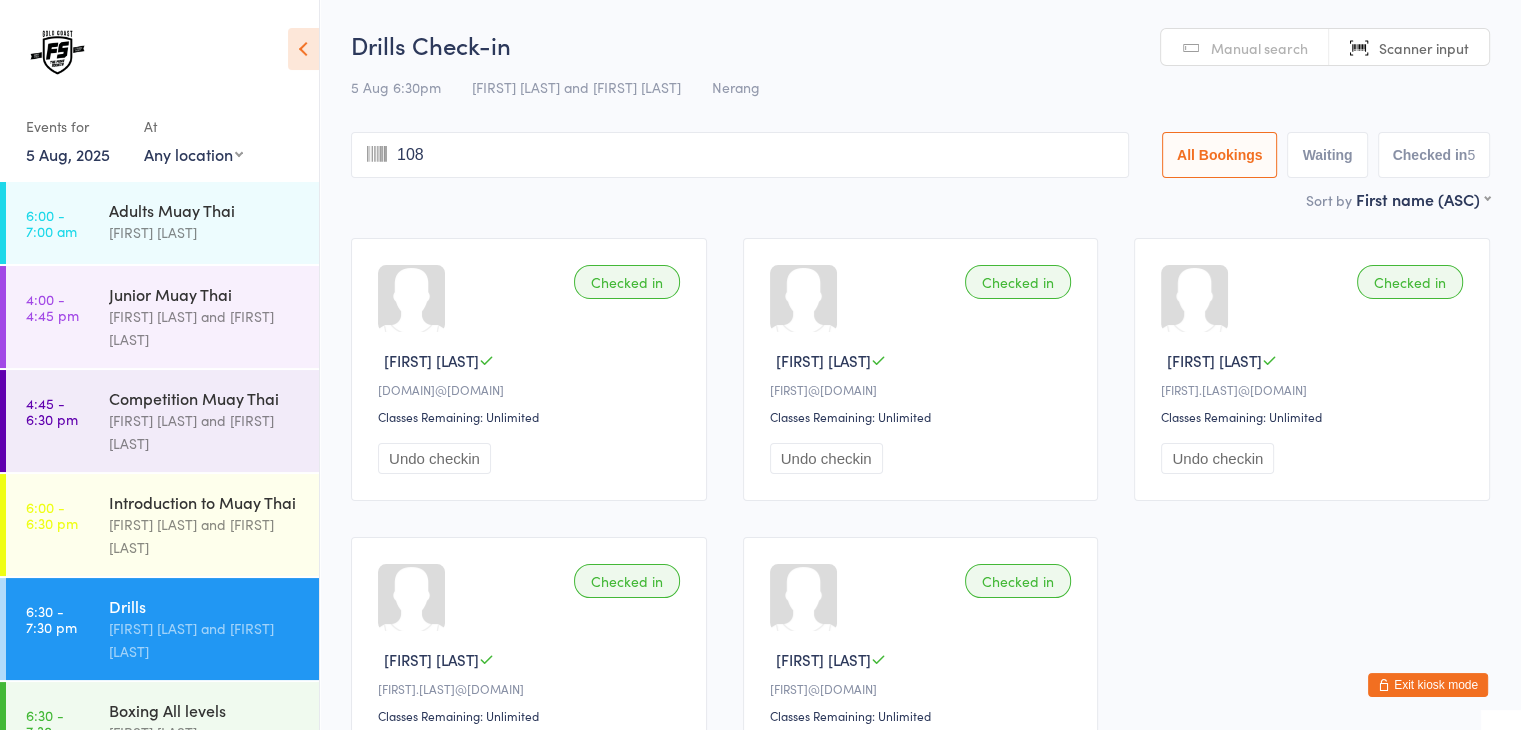 type on "1087" 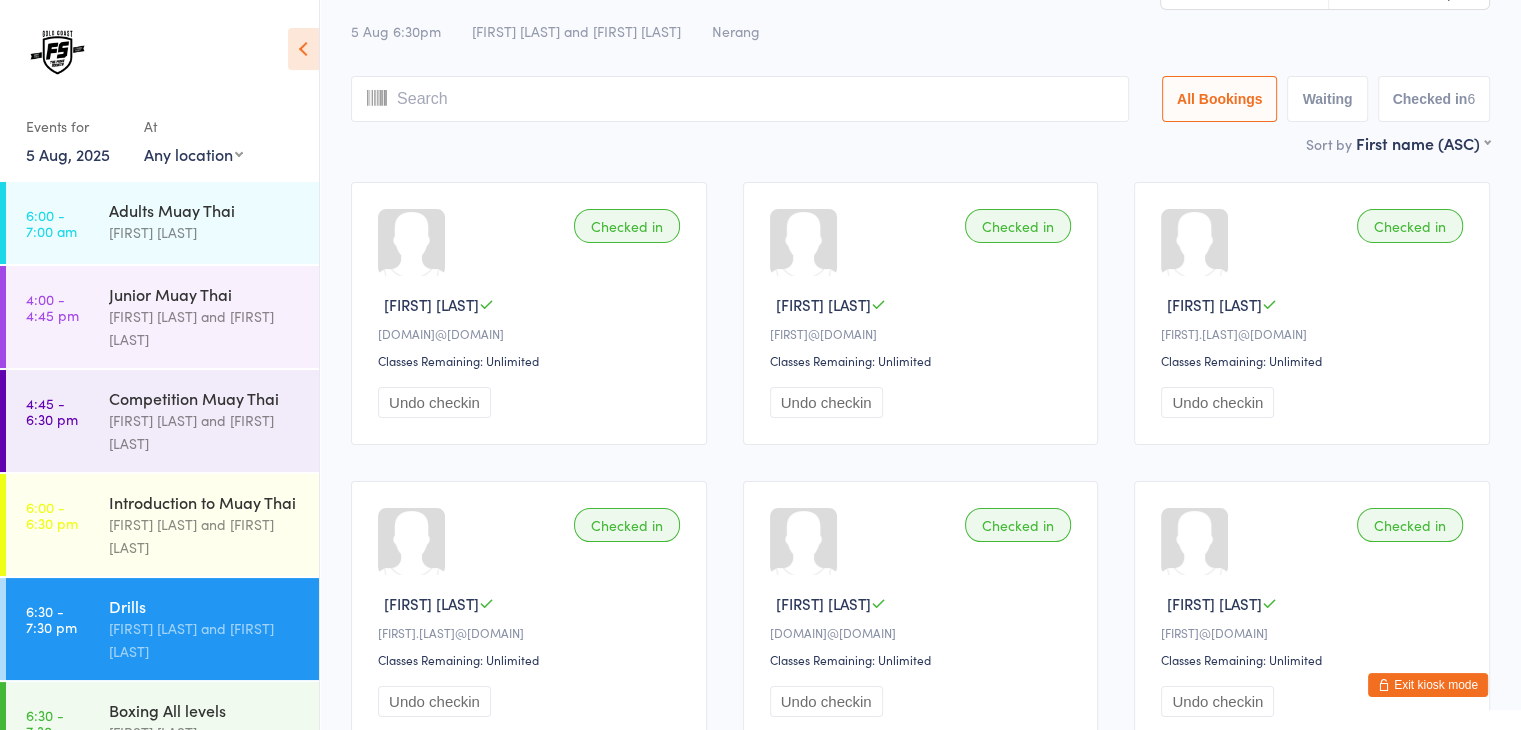 scroll, scrollTop: 56, scrollLeft: 0, axis: vertical 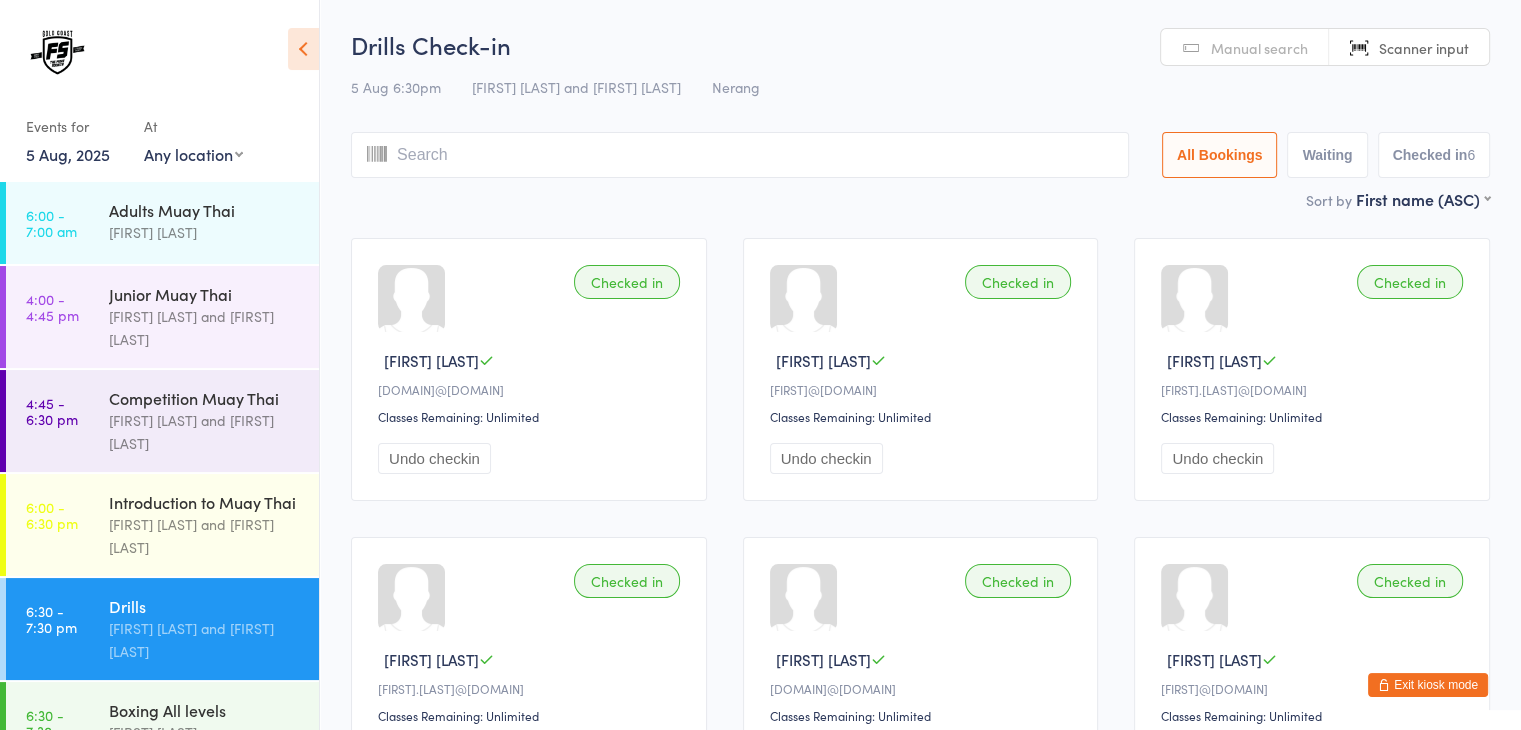 click at bounding box center [740, 155] 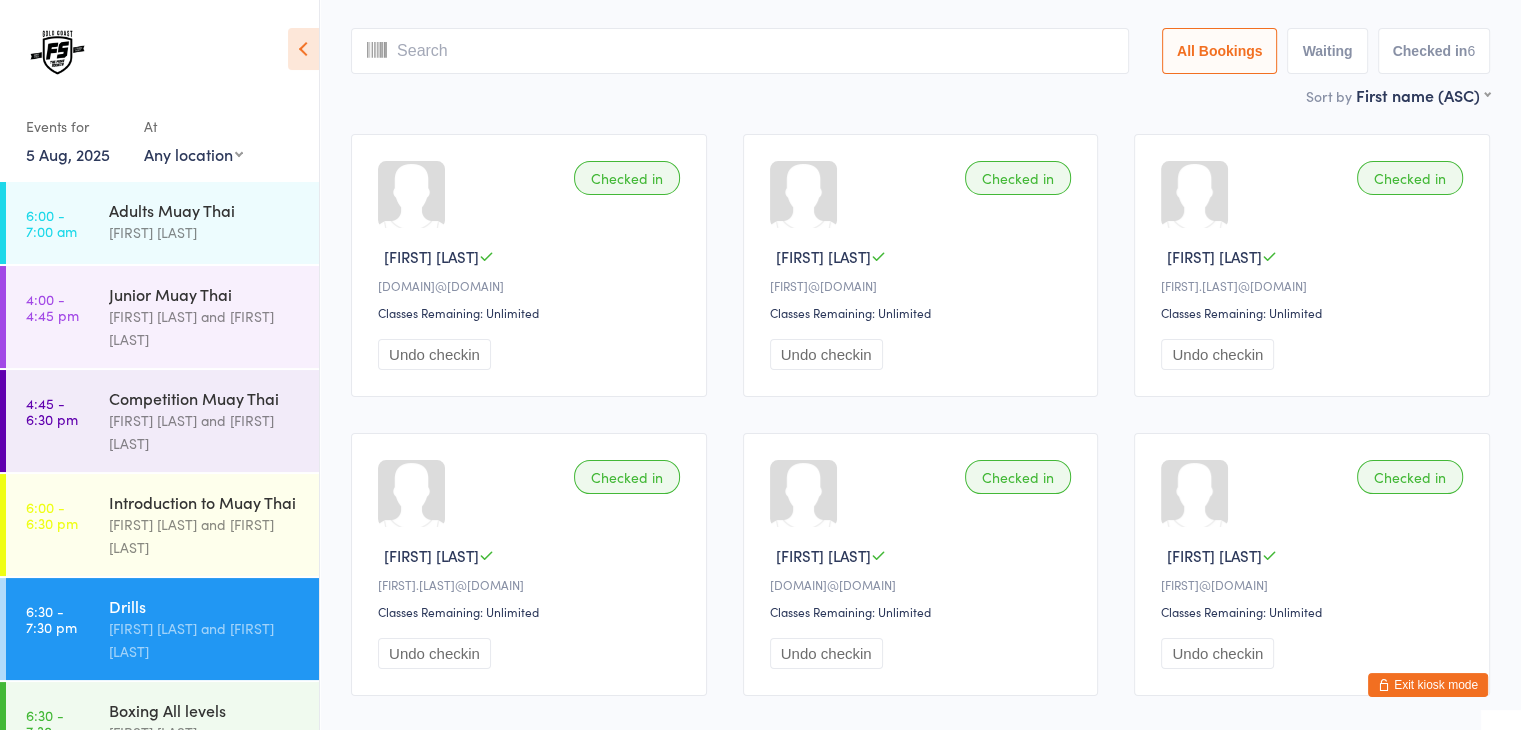 scroll, scrollTop: 132, scrollLeft: 0, axis: vertical 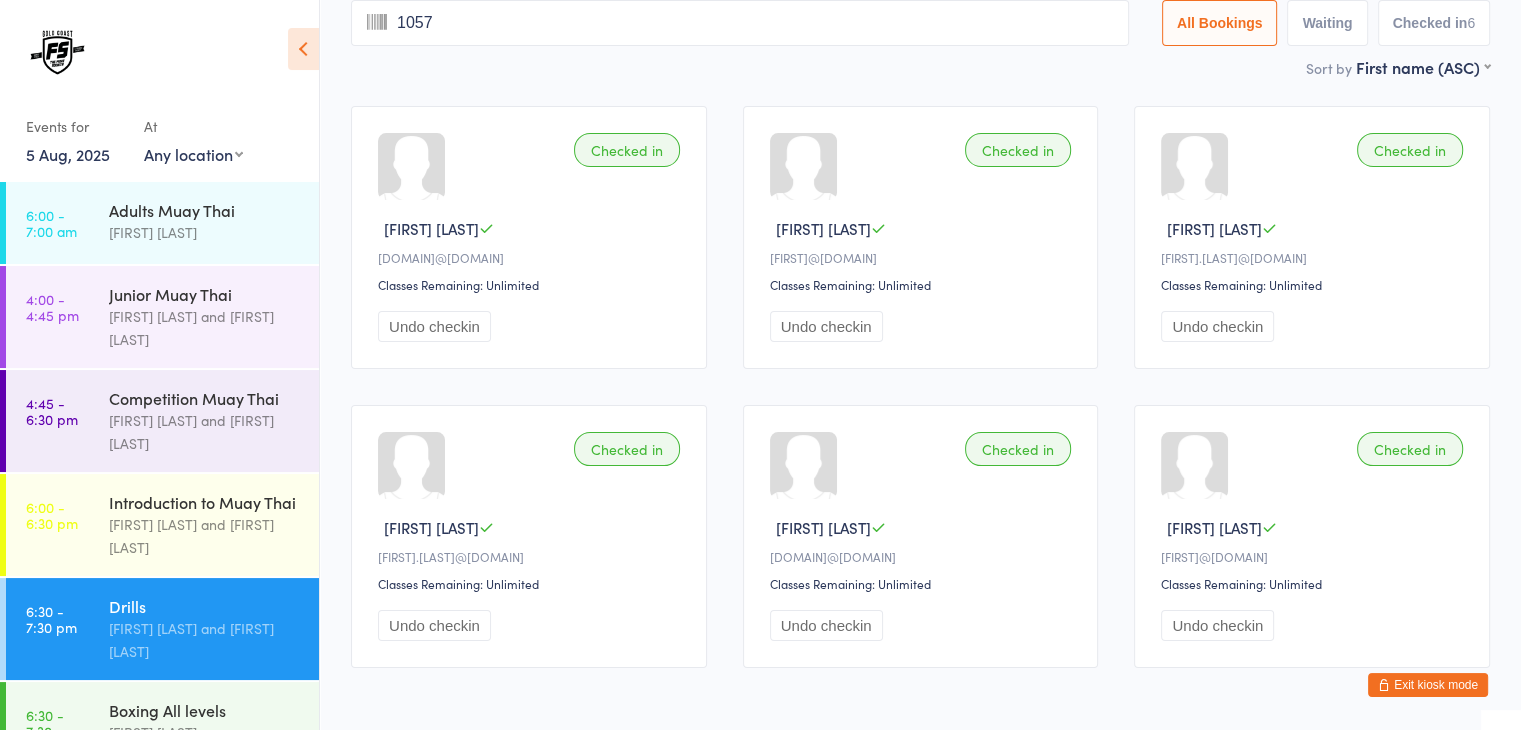 type on "1057" 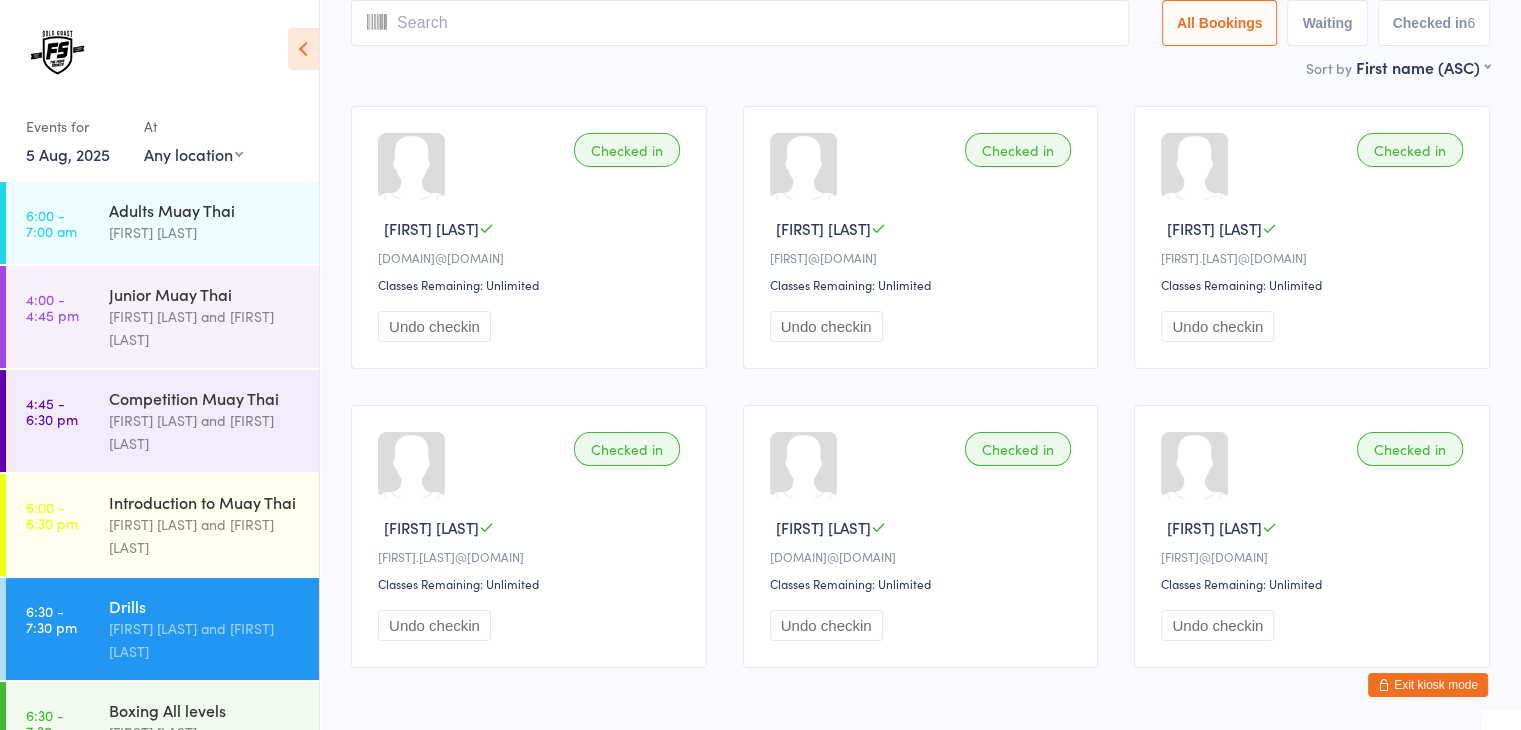 scroll, scrollTop: 0, scrollLeft: 0, axis: both 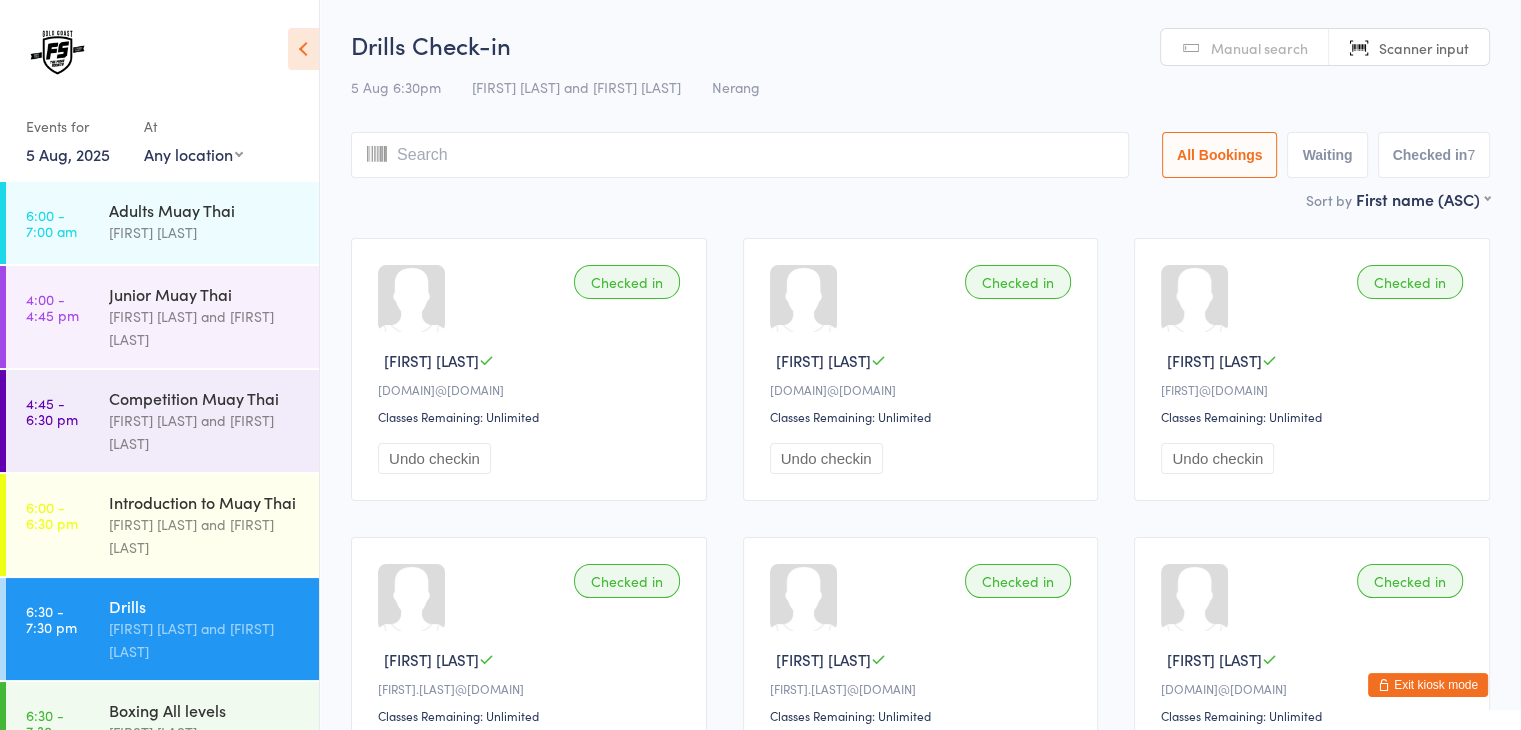 click at bounding box center (740, 155) 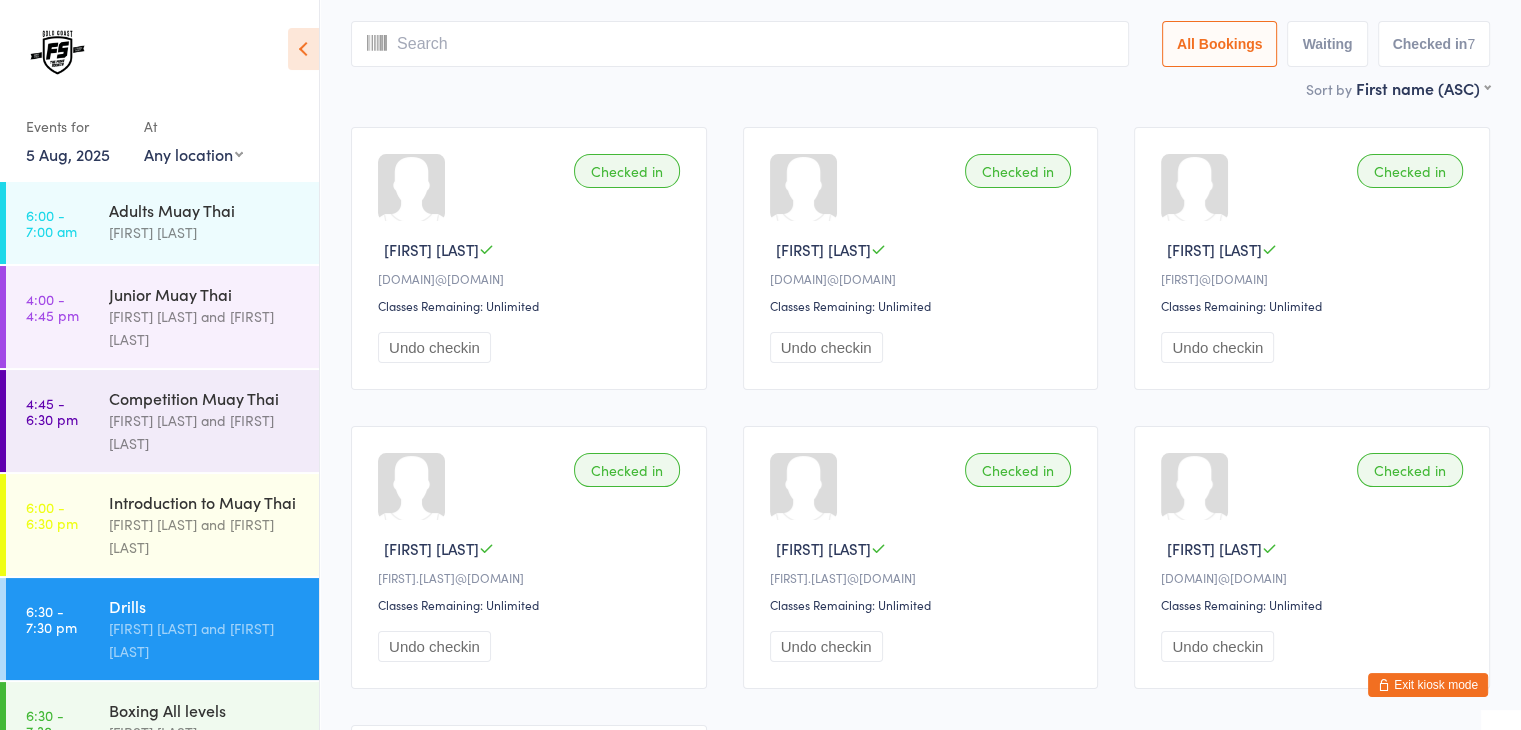 scroll, scrollTop: 132, scrollLeft: 0, axis: vertical 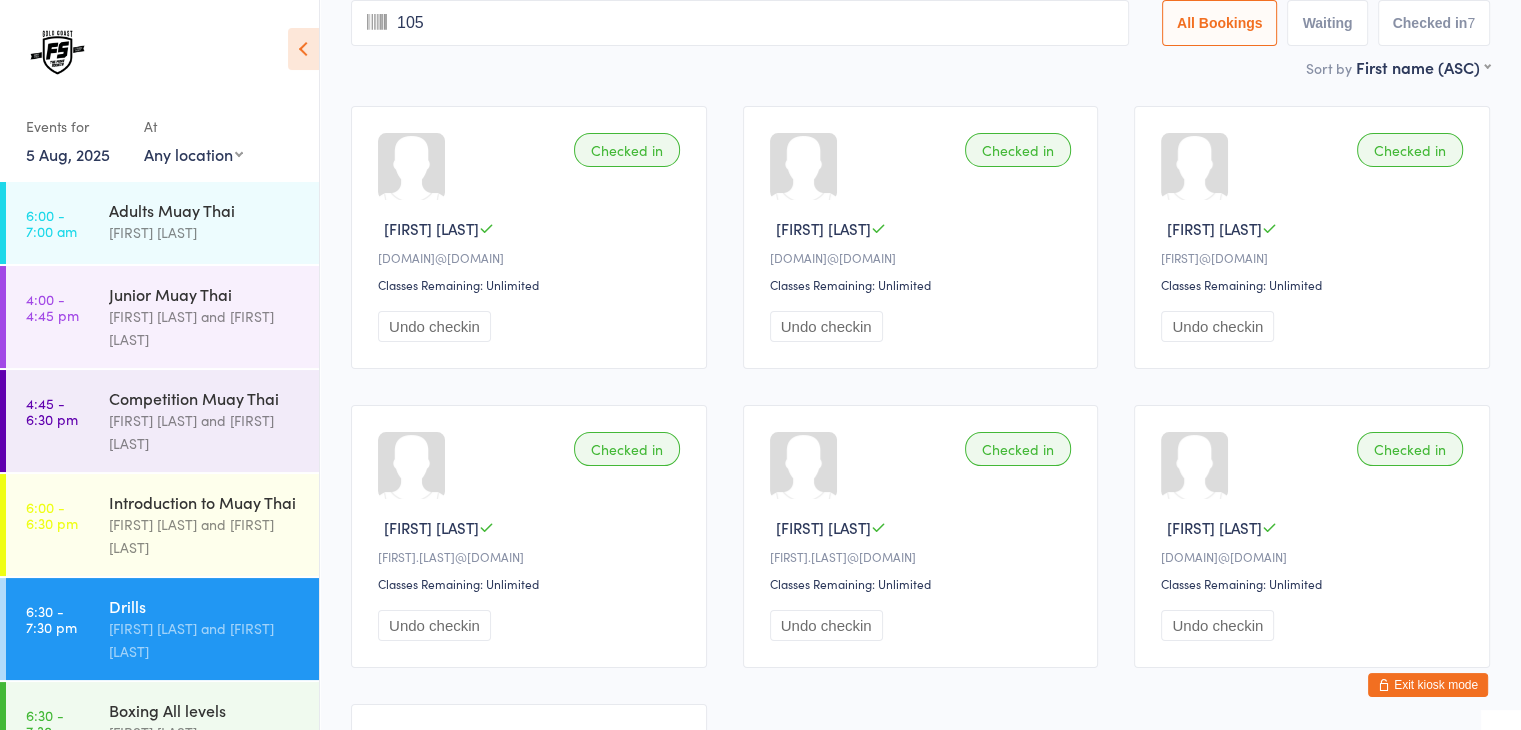 type on "1055" 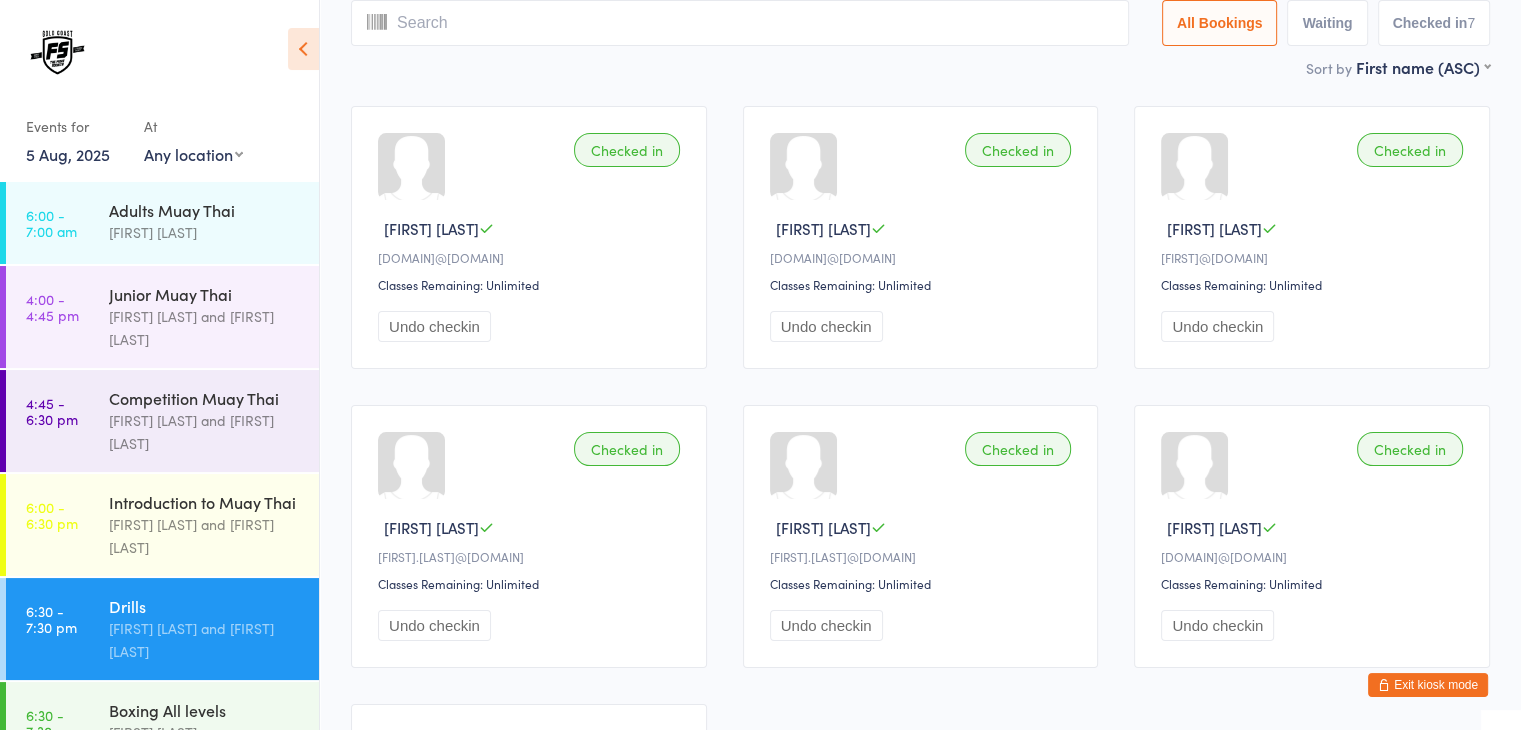 scroll, scrollTop: 0, scrollLeft: 0, axis: both 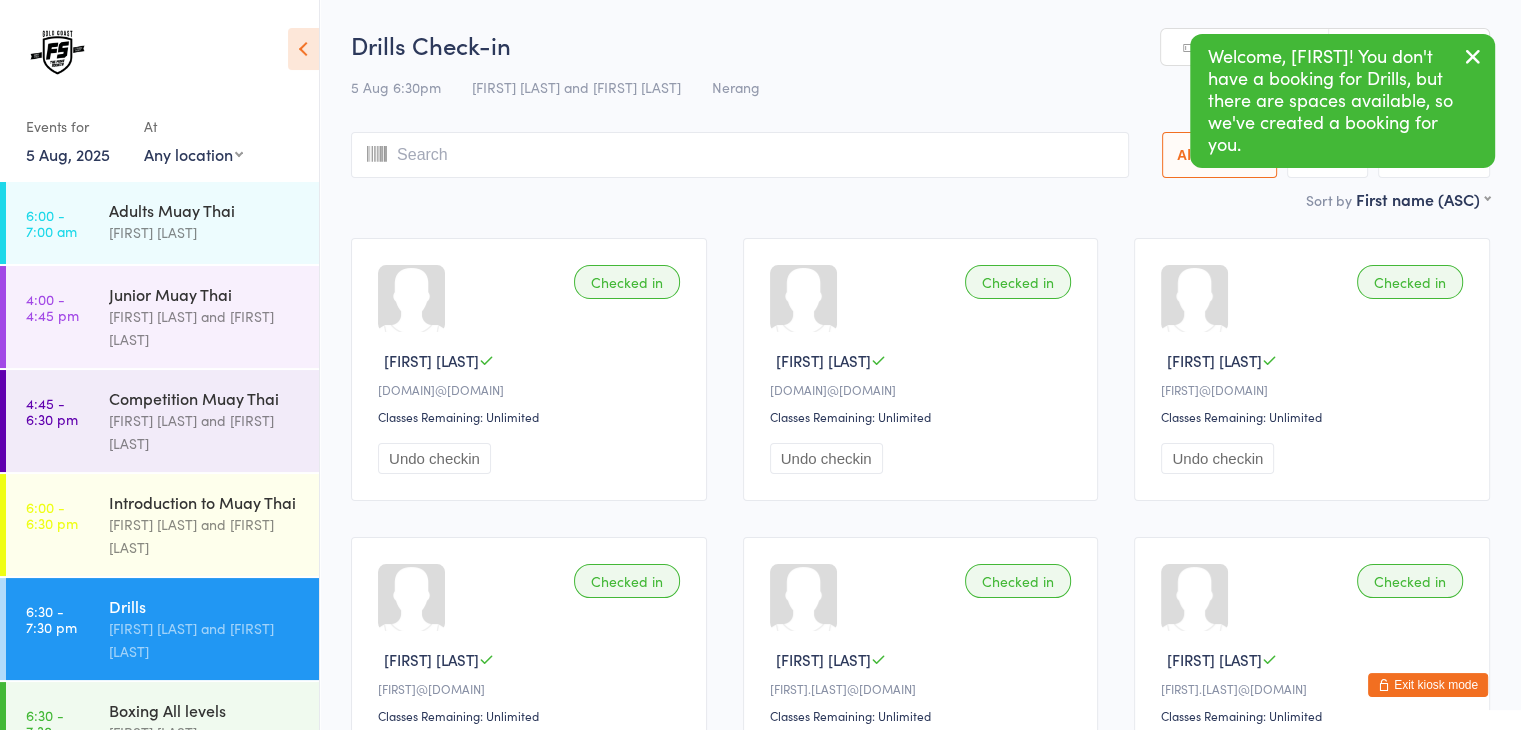 click at bounding box center [740, 155] 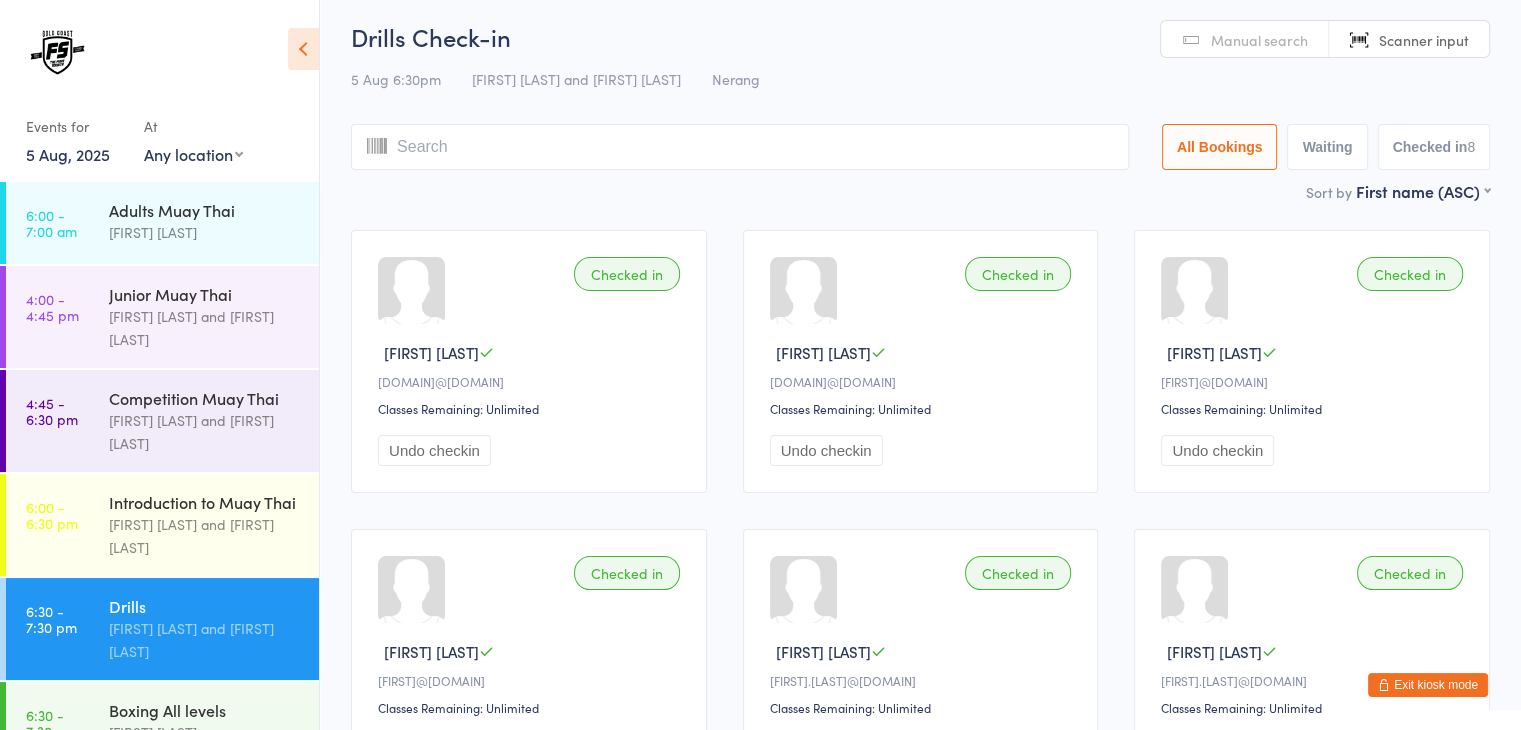 scroll, scrollTop: 0, scrollLeft: 0, axis: both 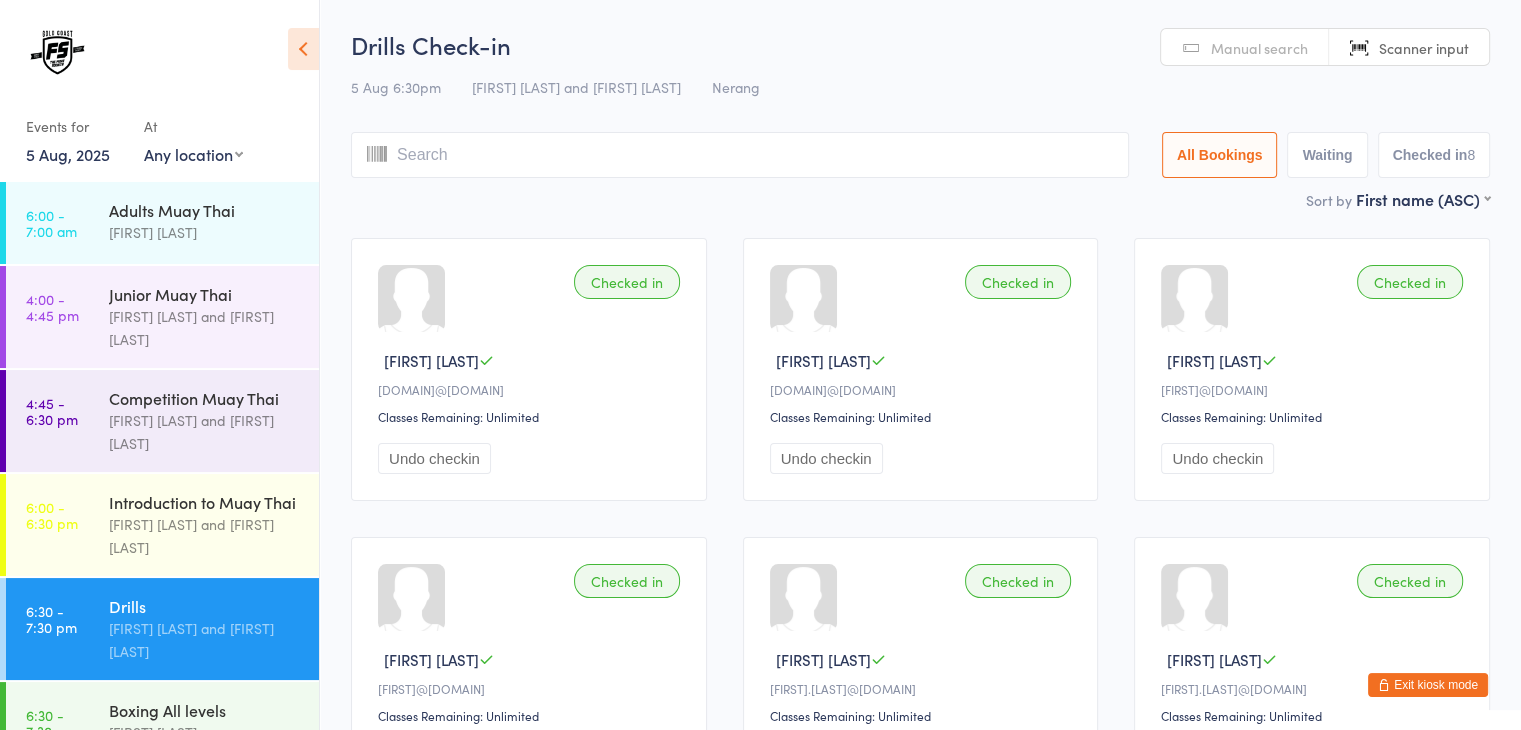 click at bounding box center [740, 155] 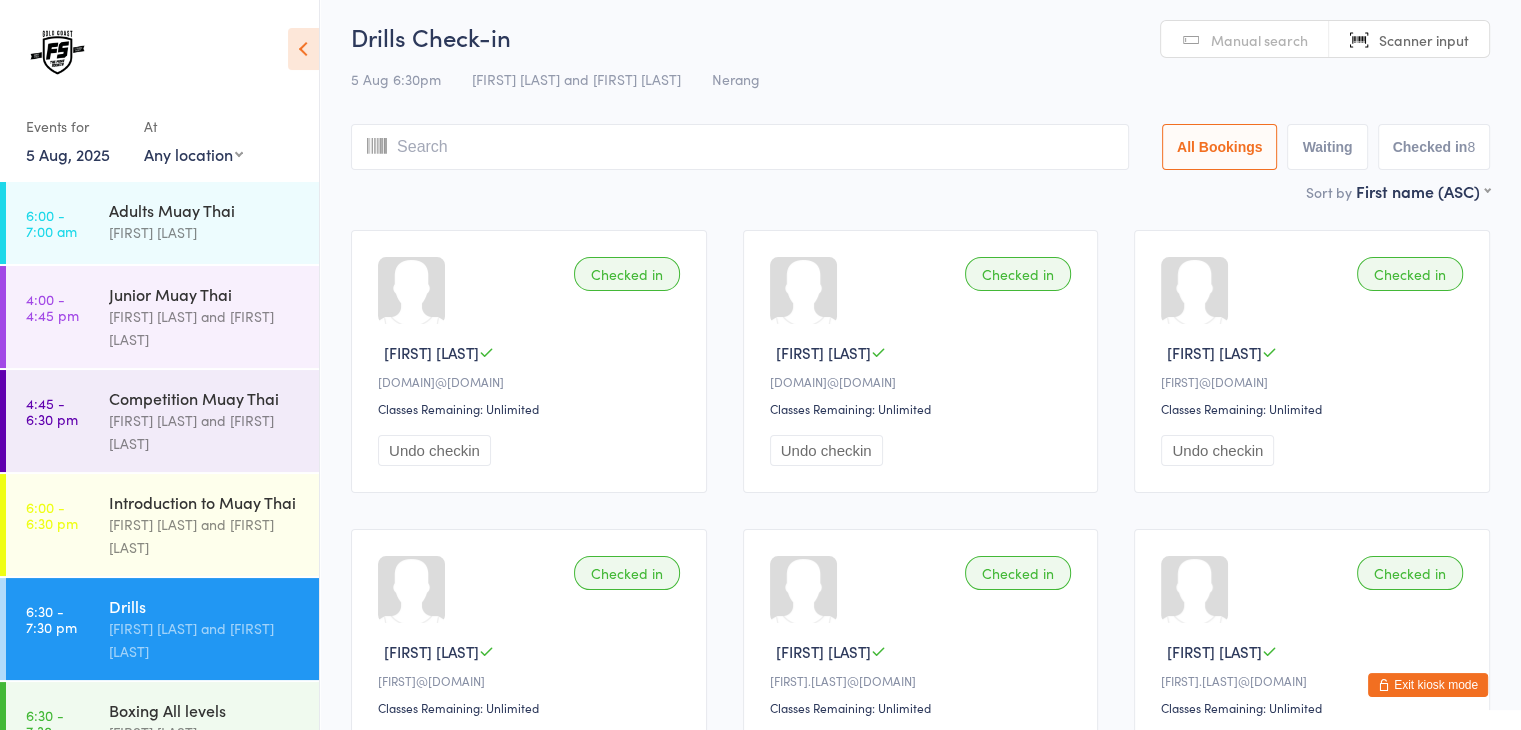 scroll, scrollTop: 0, scrollLeft: 0, axis: both 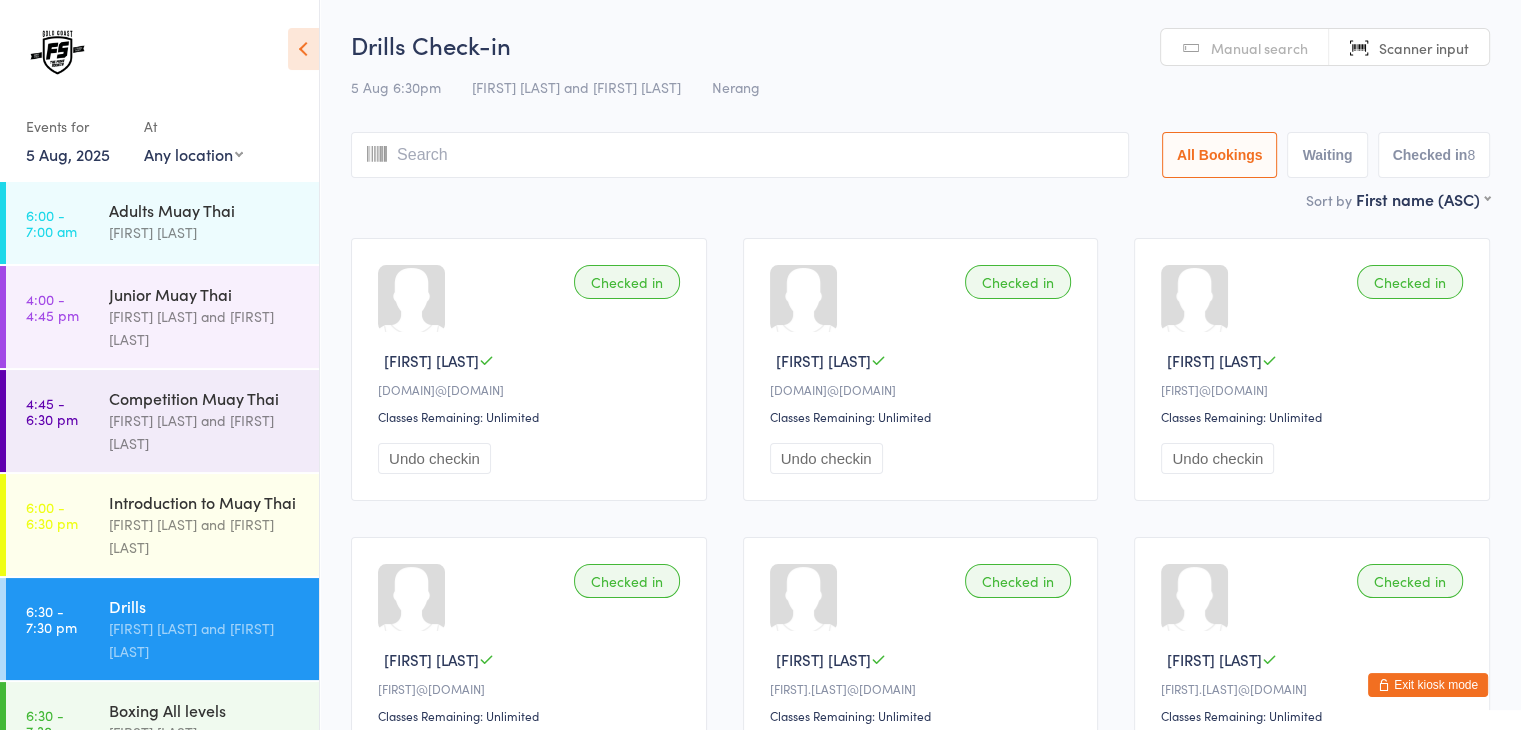 click at bounding box center [740, 155] 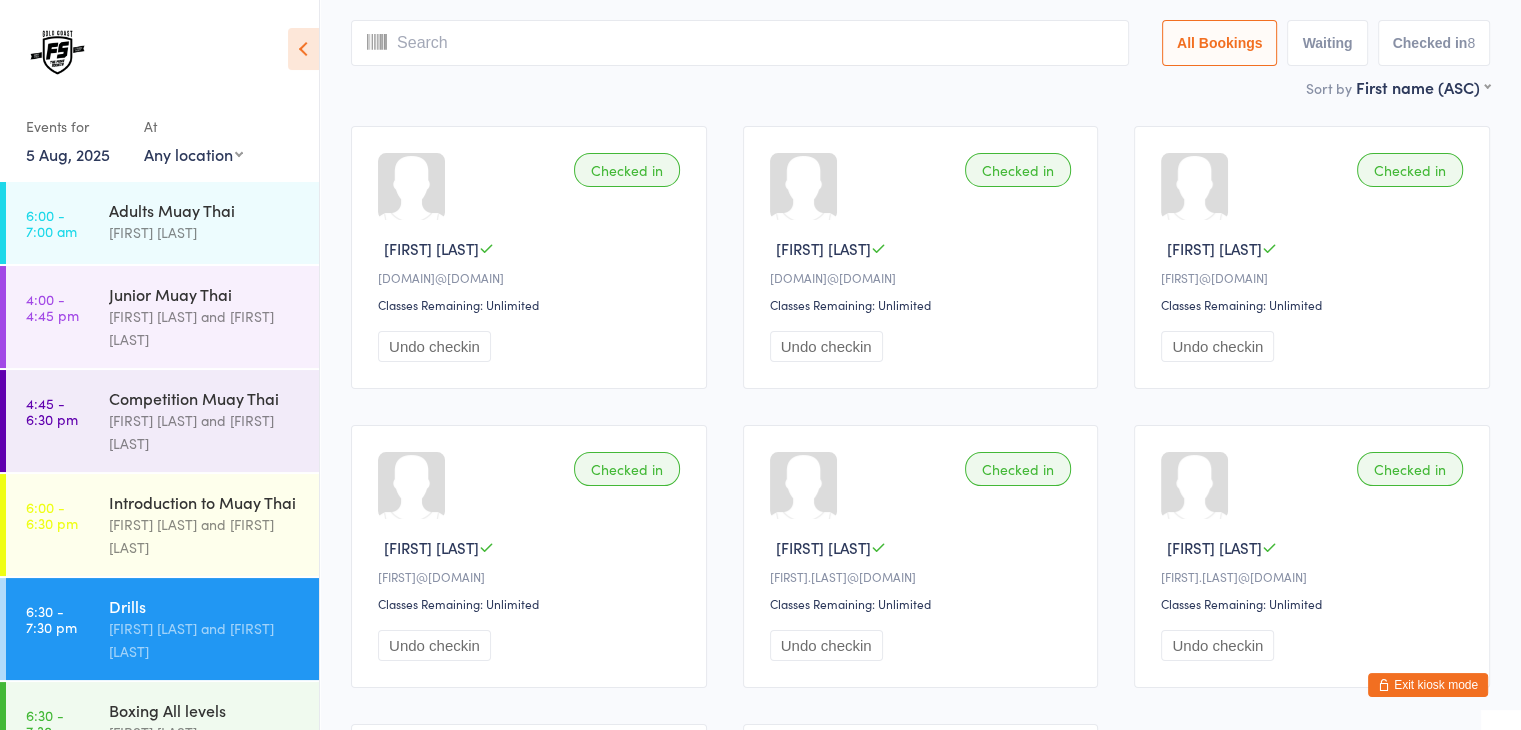 scroll, scrollTop: 132, scrollLeft: 0, axis: vertical 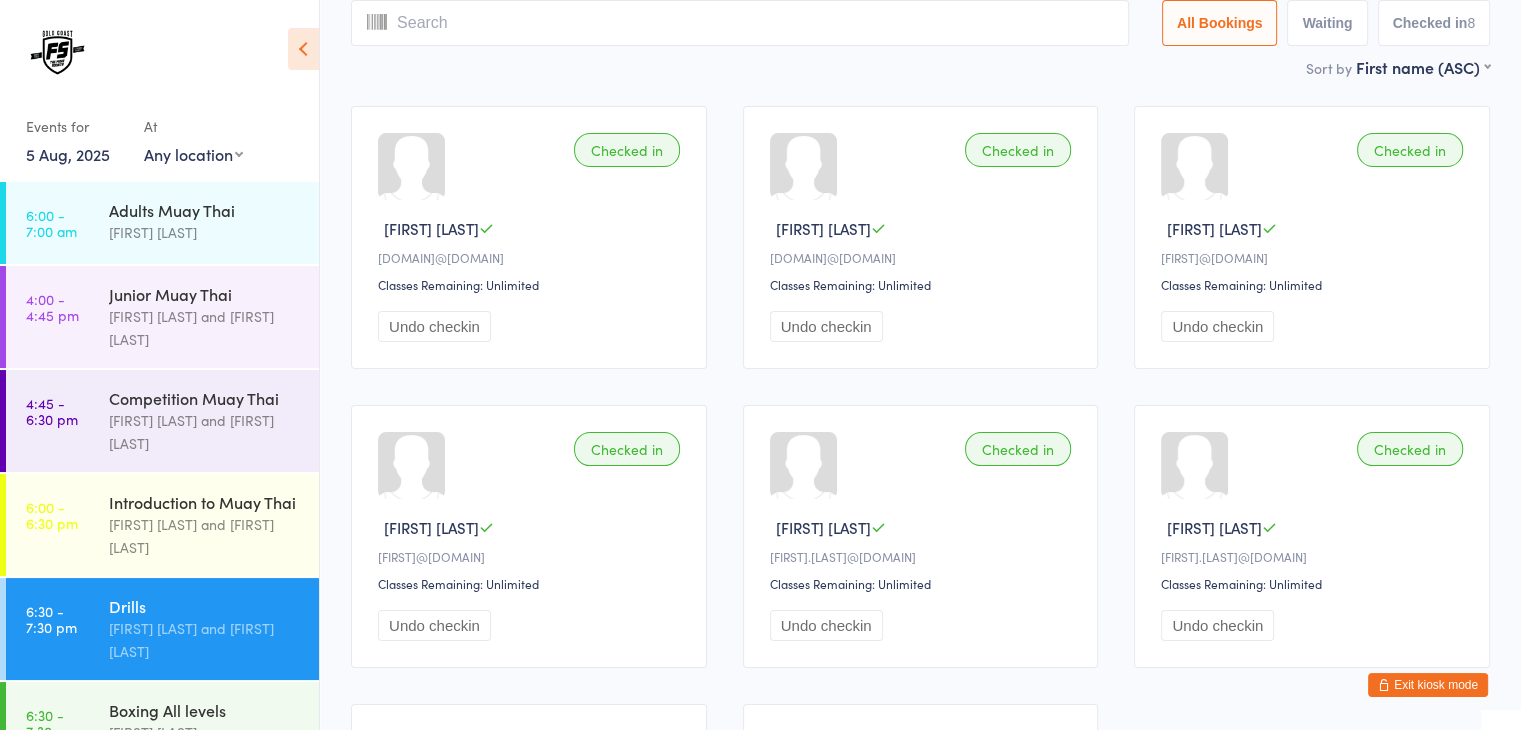 click at bounding box center [740, 23] 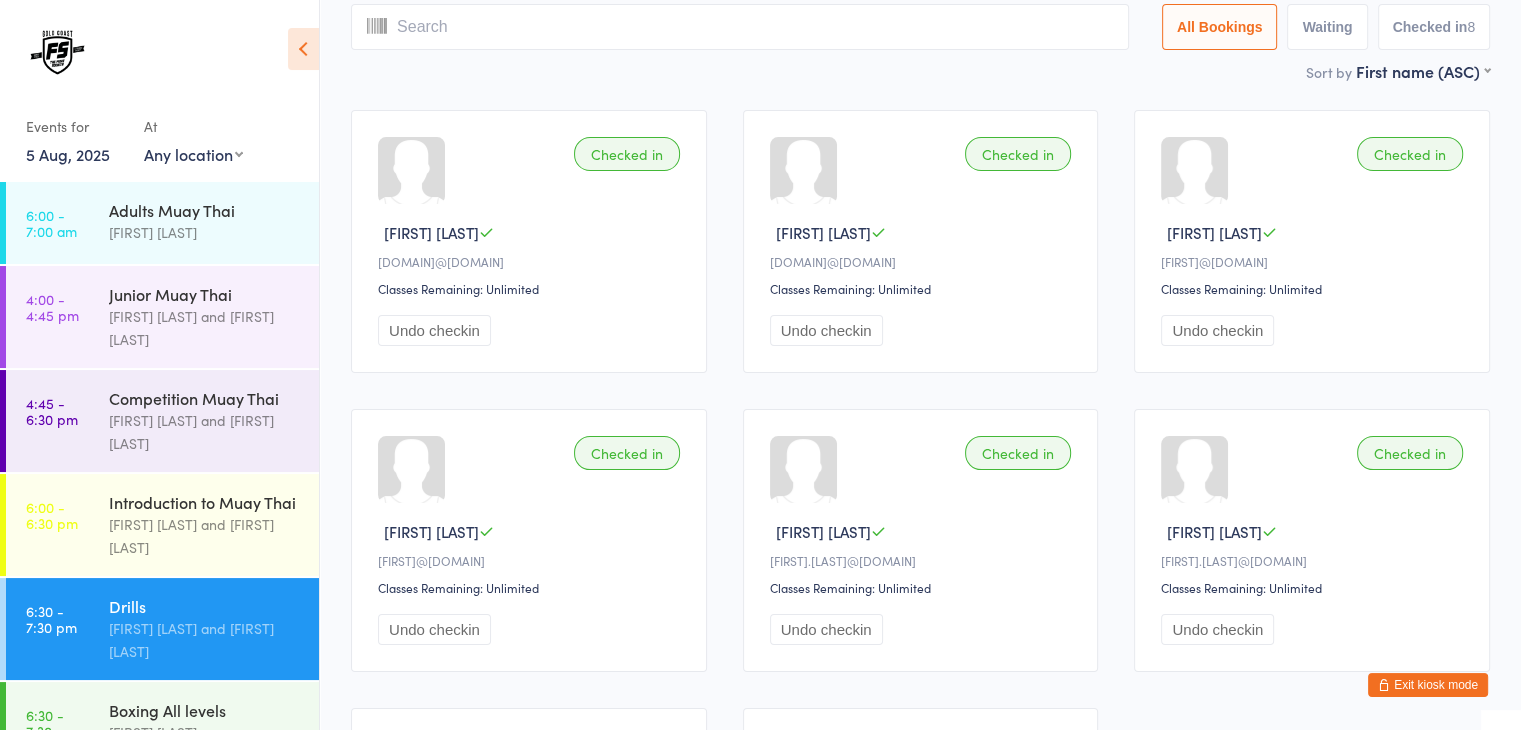 click at bounding box center [740, 27] 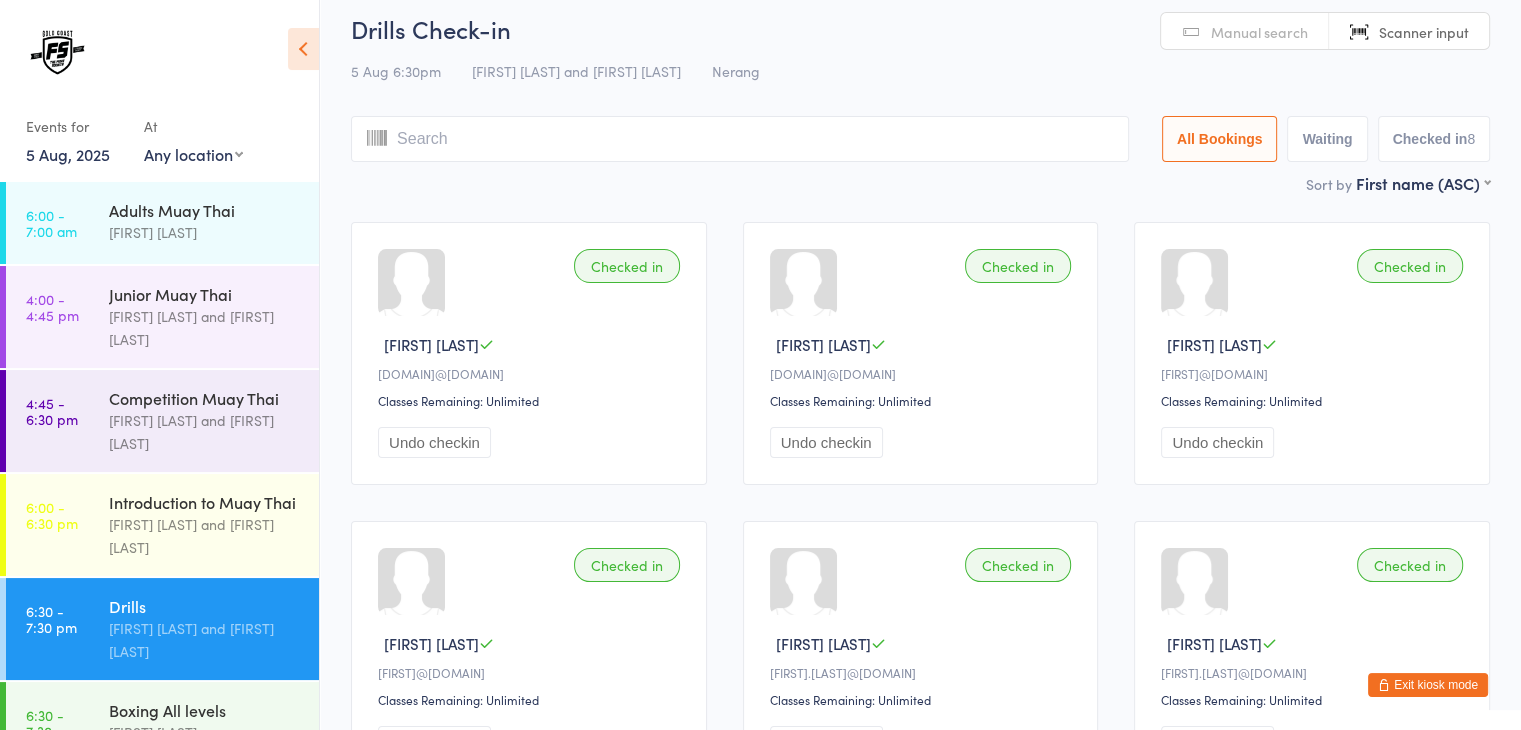 scroll, scrollTop: 0, scrollLeft: 0, axis: both 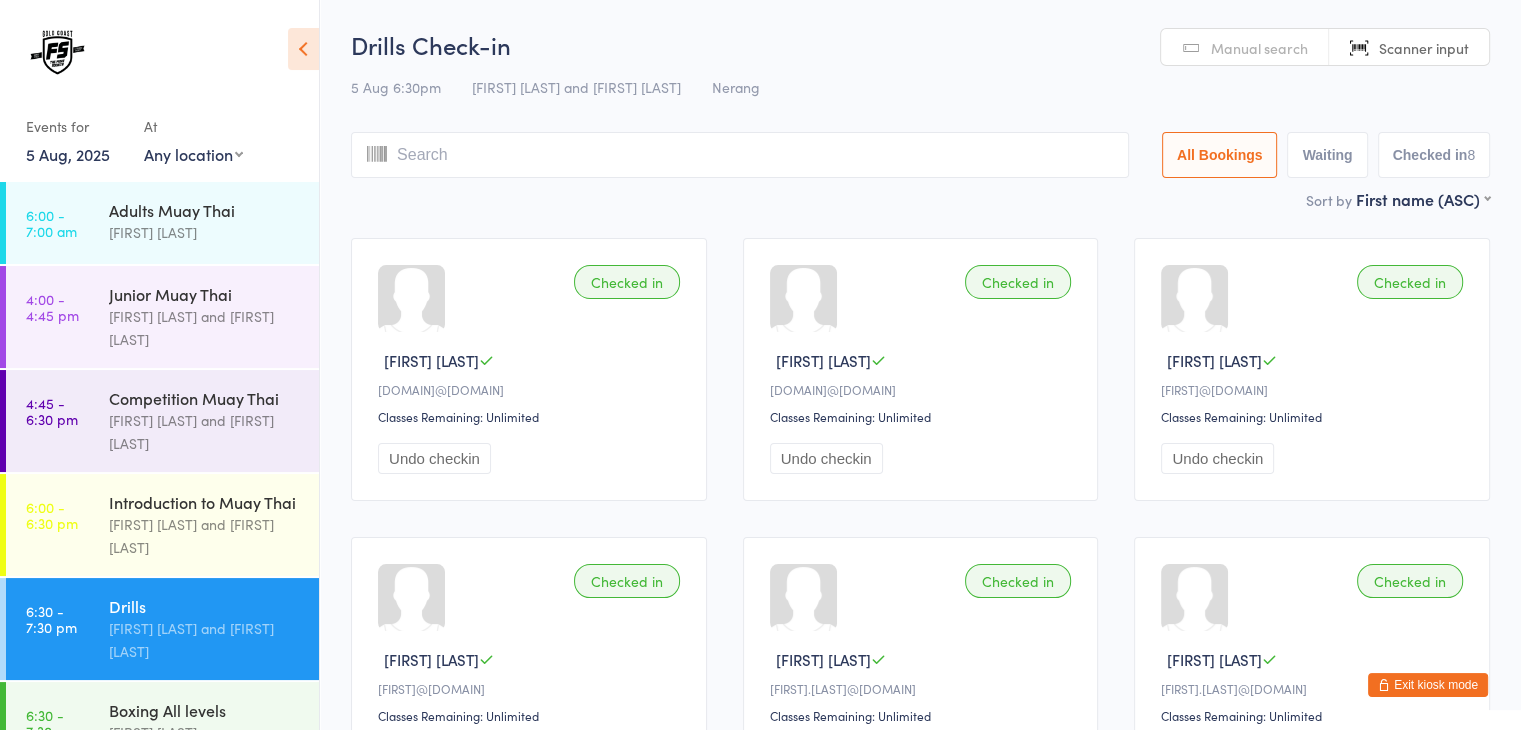 click at bounding box center (740, 155) 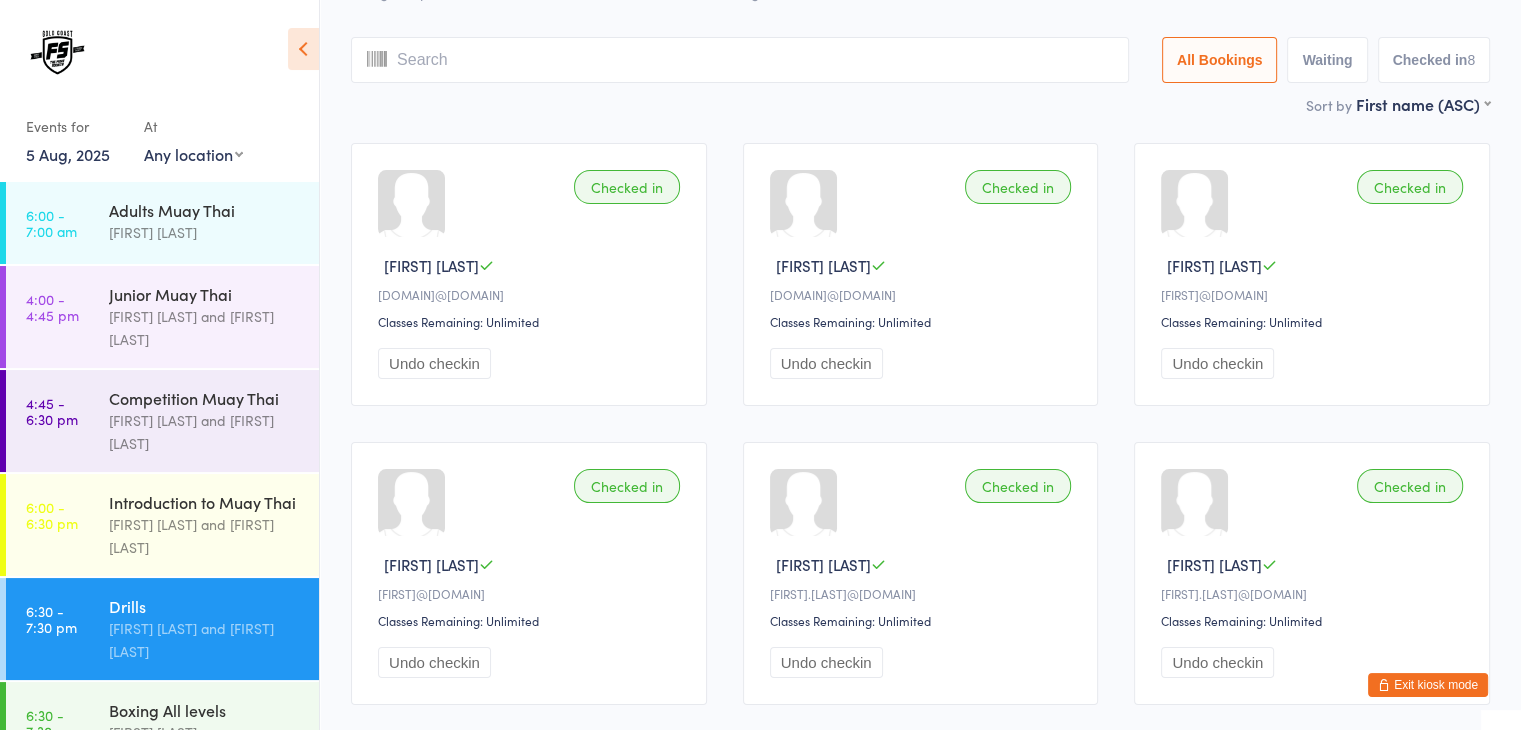 scroll, scrollTop: 132, scrollLeft: 0, axis: vertical 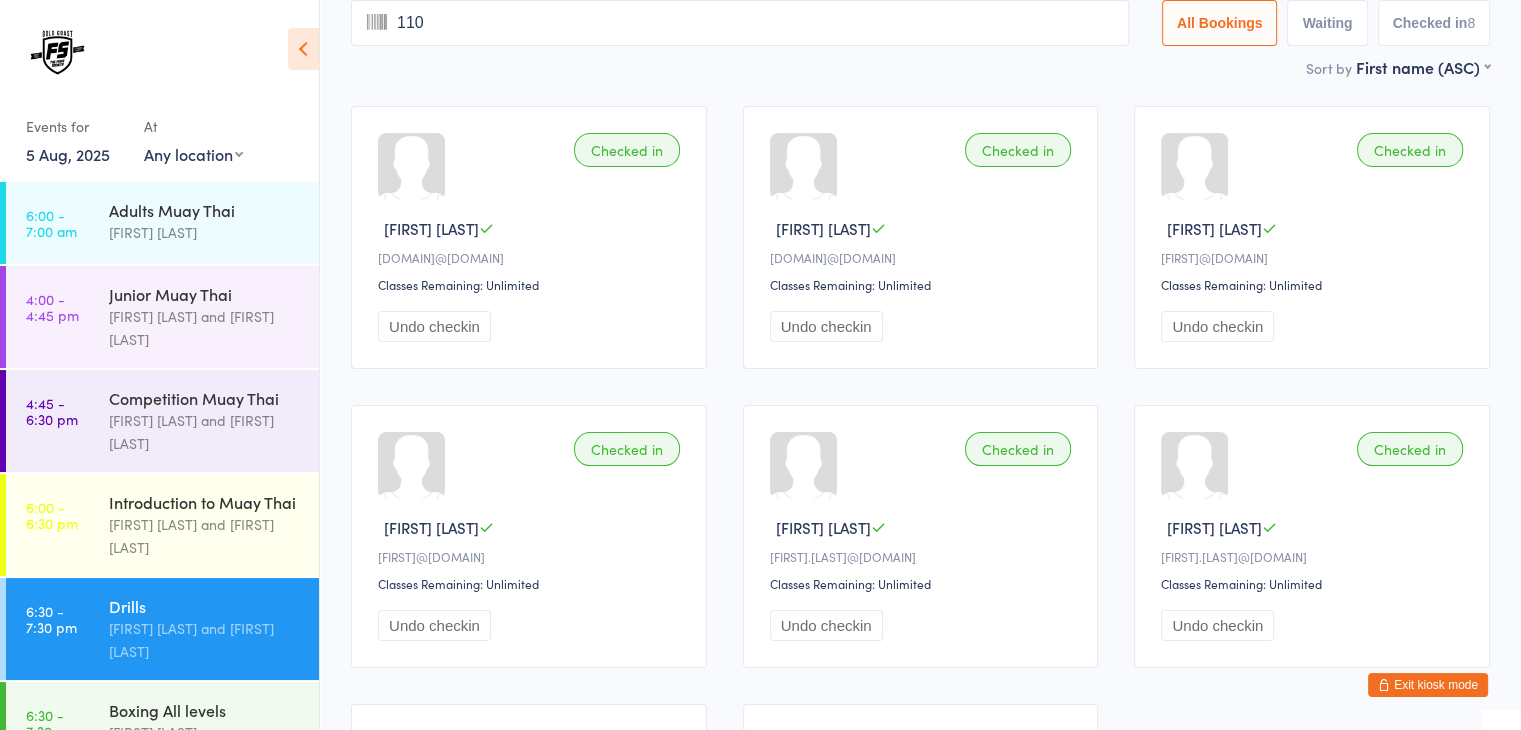 type on "1102" 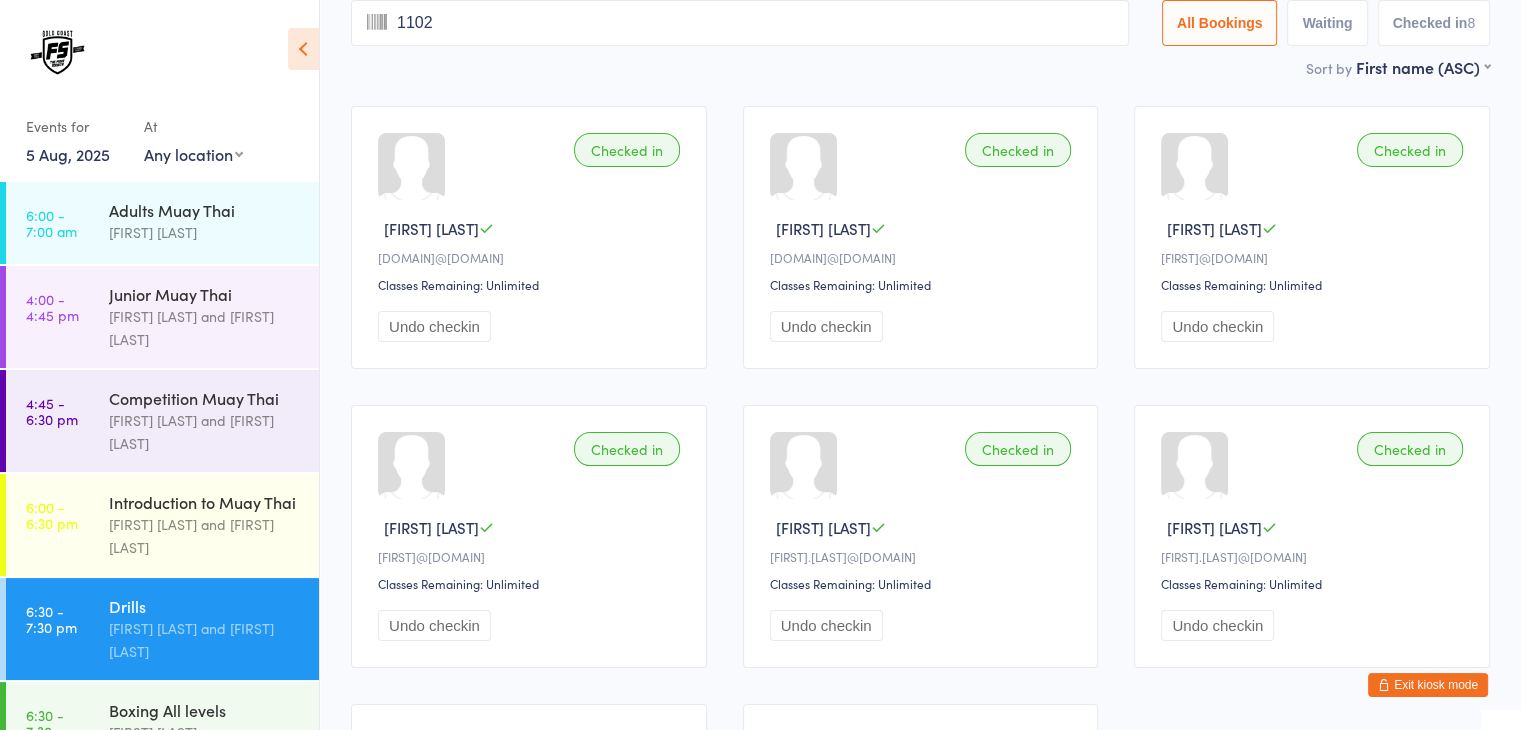 type 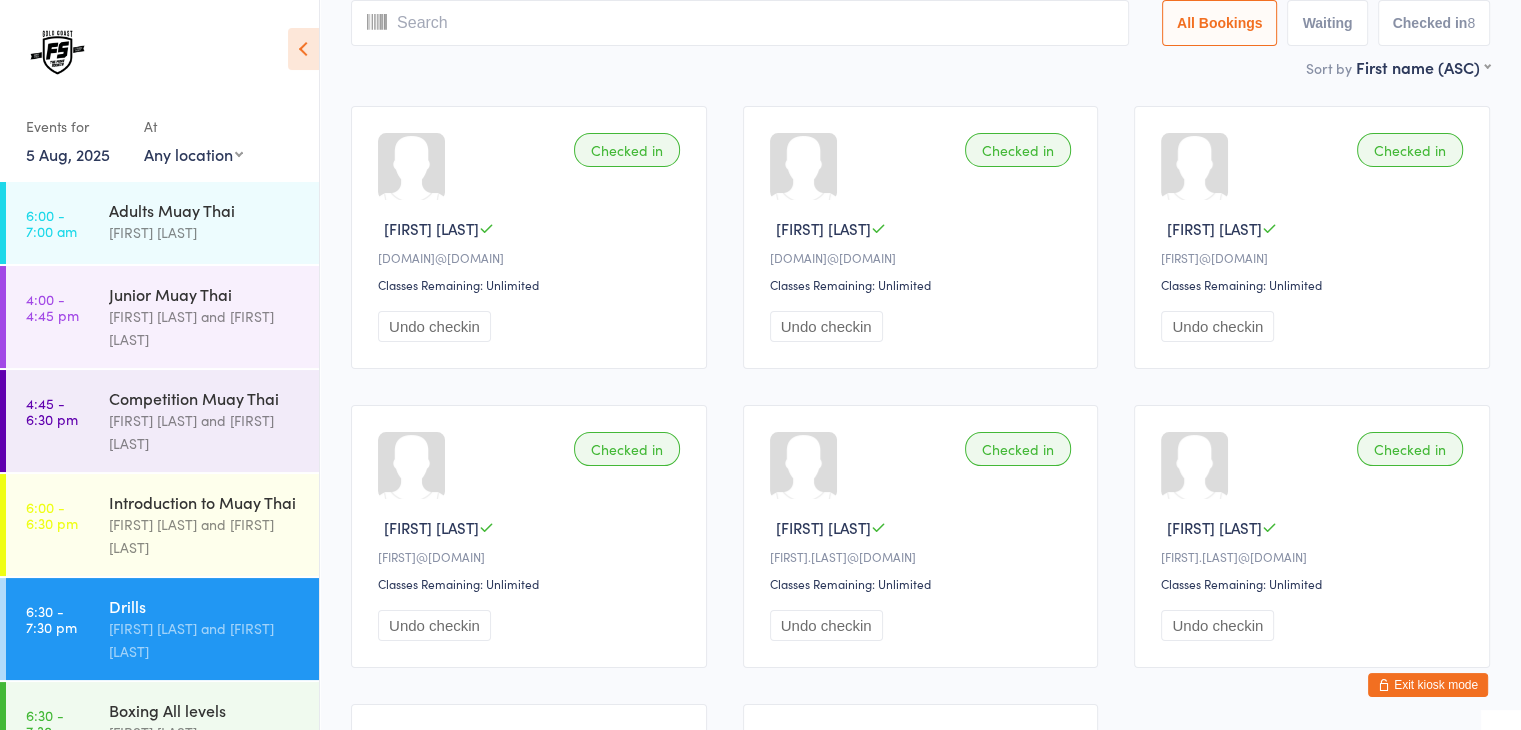 scroll, scrollTop: 0, scrollLeft: 0, axis: both 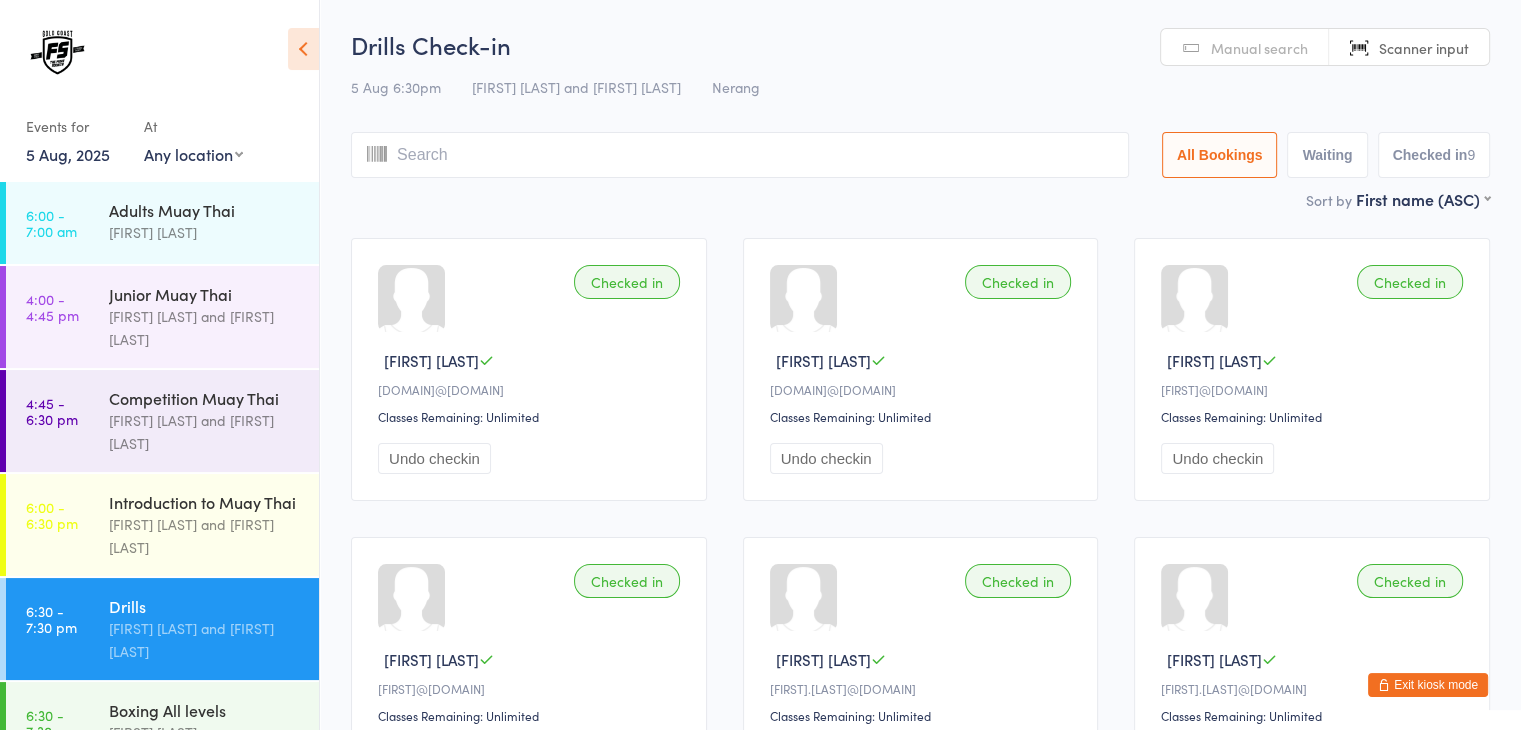 click at bounding box center [740, 155] 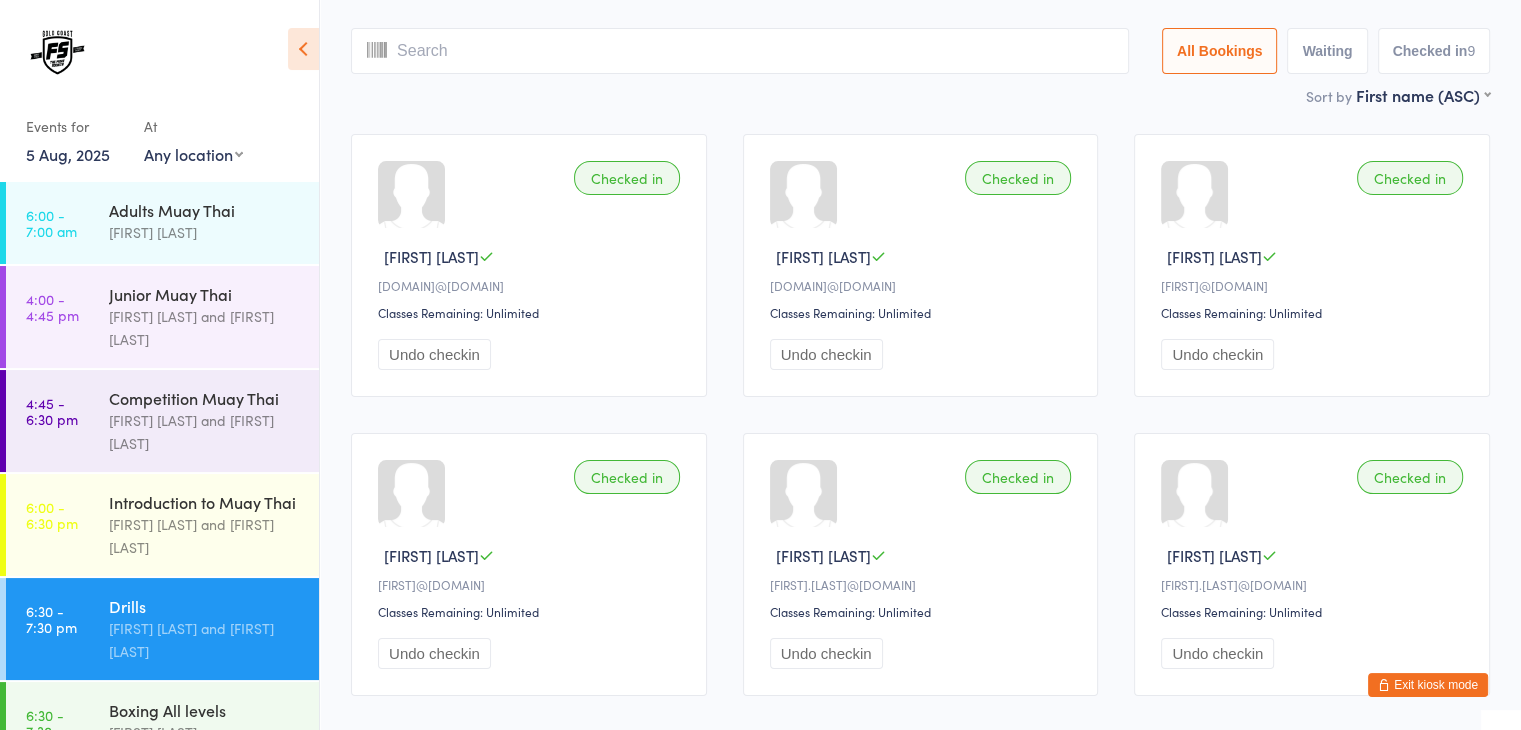 scroll, scrollTop: 132, scrollLeft: 0, axis: vertical 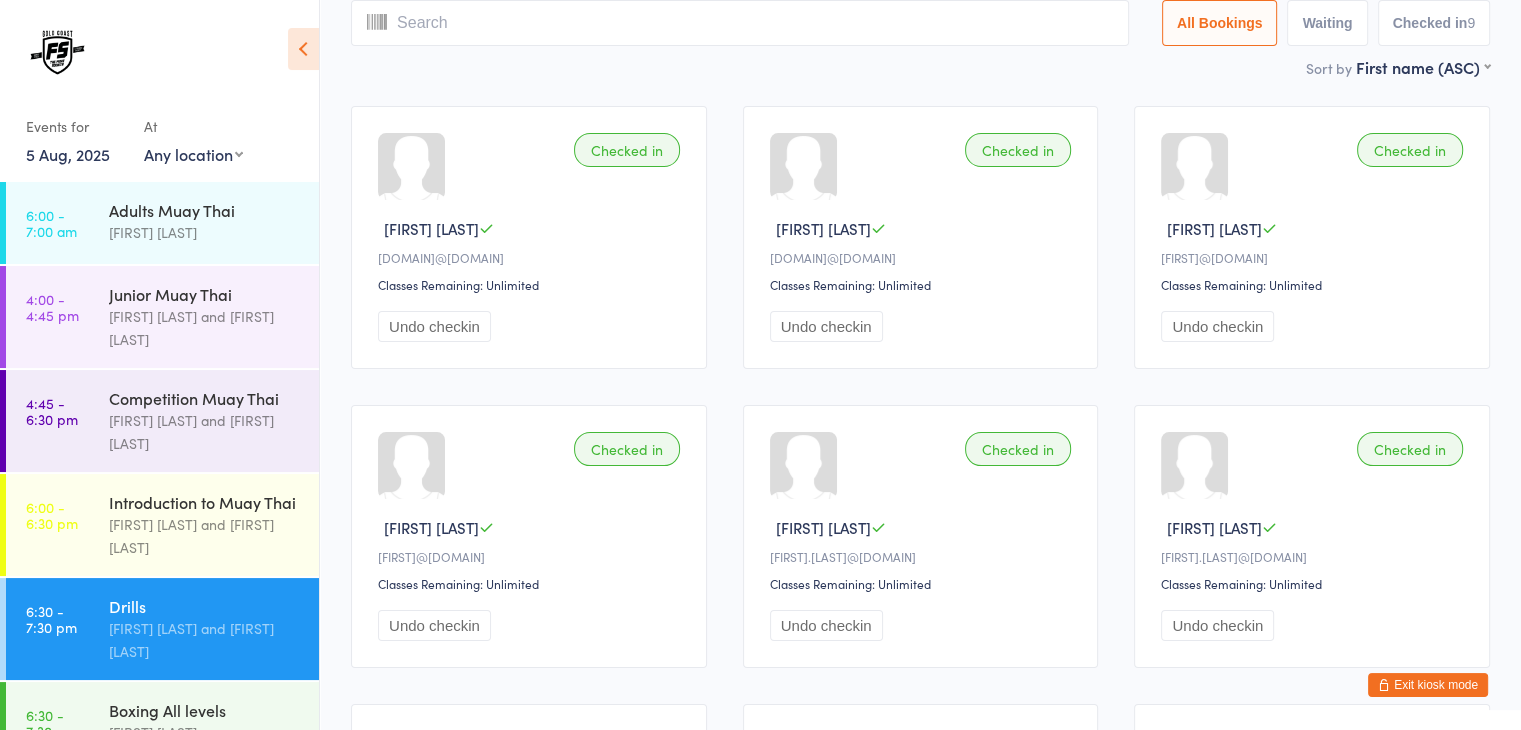 click at bounding box center (740, 23) 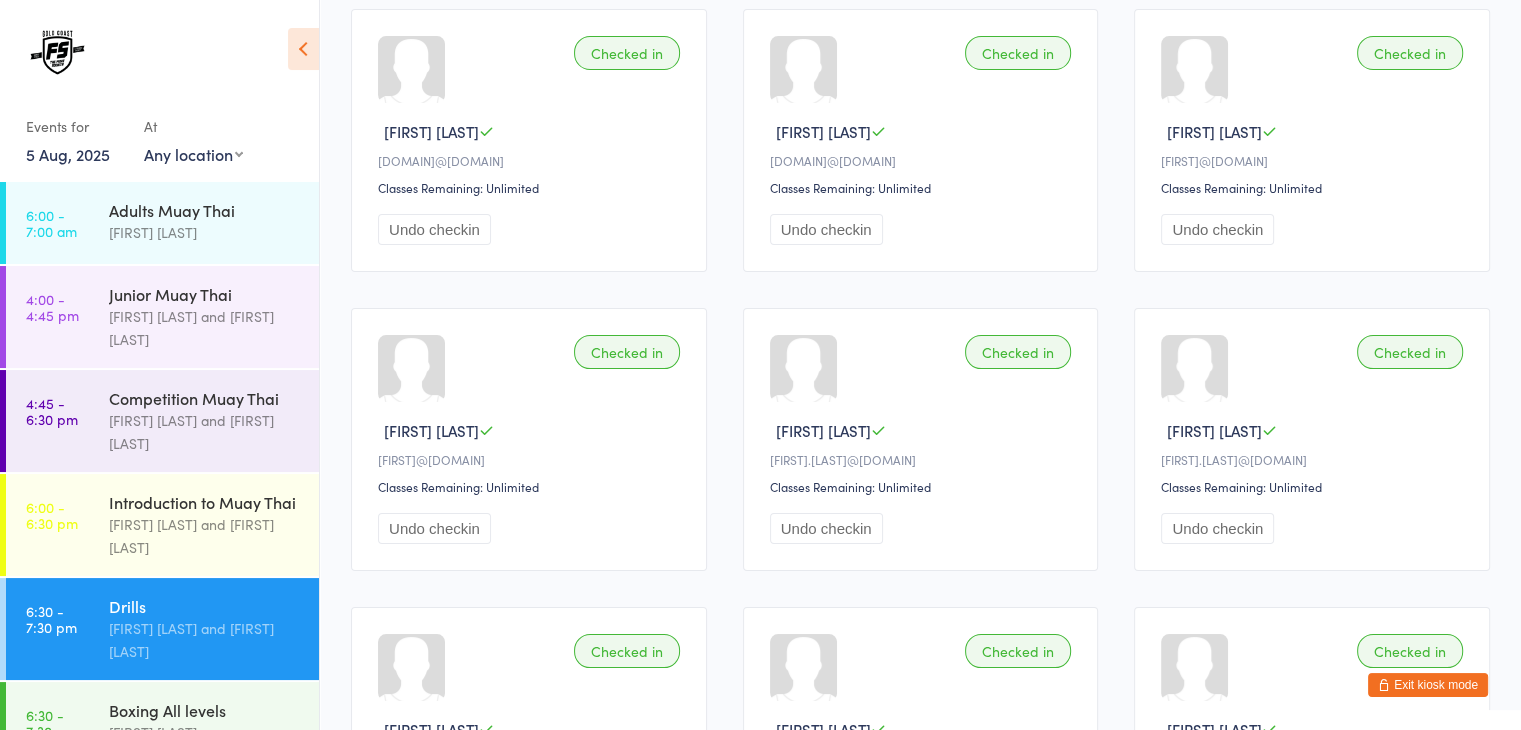 scroll, scrollTop: 0, scrollLeft: 0, axis: both 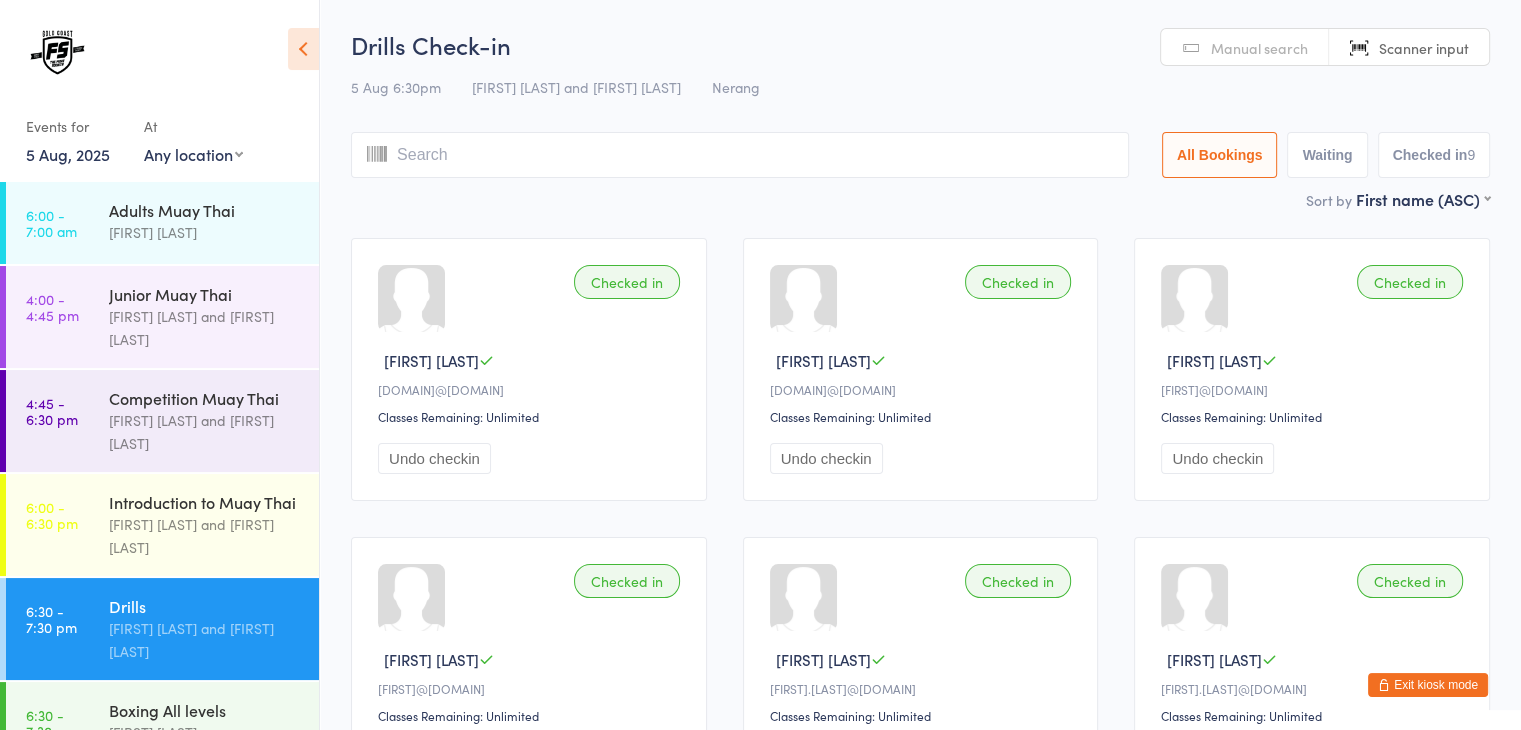 click at bounding box center (740, 155) 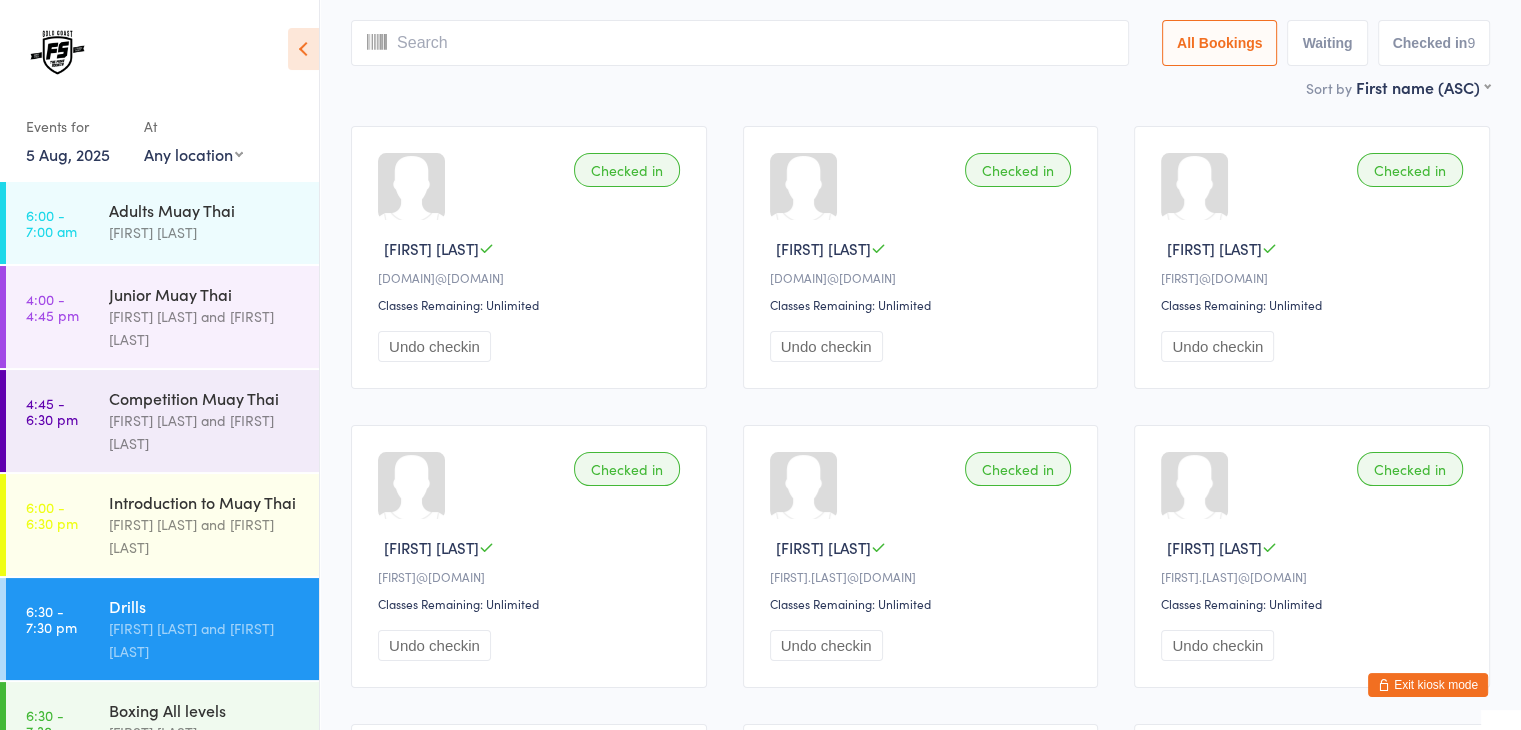scroll, scrollTop: 132, scrollLeft: 0, axis: vertical 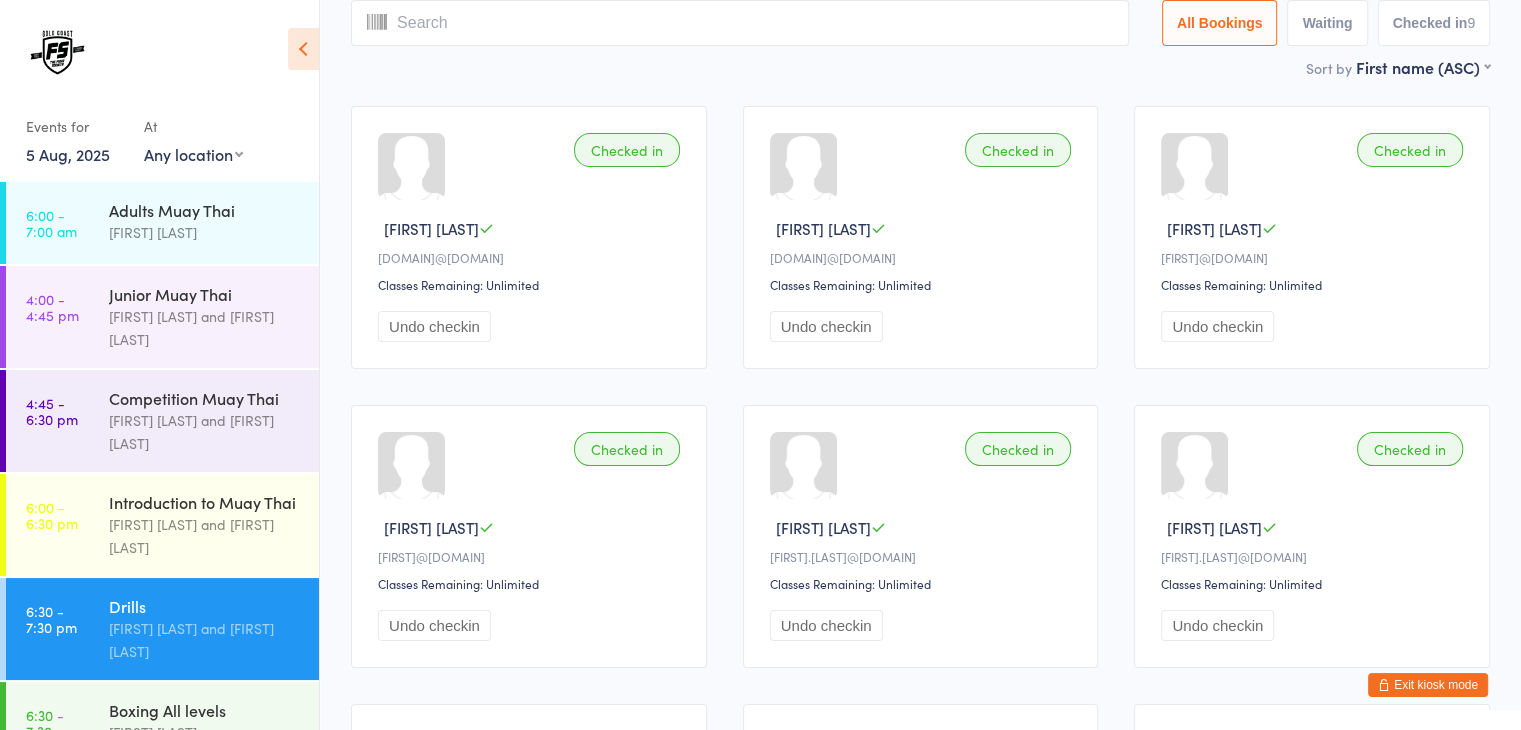 click at bounding box center (740, 23) 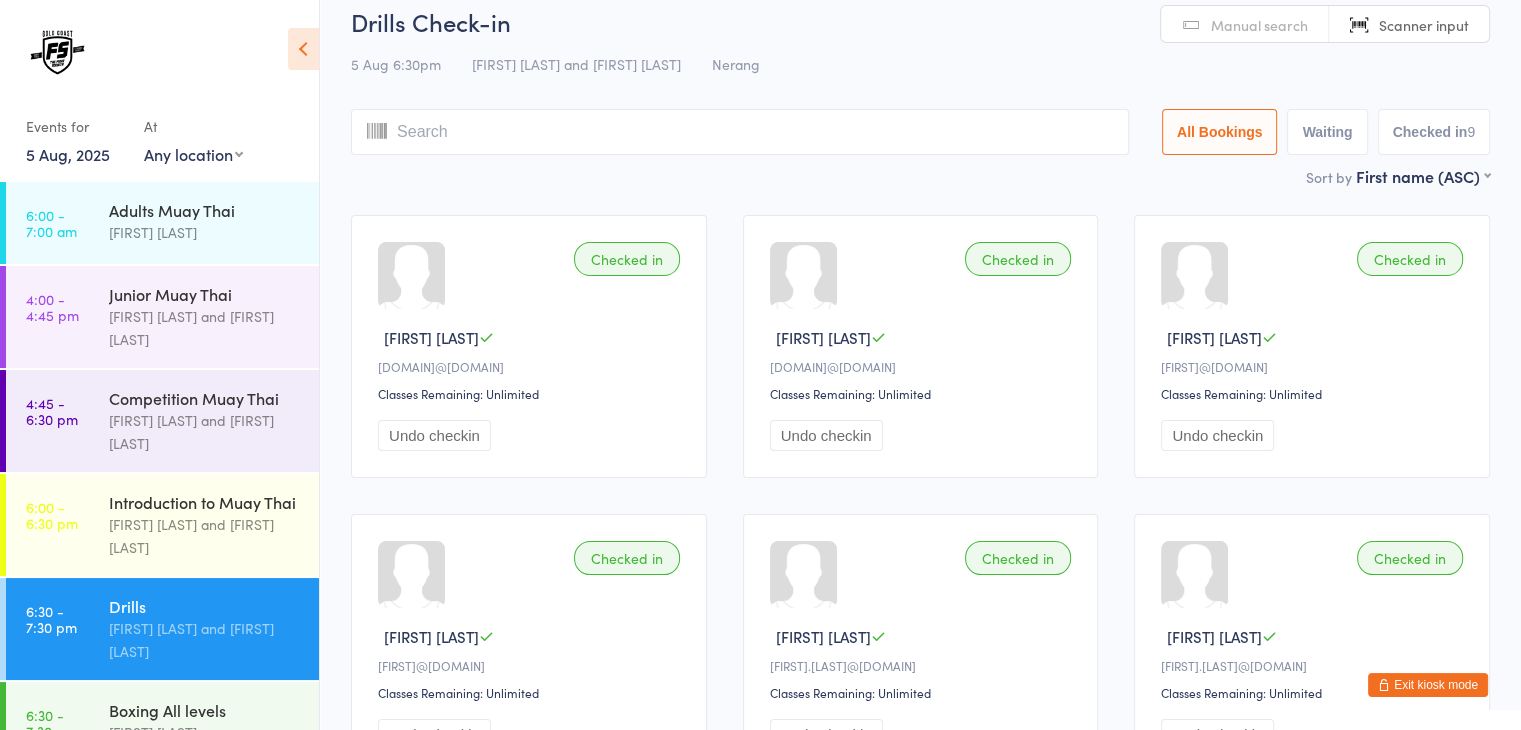 scroll, scrollTop: 0, scrollLeft: 0, axis: both 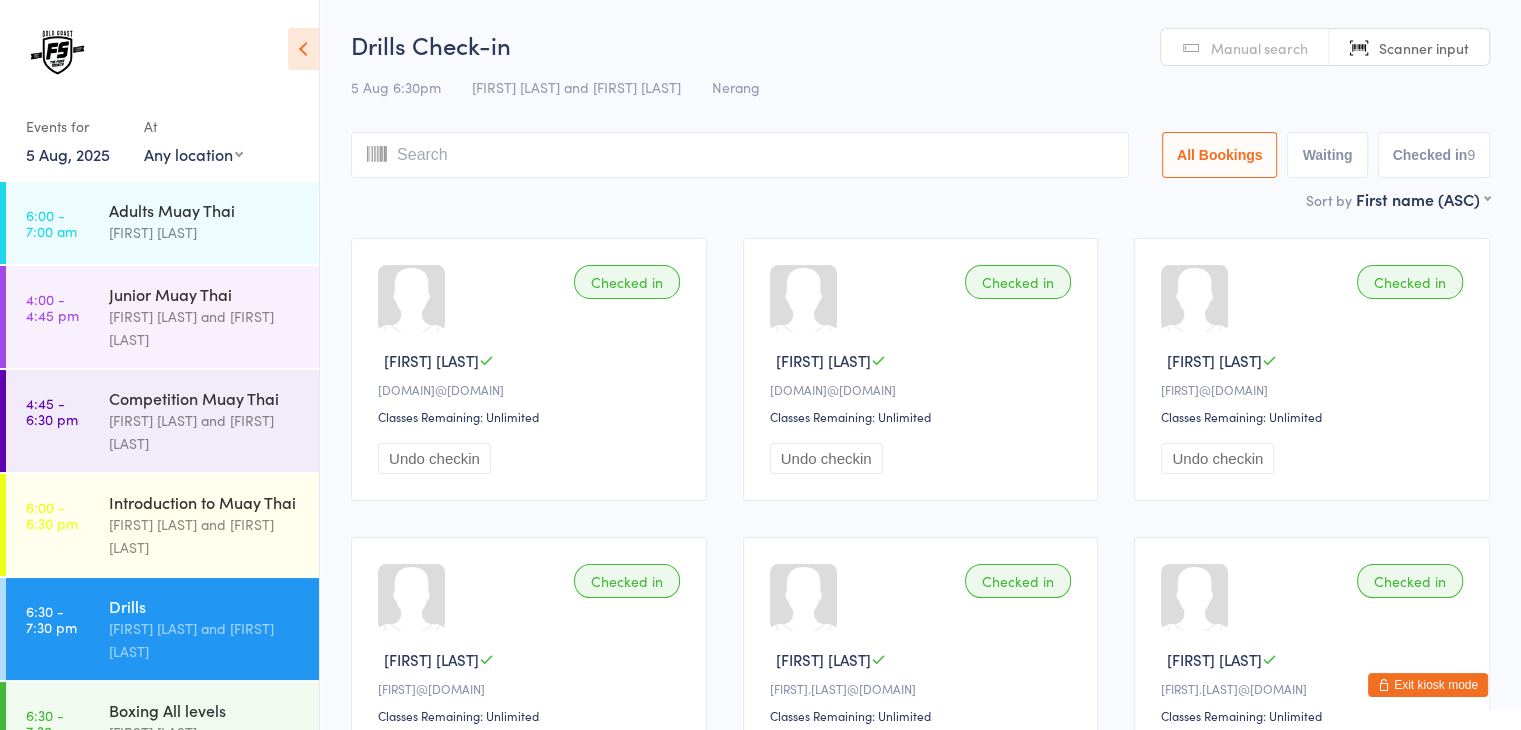 click at bounding box center (740, 155) 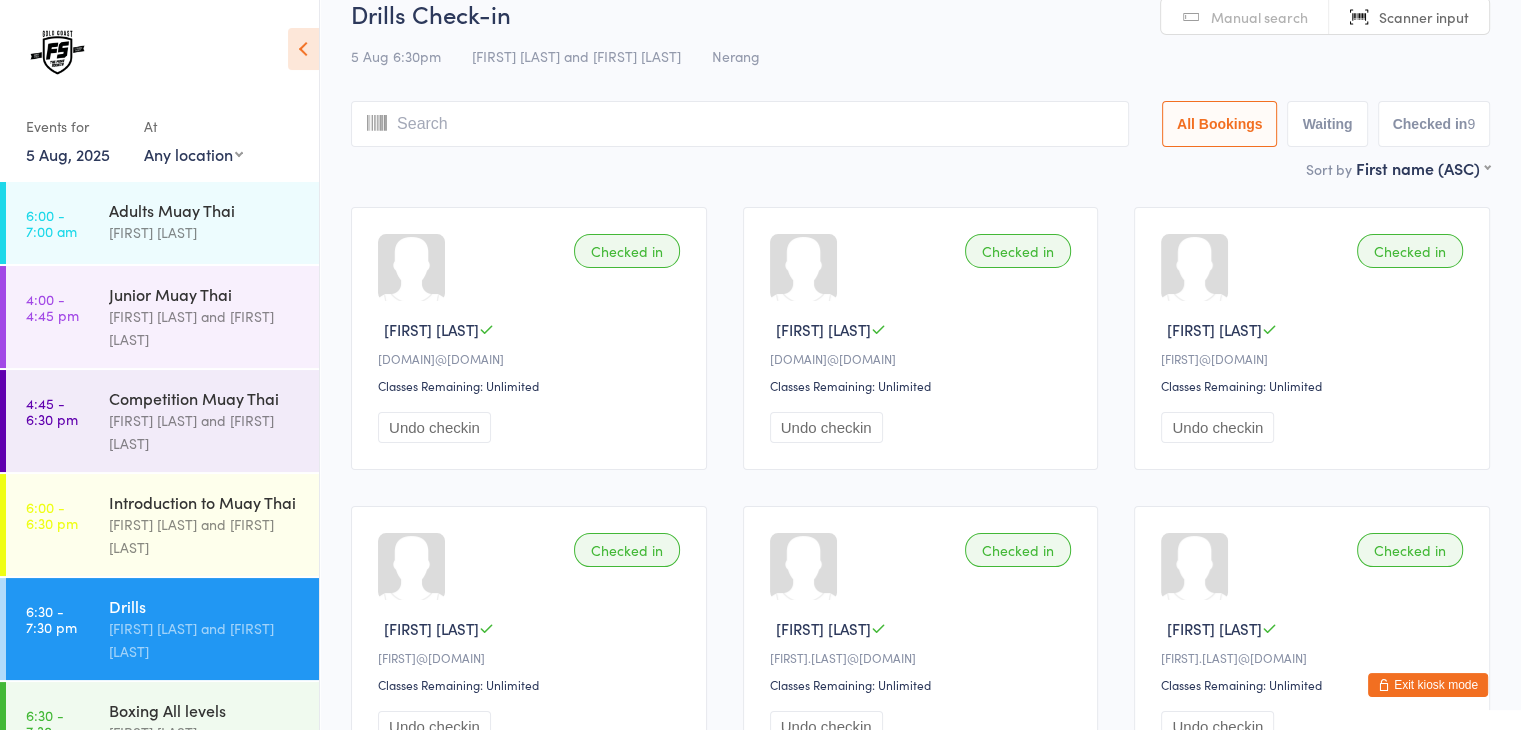 scroll, scrollTop: 0, scrollLeft: 0, axis: both 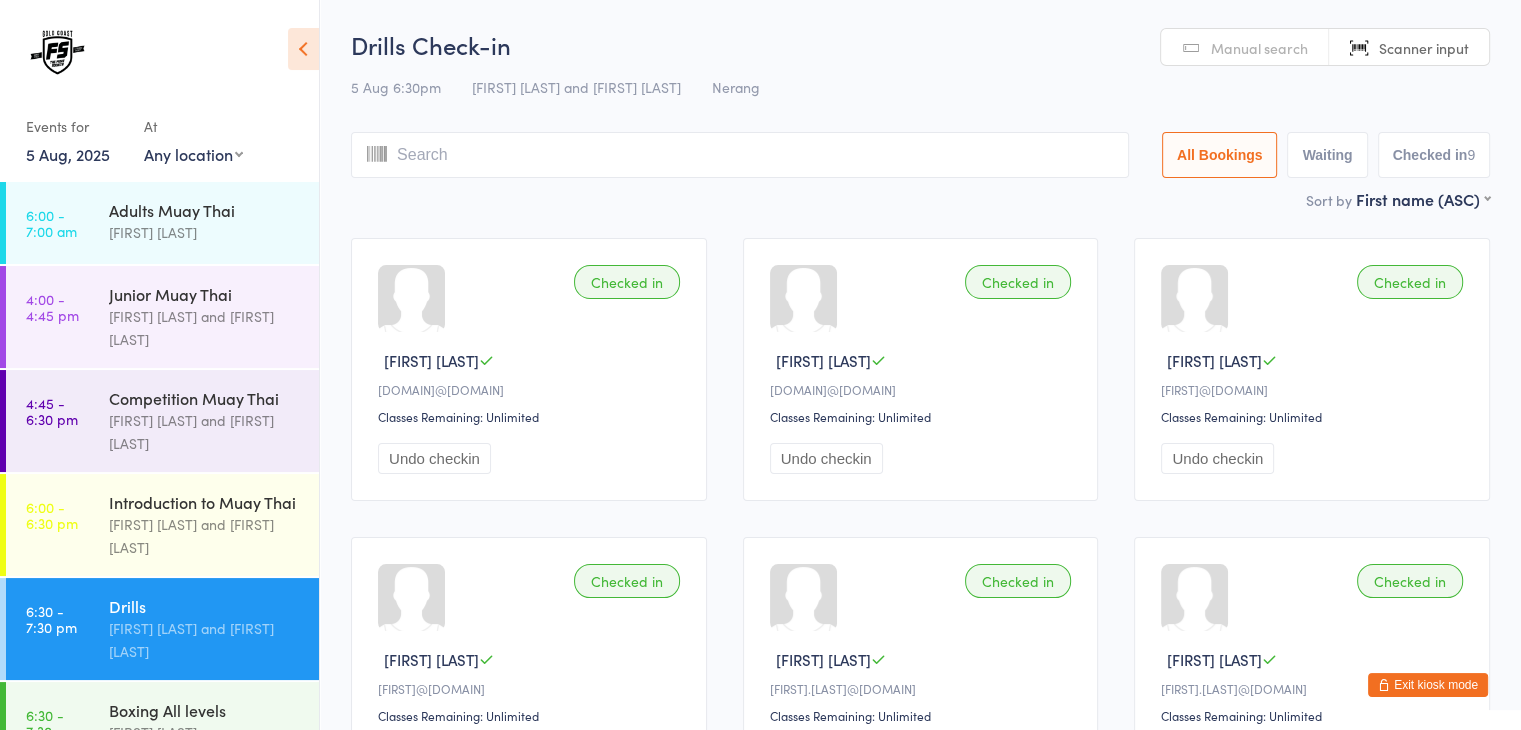 click at bounding box center (740, 155) 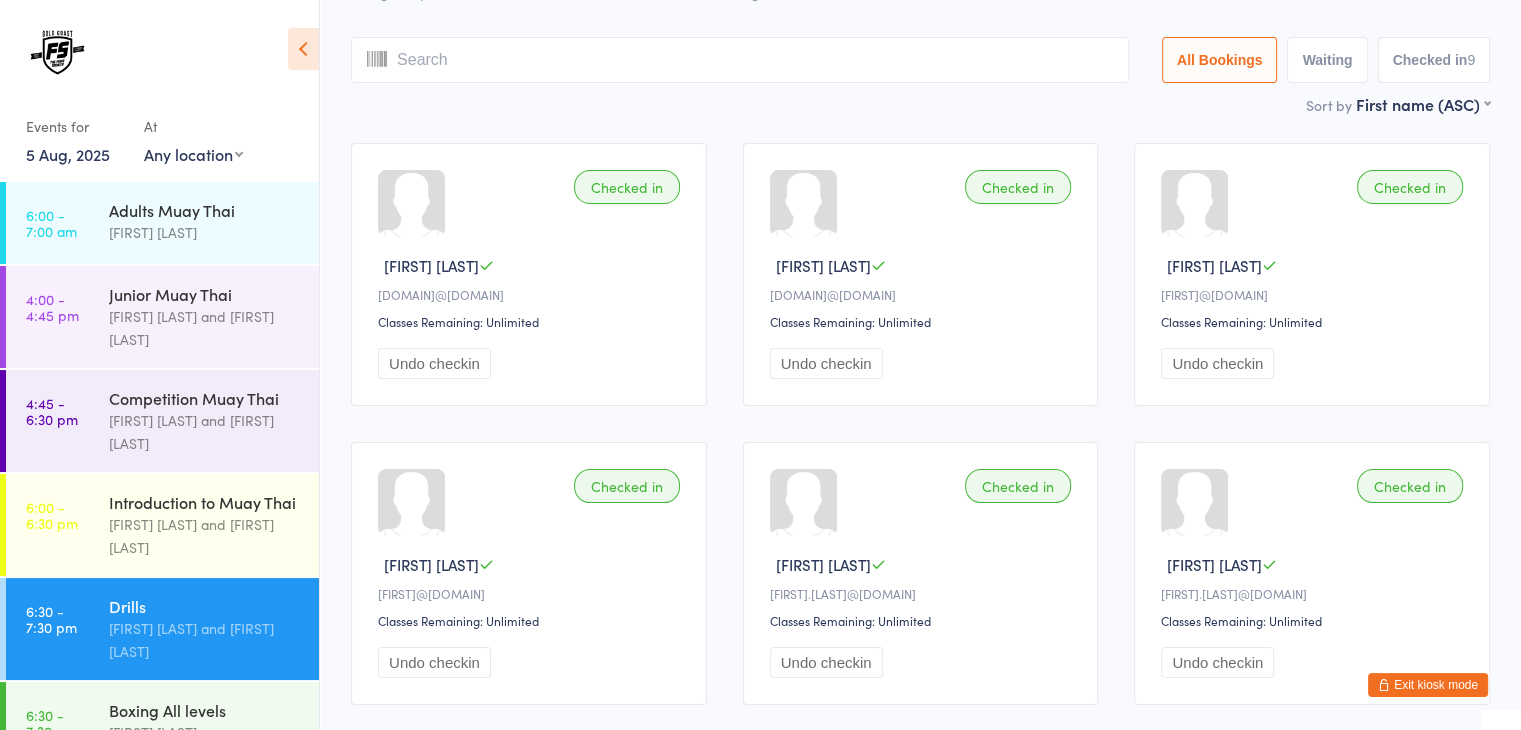 scroll, scrollTop: 132, scrollLeft: 0, axis: vertical 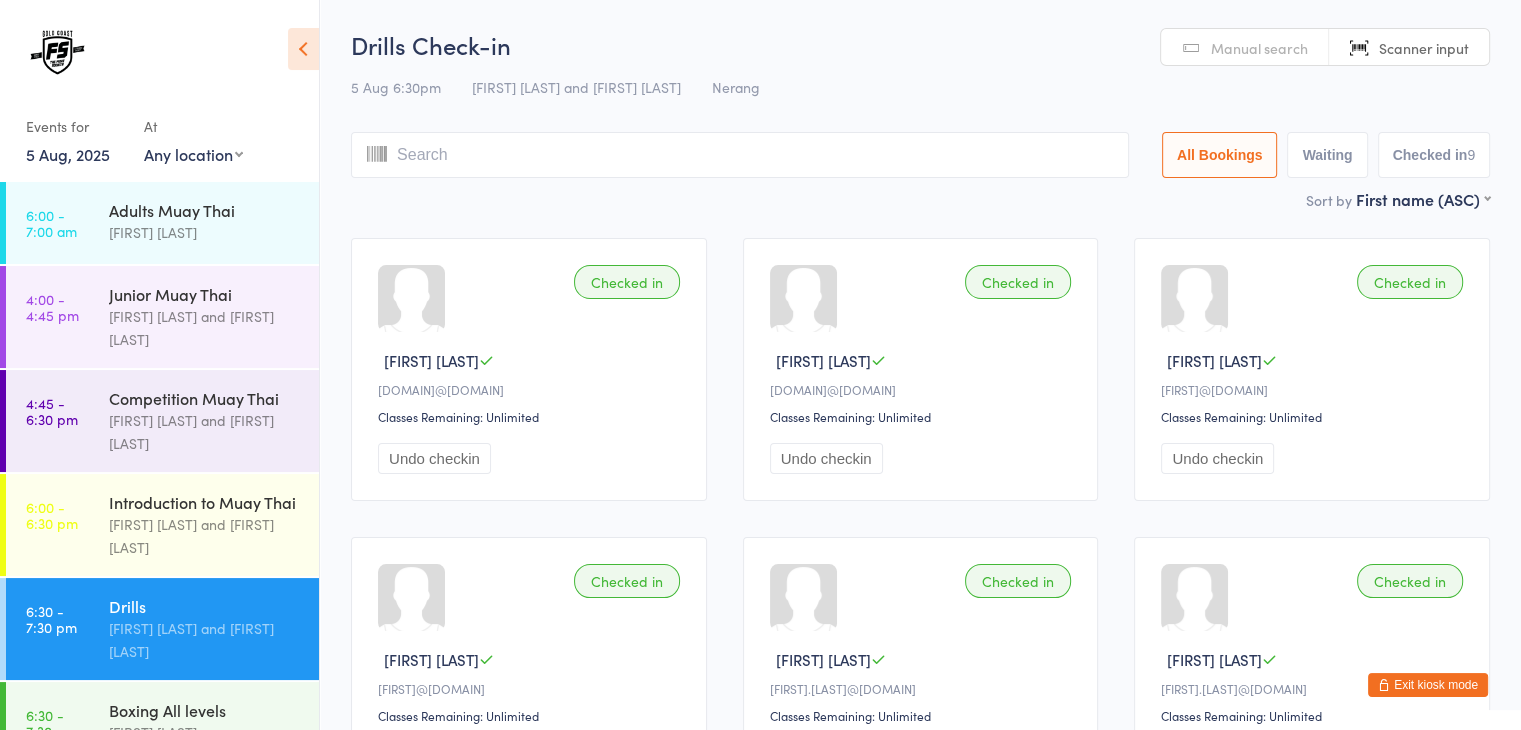 click at bounding box center (740, 155) 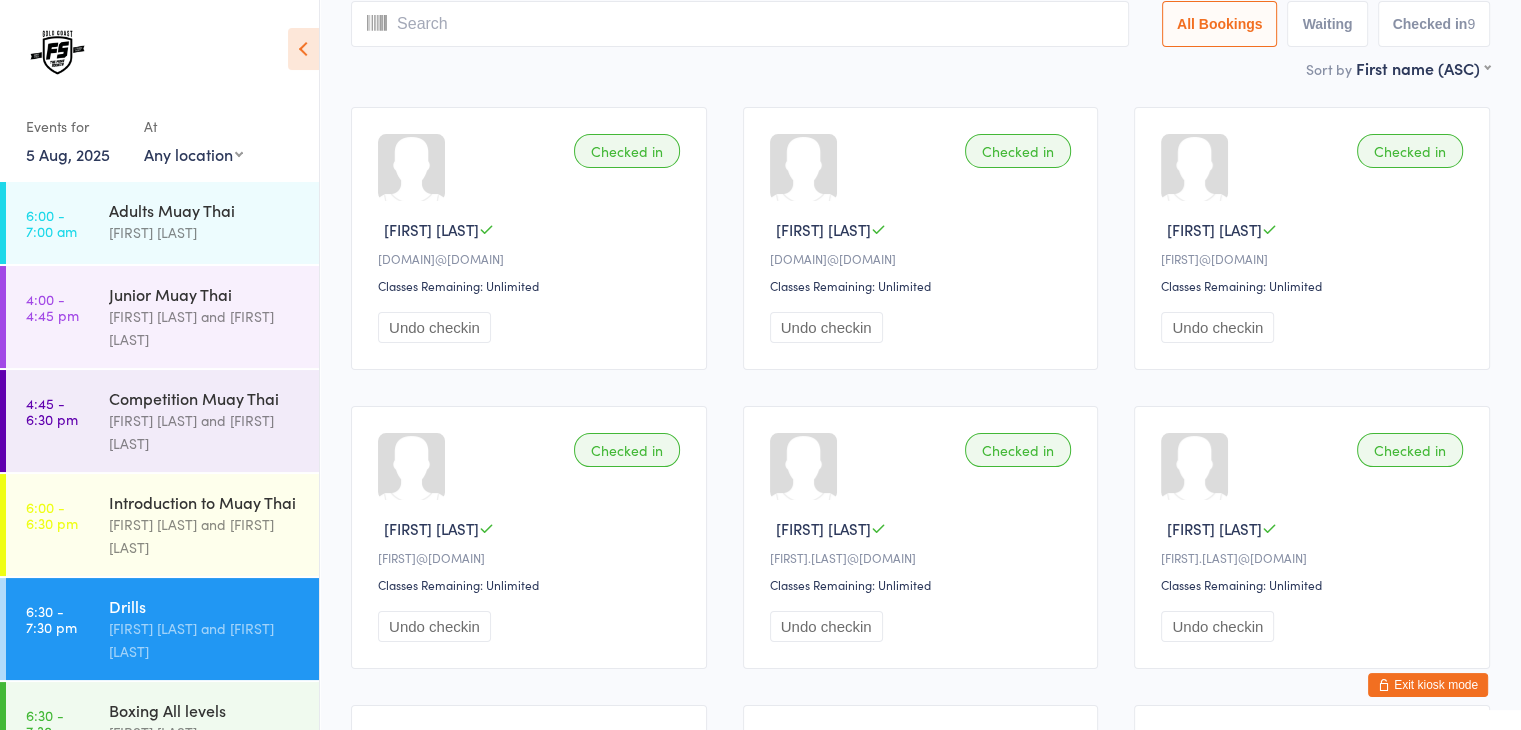 scroll, scrollTop: 132, scrollLeft: 0, axis: vertical 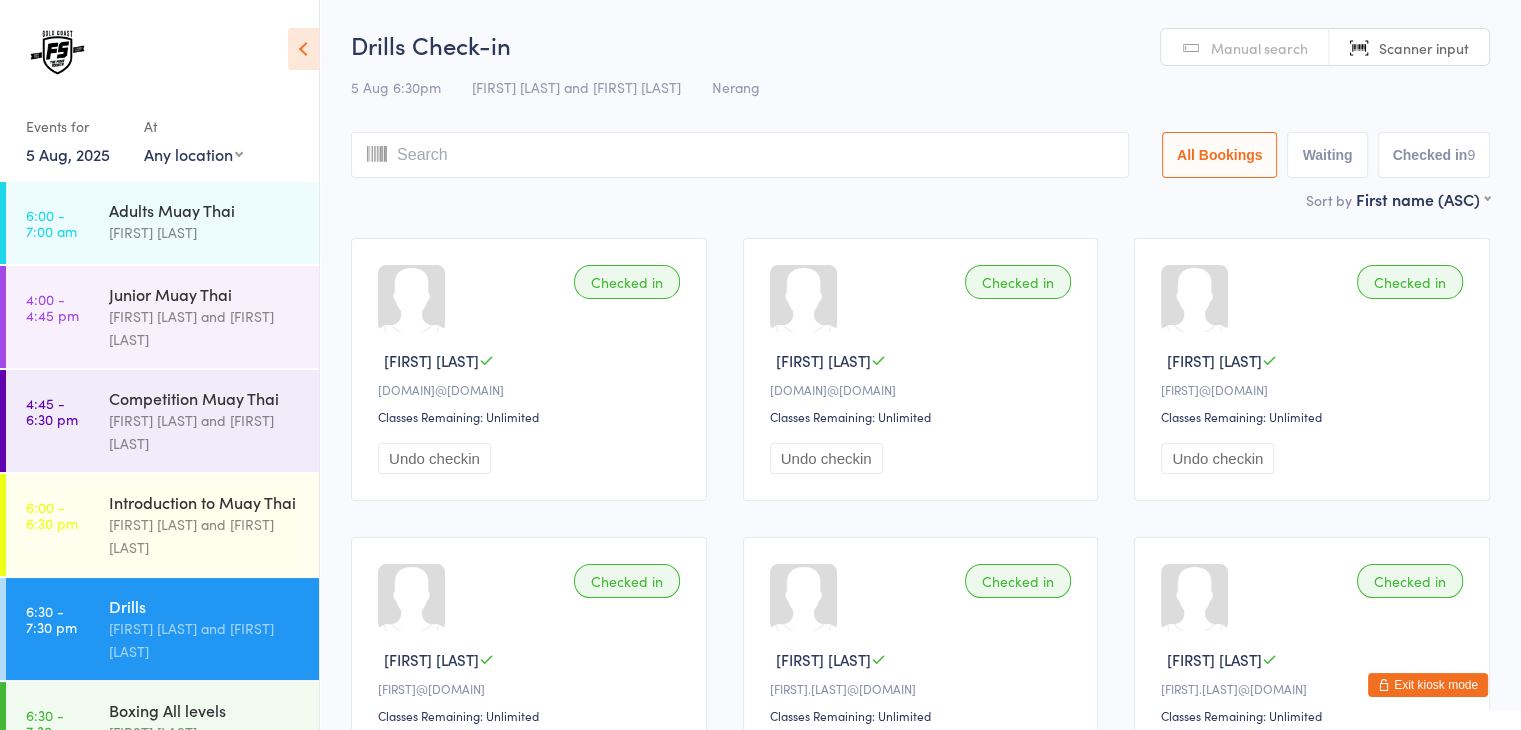 click at bounding box center [740, 155] 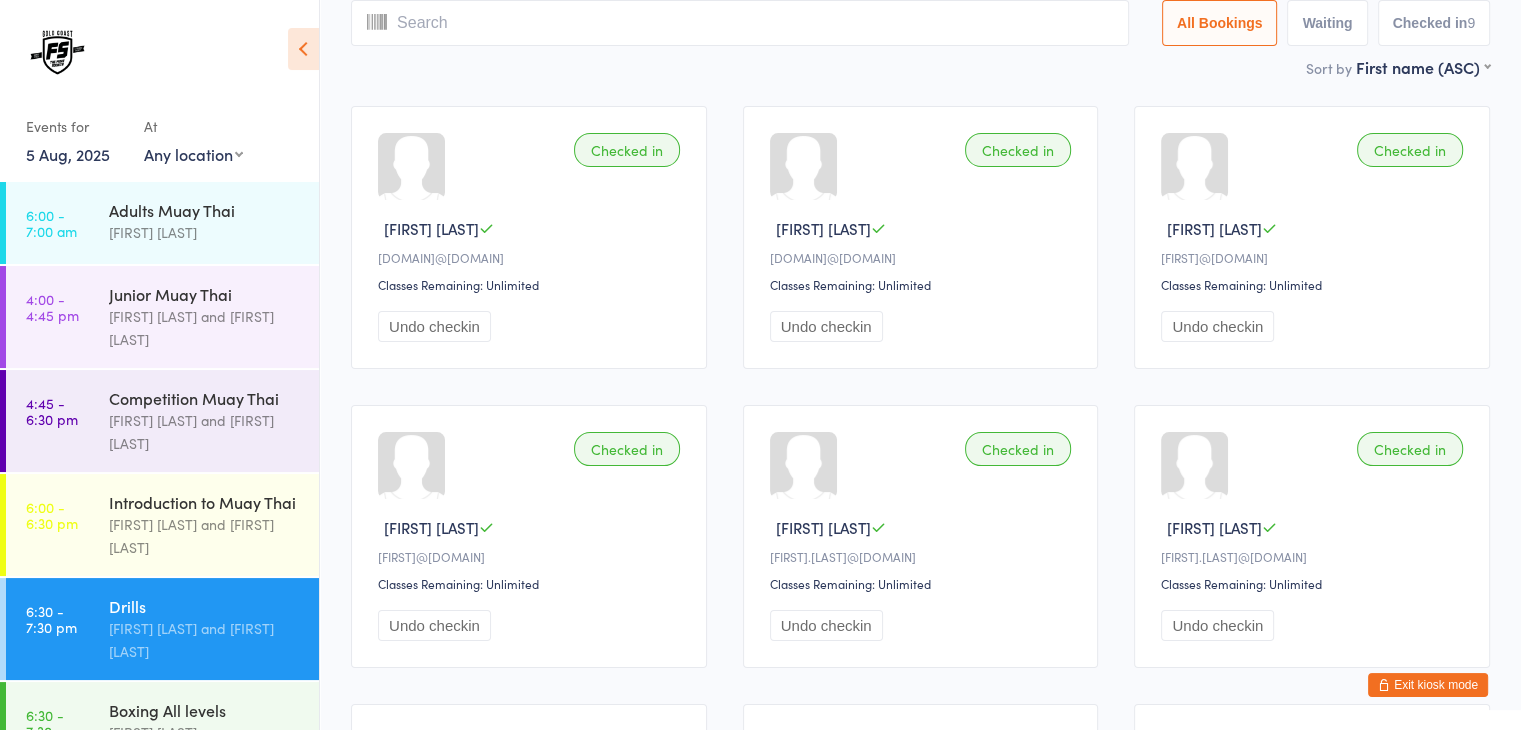 scroll, scrollTop: 0, scrollLeft: 0, axis: both 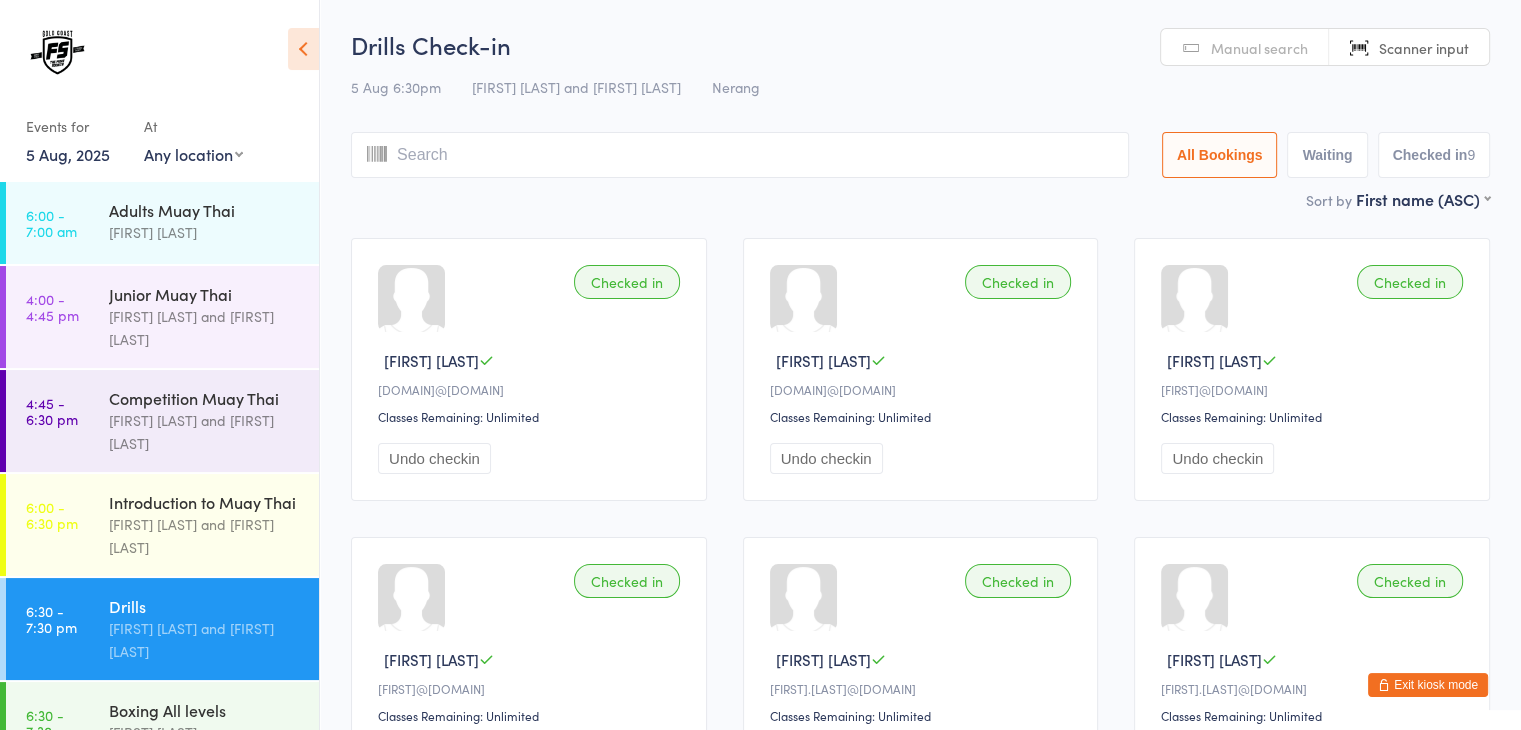 click at bounding box center (740, 155) 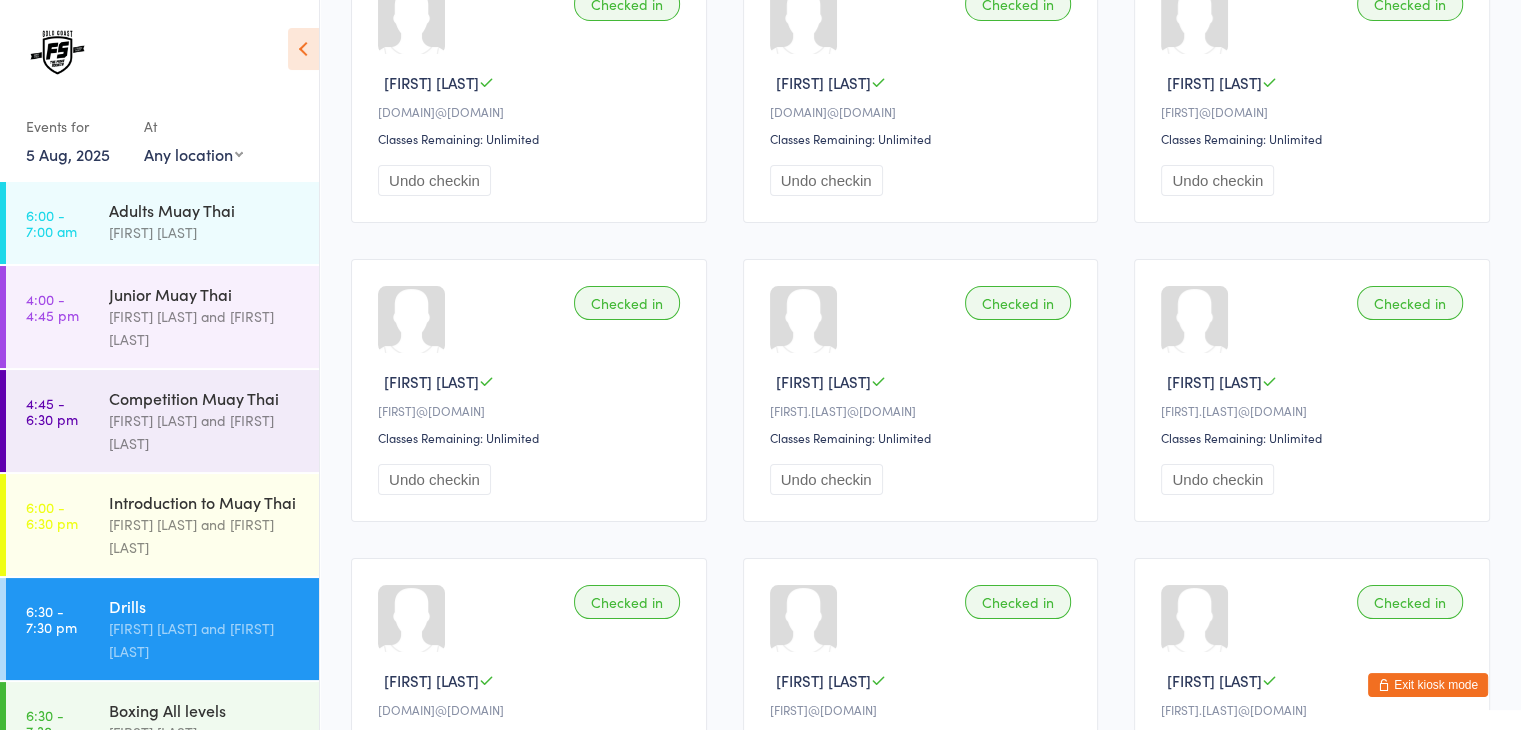 scroll, scrollTop: 0, scrollLeft: 0, axis: both 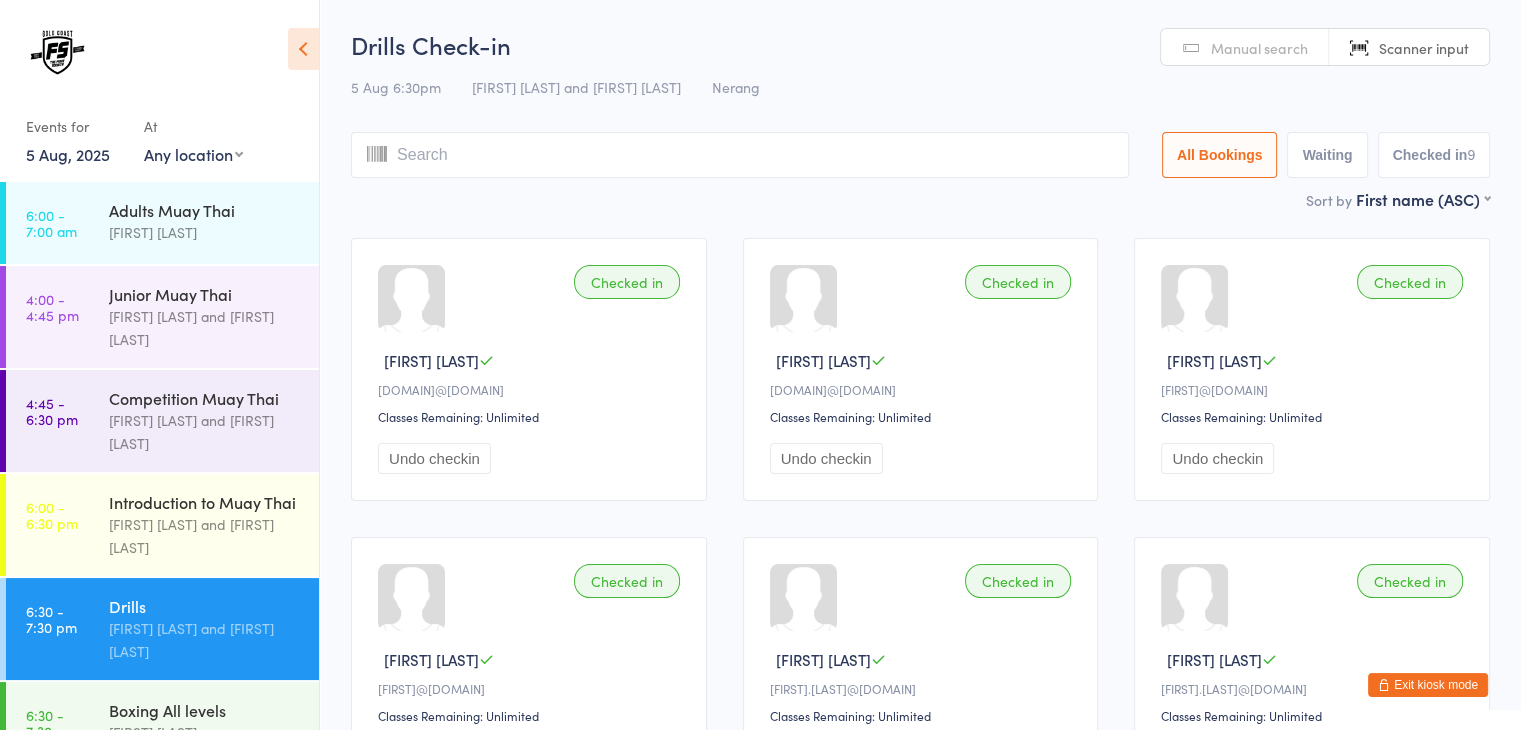 click at bounding box center [740, 155] 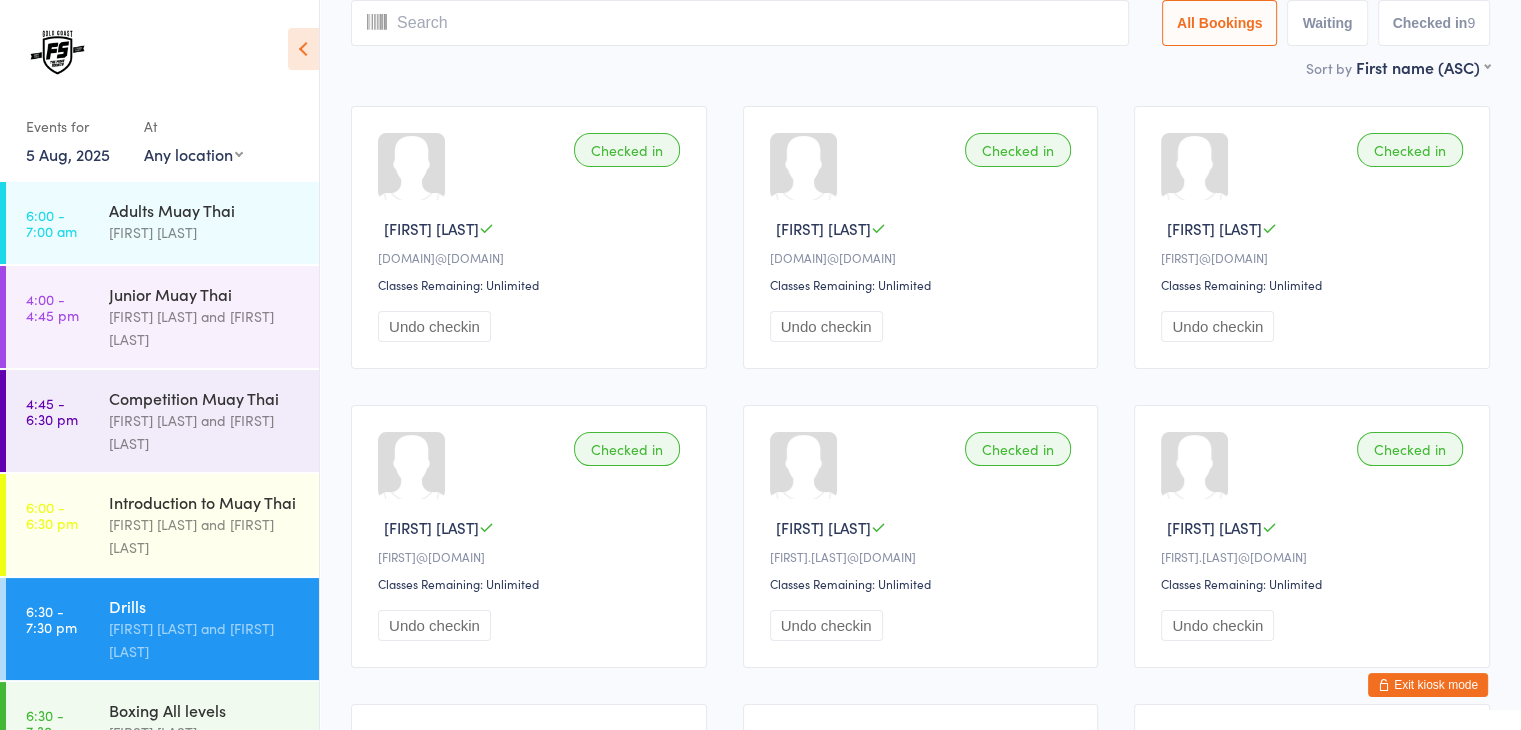 scroll, scrollTop: 0, scrollLeft: 0, axis: both 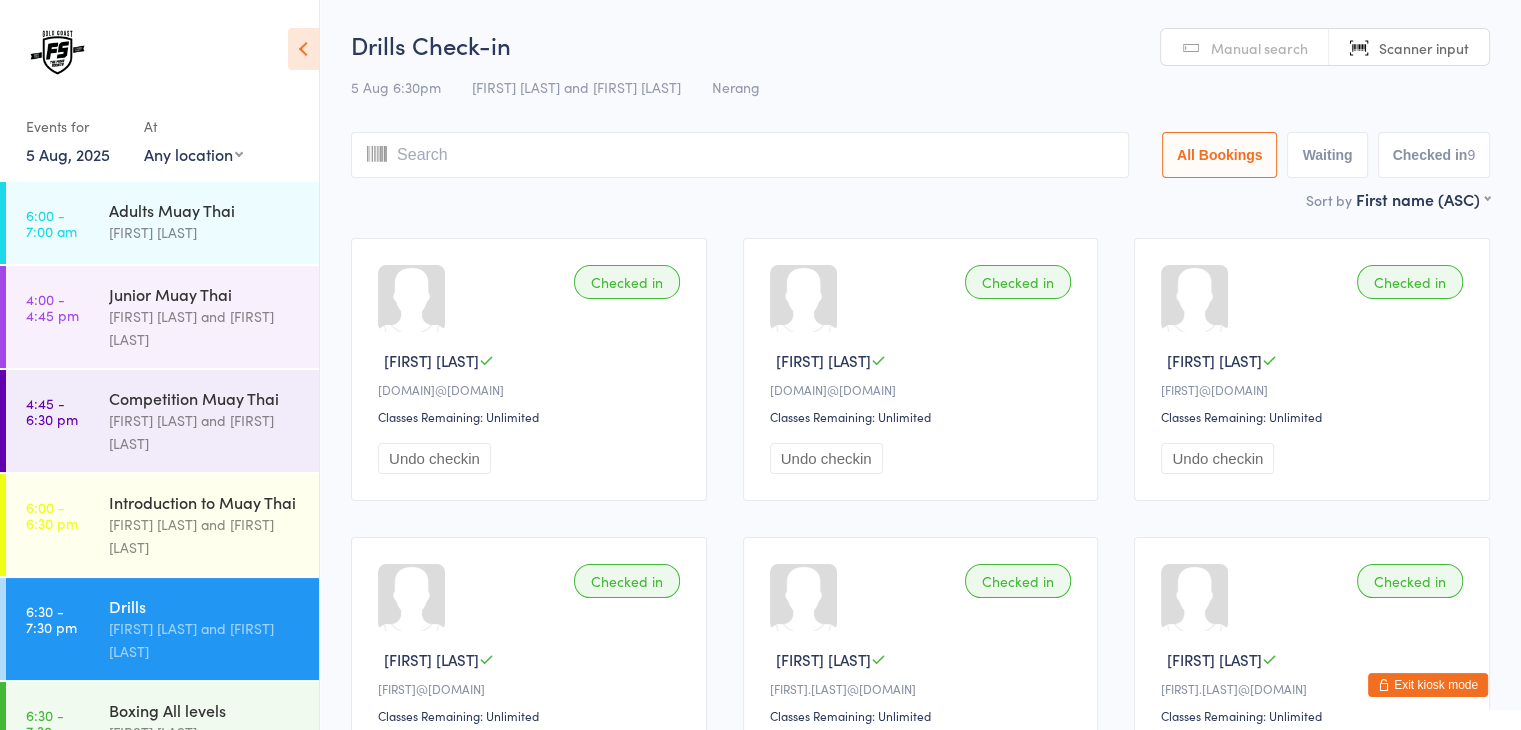 click at bounding box center (740, 155) 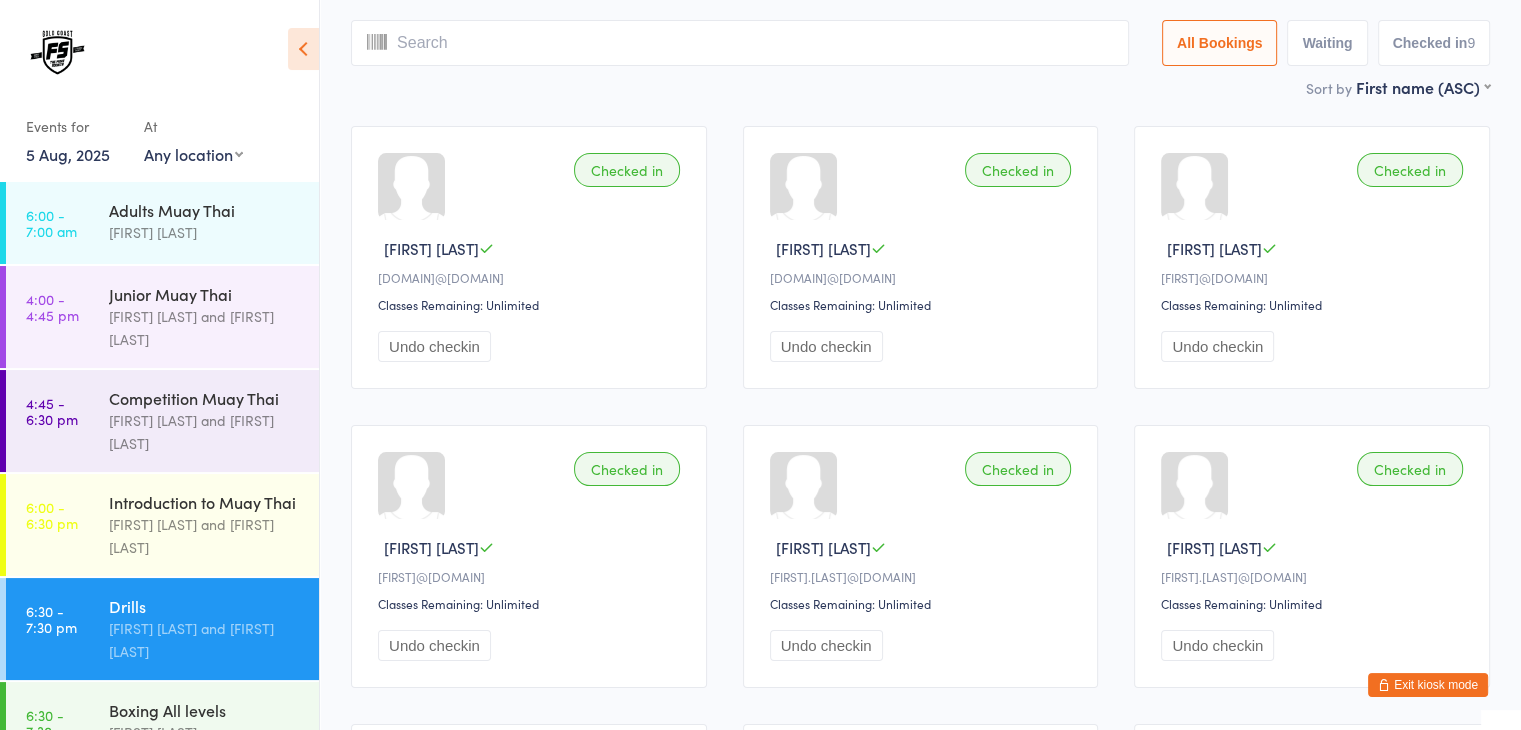 scroll, scrollTop: 132, scrollLeft: 0, axis: vertical 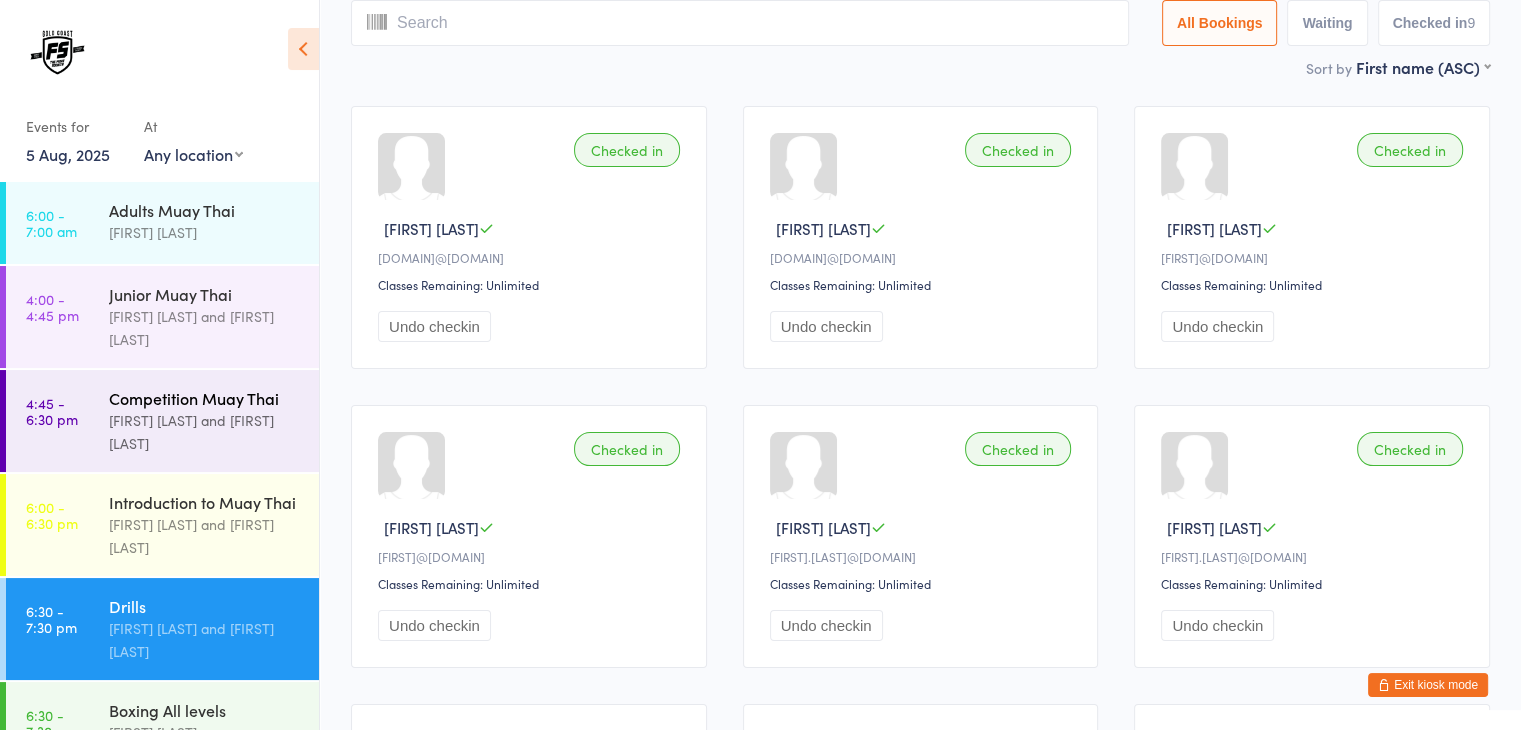 click on "[FIRST] [LAST] and [FIRST] [LAST]" at bounding box center (205, 432) 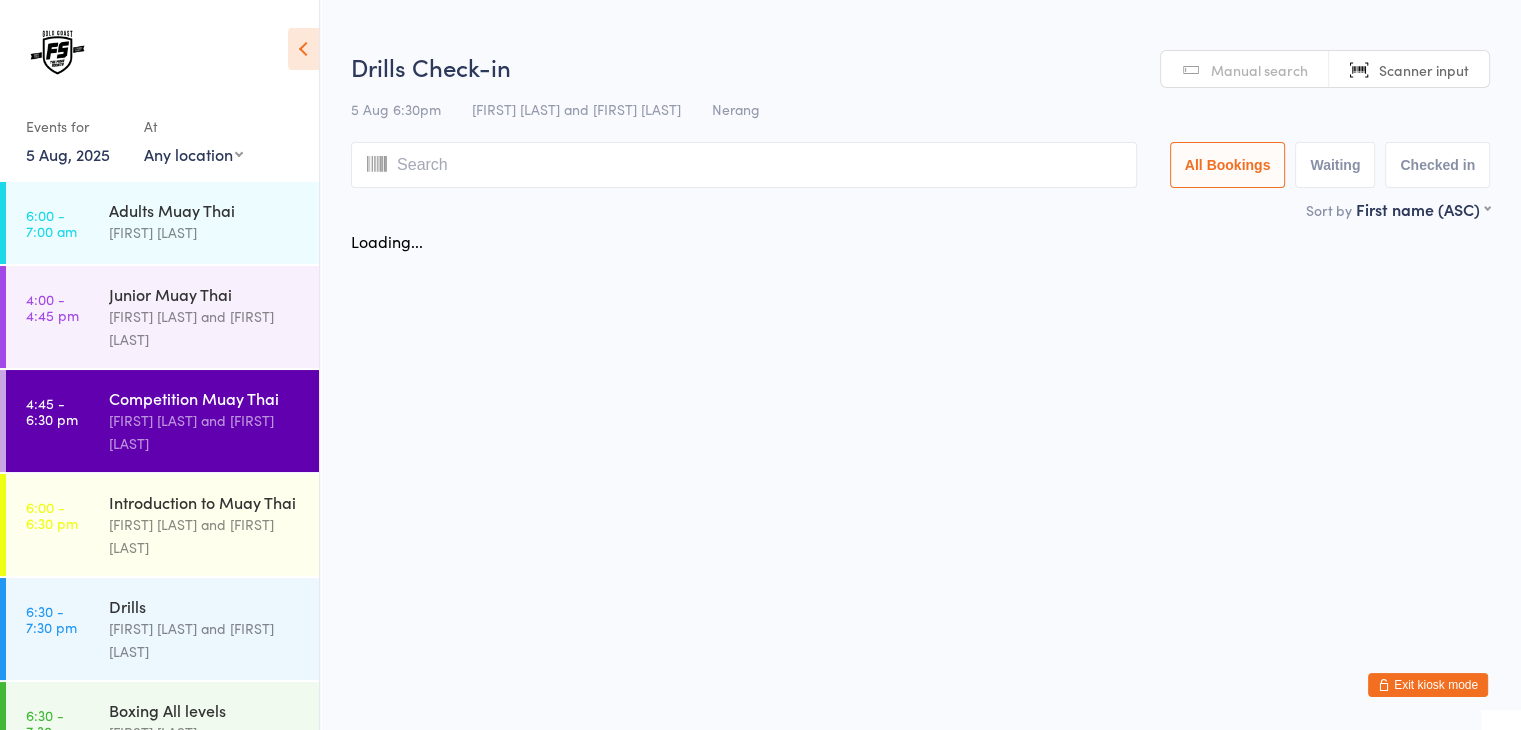 scroll, scrollTop: 0, scrollLeft: 0, axis: both 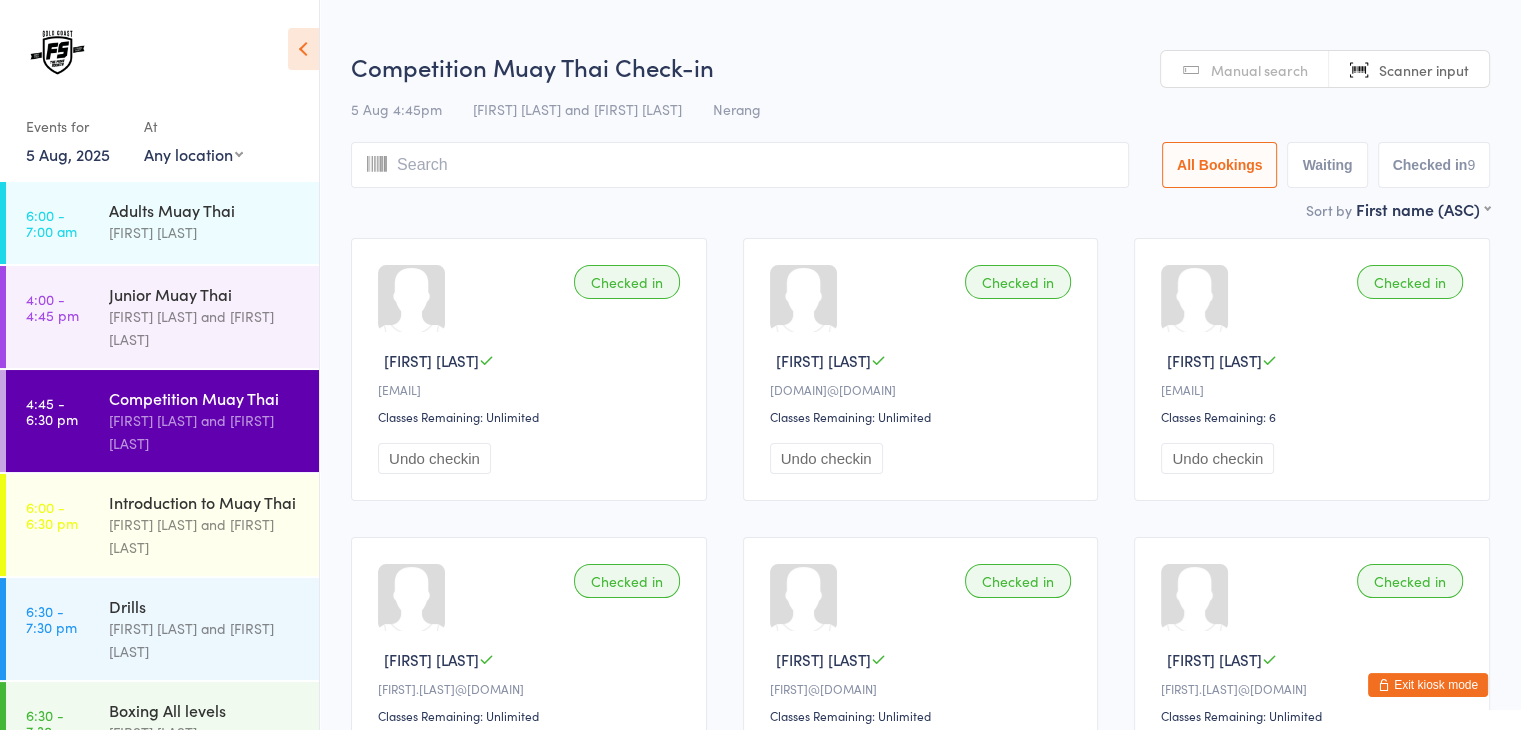 click at bounding box center (740, 165) 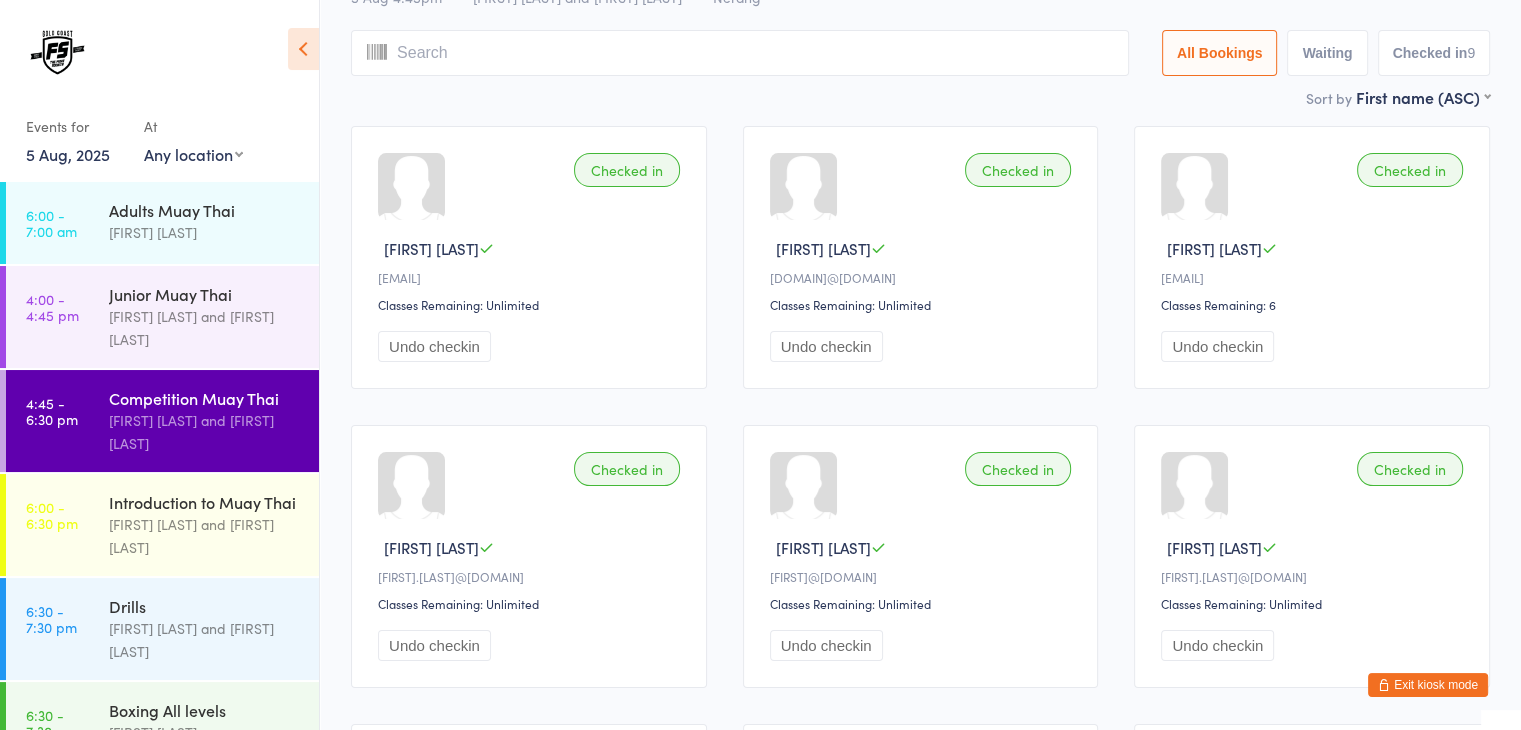 scroll, scrollTop: 143, scrollLeft: 0, axis: vertical 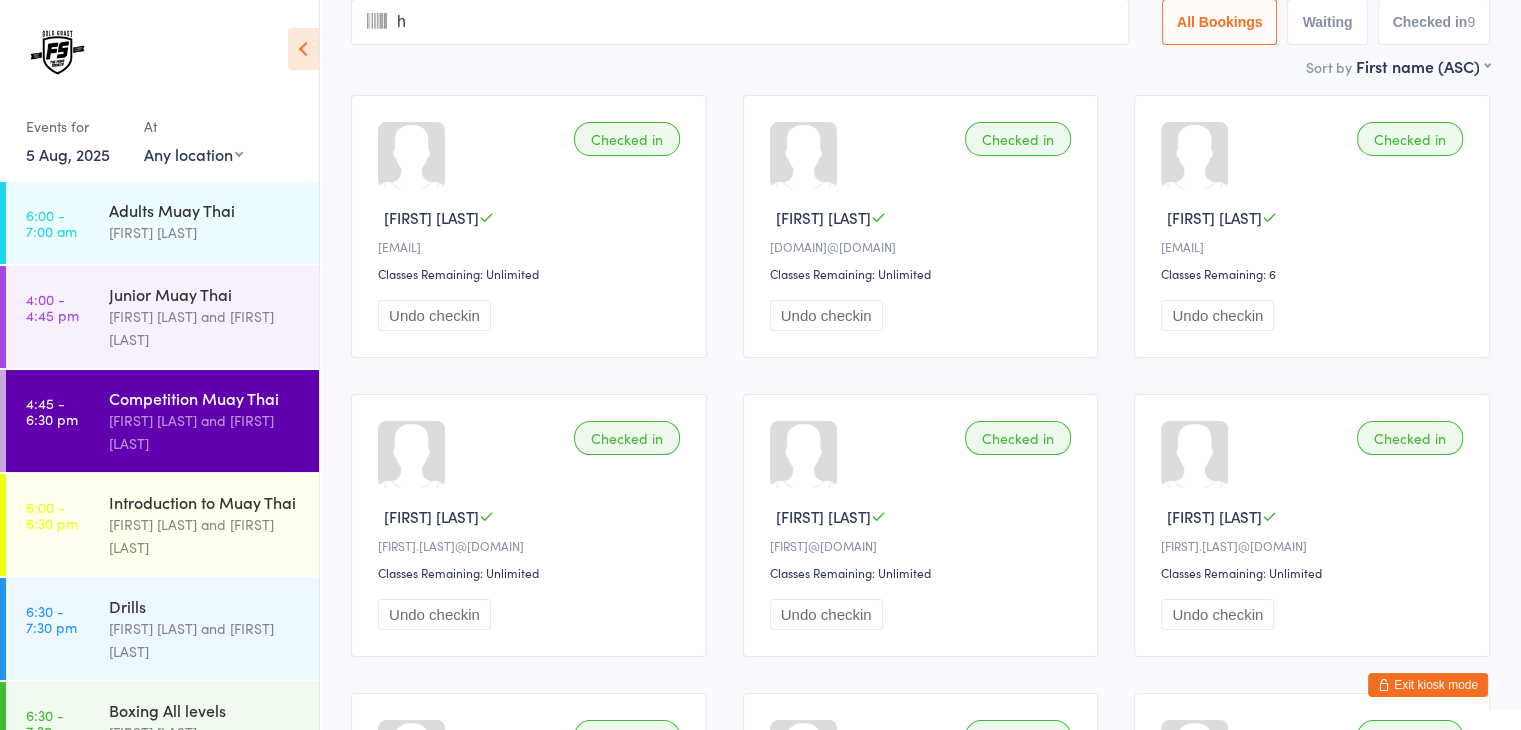 type on "ha" 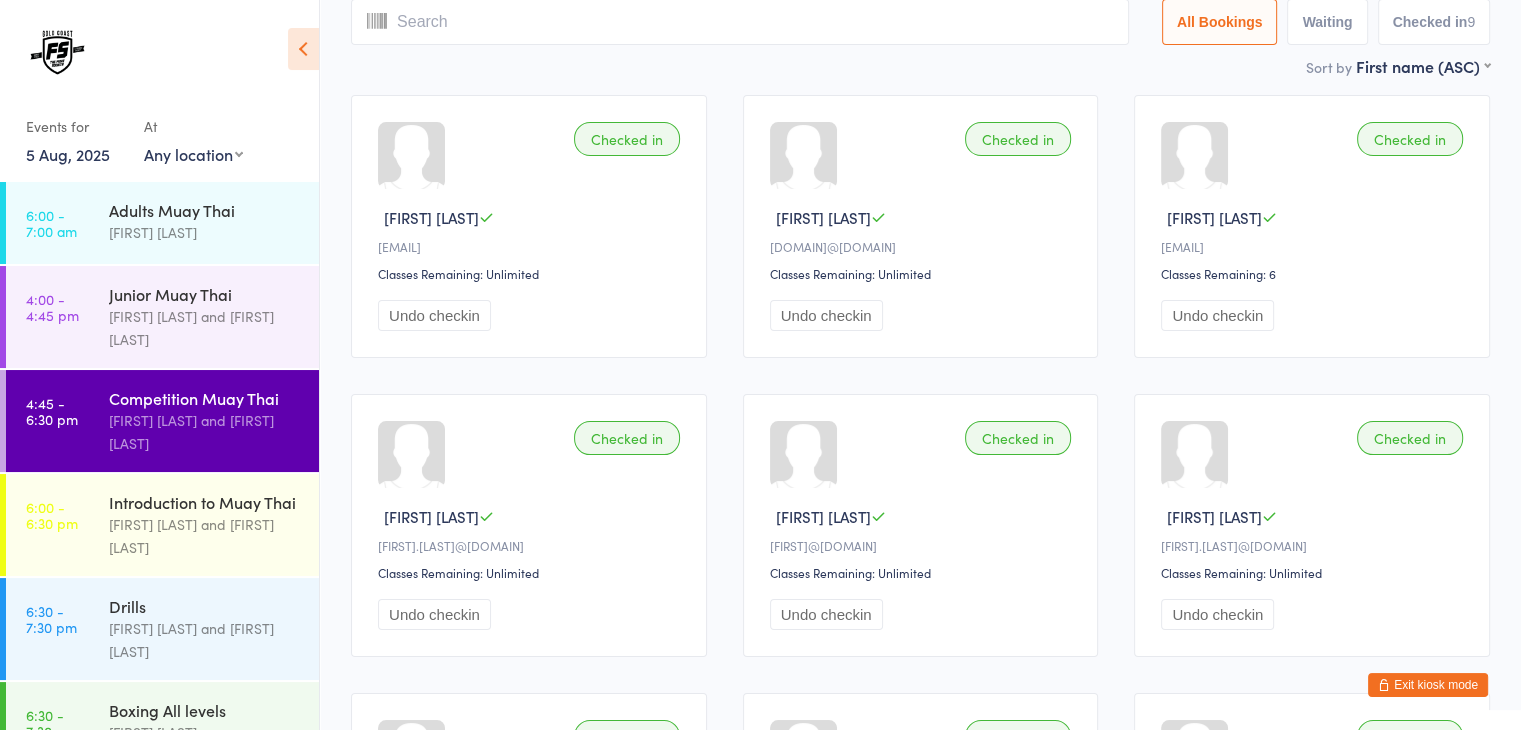 type on "r" 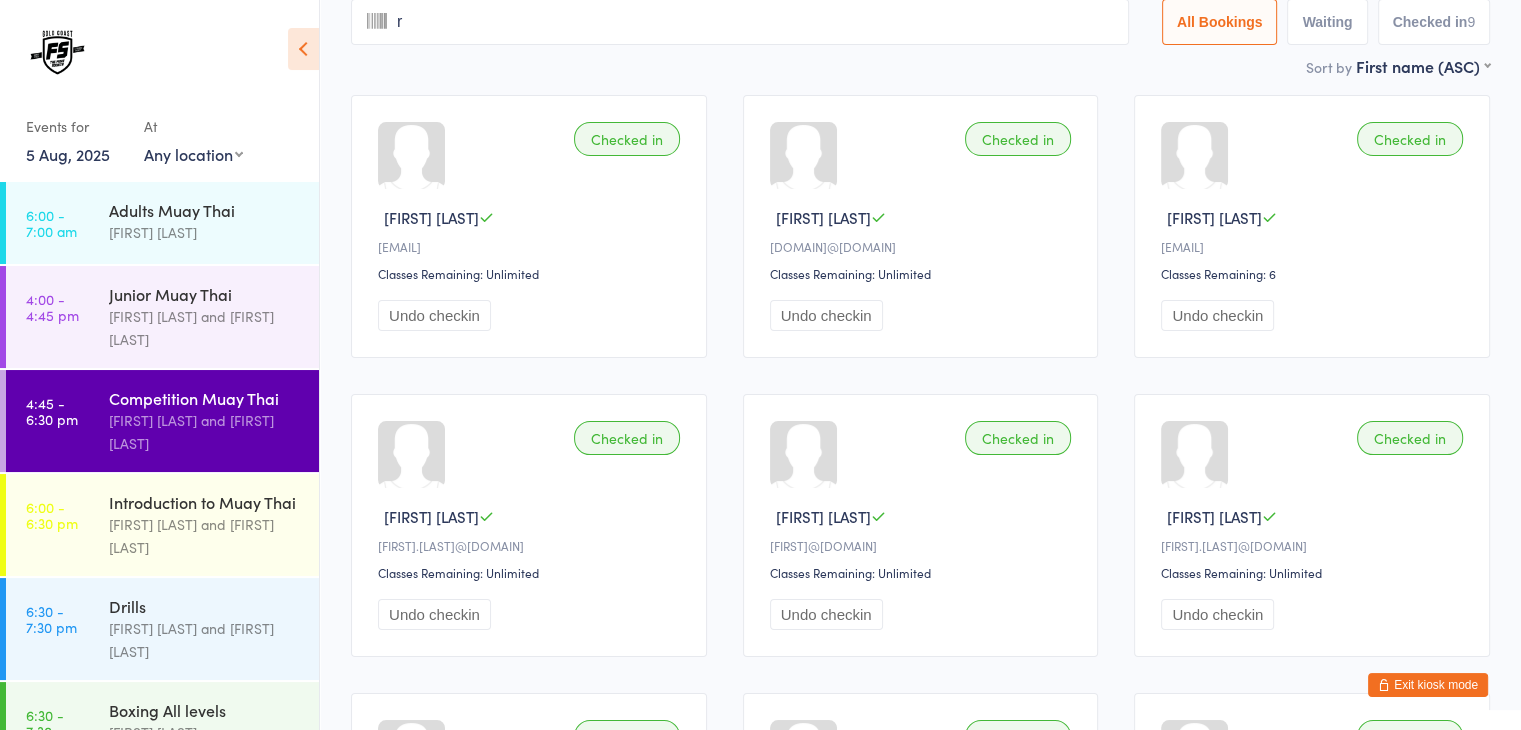scroll, scrollTop: 0, scrollLeft: 0, axis: both 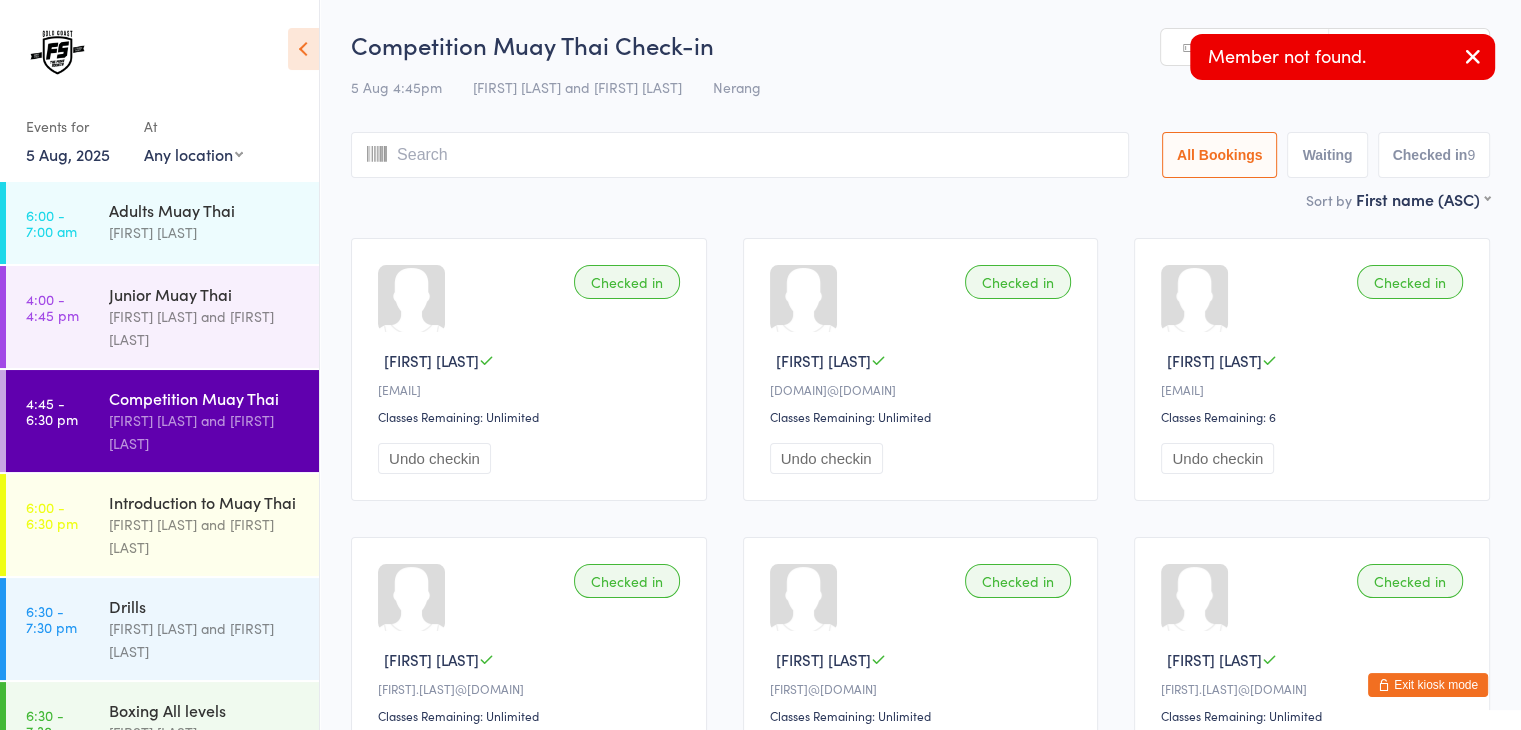 click on "Manual search" at bounding box center (1245, 48) 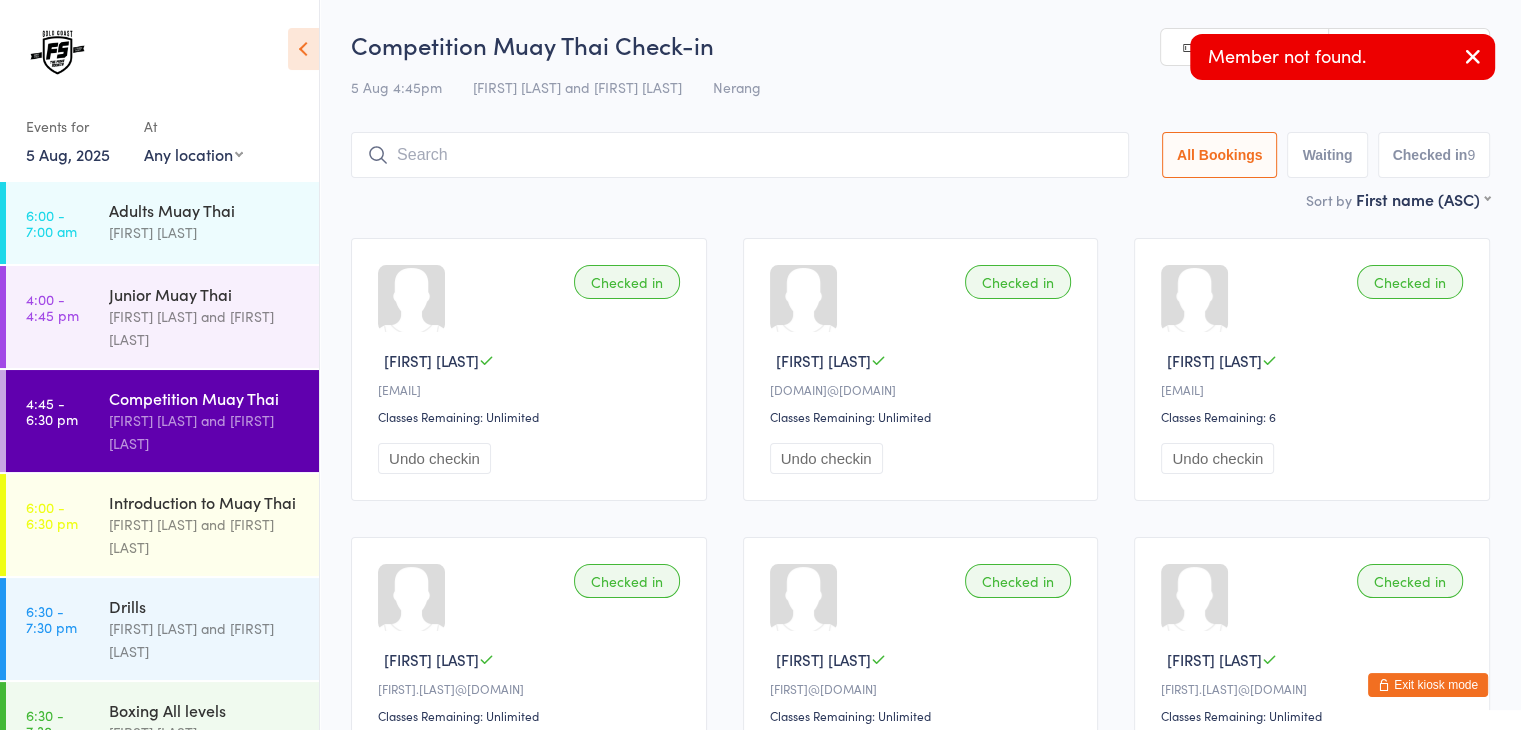 click at bounding box center [740, 155] 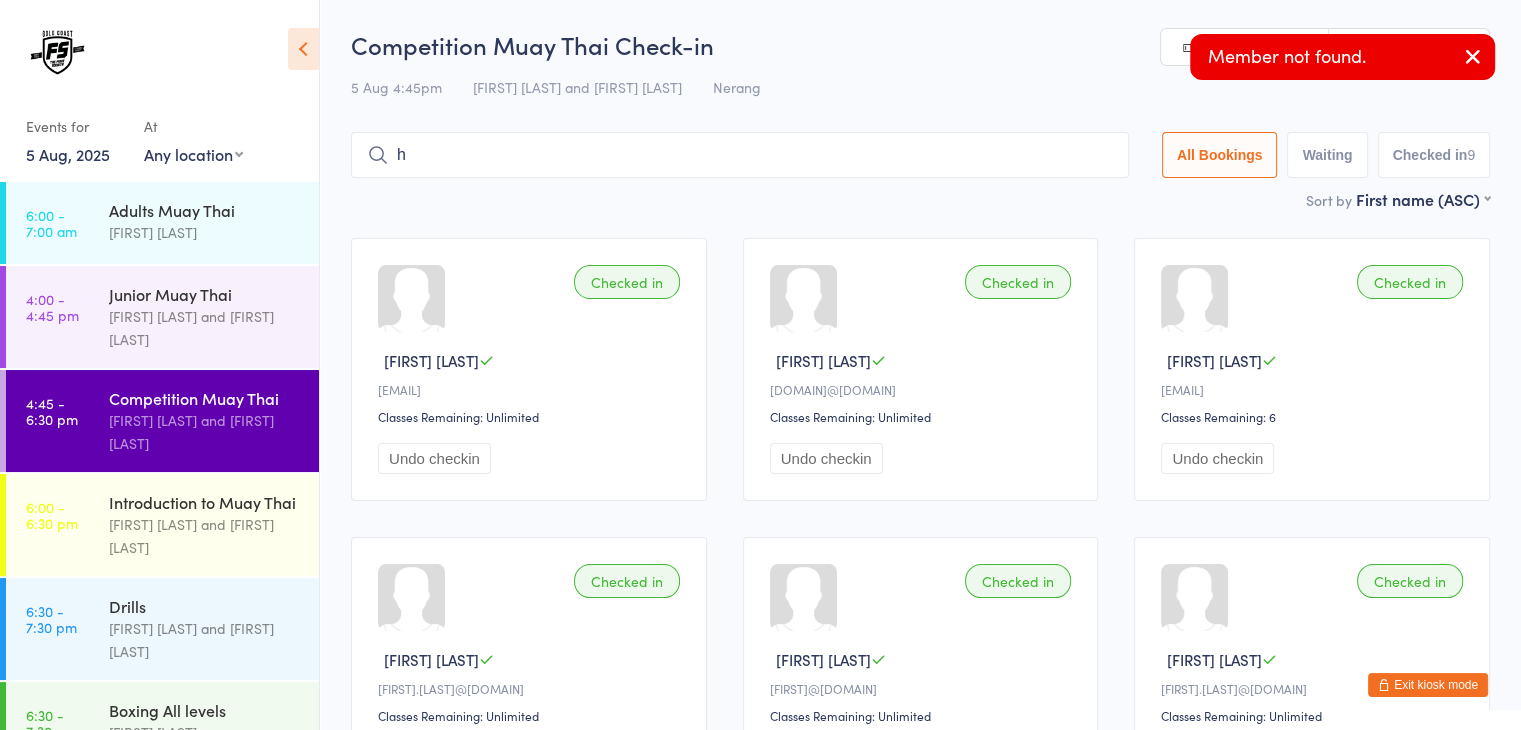 scroll, scrollTop: 38, scrollLeft: 0, axis: vertical 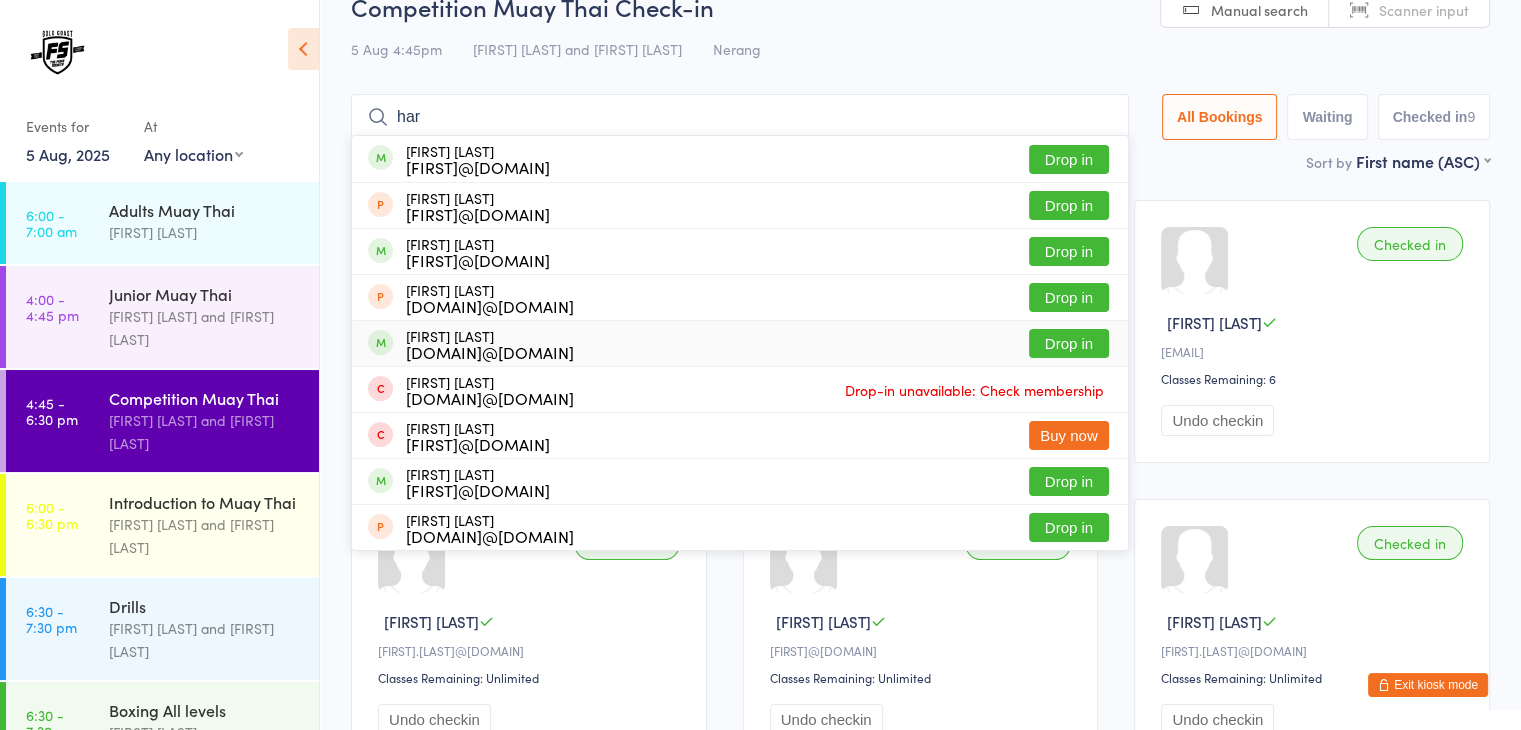 type on "har" 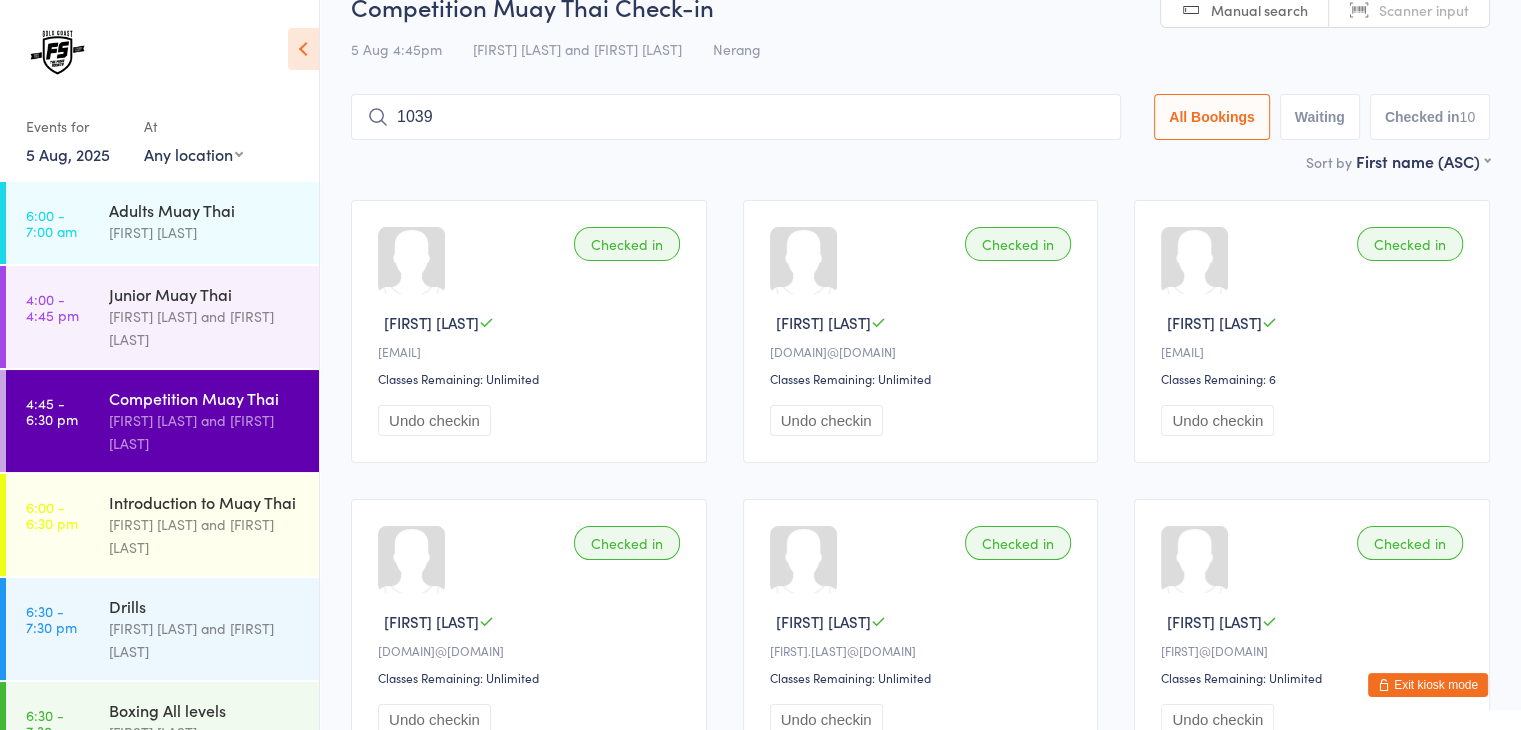 type on "1039" 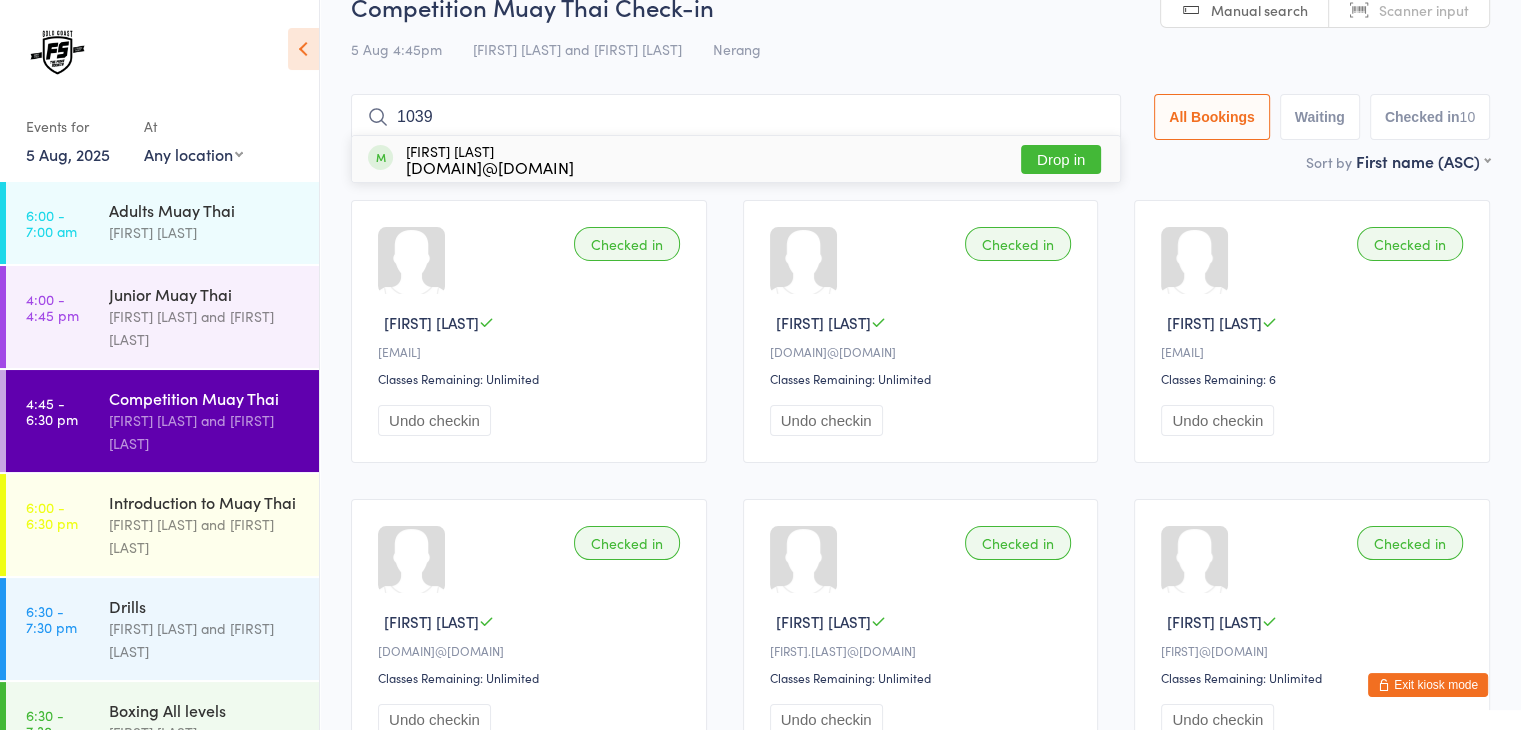 click on "Checked in [FIRST] [LAST] [EMAIL] Classes Remaining: Unlimited   Undo checkin" at bounding box center [529, 331] 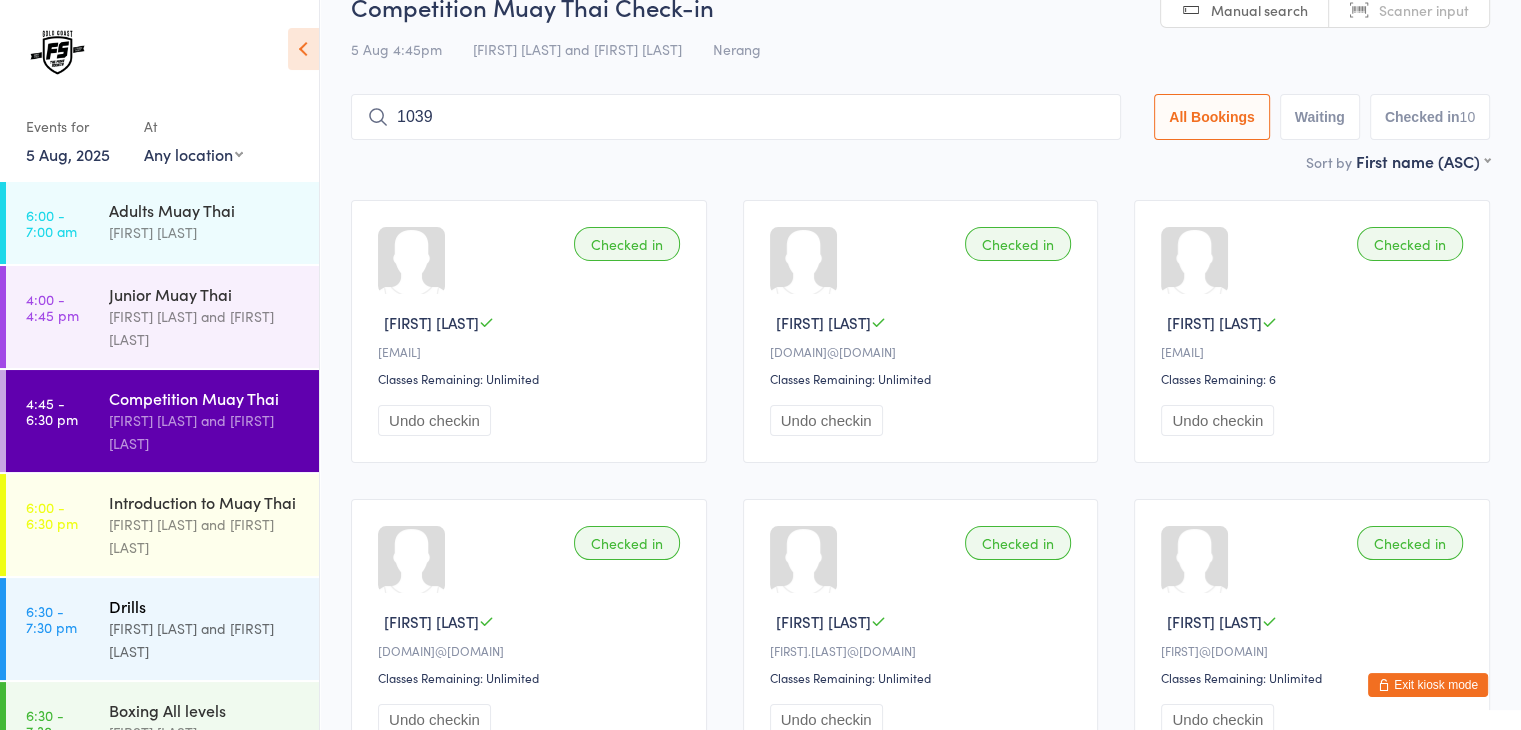 click on "[FIRST] [LAST] and [FIRST] [LAST]" at bounding box center (205, 640) 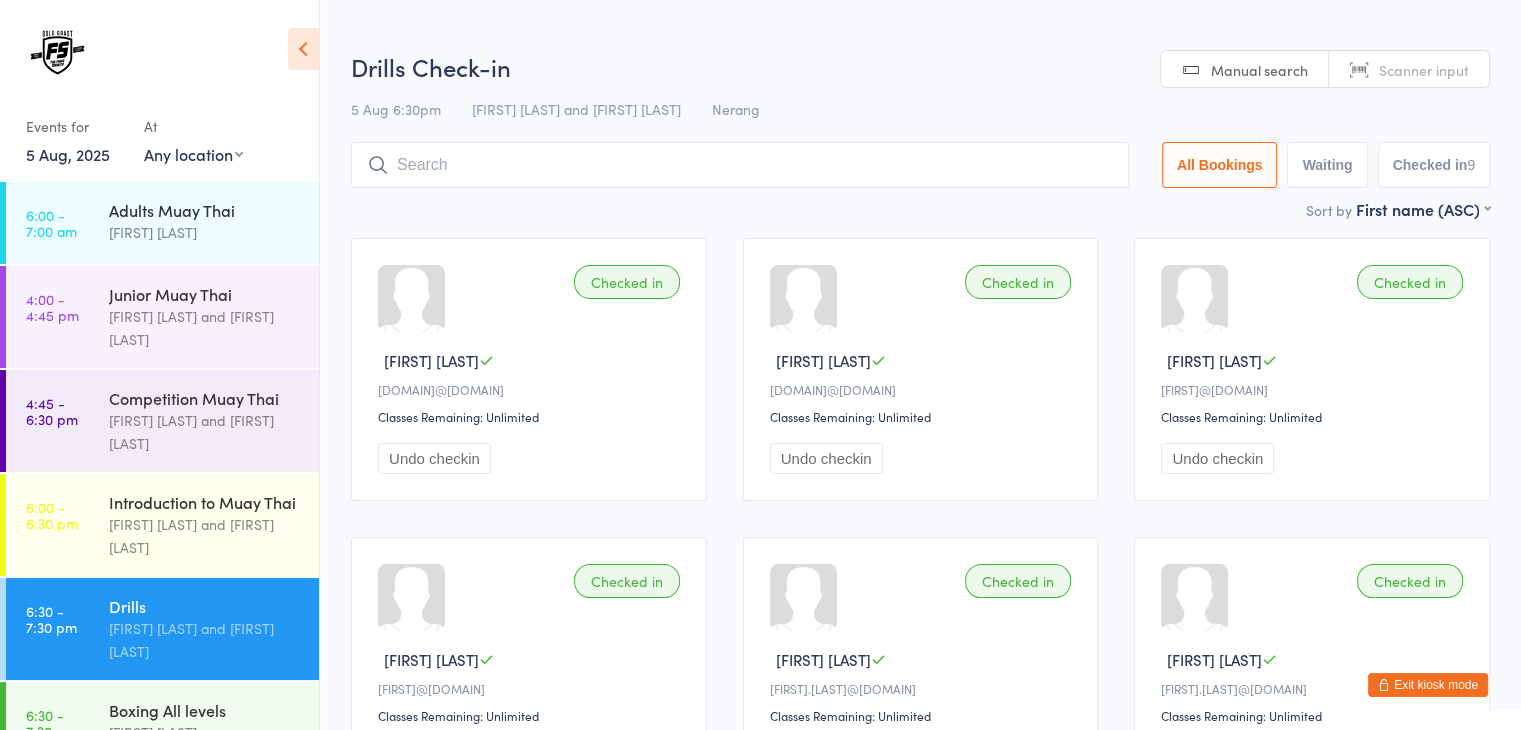 click at bounding box center (740, 165) 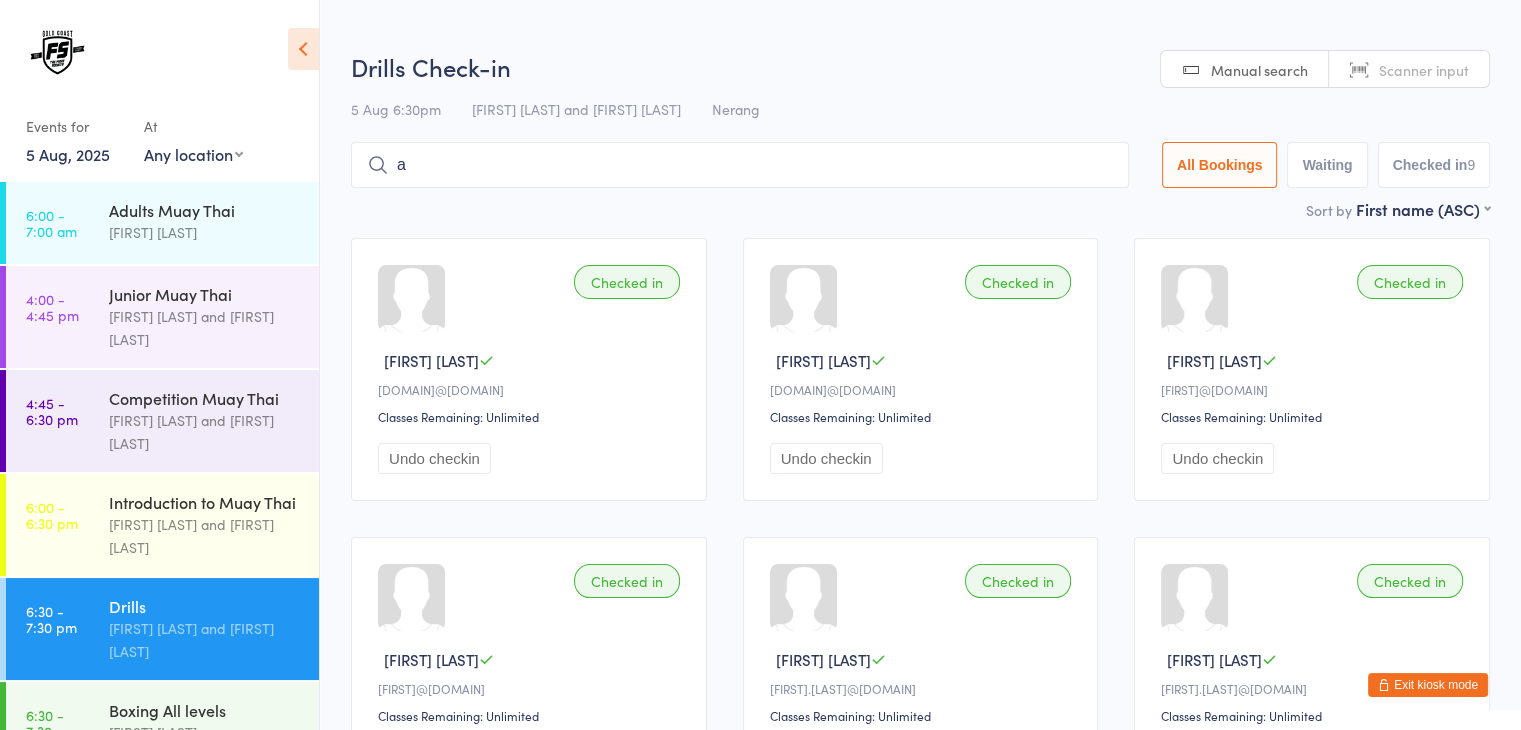 scroll, scrollTop: 0, scrollLeft: 0, axis: both 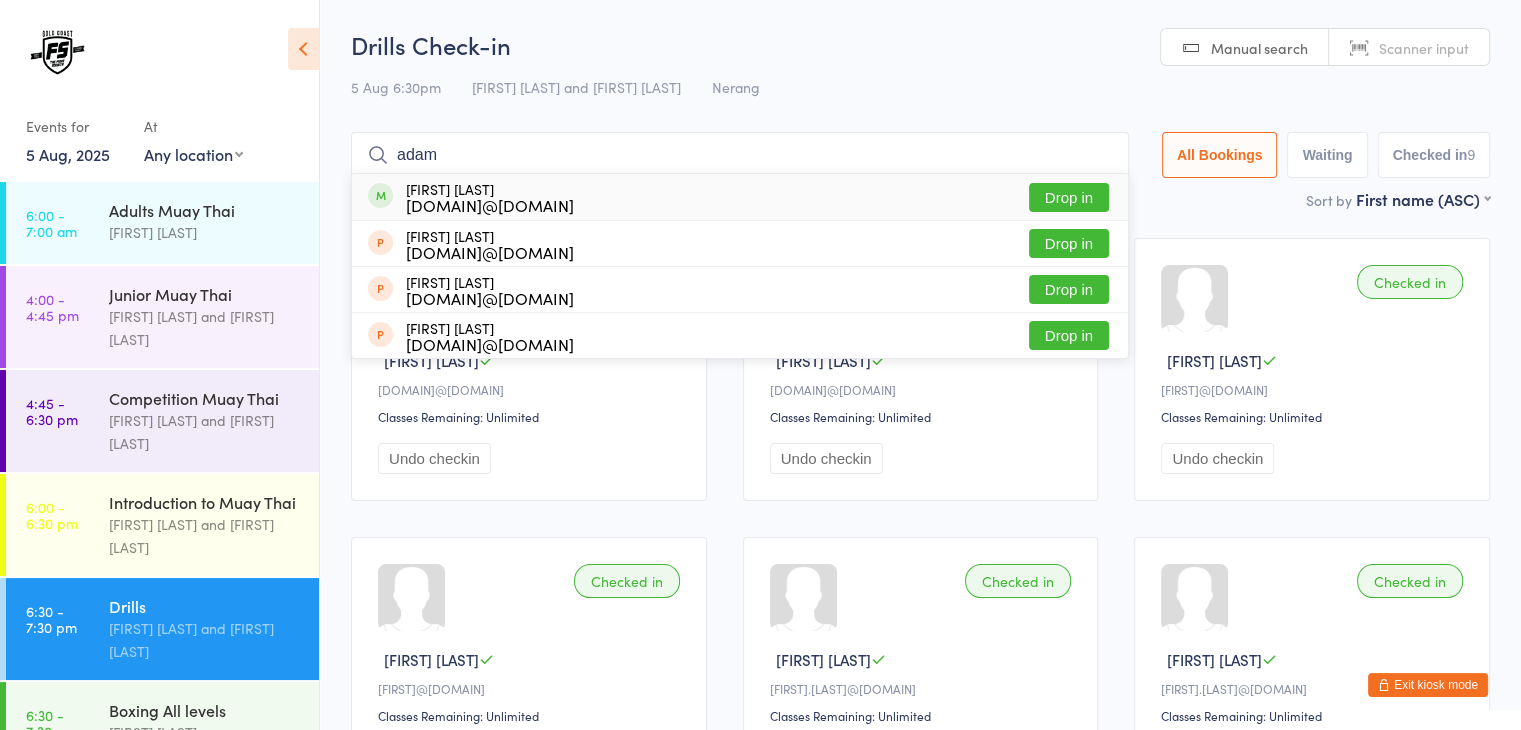 type on "adam" 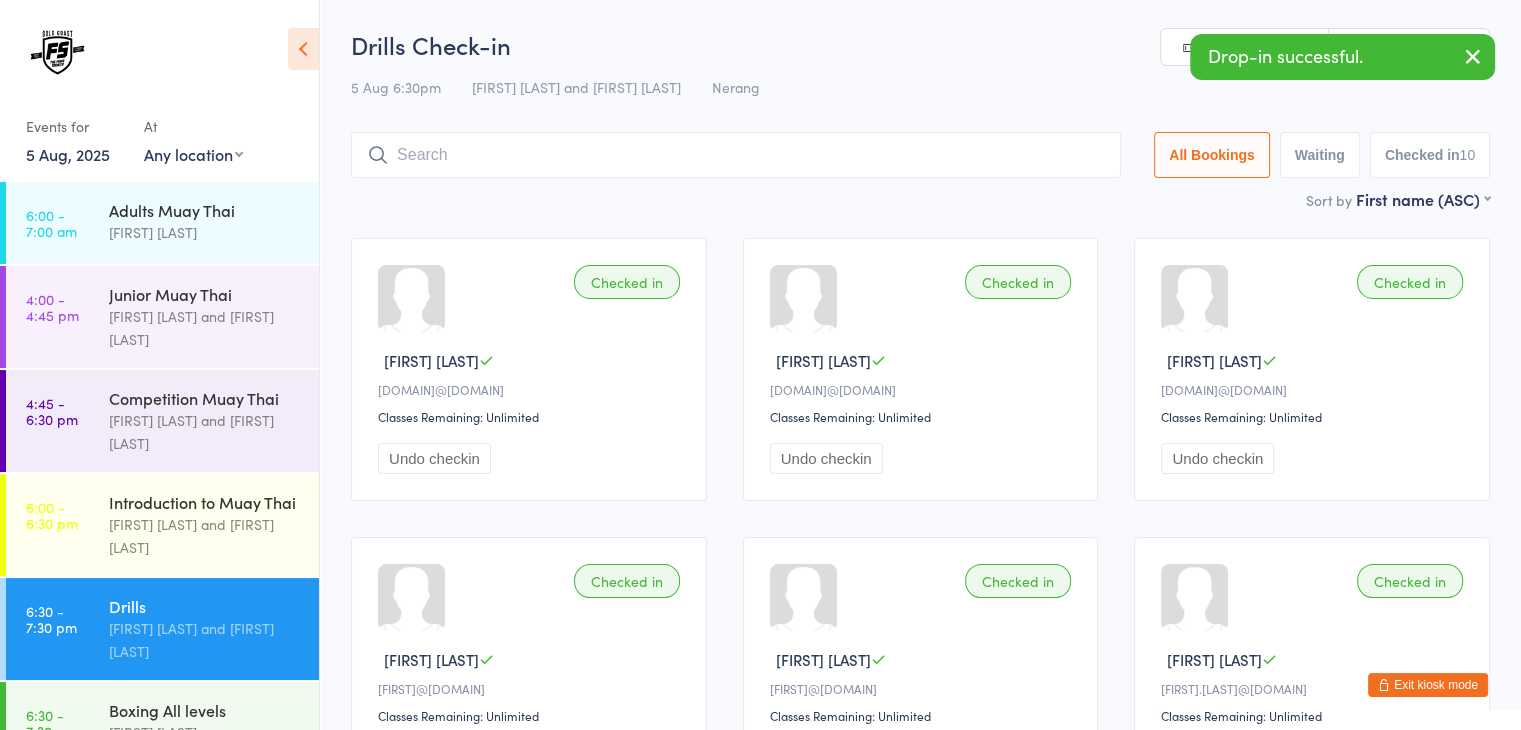 click at bounding box center (1473, 56) 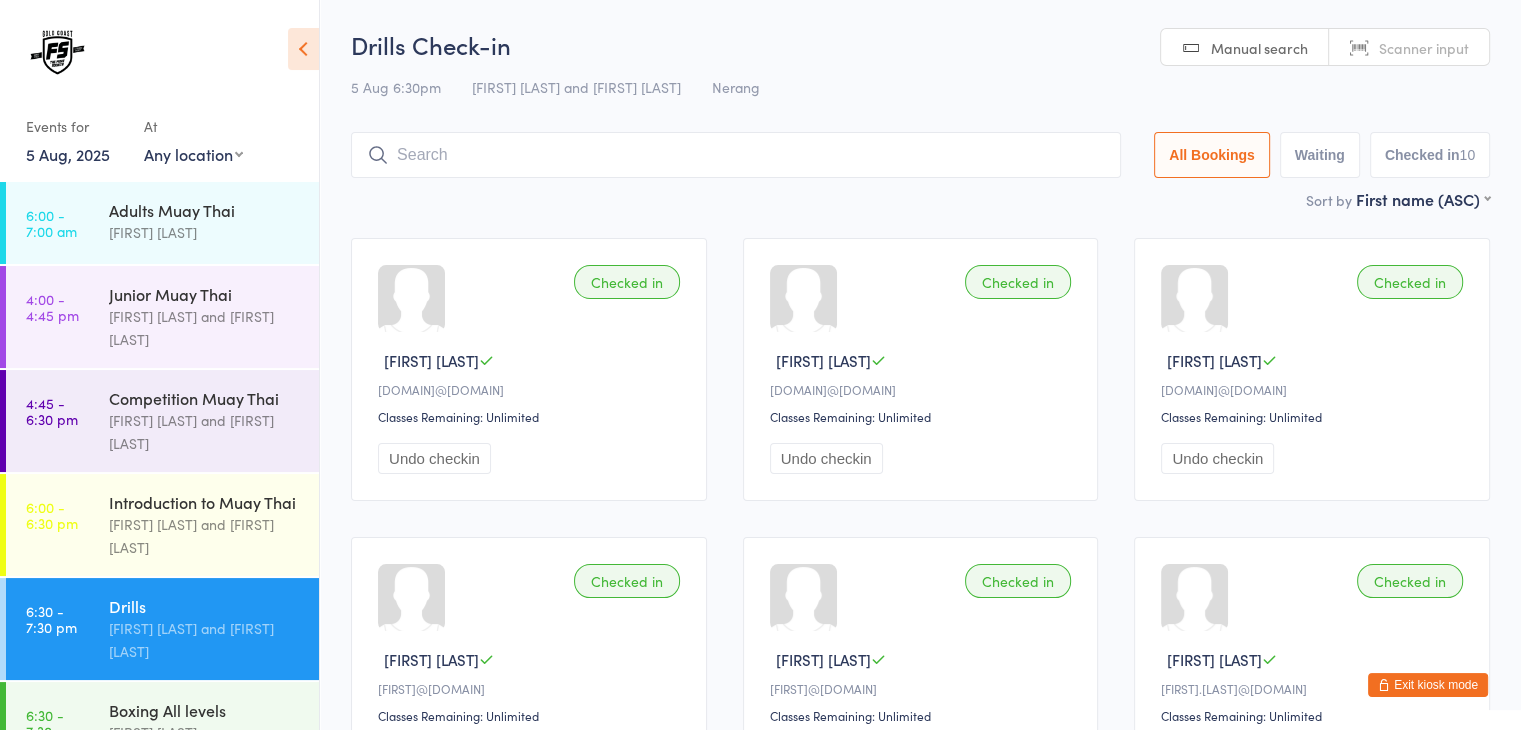 click on "Scanner input" at bounding box center (1424, 48) 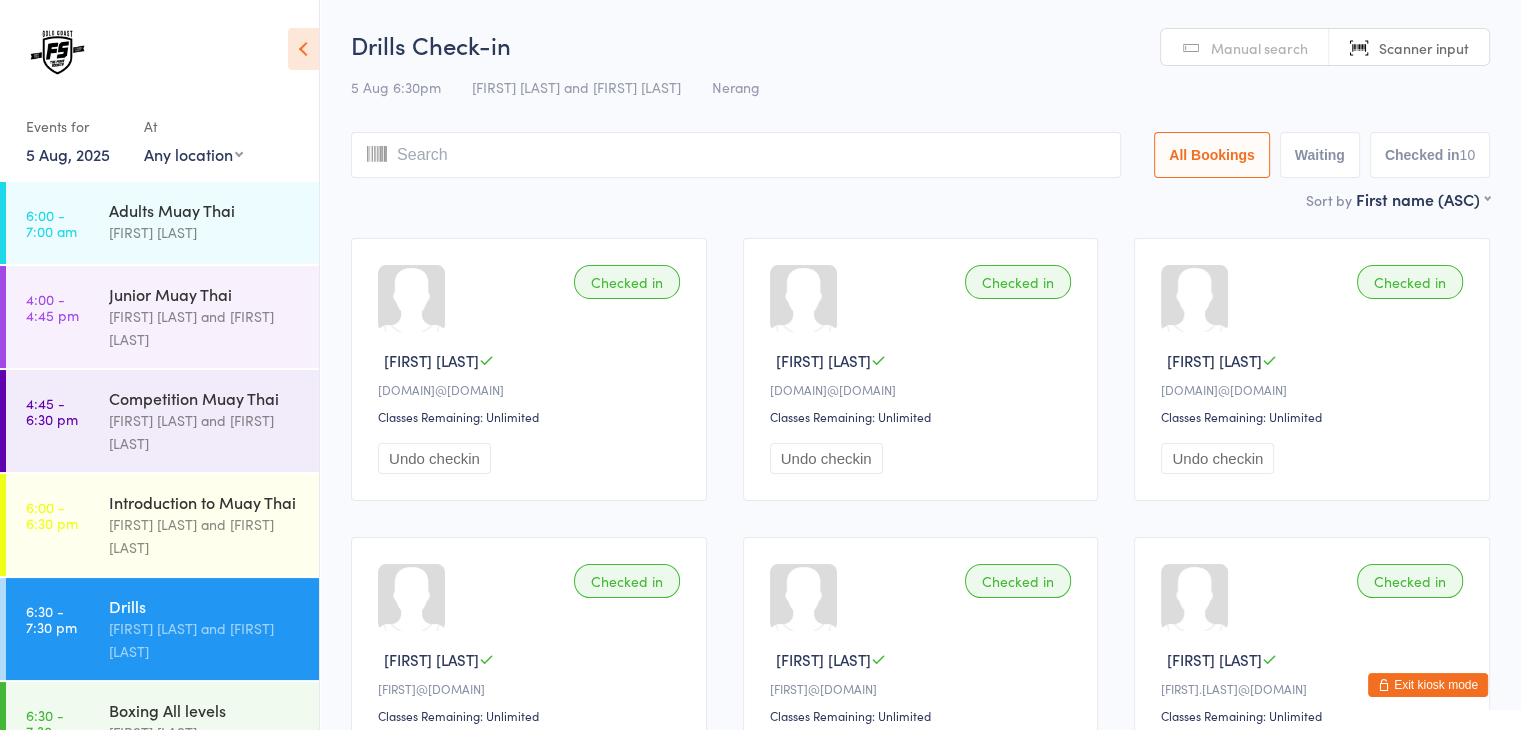 click at bounding box center (736, 155) 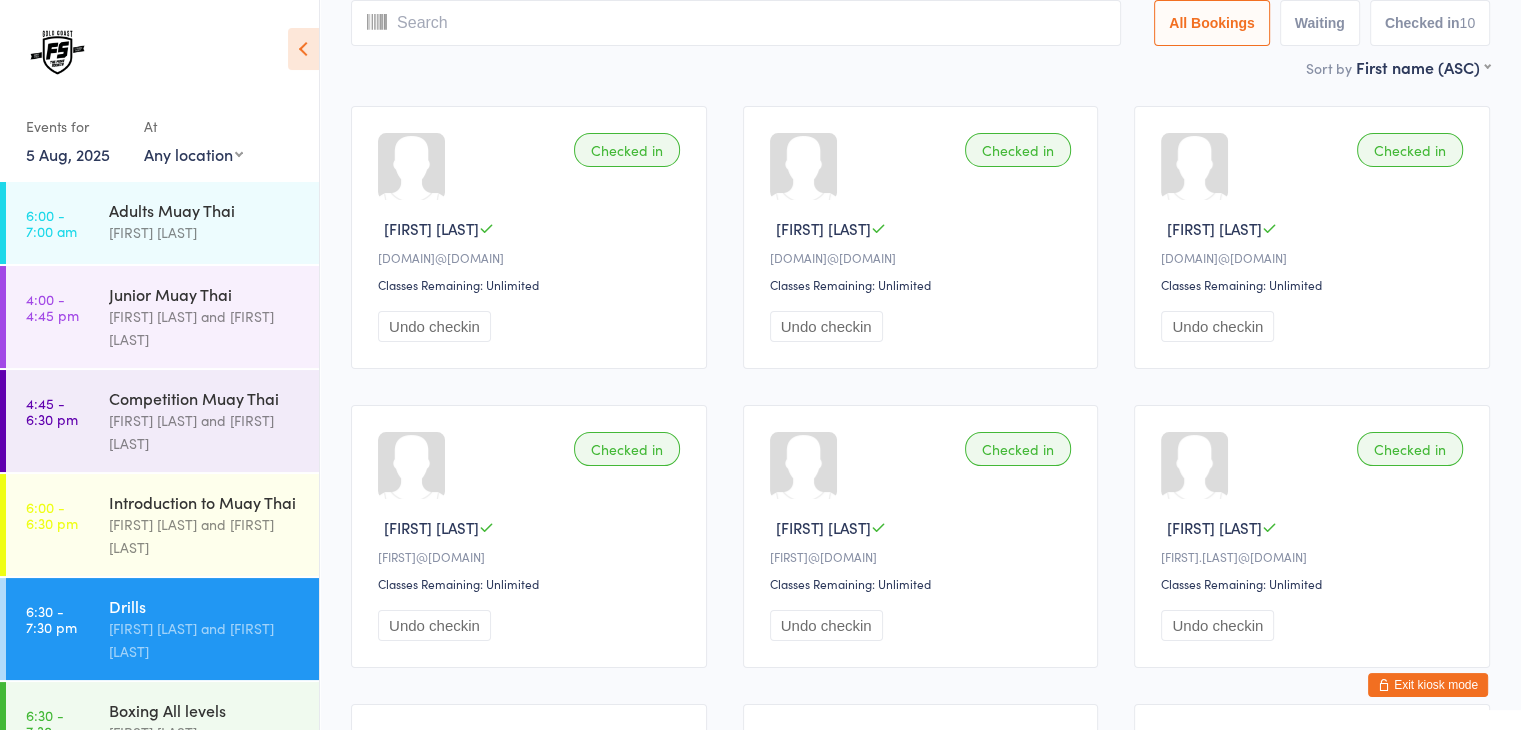 scroll, scrollTop: 0, scrollLeft: 0, axis: both 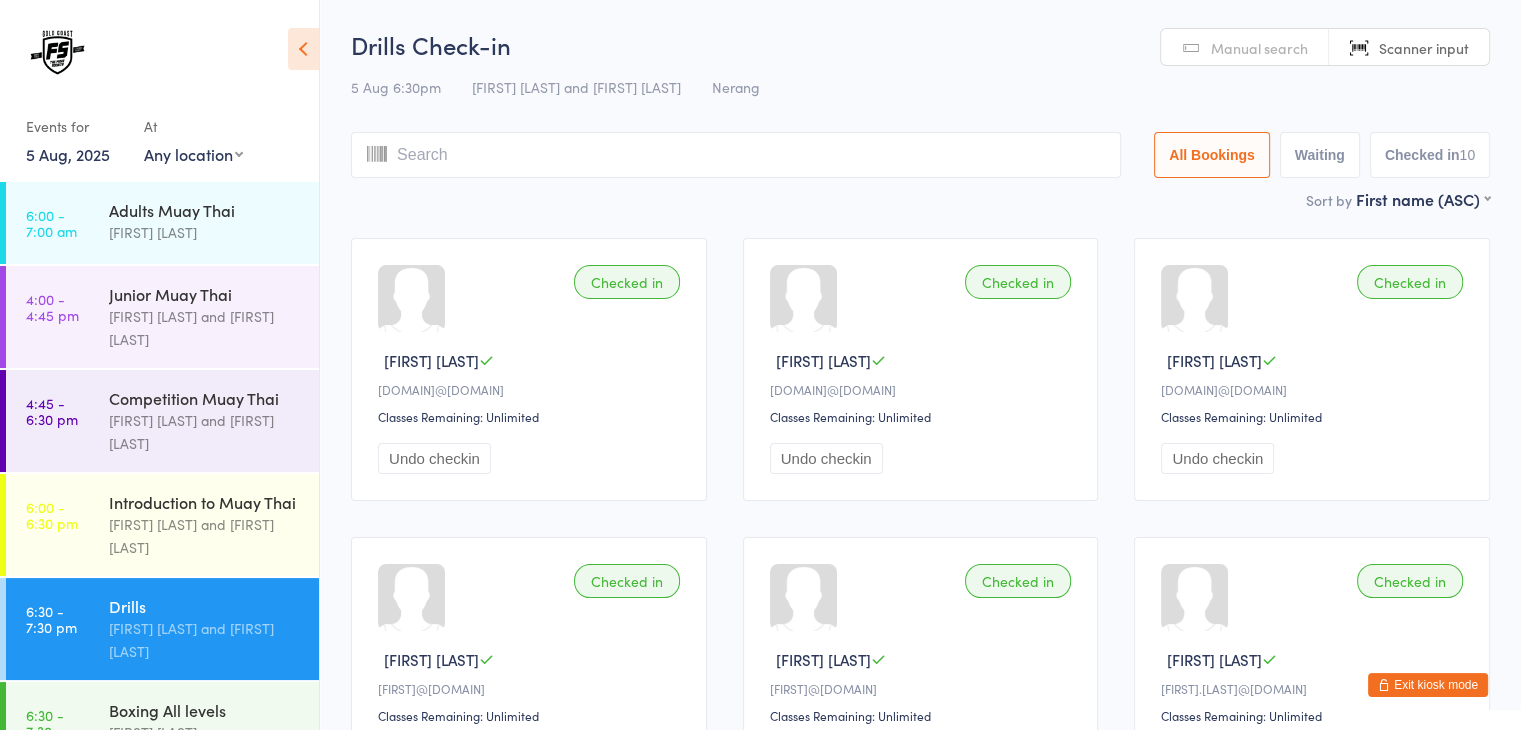 click at bounding box center (736, 155) 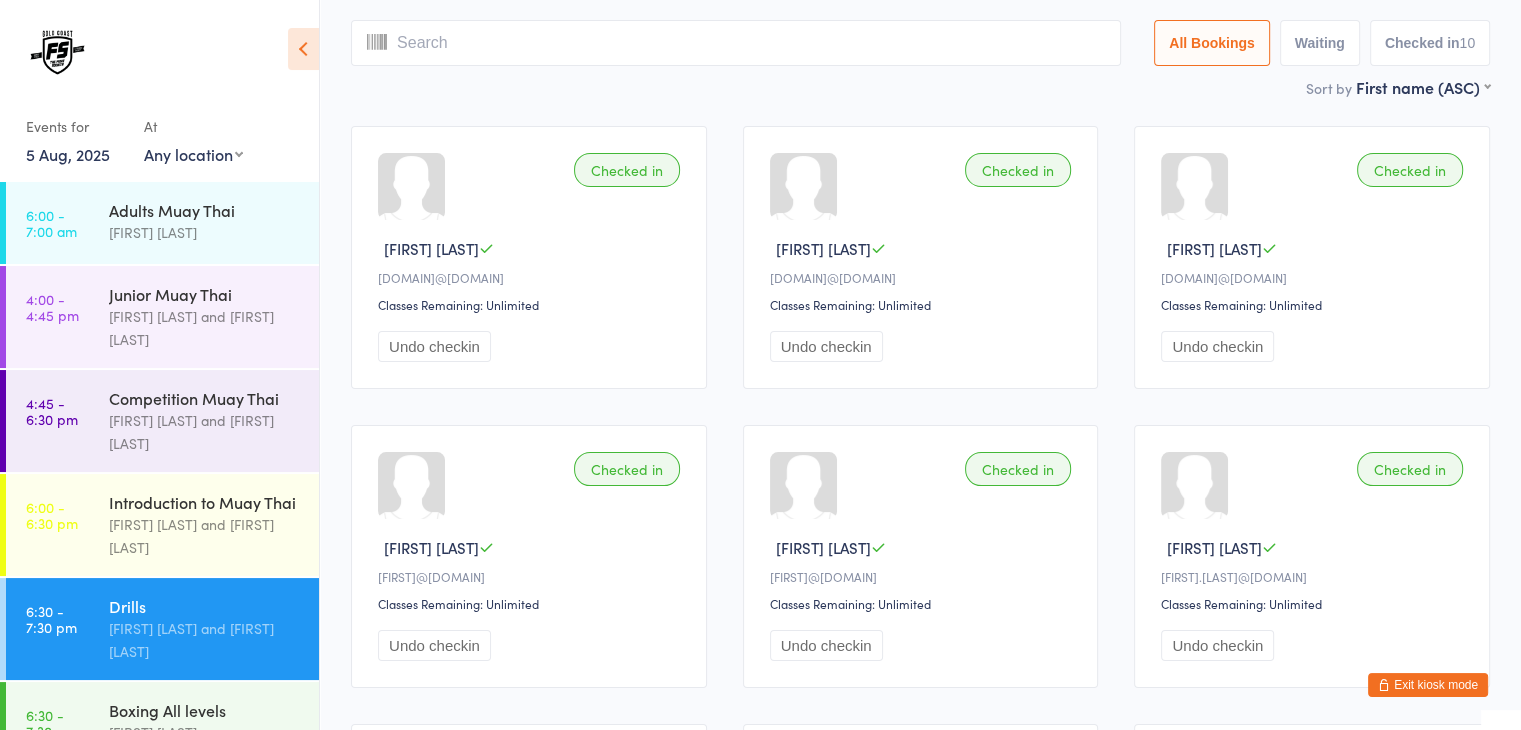 scroll, scrollTop: 132, scrollLeft: 0, axis: vertical 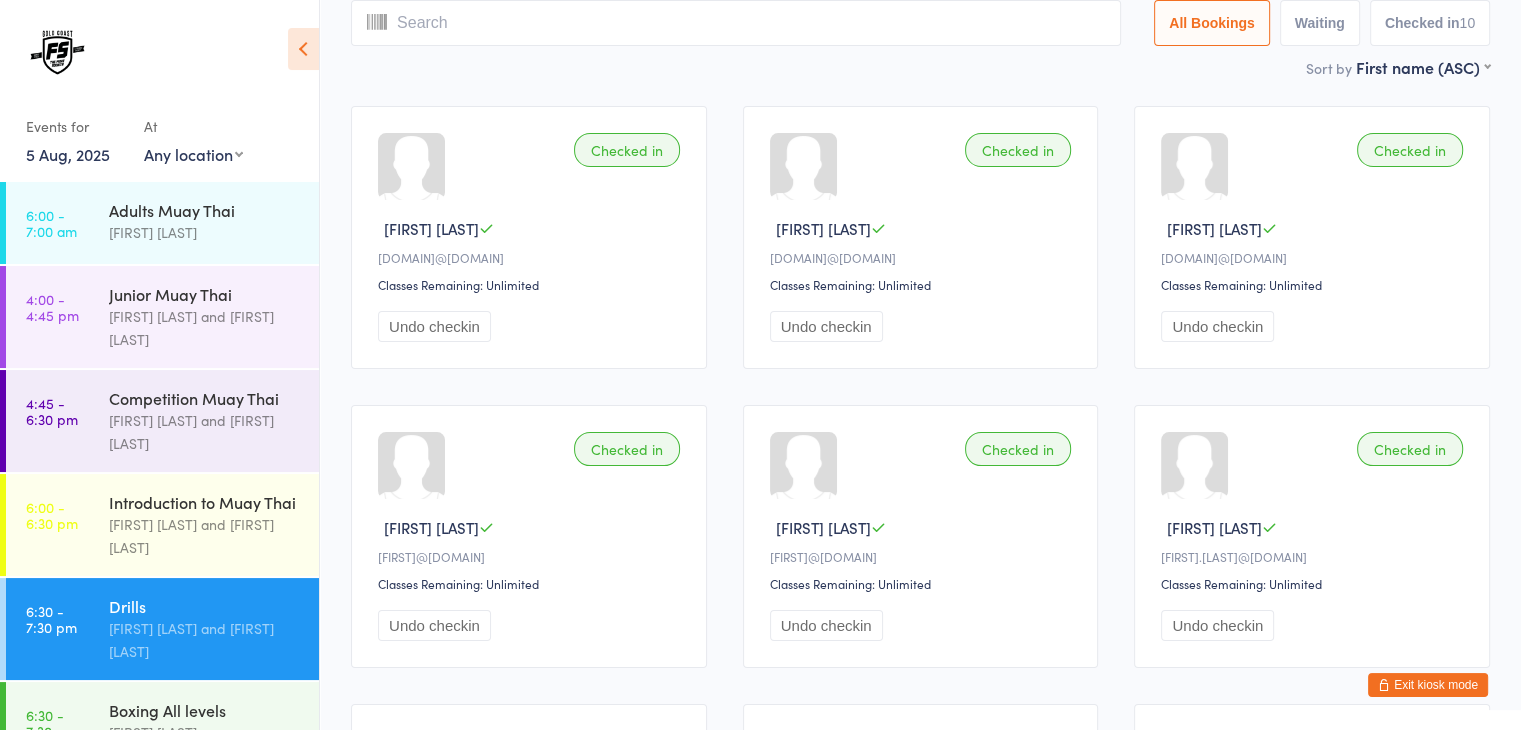 click at bounding box center (736, 23) 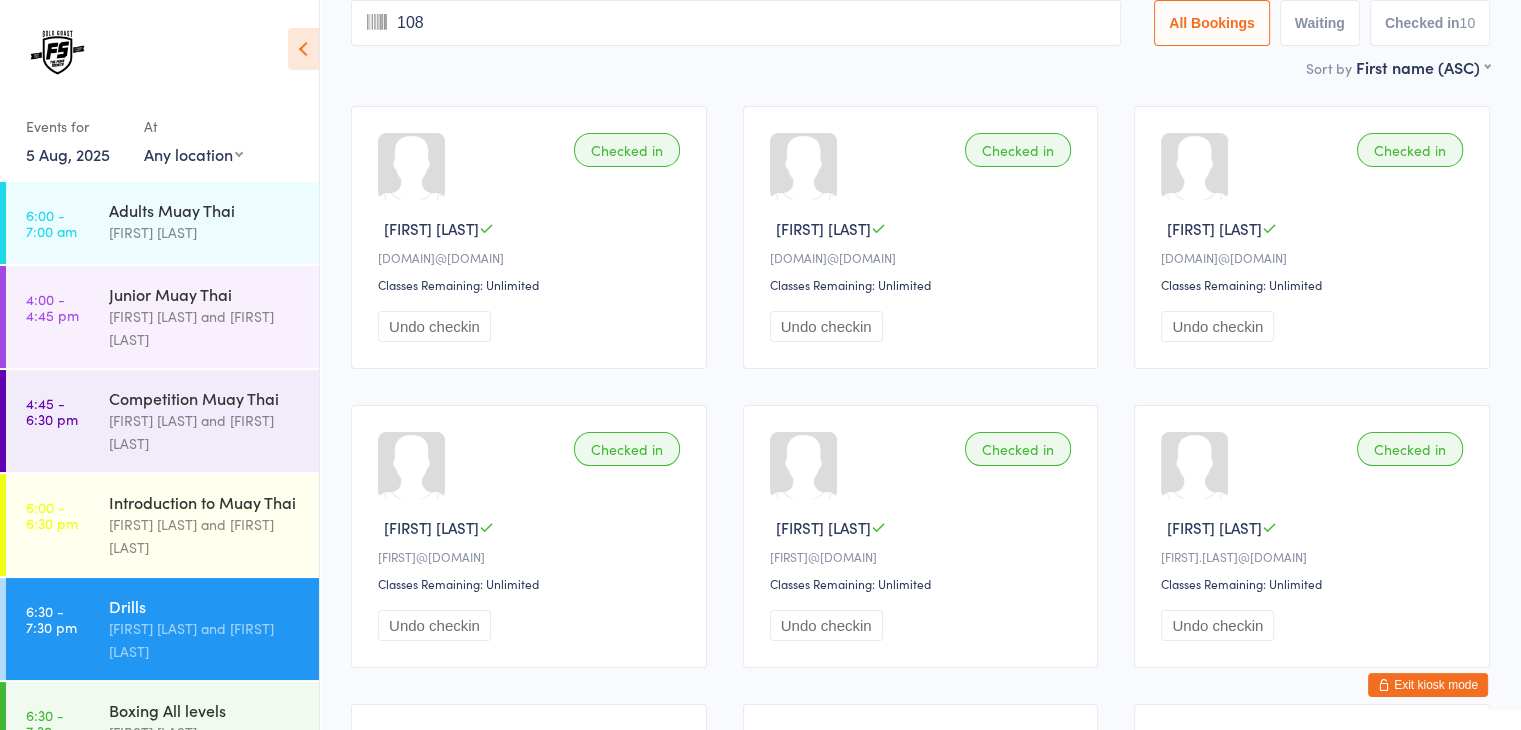 type on "1089" 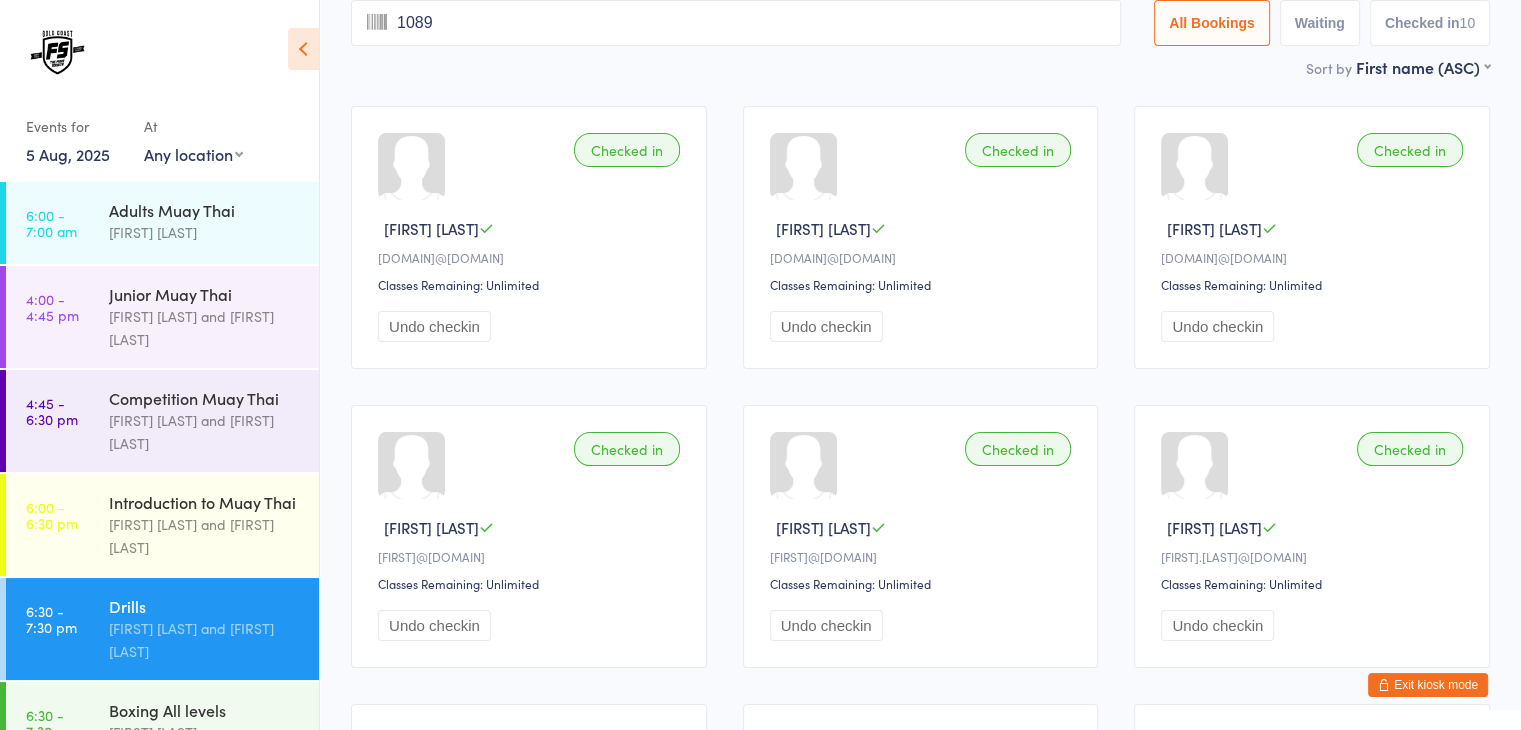 type 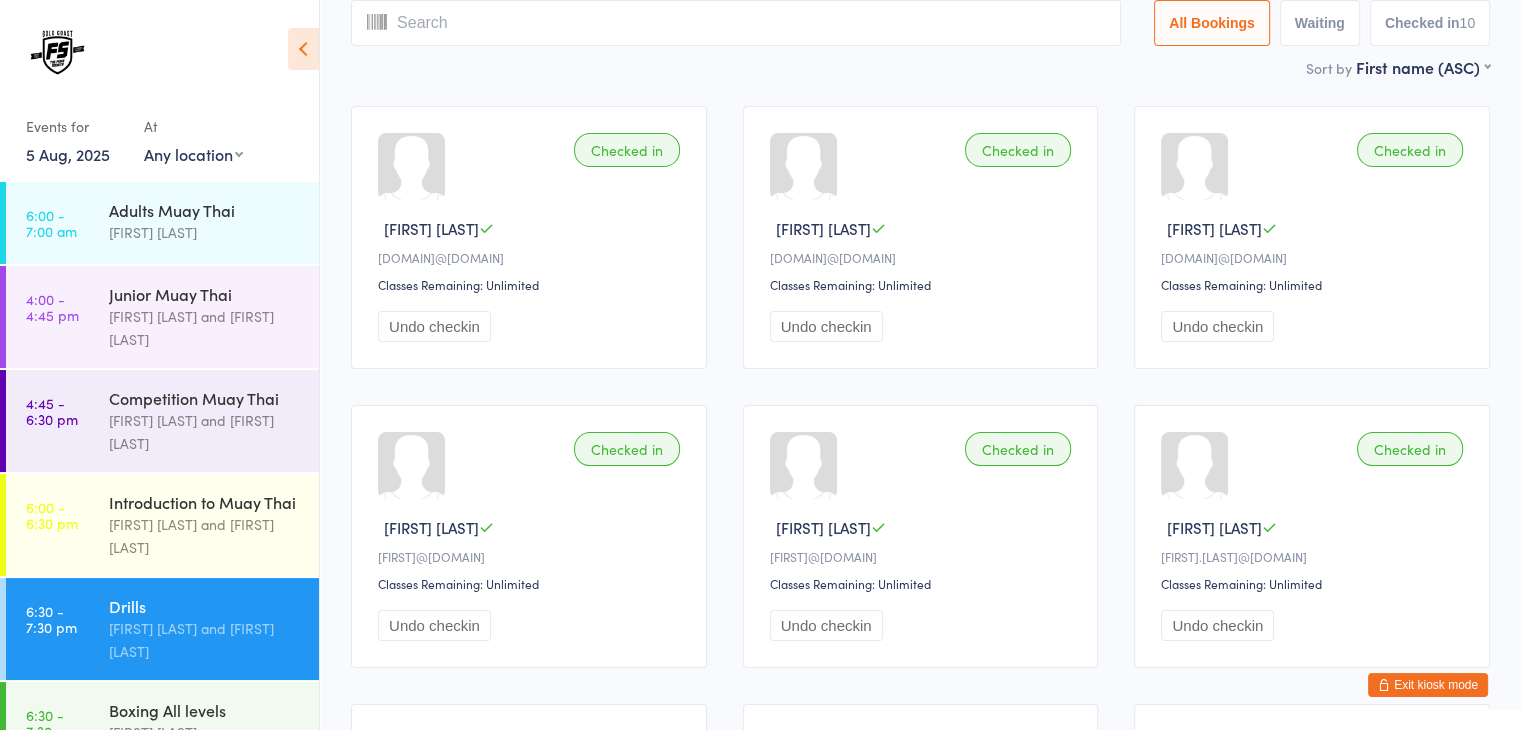 scroll, scrollTop: 0, scrollLeft: 0, axis: both 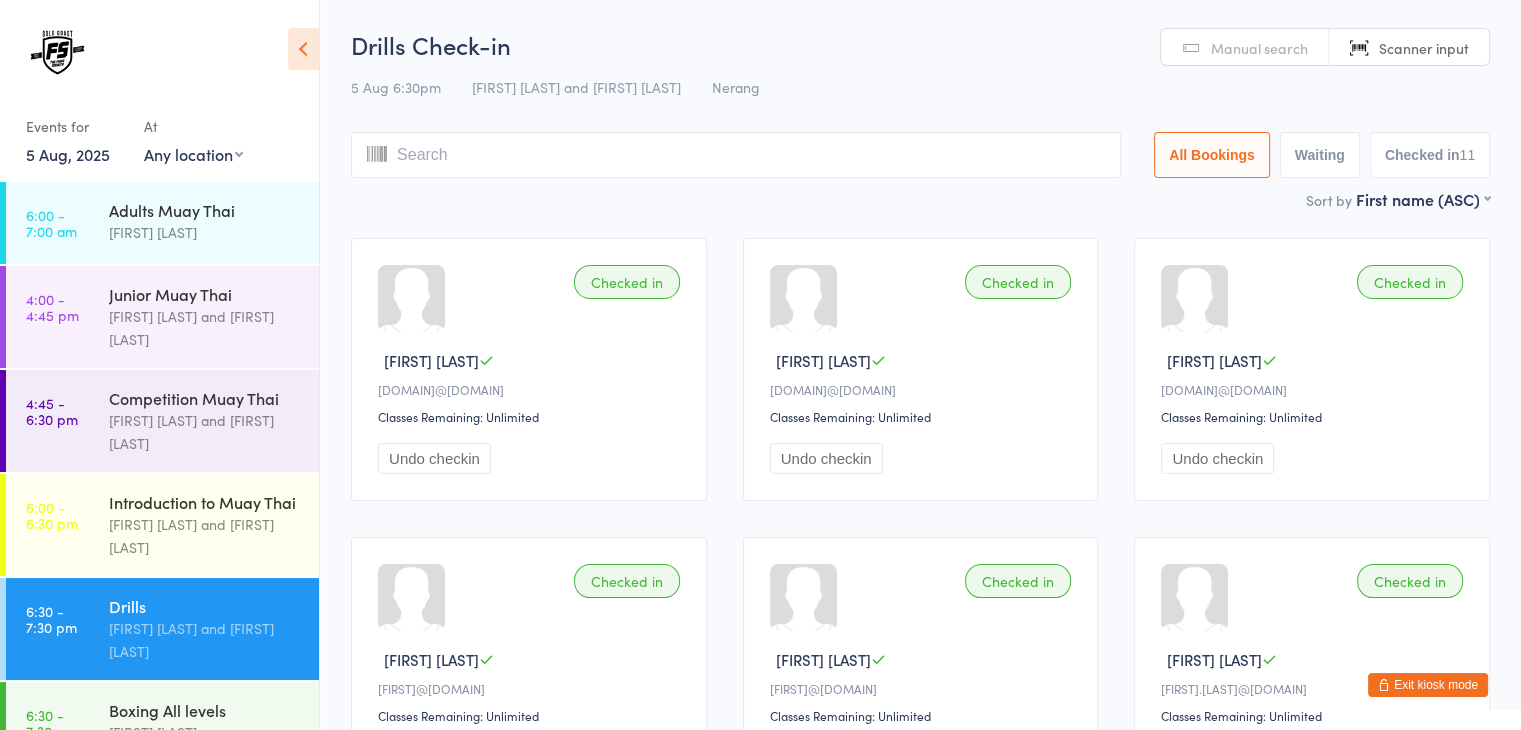 click at bounding box center [736, 155] 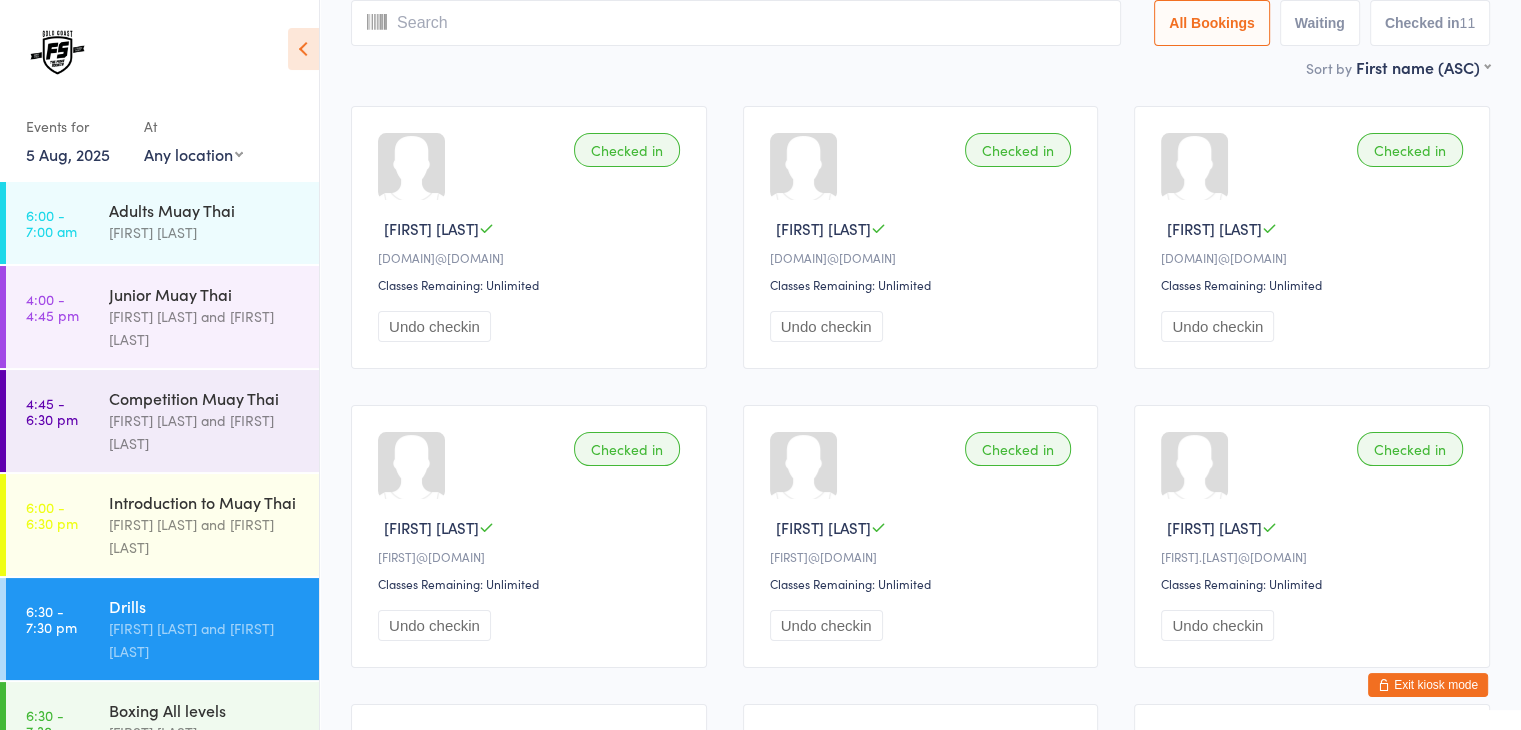 scroll, scrollTop: 0, scrollLeft: 0, axis: both 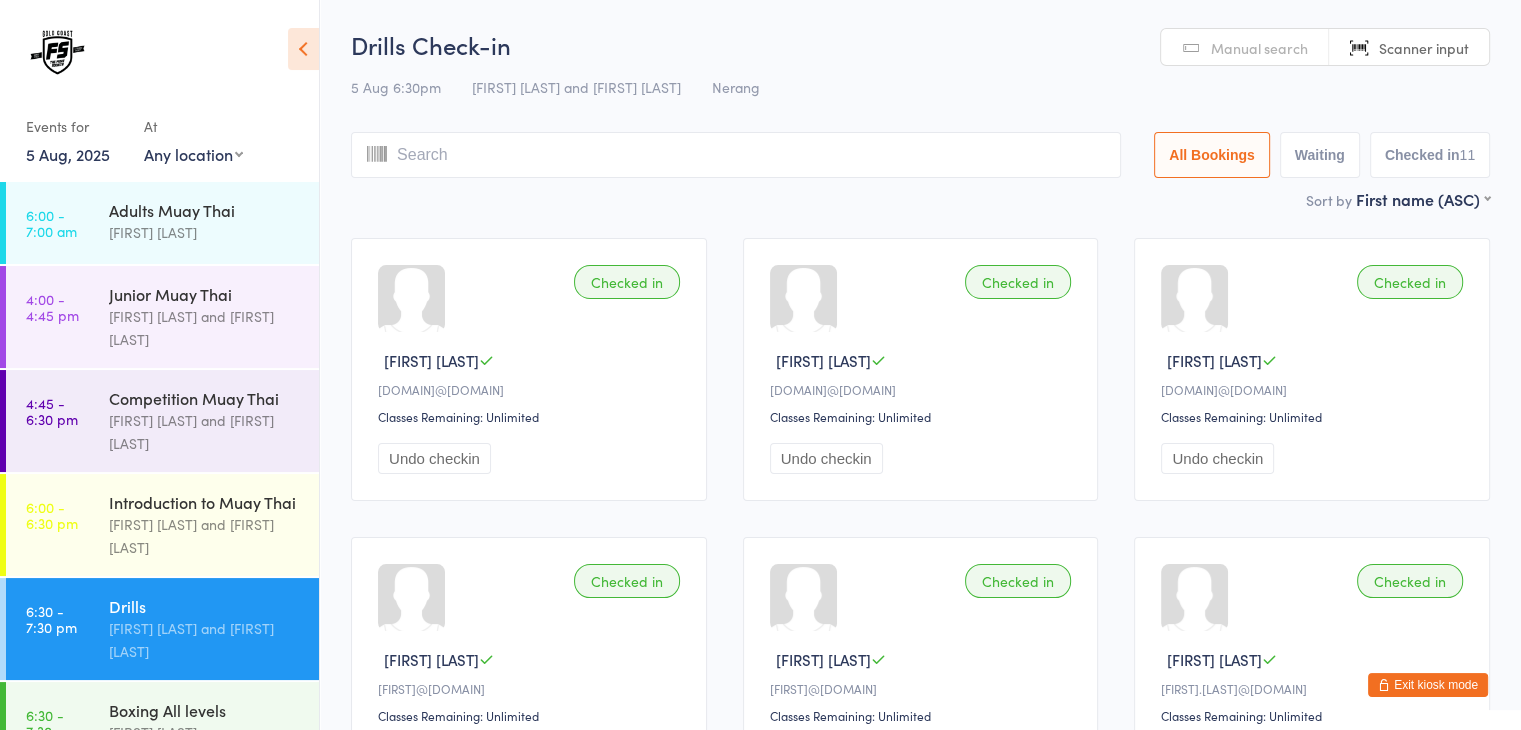click at bounding box center (736, 155) 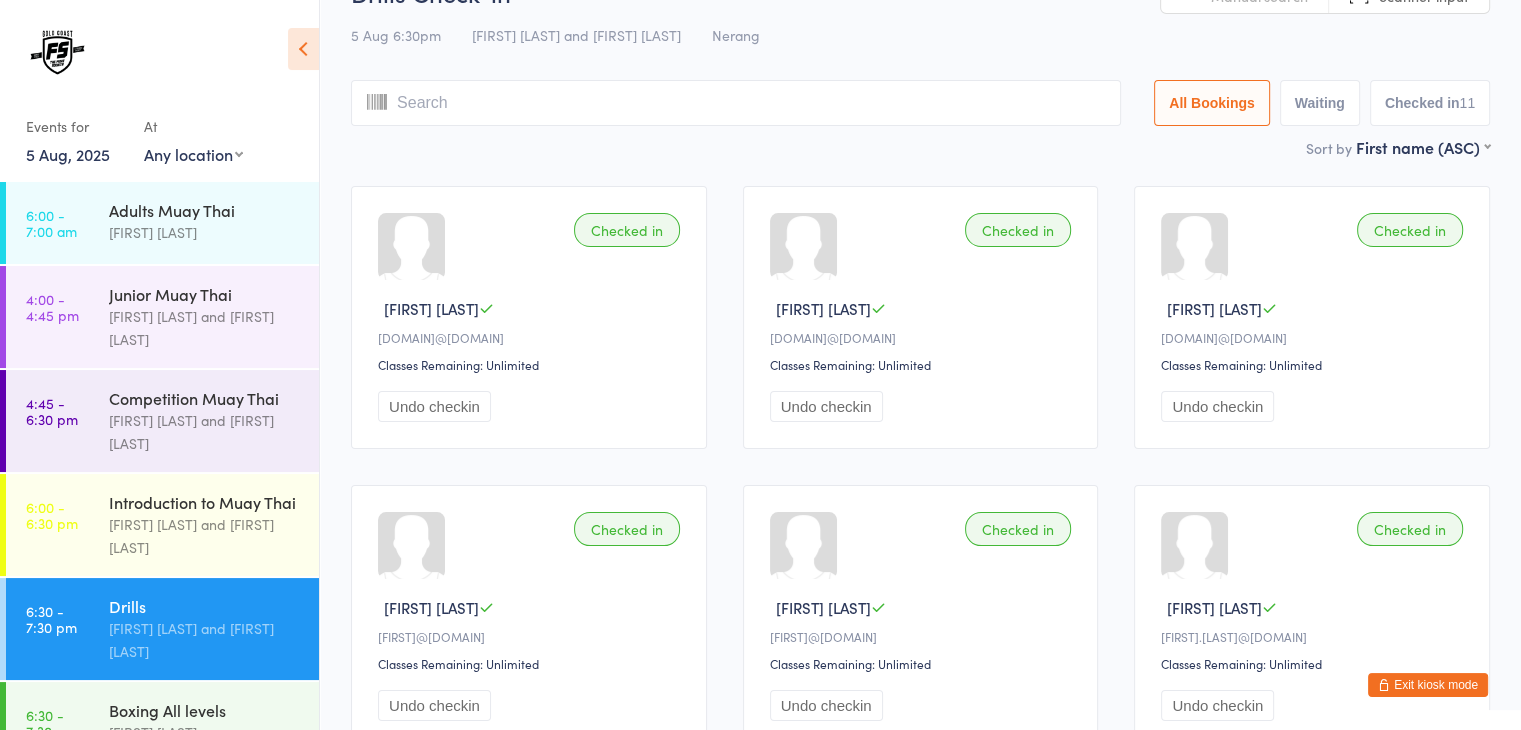 scroll, scrollTop: 0, scrollLeft: 0, axis: both 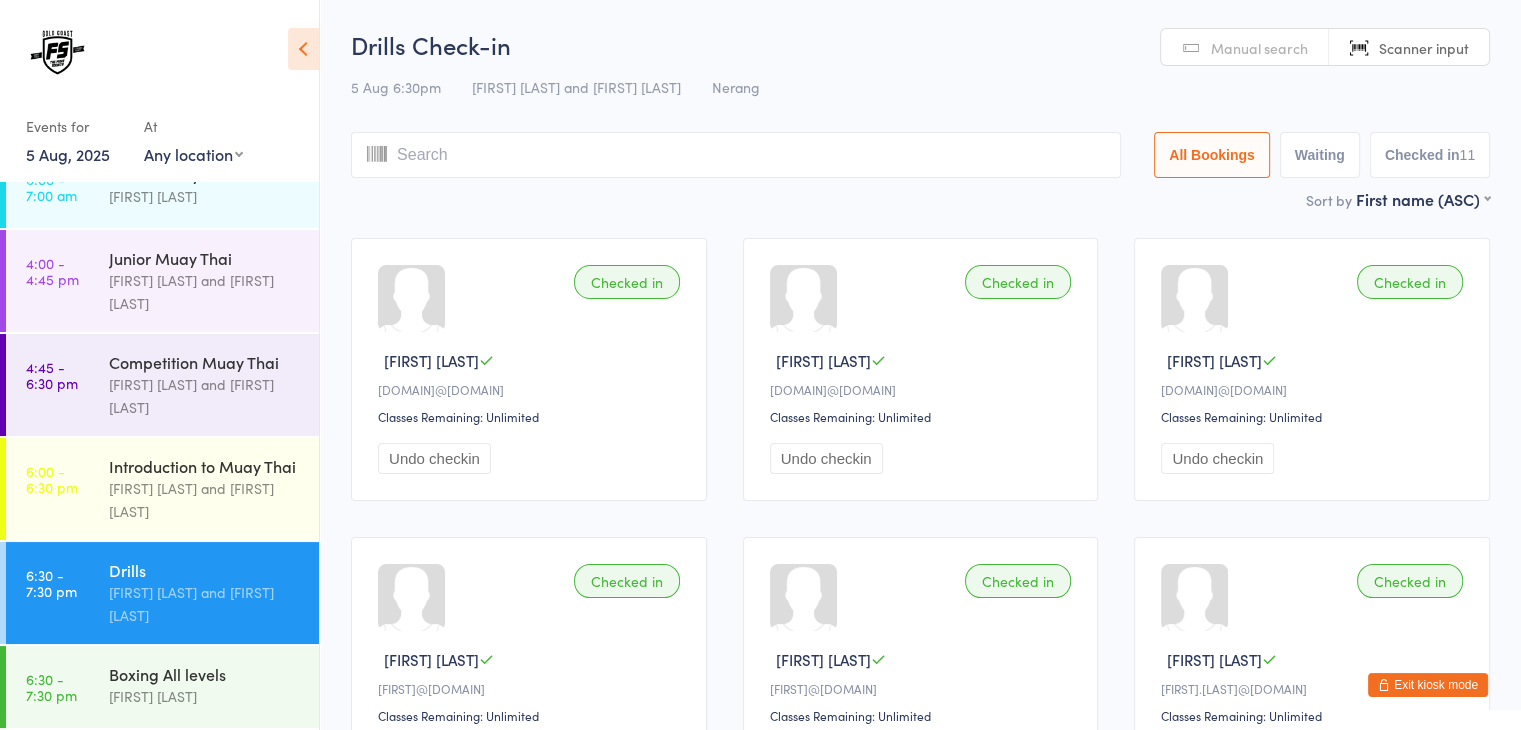 click on "Drills Check-in 5 Aug 6:30pm  [FIRST] [LAST] and [FIRST] [LAST]  Nerang  Manual search Scanner input All Bookings Waiting  Checked in  11" at bounding box center (920, 108) 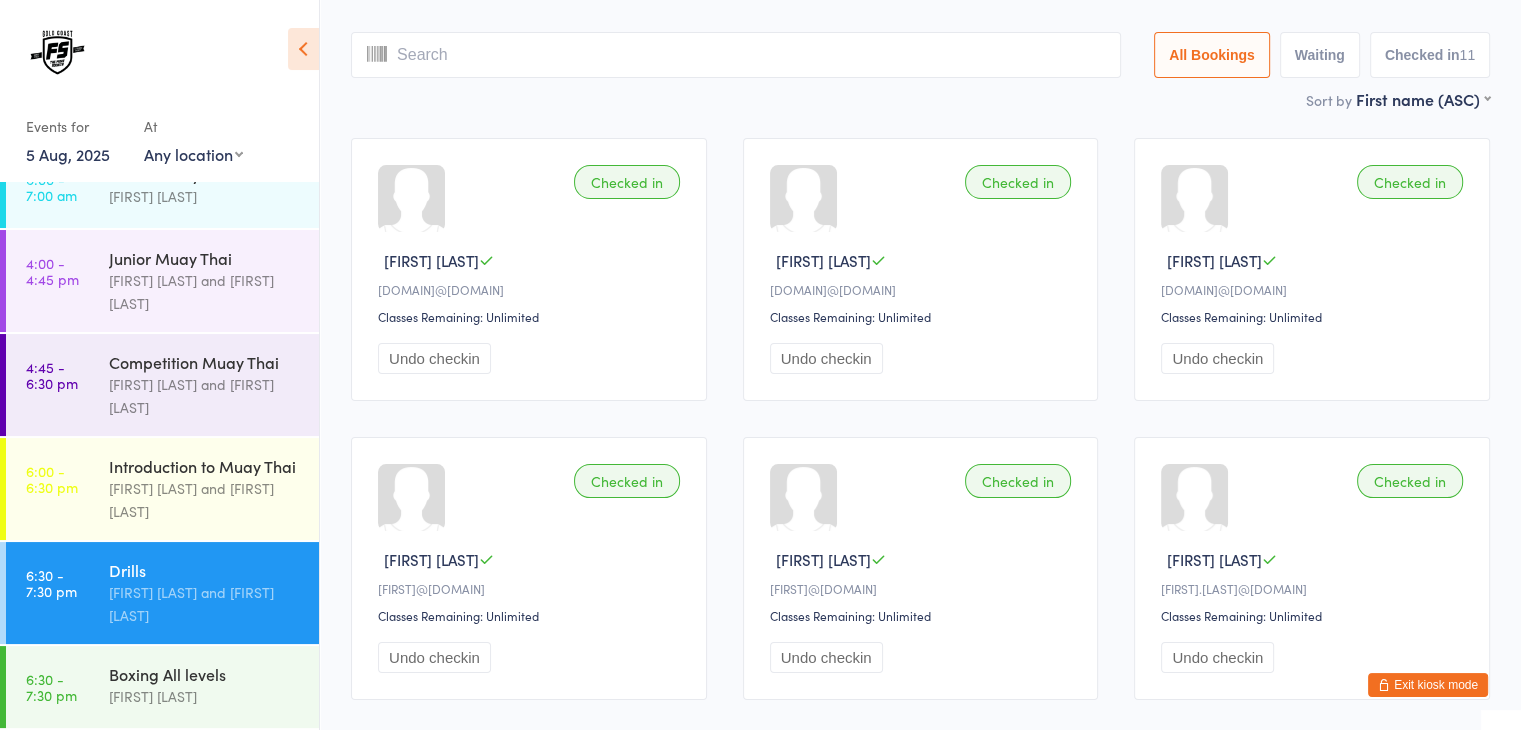 scroll, scrollTop: 0, scrollLeft: 0, axis: both 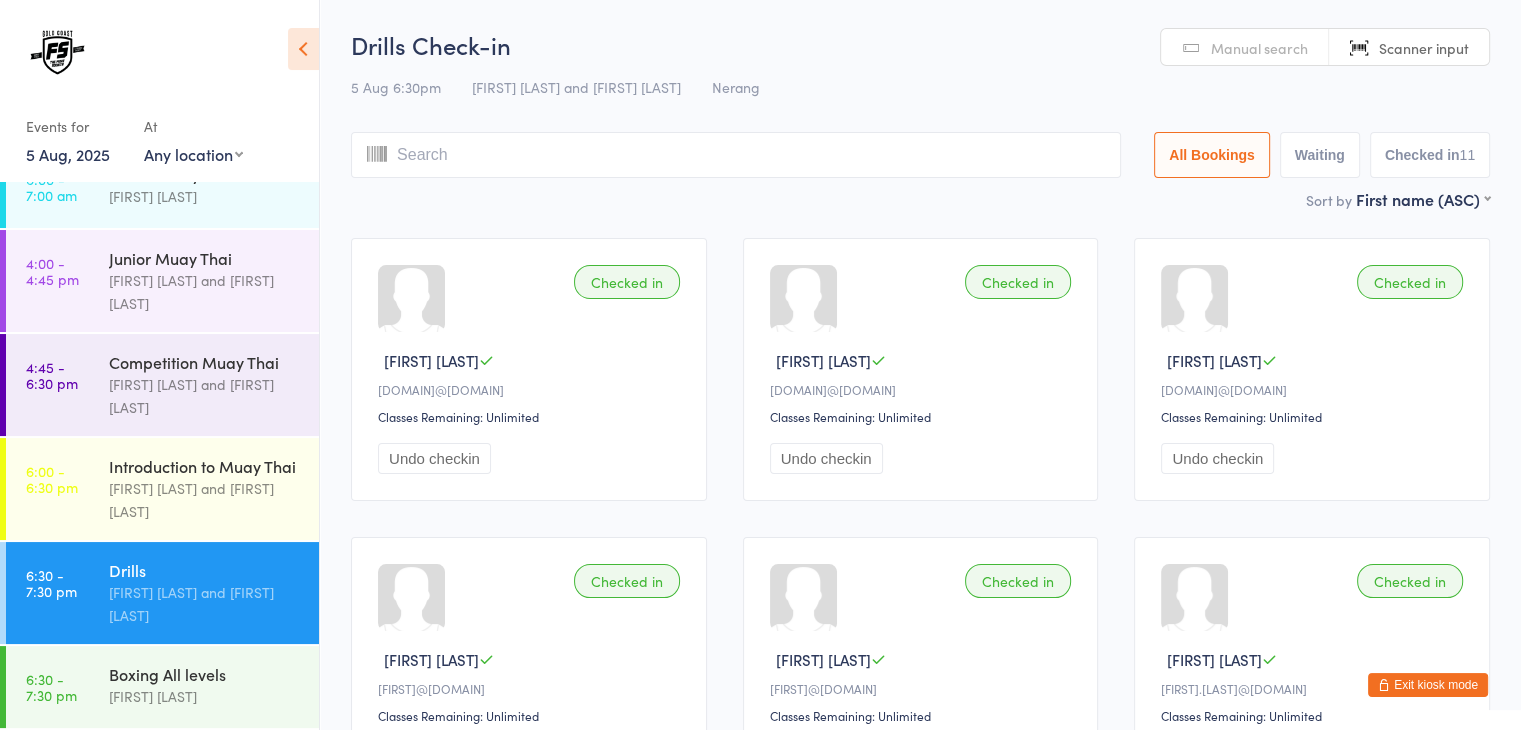 click on "Drills Check-in" at bounding box center (920, 44) 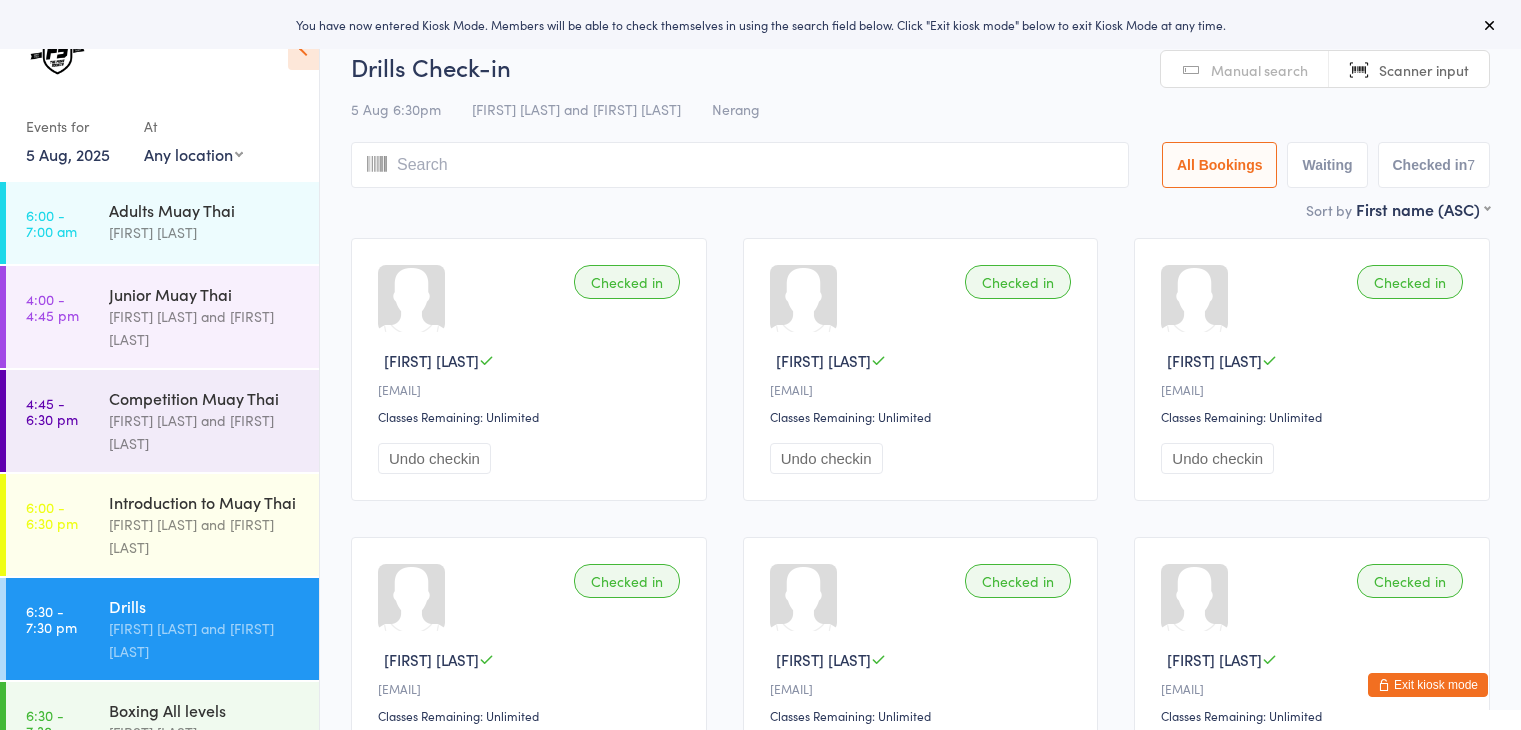 scroll, scrollTop: 0, scrollLeft: 0, axis: both 